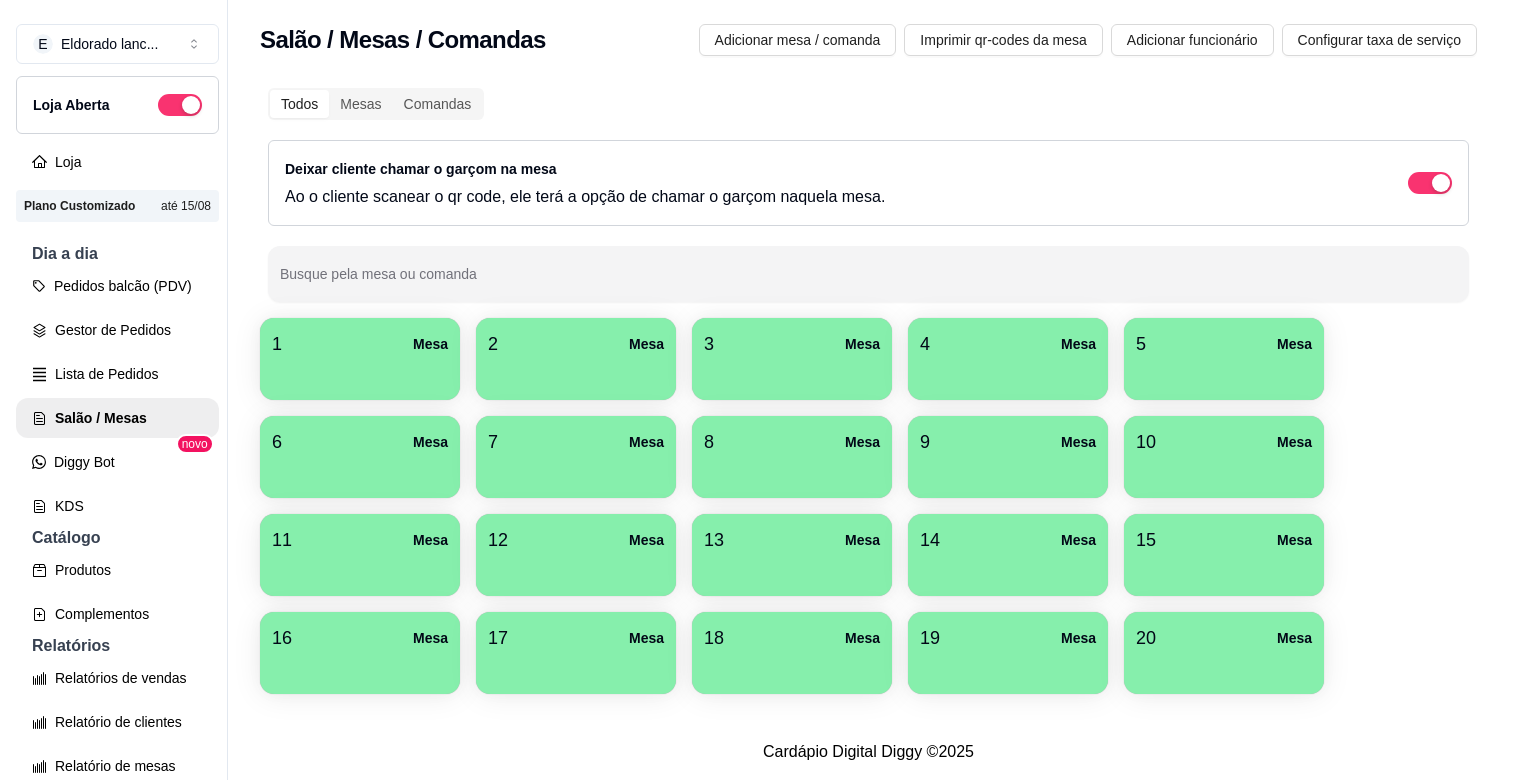 scroll, scrollTop: 0, scrollLeft: 0, axis: both 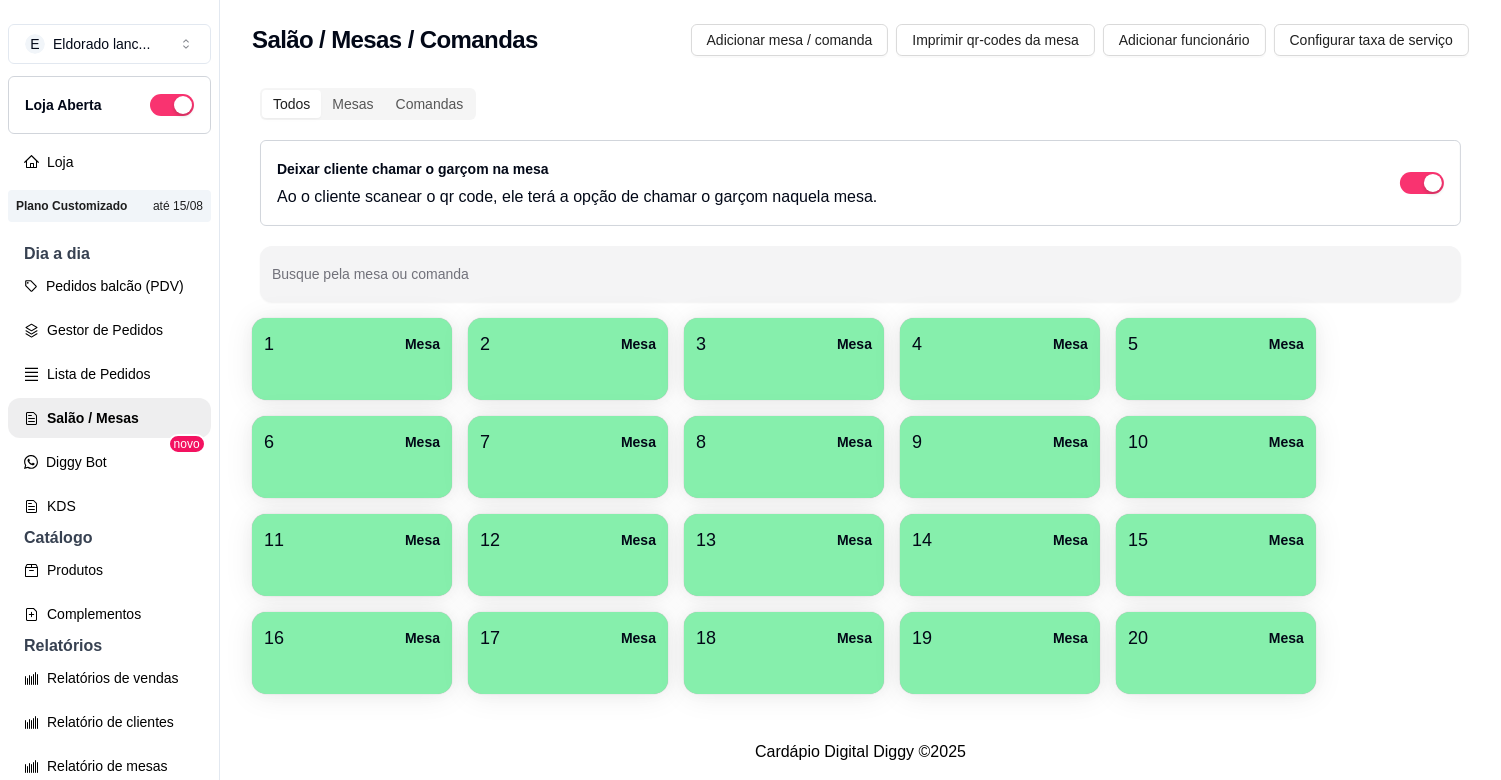 click on "20 Mesa" at bounding box center (1216, 653) 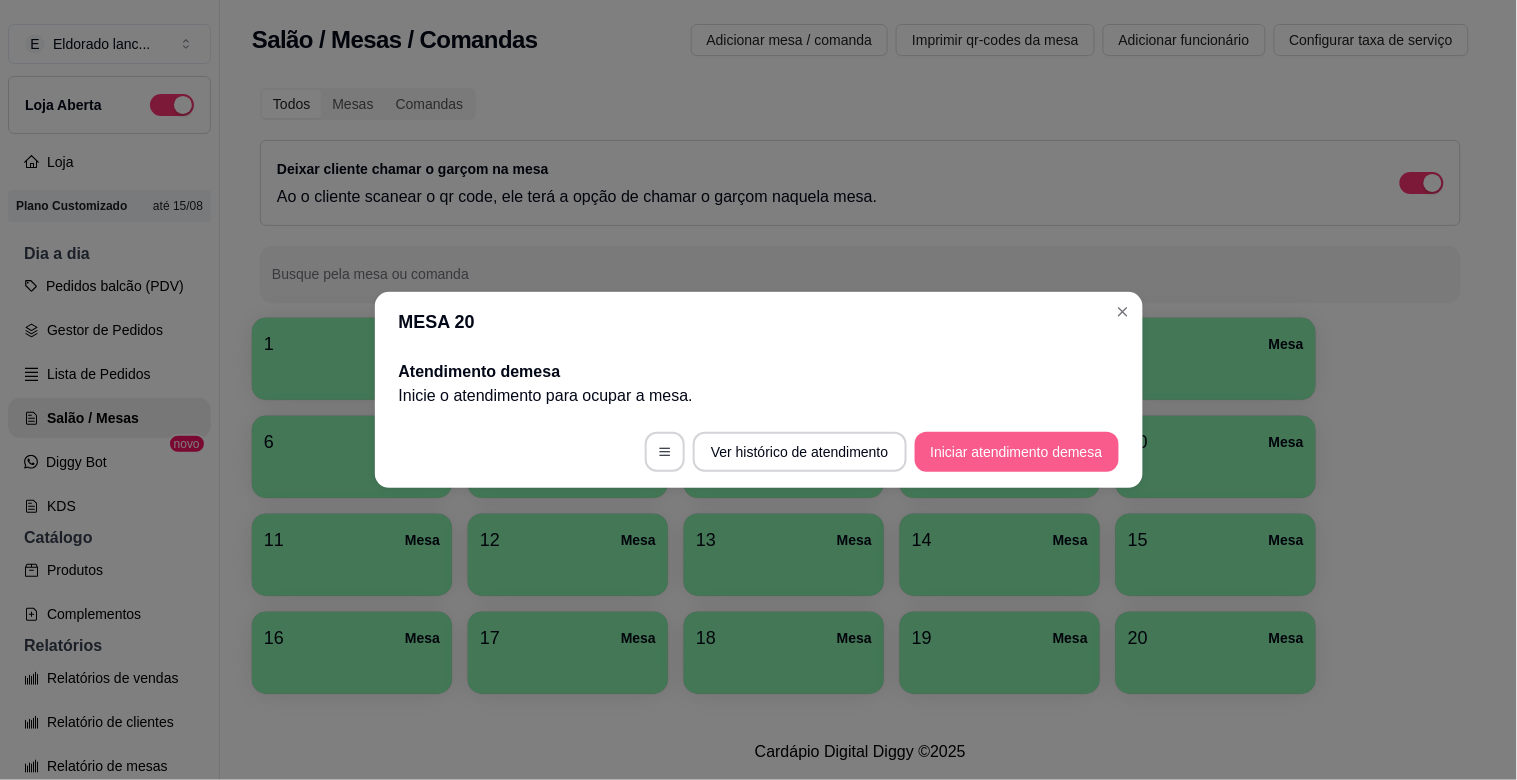 click on "Iniciar atendimento de  mesa" at bounding box center (1017, 452) 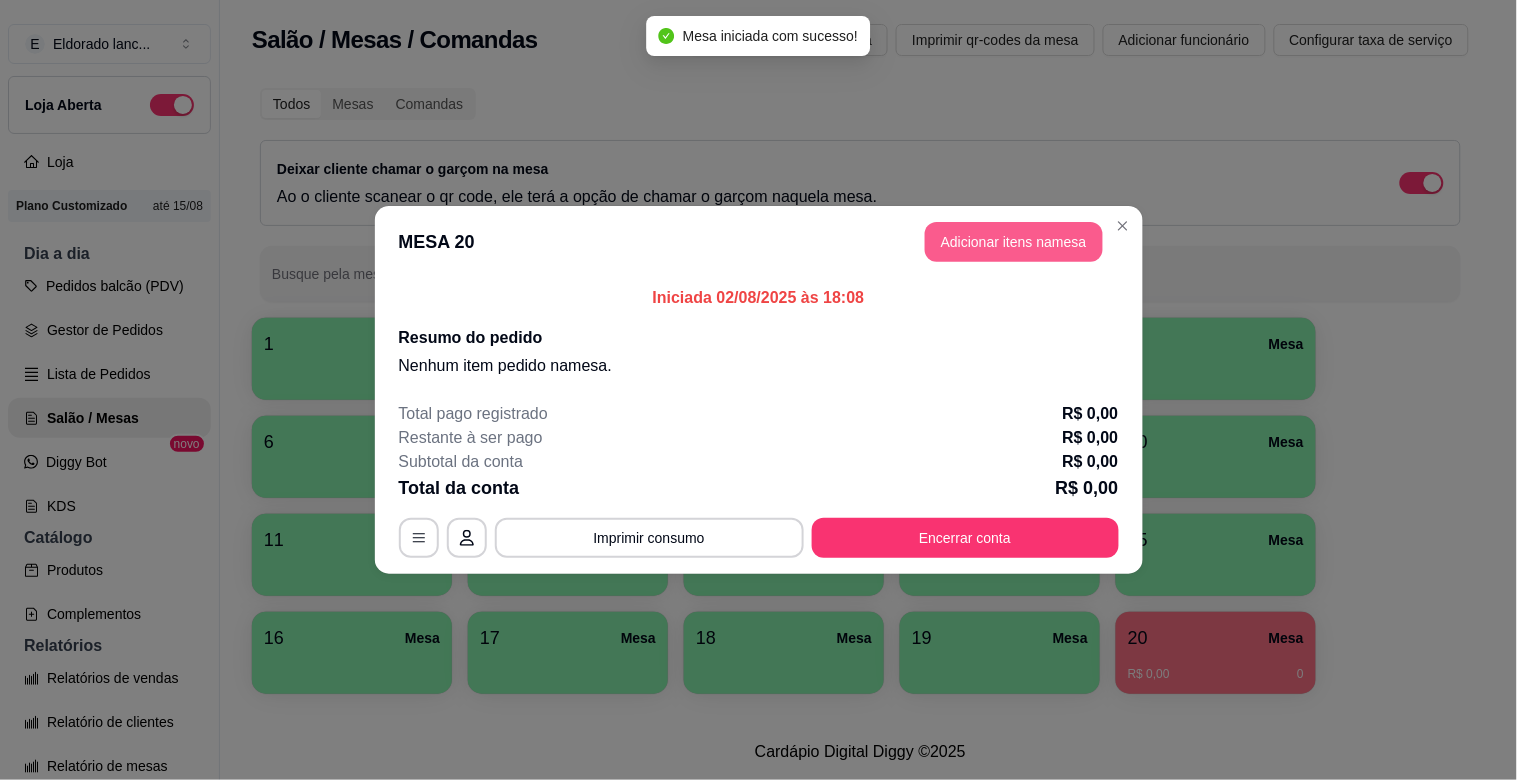click on "Adicionar itens na  mesa" at bounding box center (1014, 242) 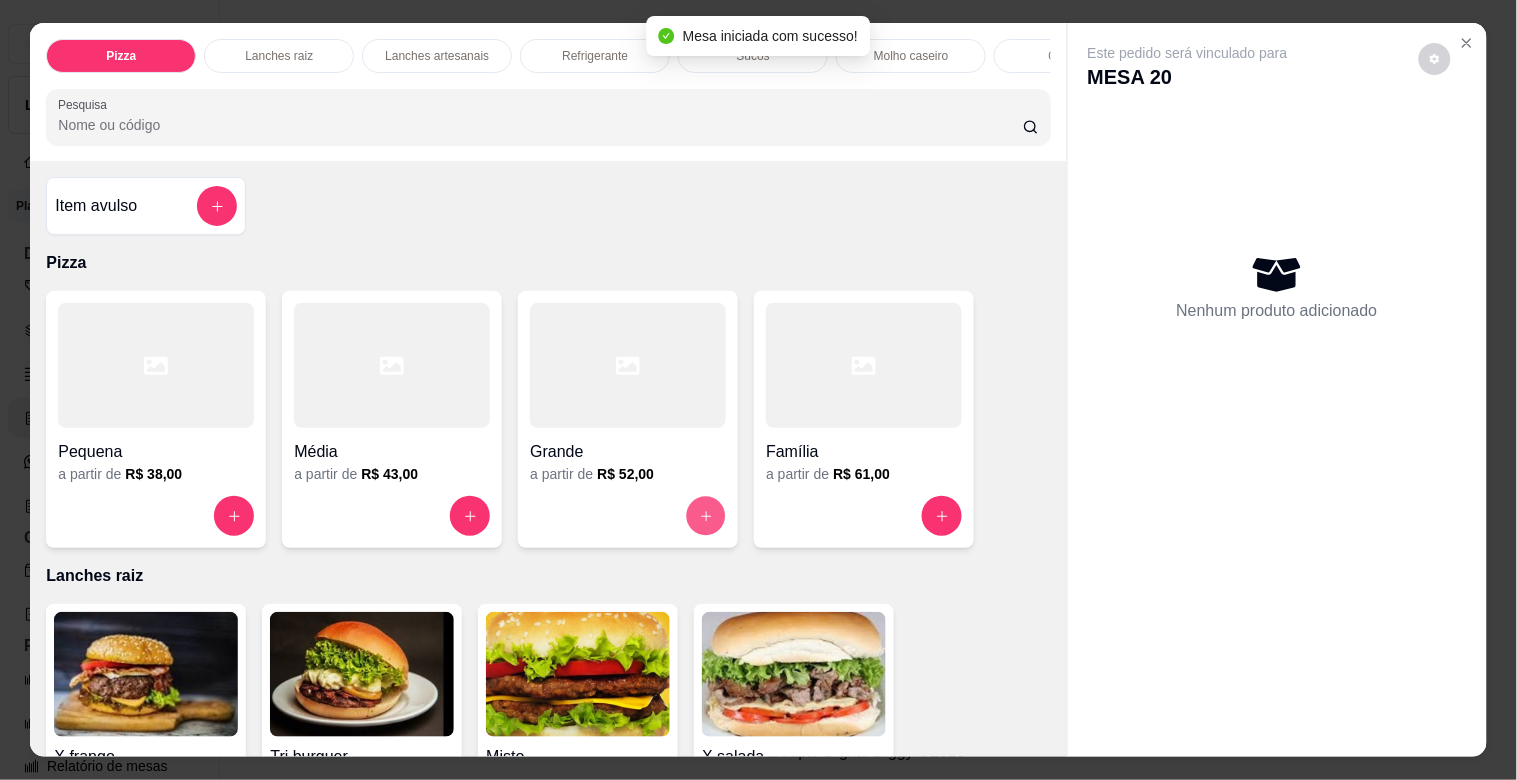 click 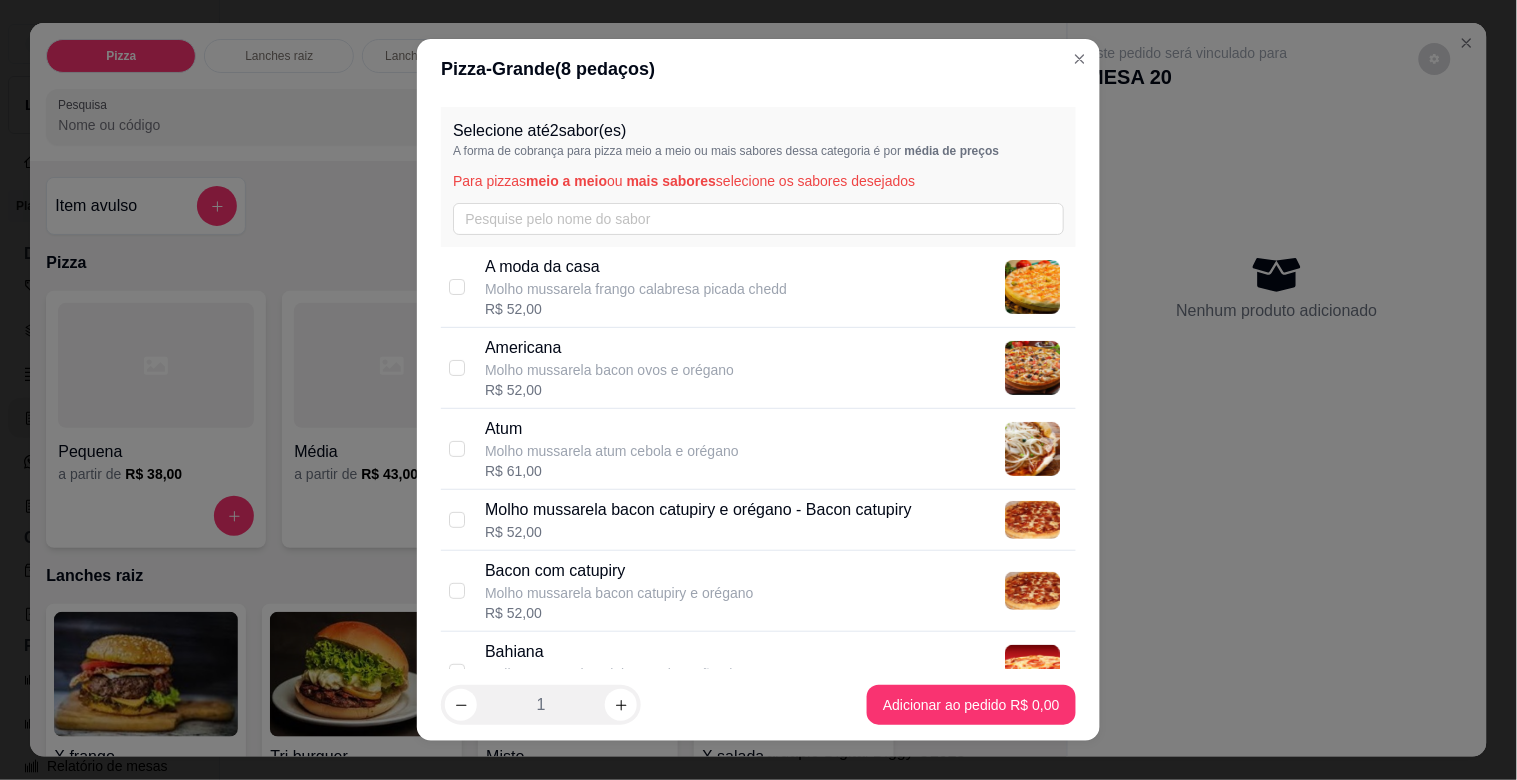click on "Americana Molho mussarela bacon ovos e orégano R$ 52,00" at bounding box center (776, 368) 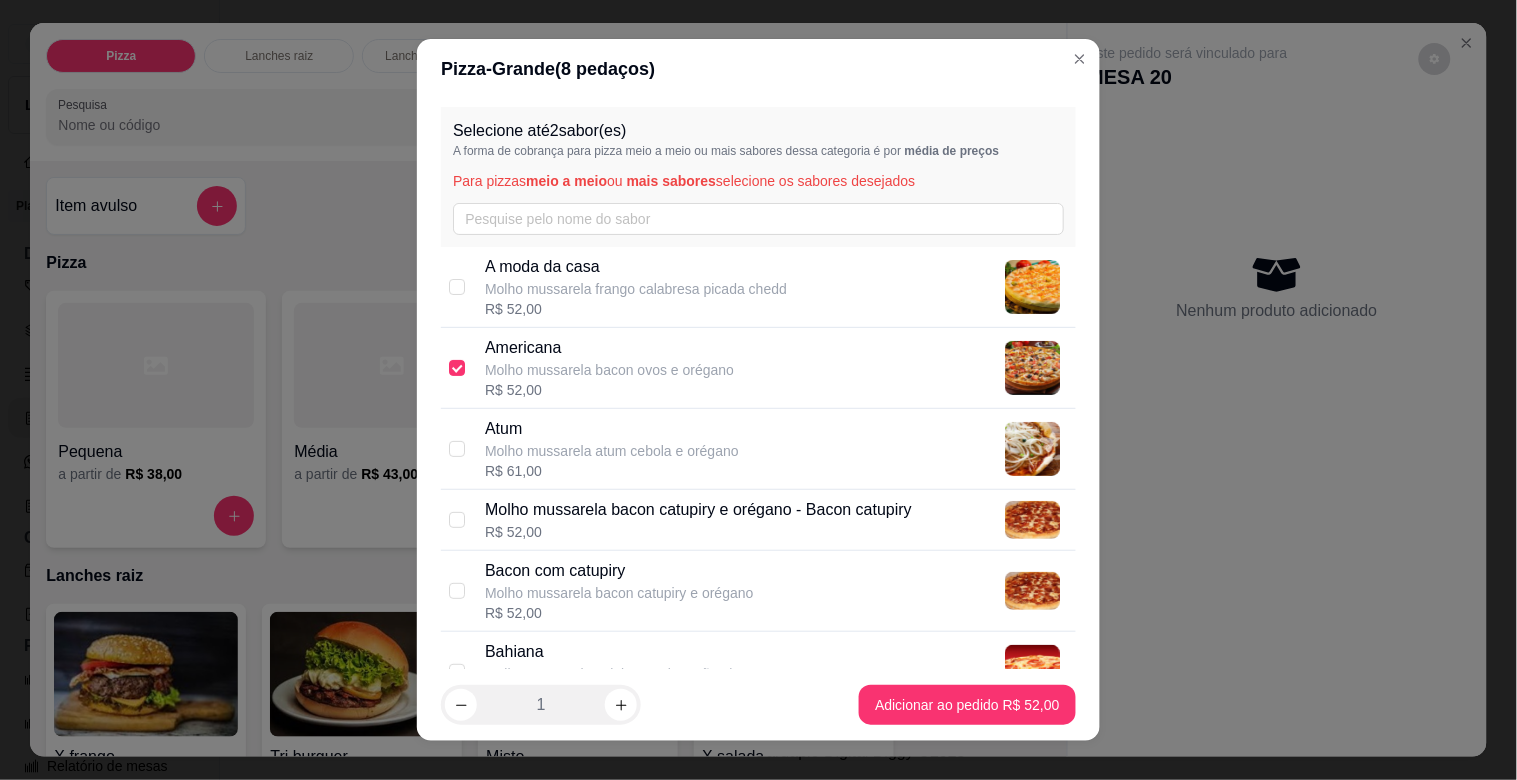 click on "A moda da casa Molho mussarela frango calabresa picada chedd R$ 52,00" at bounding box center [776, 287] 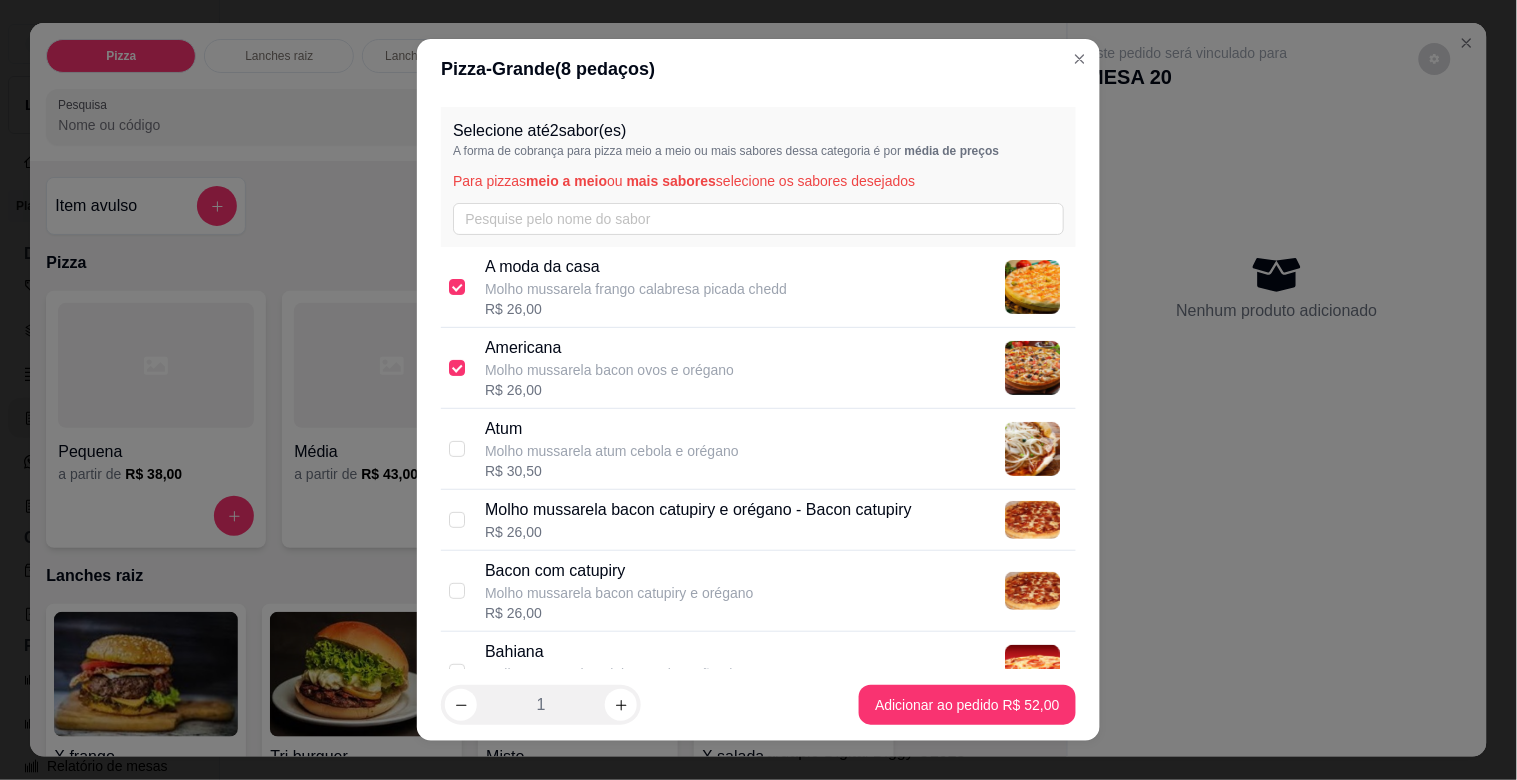 click on "Americana  Molho mussarela bacon ovos e orégano  R$ 26,00" at bounding box center [758, 368] 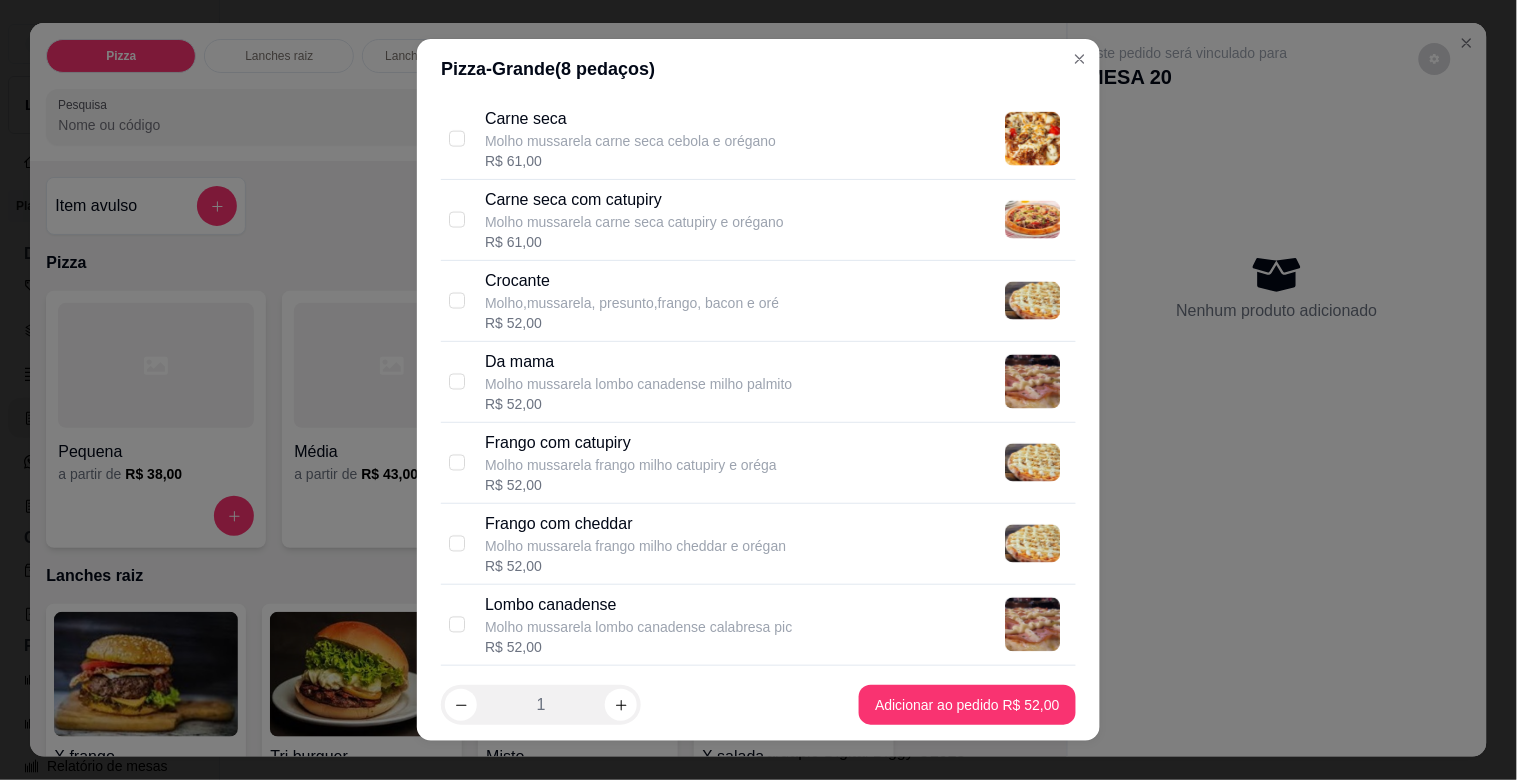 scroll, scrollTop: 917, scrollLeft: 0, axis: vertical 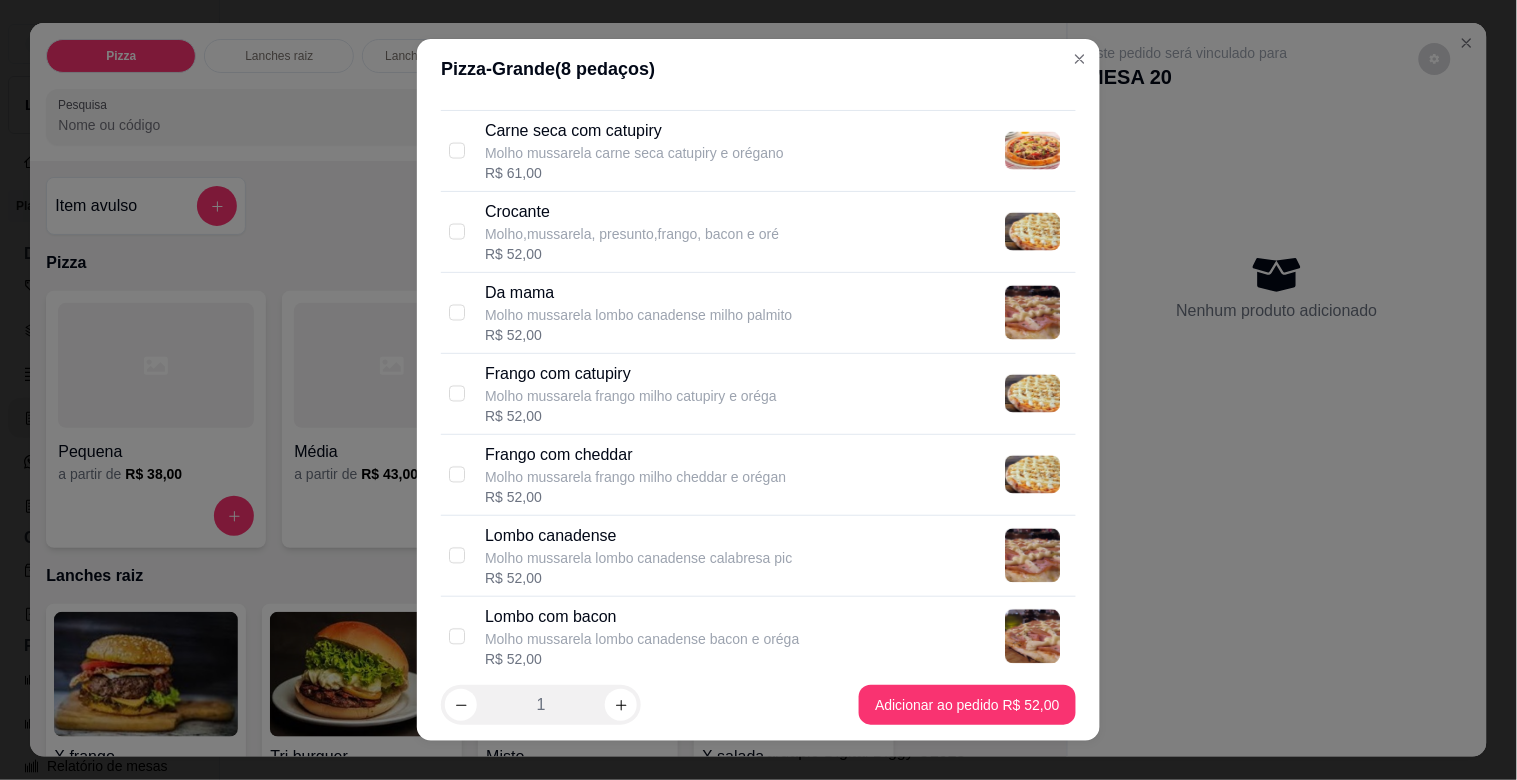 click on "Frango com catupiry Molho mussarela frango milho catupiry e oréga R$ 52,00" at bounding box center (776, 394) 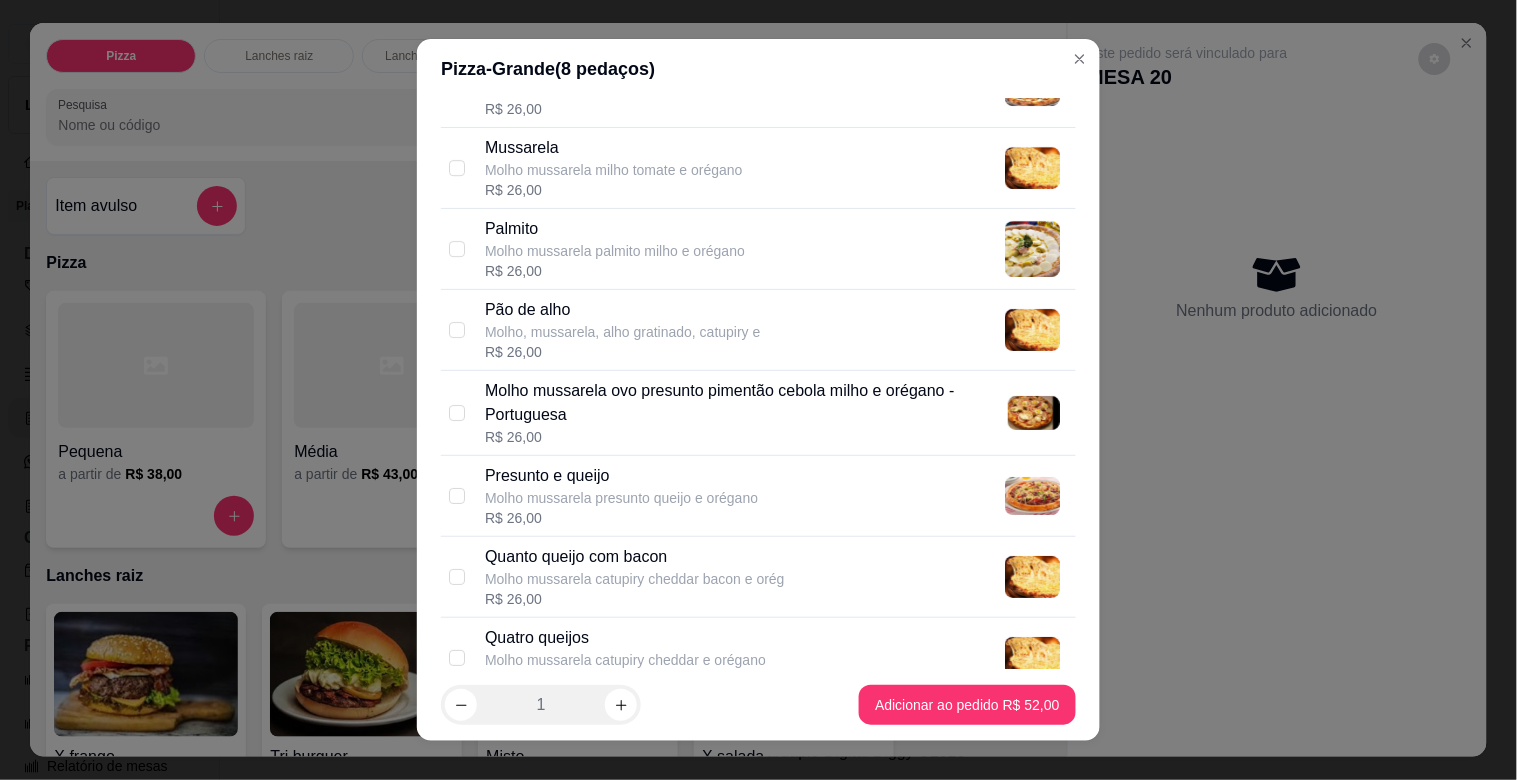 scroll, scrollTop: 2127, scrollLeft: 0, axis: vertical 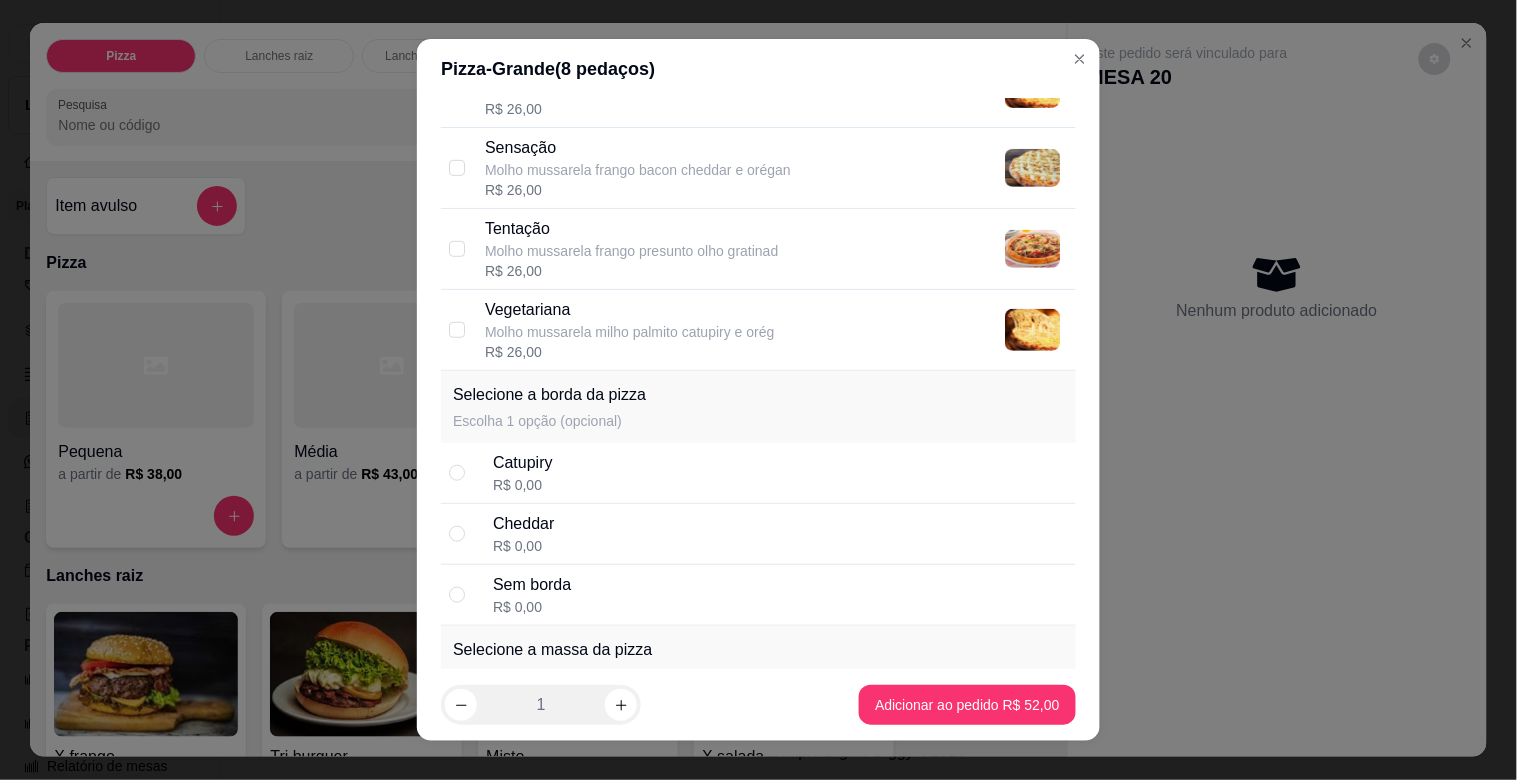 click on "Cheddar R$ 0,00" at bounding box center (780, 534) 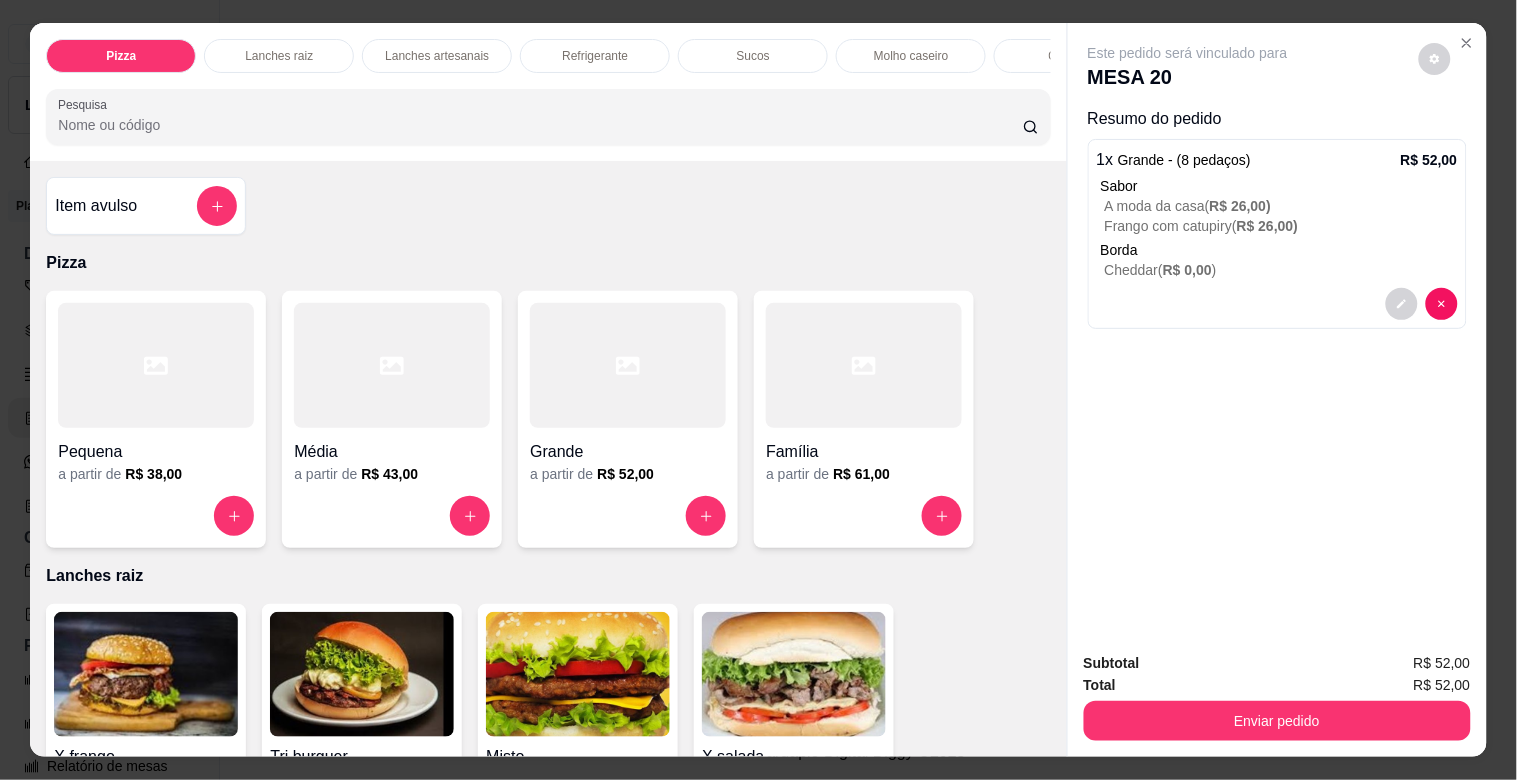click on "Enviar pedido" at bounding box center (1277, 718) 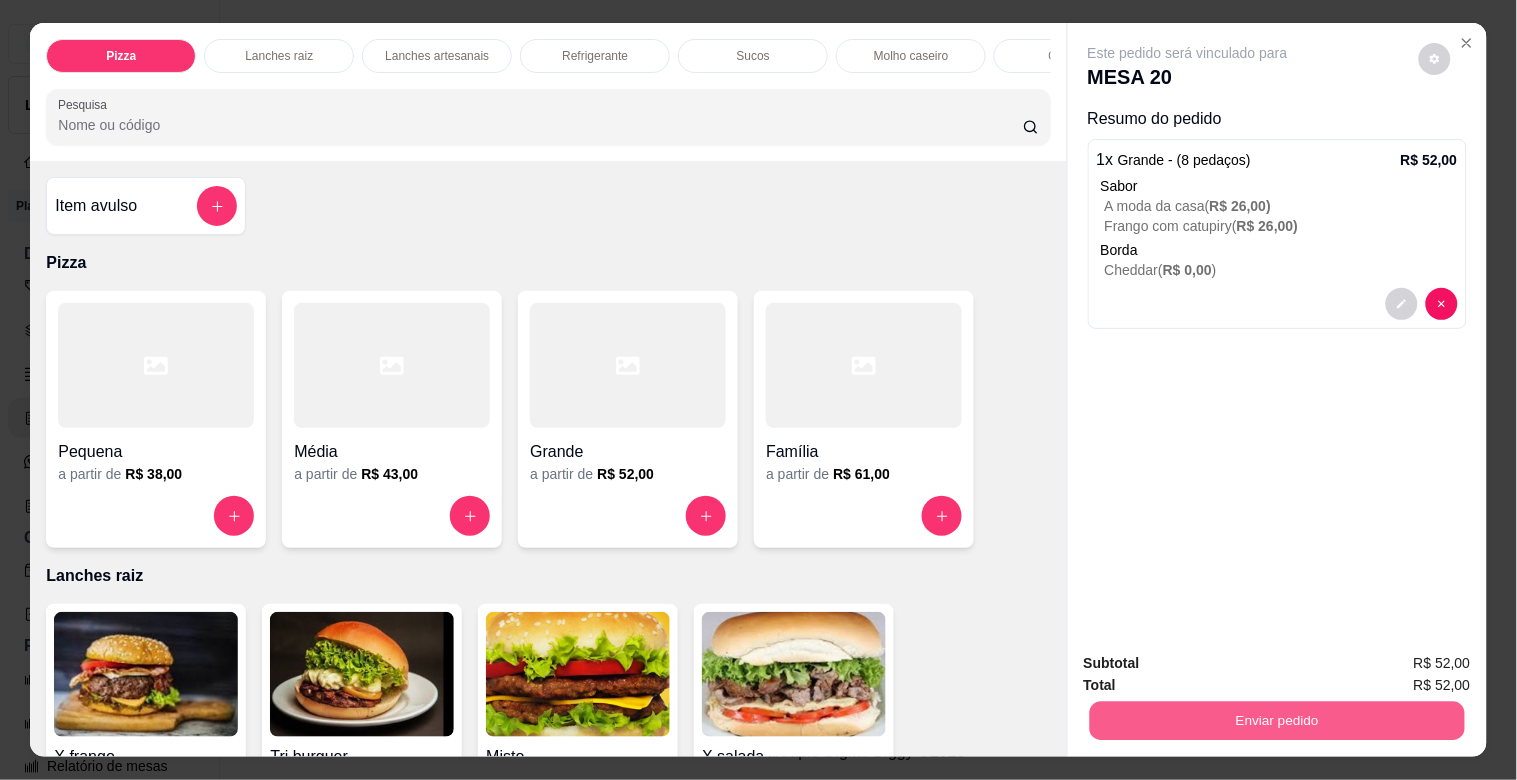 click on "Enviar pedido" at bounding box center [1276, 720] 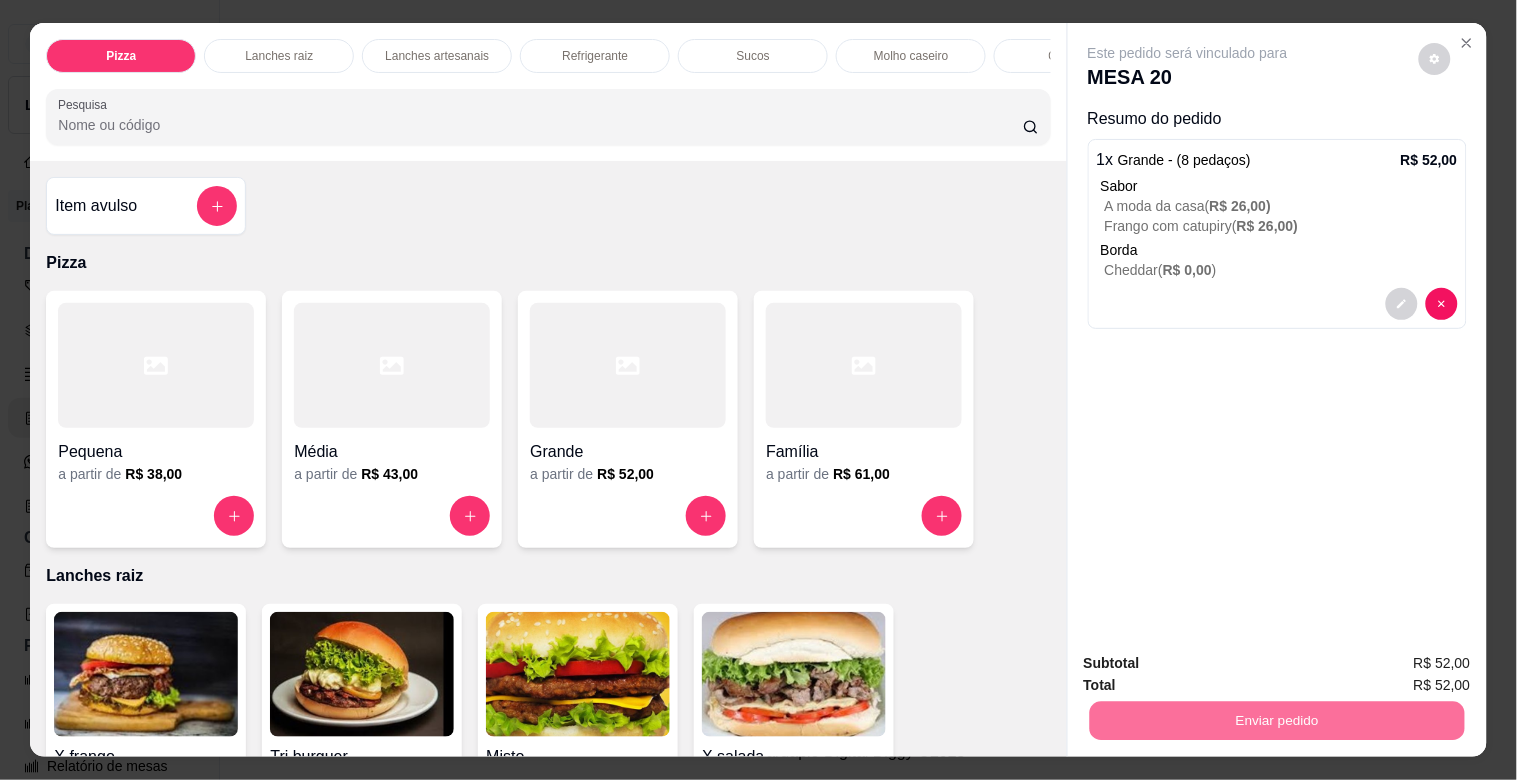 click on "Não registrar e enviar pedido" at bounding box center [1211, 663] 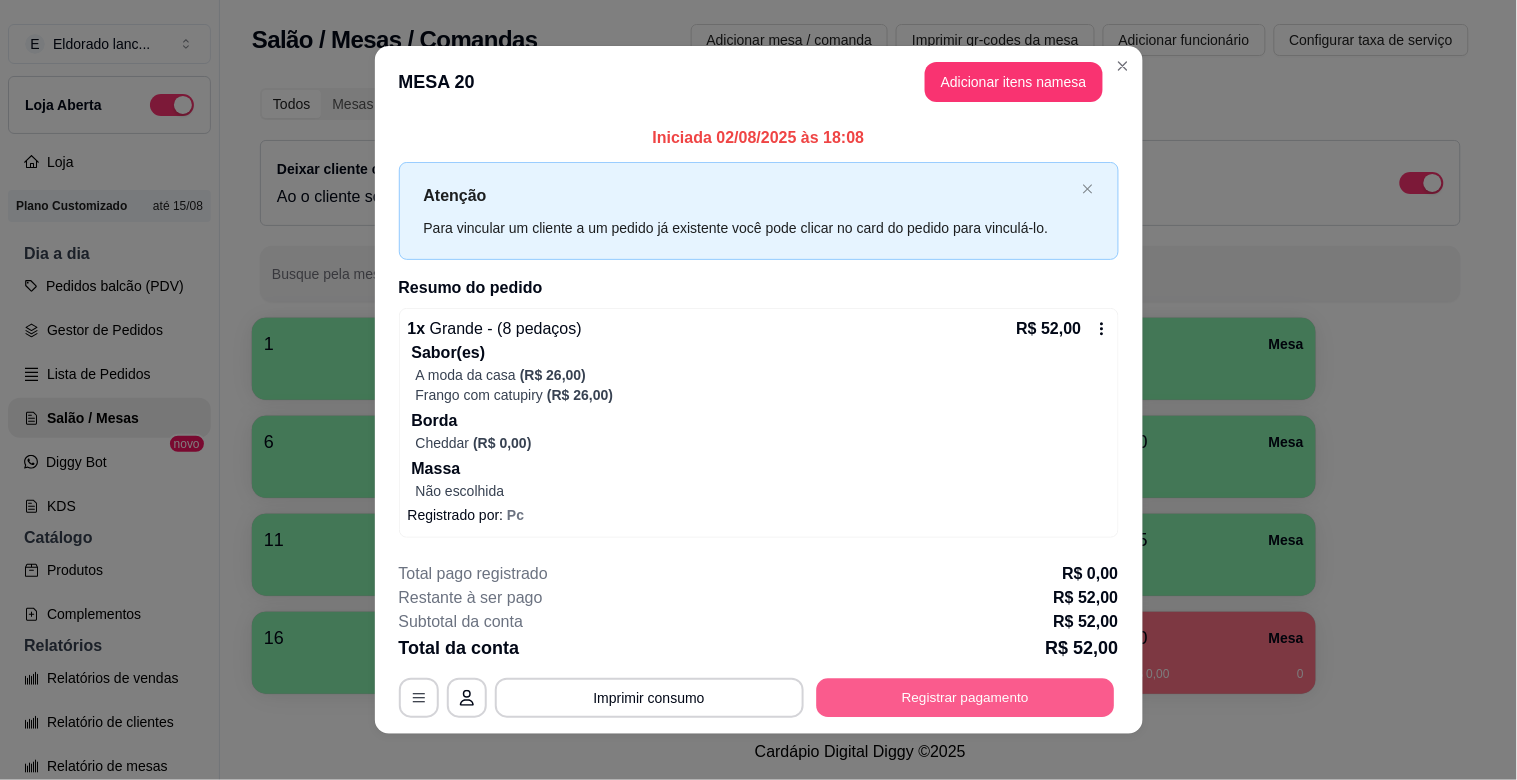 click on "Registrar pagamento" at bounding box center [965, 697] 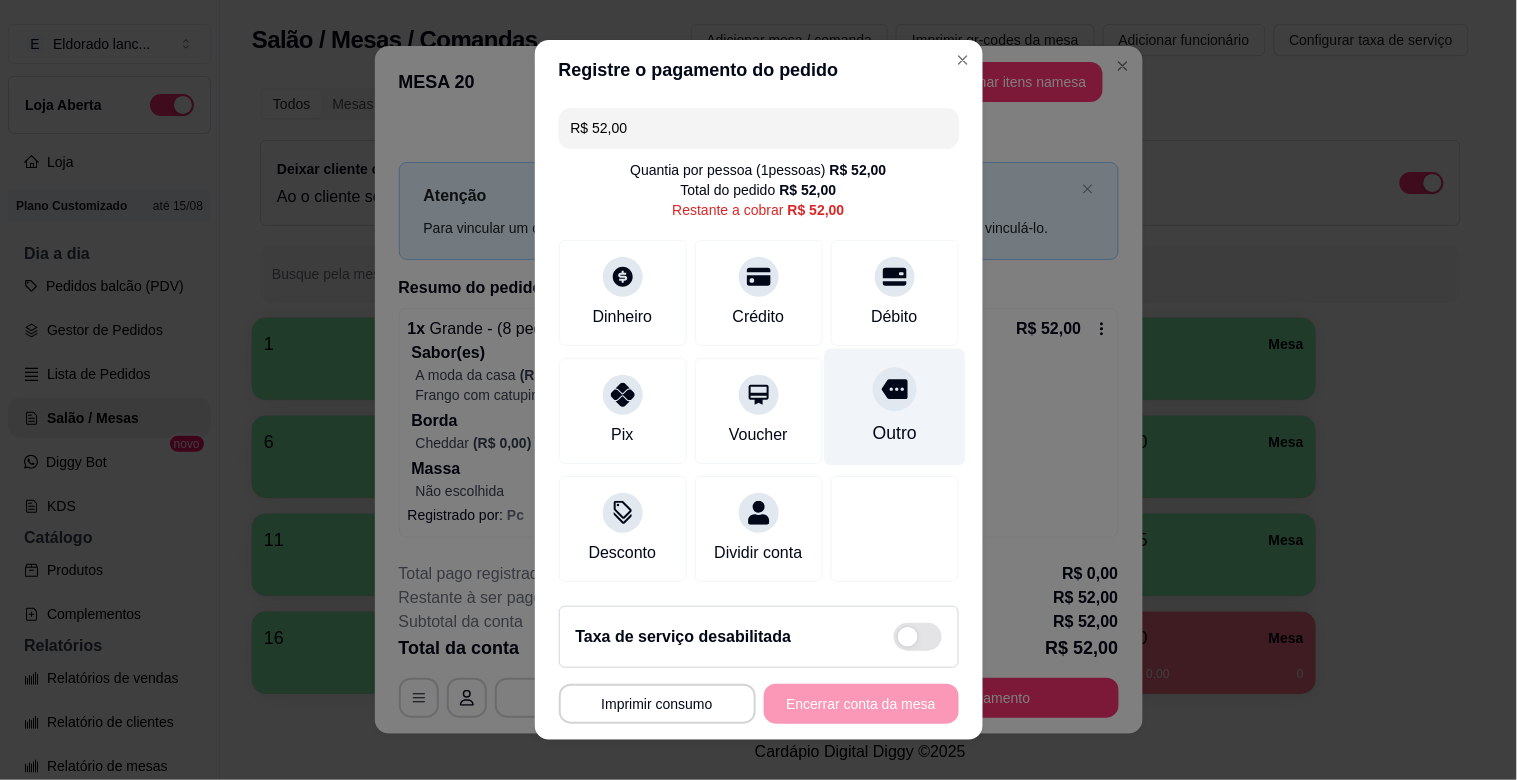click on "Outro" at bounding box center (894, 407) 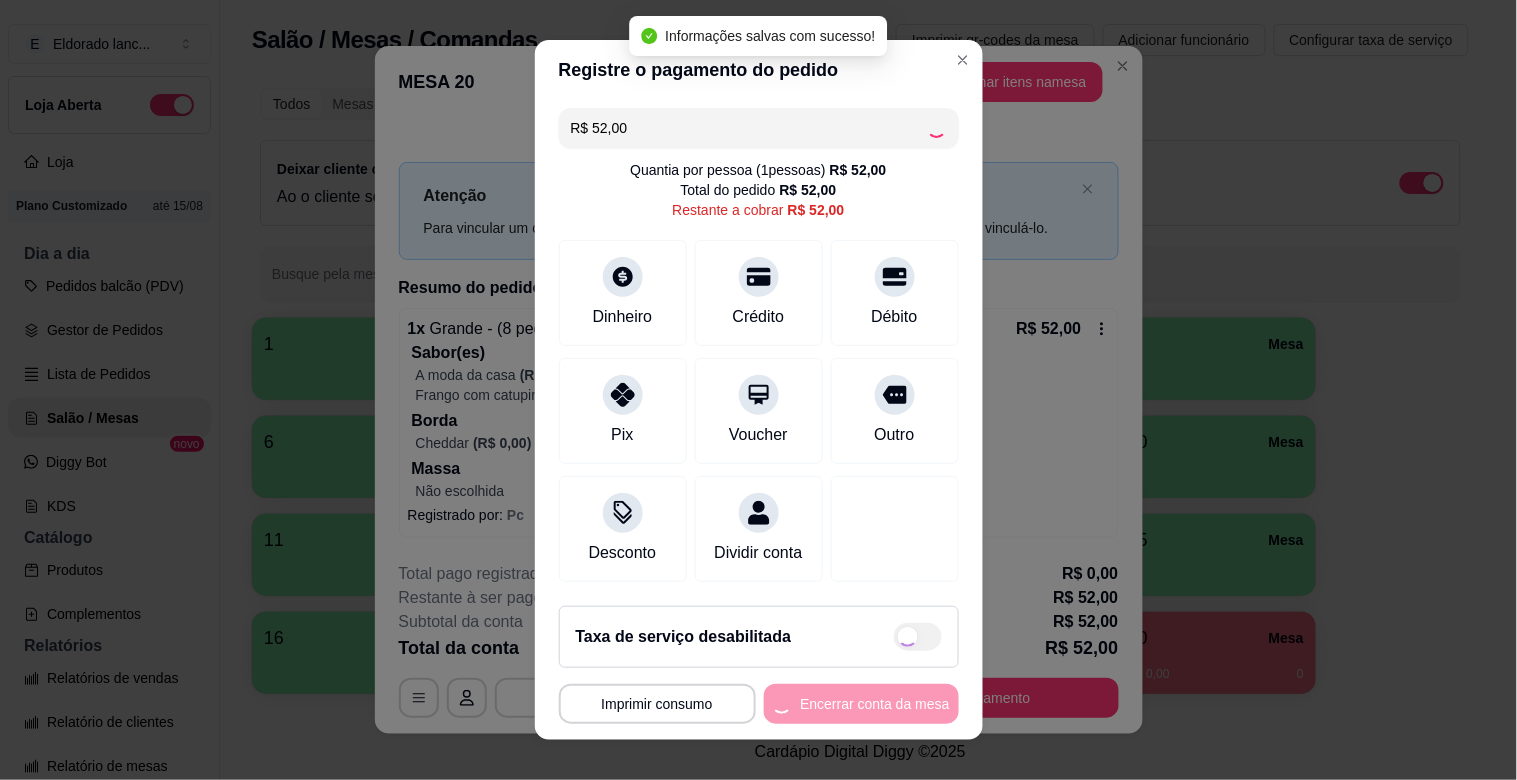 type on "R$ 0,00" 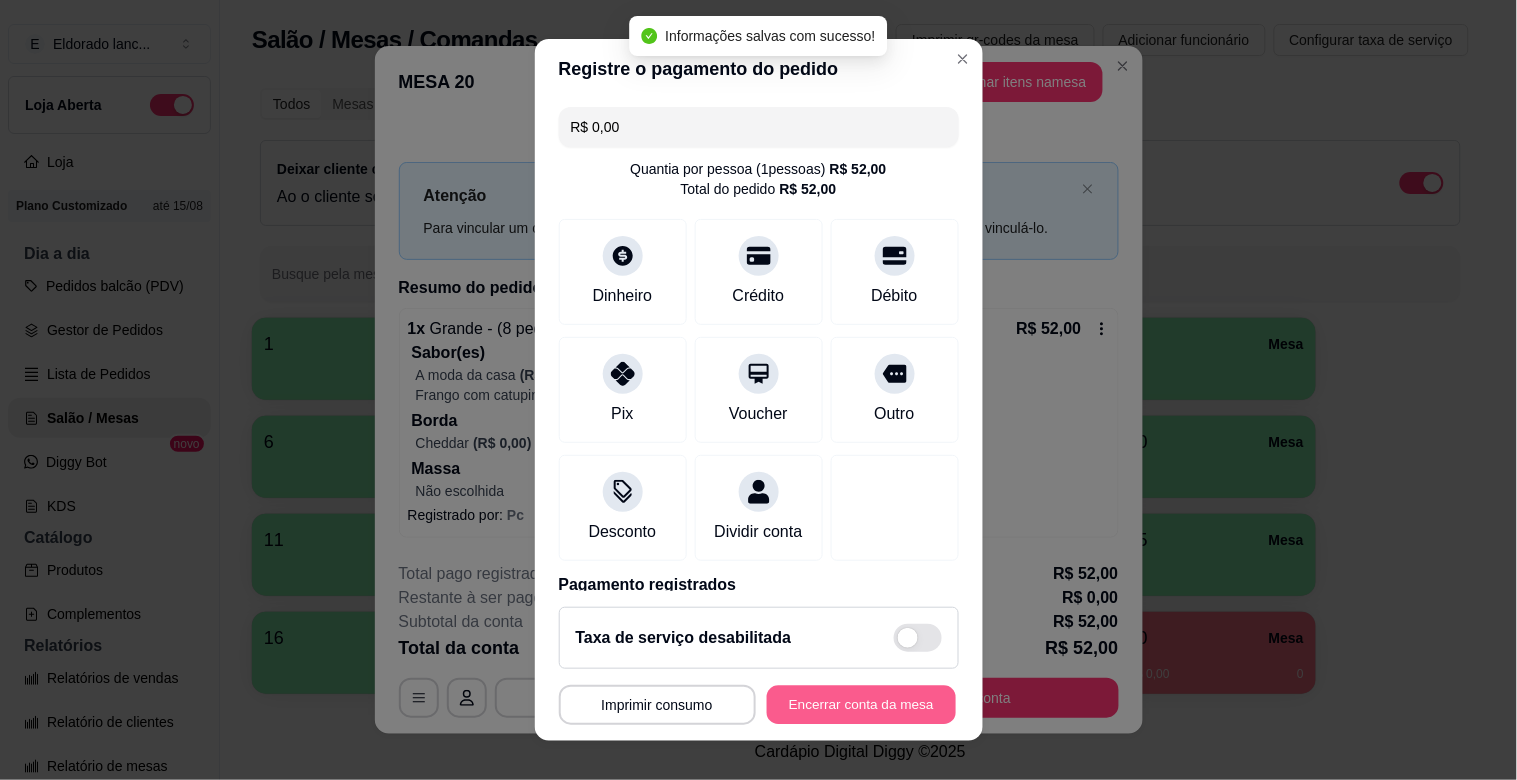 click on "Encerrar conta da mesa" at bounding box center (861, 705) 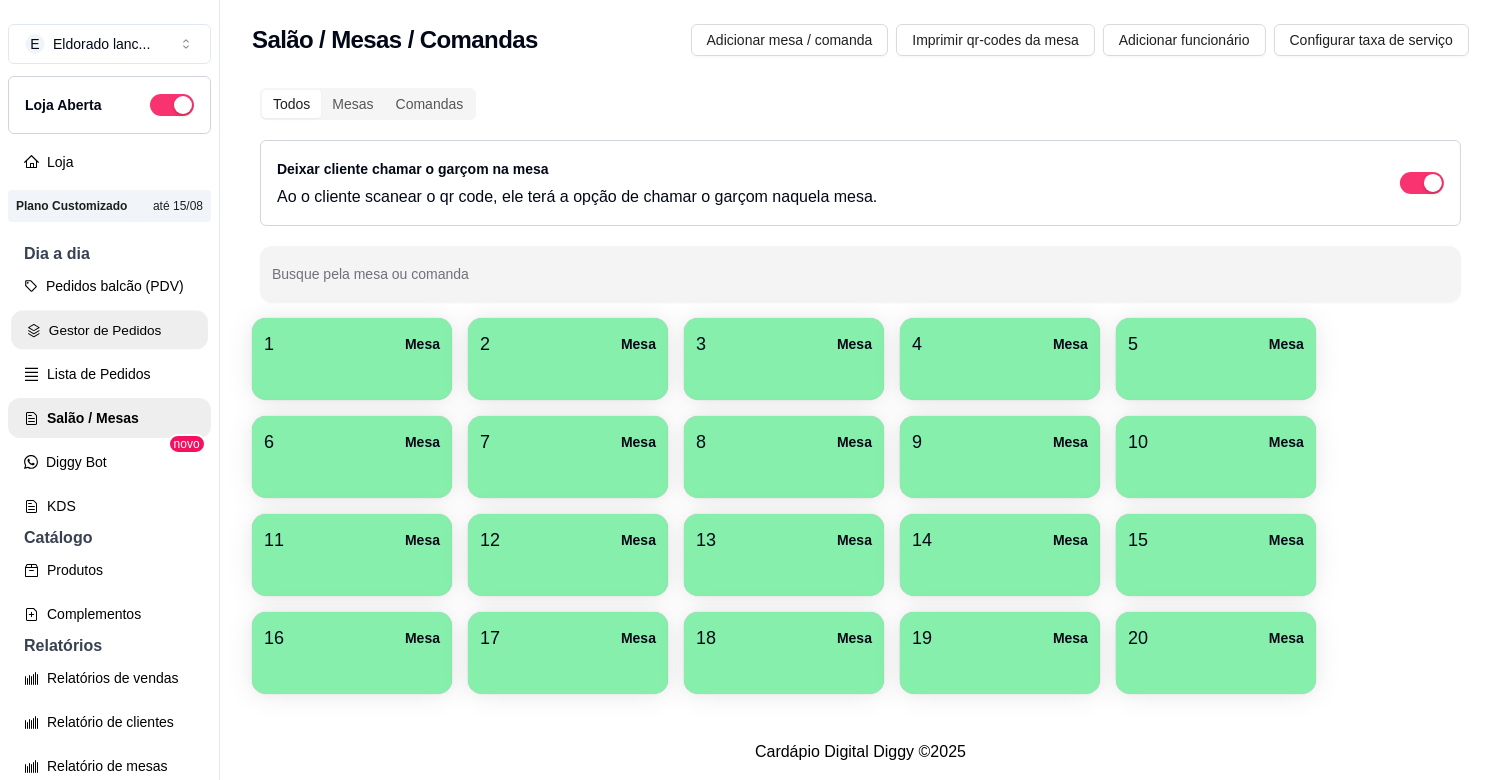 click on "Gestor de Pedidos" at bounding box center (109, 330) 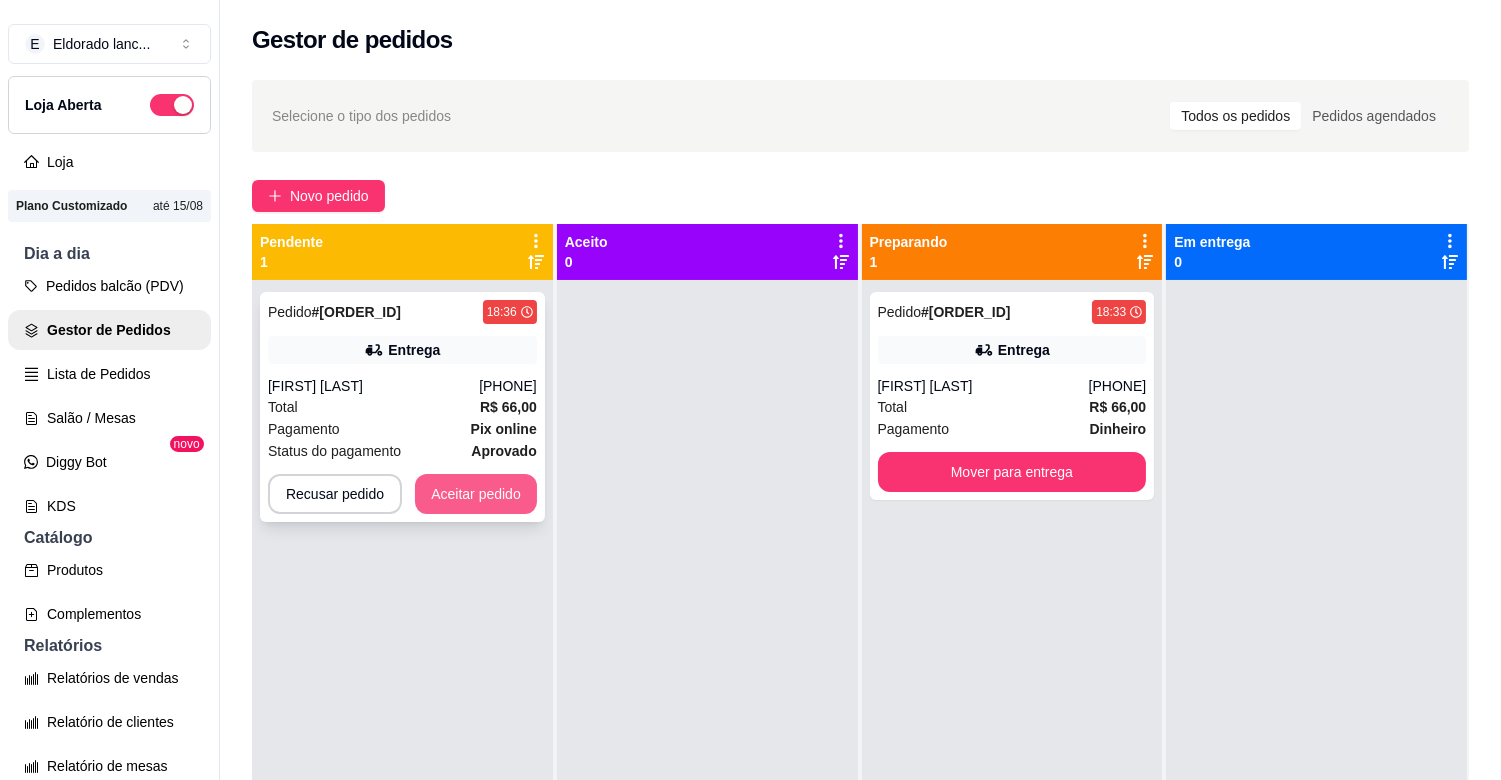 click on "Aceitar pedido" at bounding box center [476, 494] 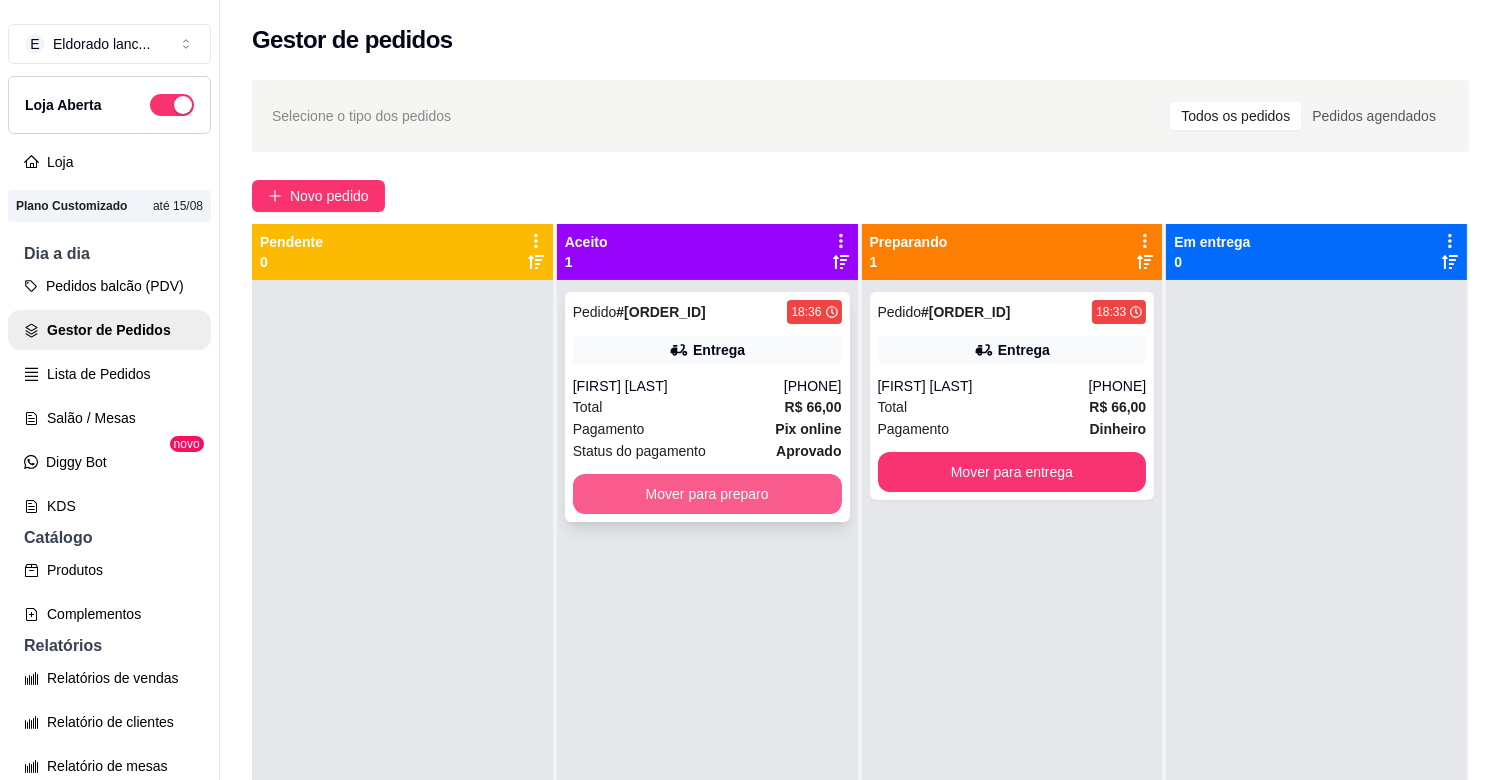 click on "Mover para preparo" at bounding box center [707, 494] 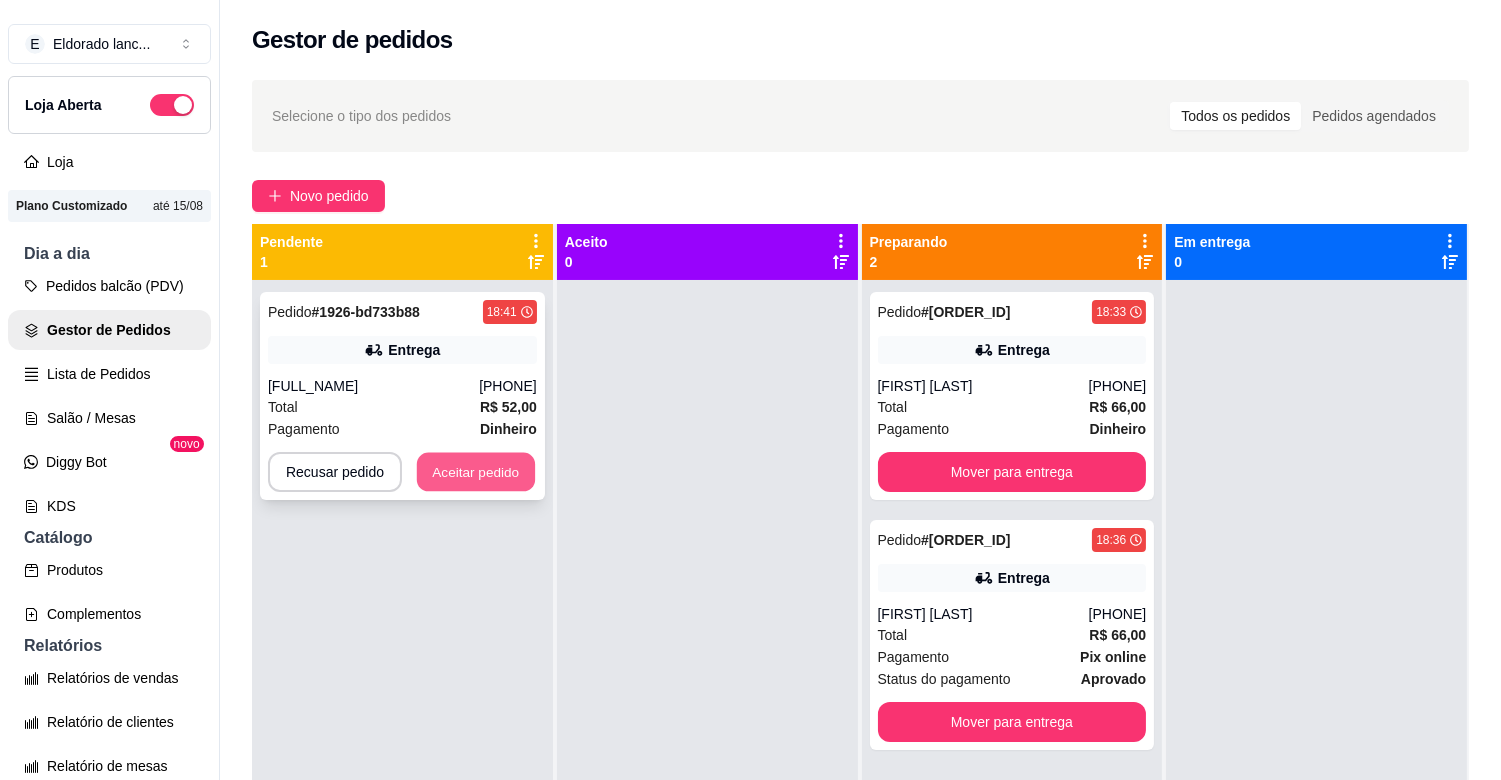 click on "Aceitar pedido" at bounding box center [476, 472] 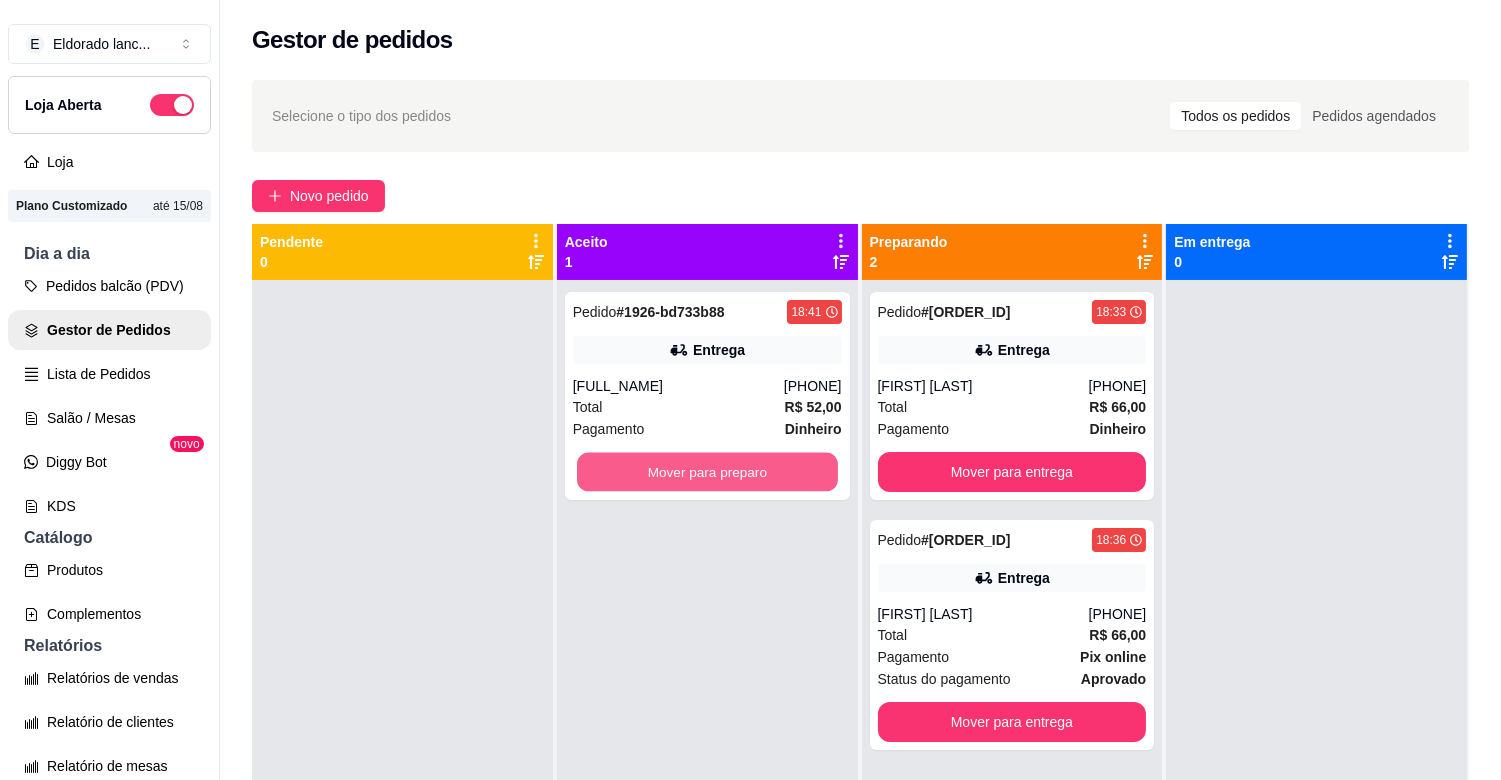 click on "Mover para preparo" at bounding box center [707, 472] 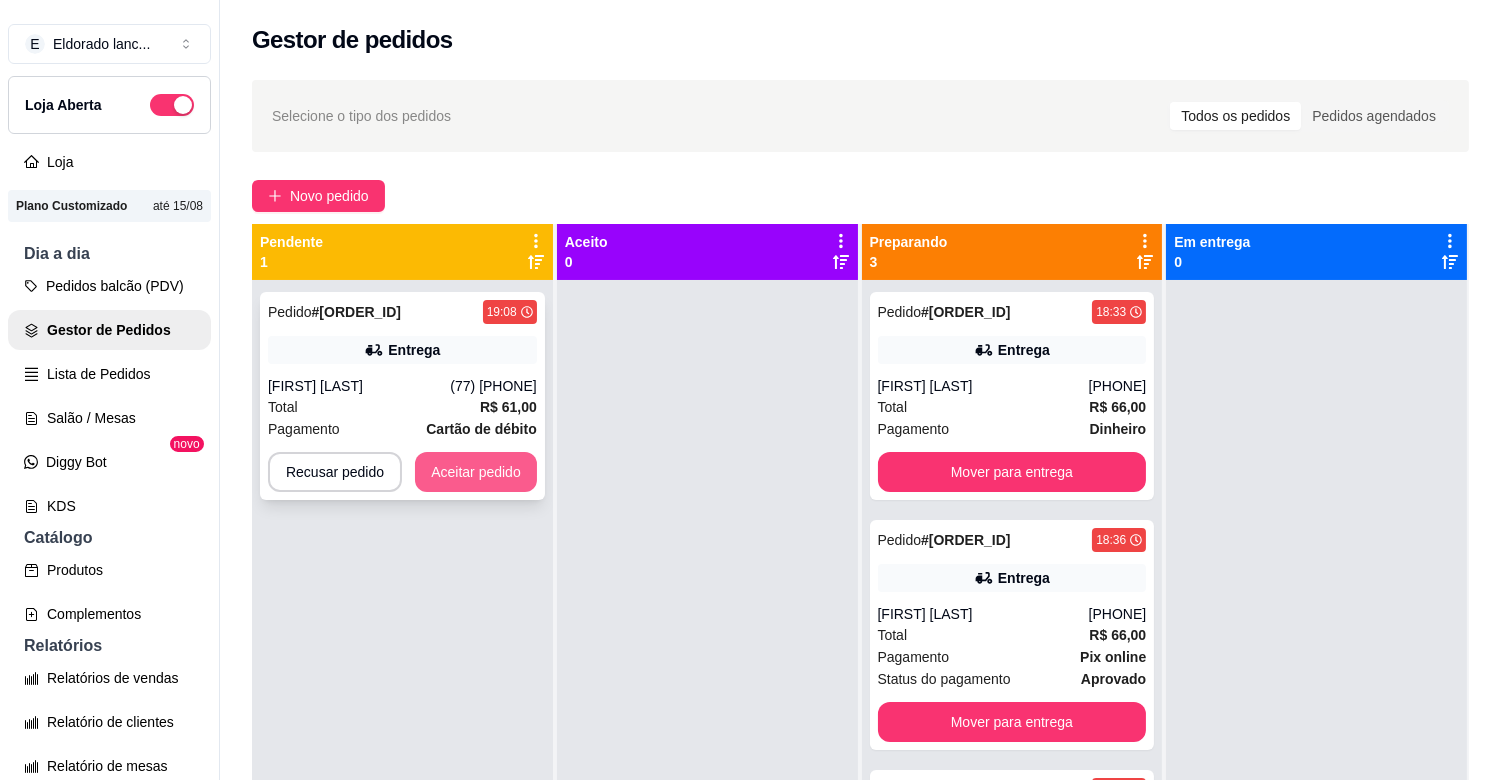 click on "Aceitar pedido" at bounding box center (476, 472) 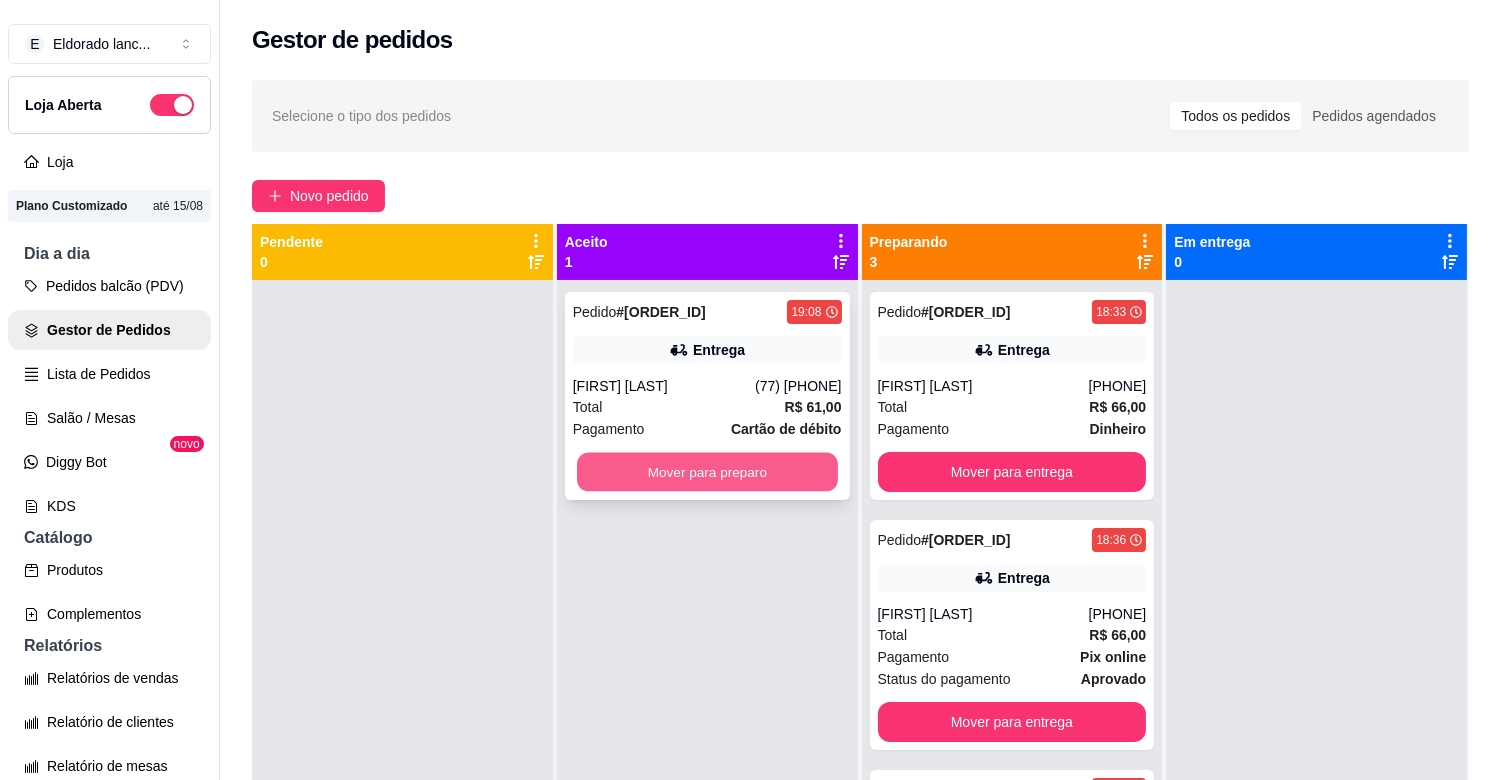click on "Mover para preparo" at bounding box center [707, 472] 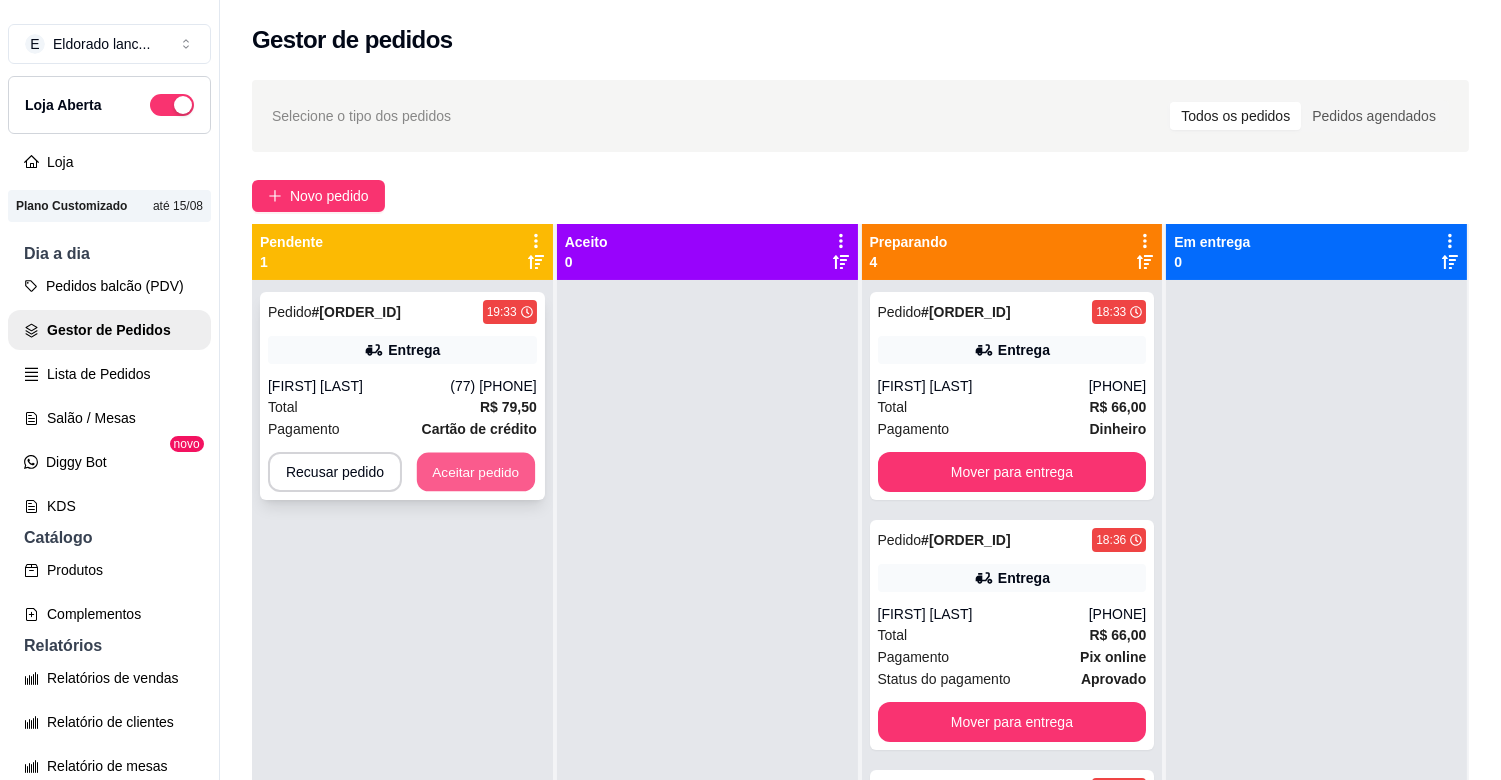 click on "Aceitar pedido" at bounding box center [476, 472] 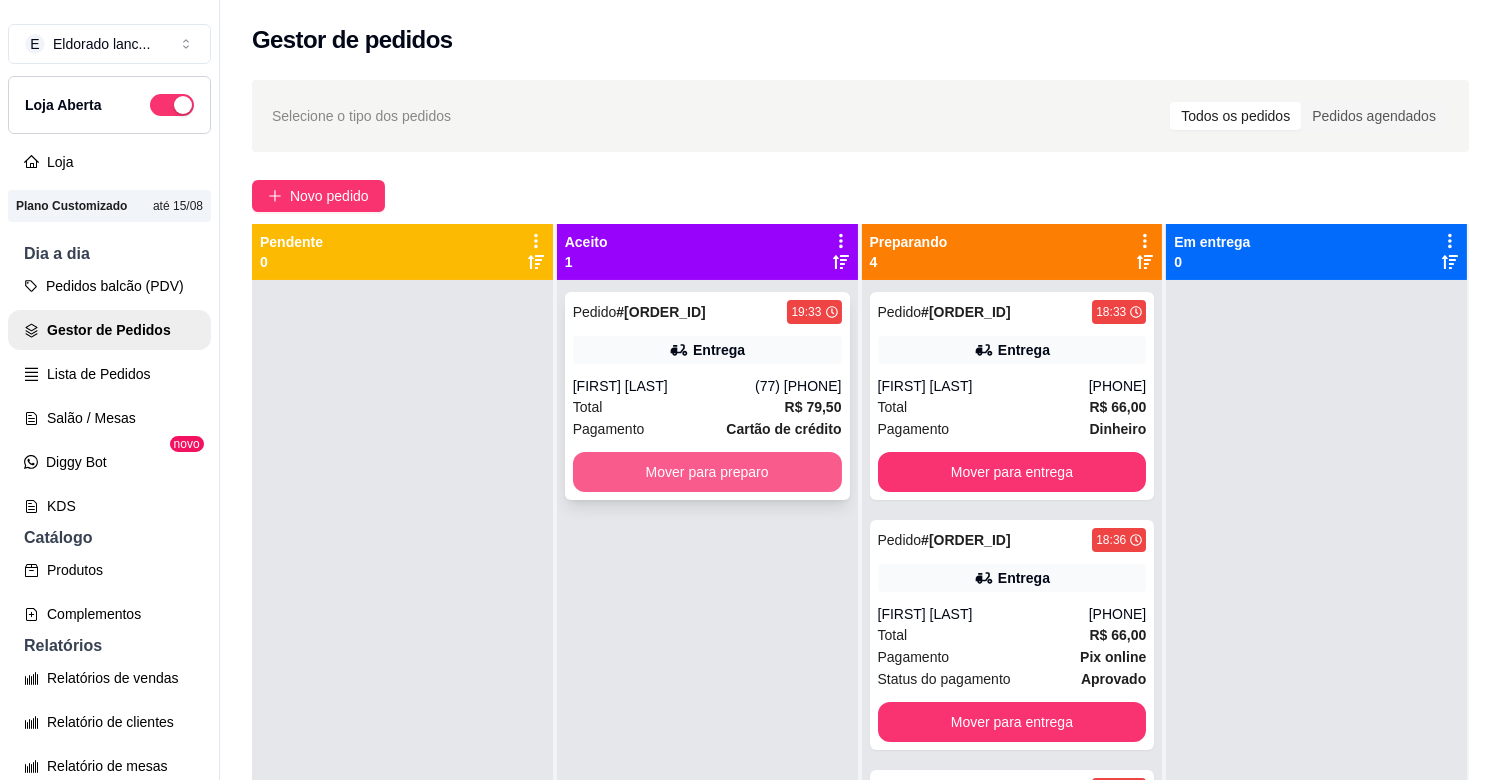 click on "Mover para preparo" at bounding box center (707, 472) 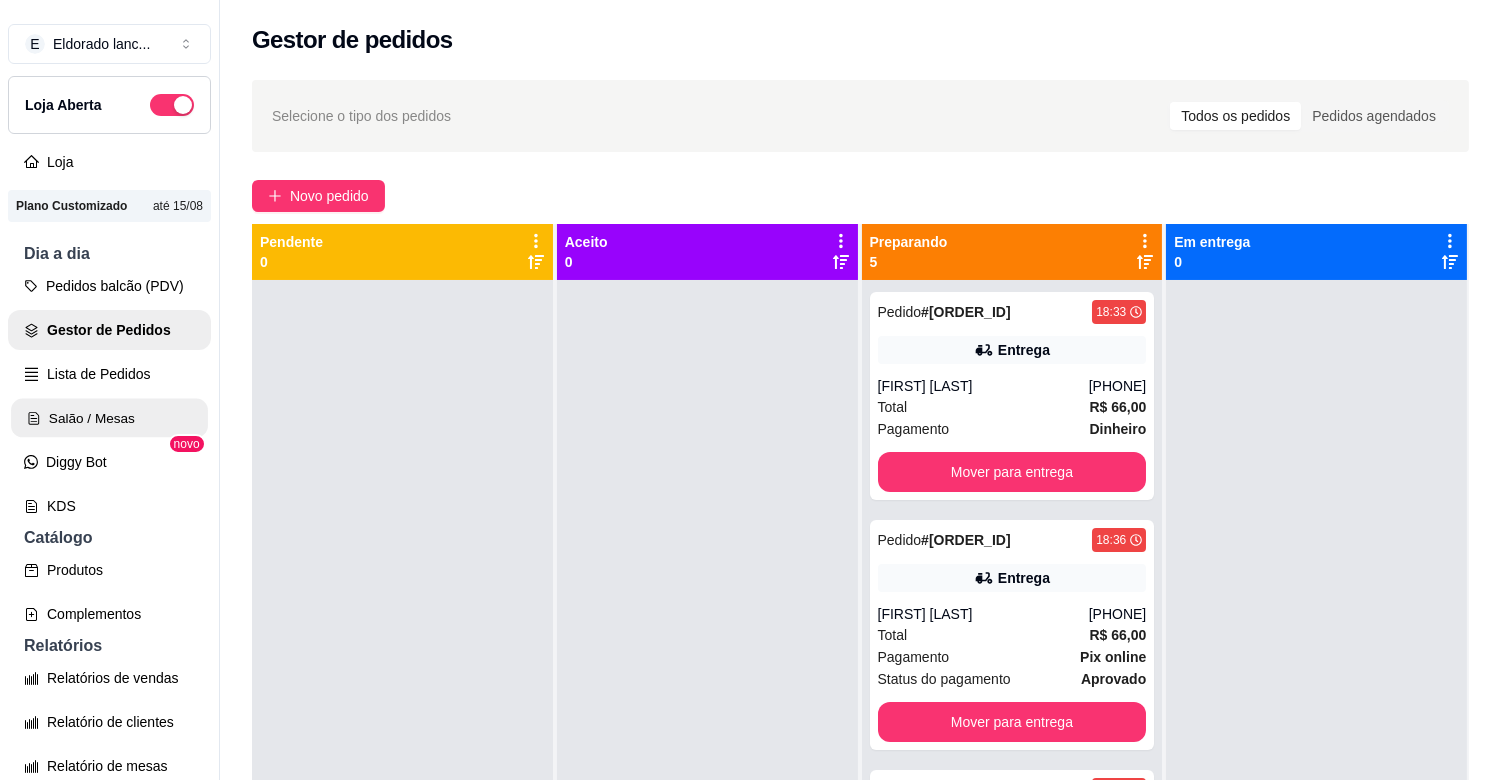 click on "Salão / Mesas" at bounding box center (109, 418) 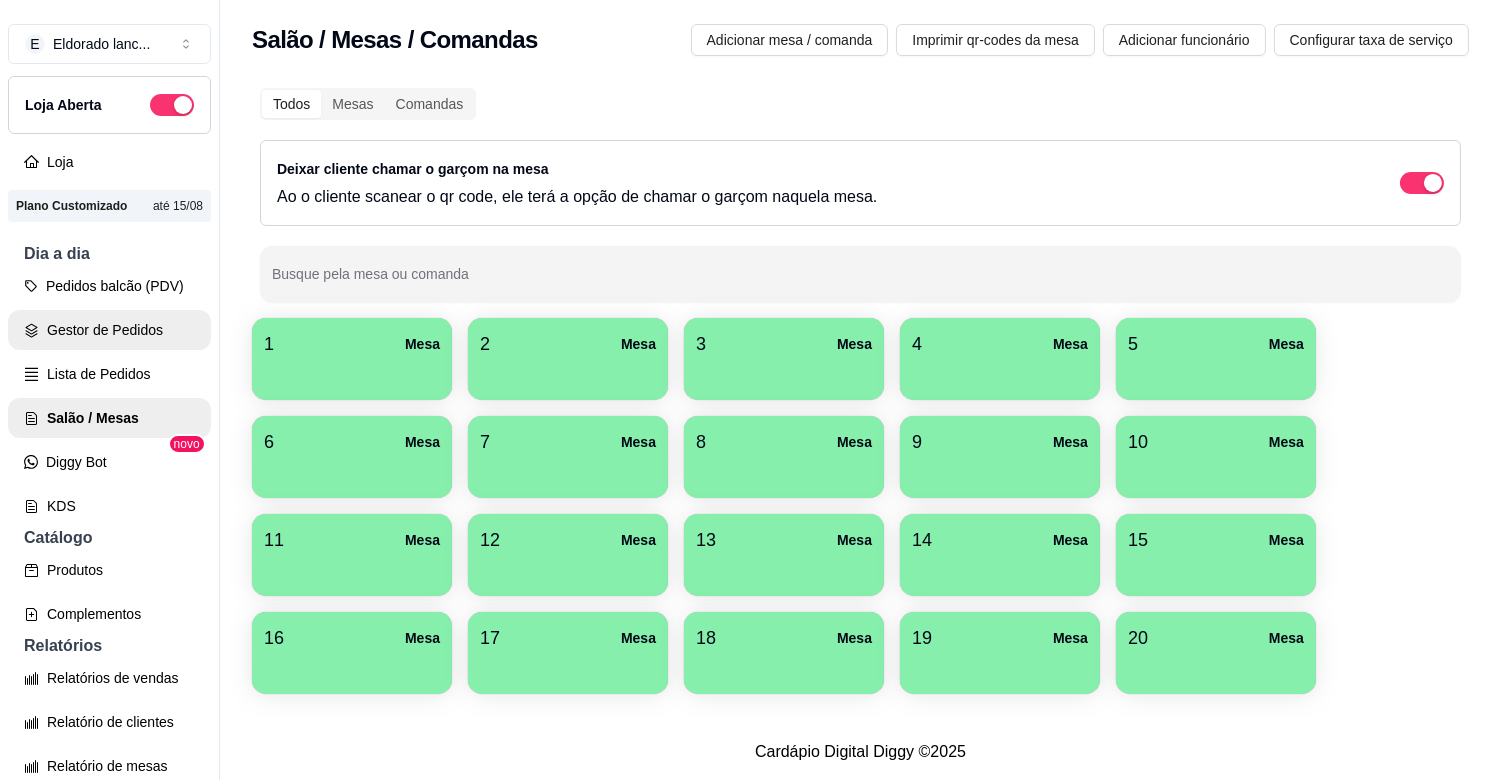 click on "Gestor de Pedidos" at bounding box center [109, 330] 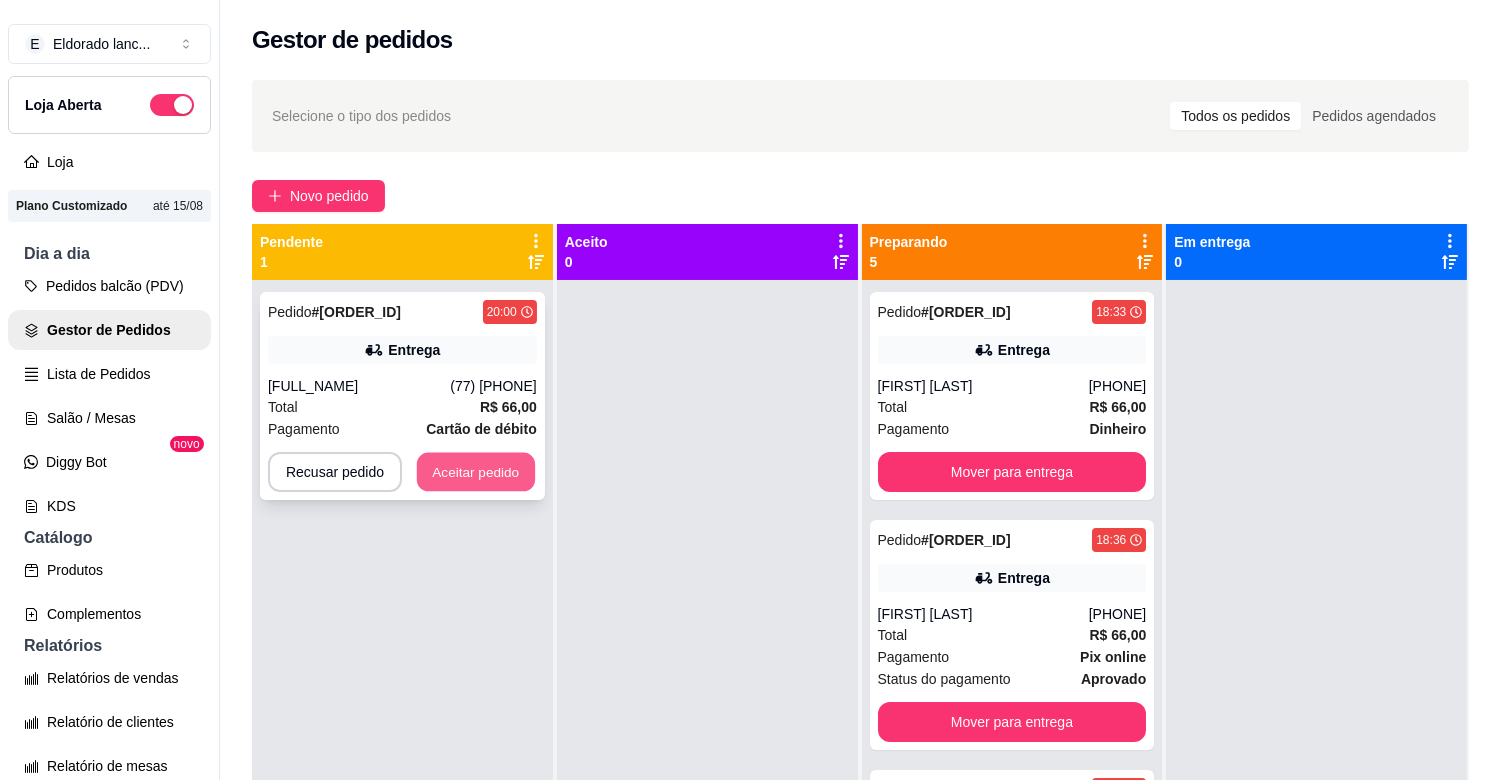 click on "Aceitar pedido" at bounding box center (476, 472) 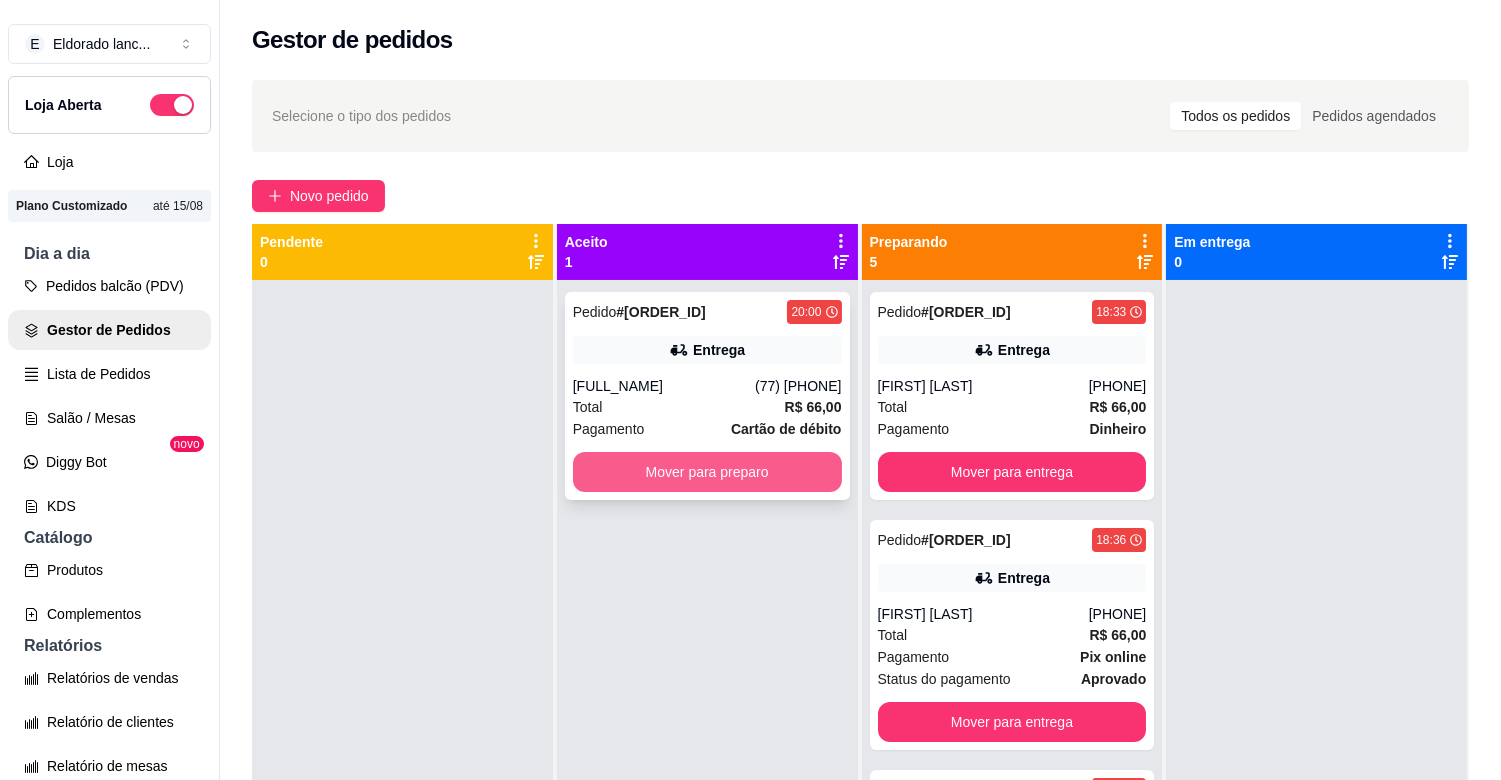 click on "Mover para preparo" at bounding box center [707, 472] 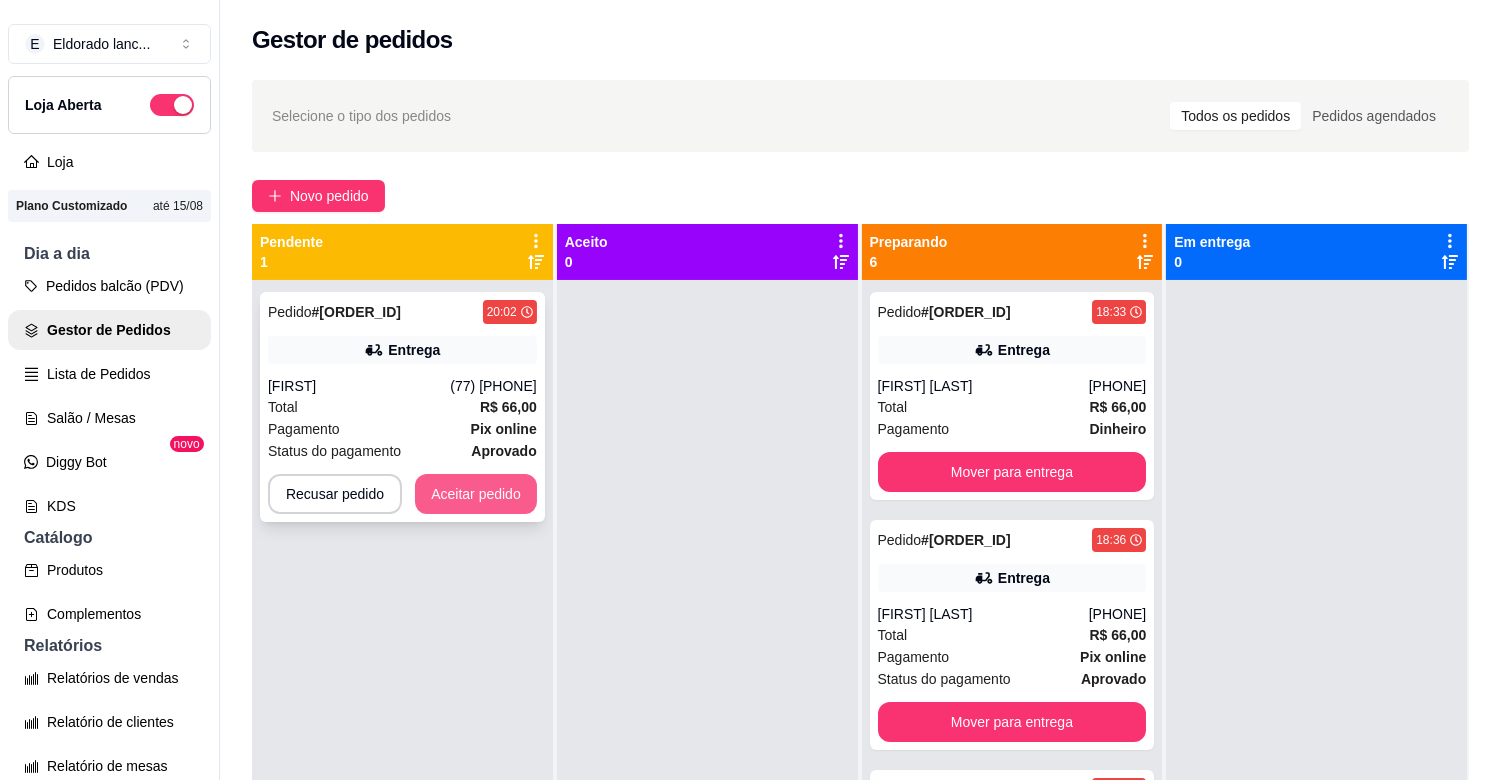 click on "Aceitar pedido" at bounding box center [476, 494] 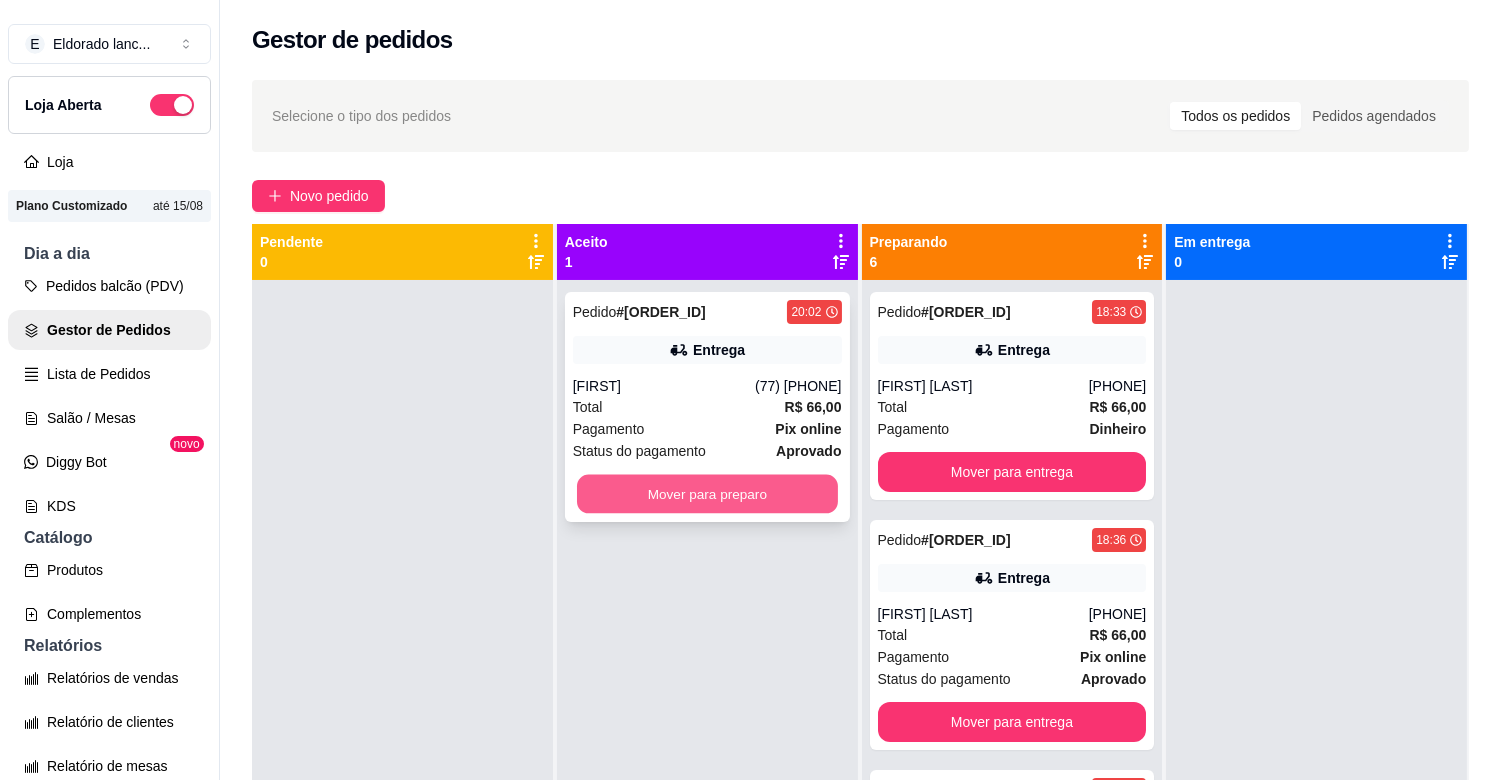 click on "Mover para preparo" at bounding box center [707, 494] 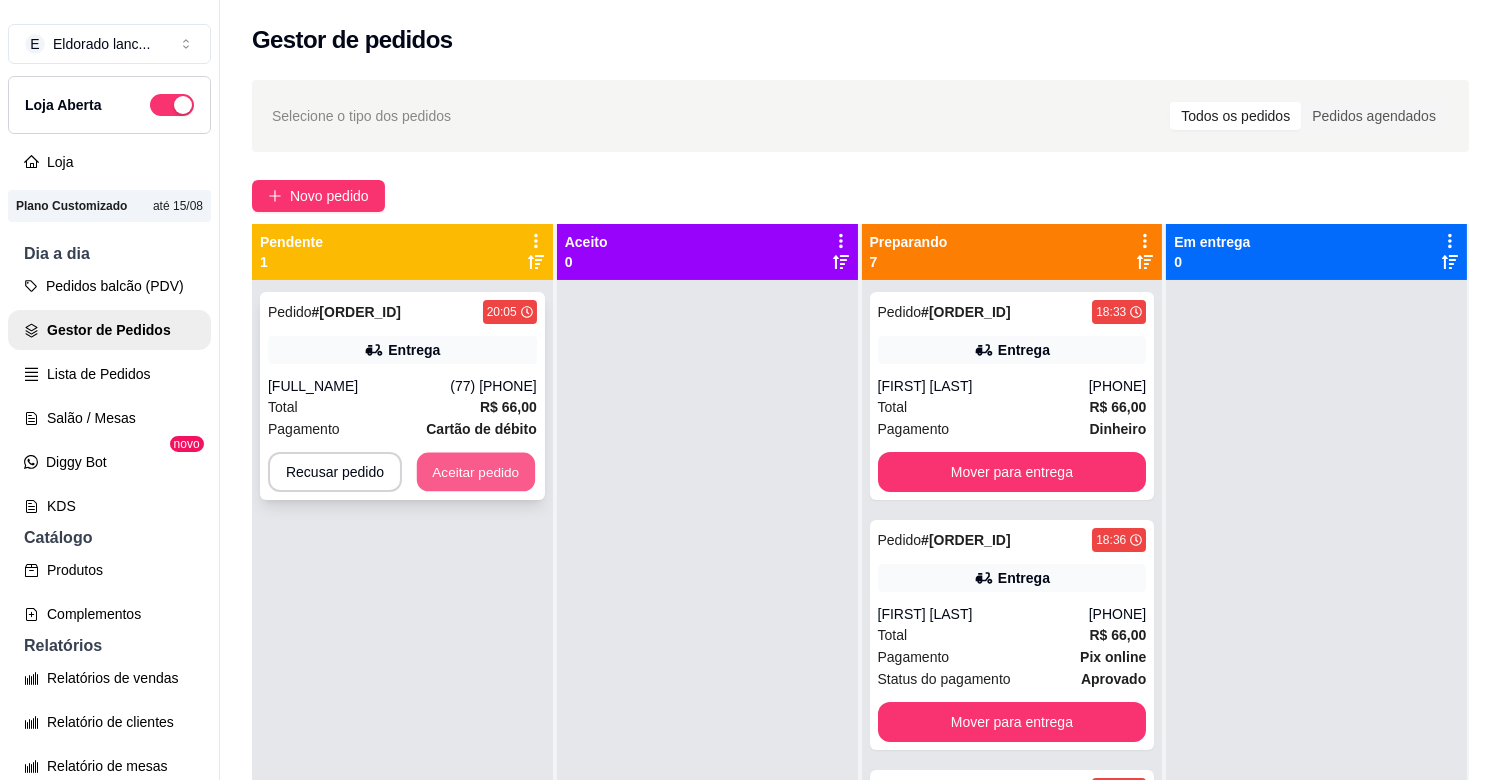click on "Aceitar pedido" at bounding box center [476, 472] 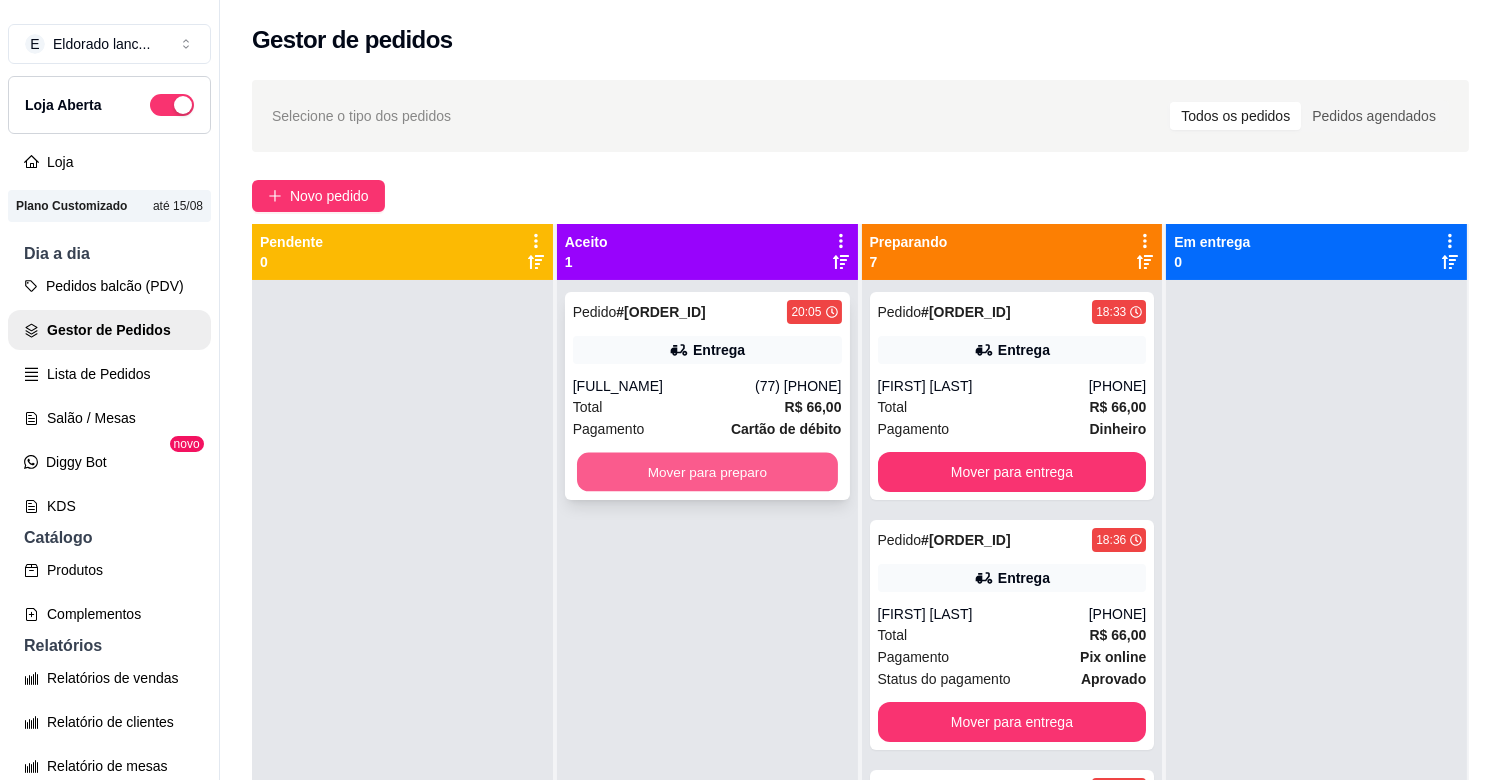 click on "Mover para preparo" at bounding box center (707, 472) 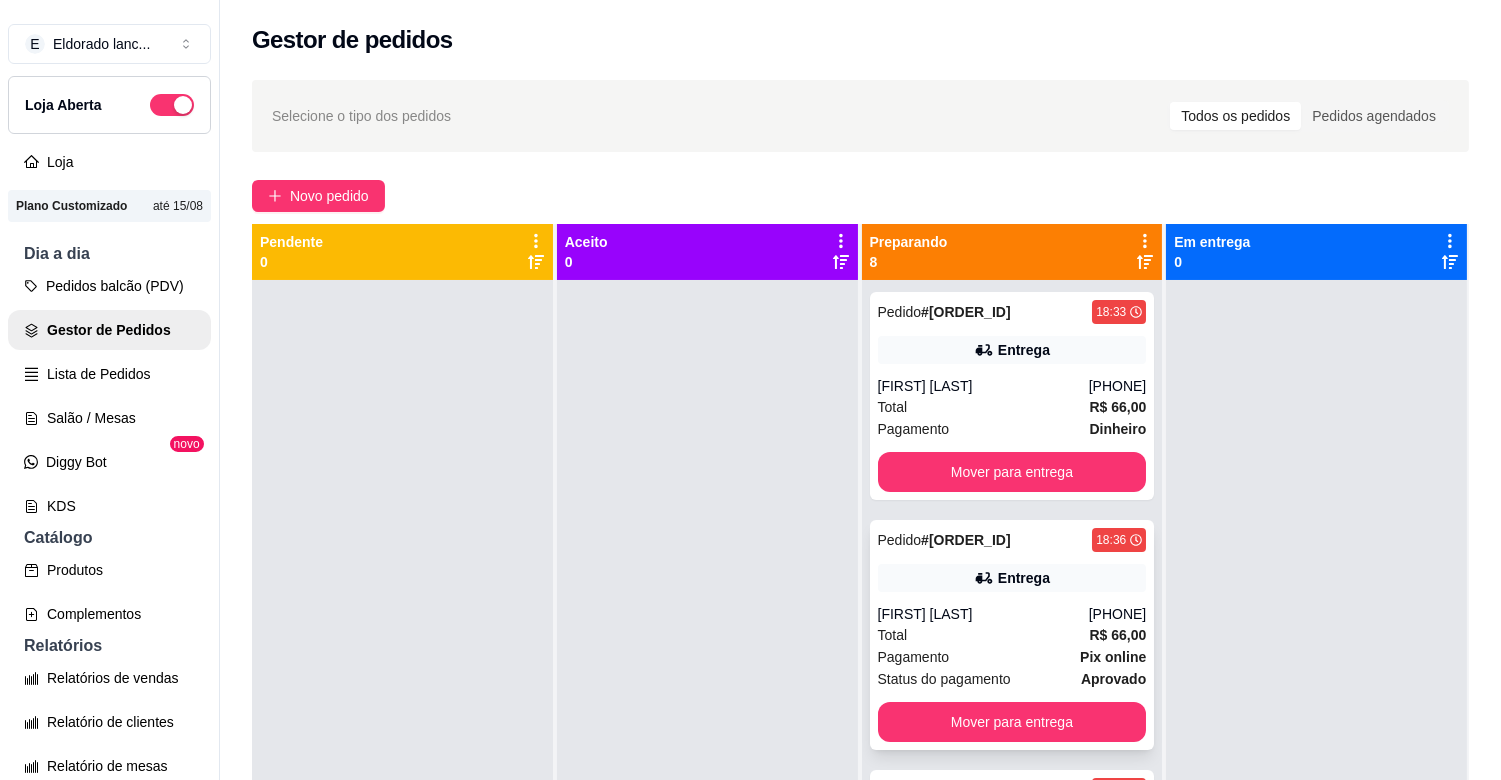 click on "Pedido # [ORDER_ID] 18:36" at bounding box center [1012, 540] 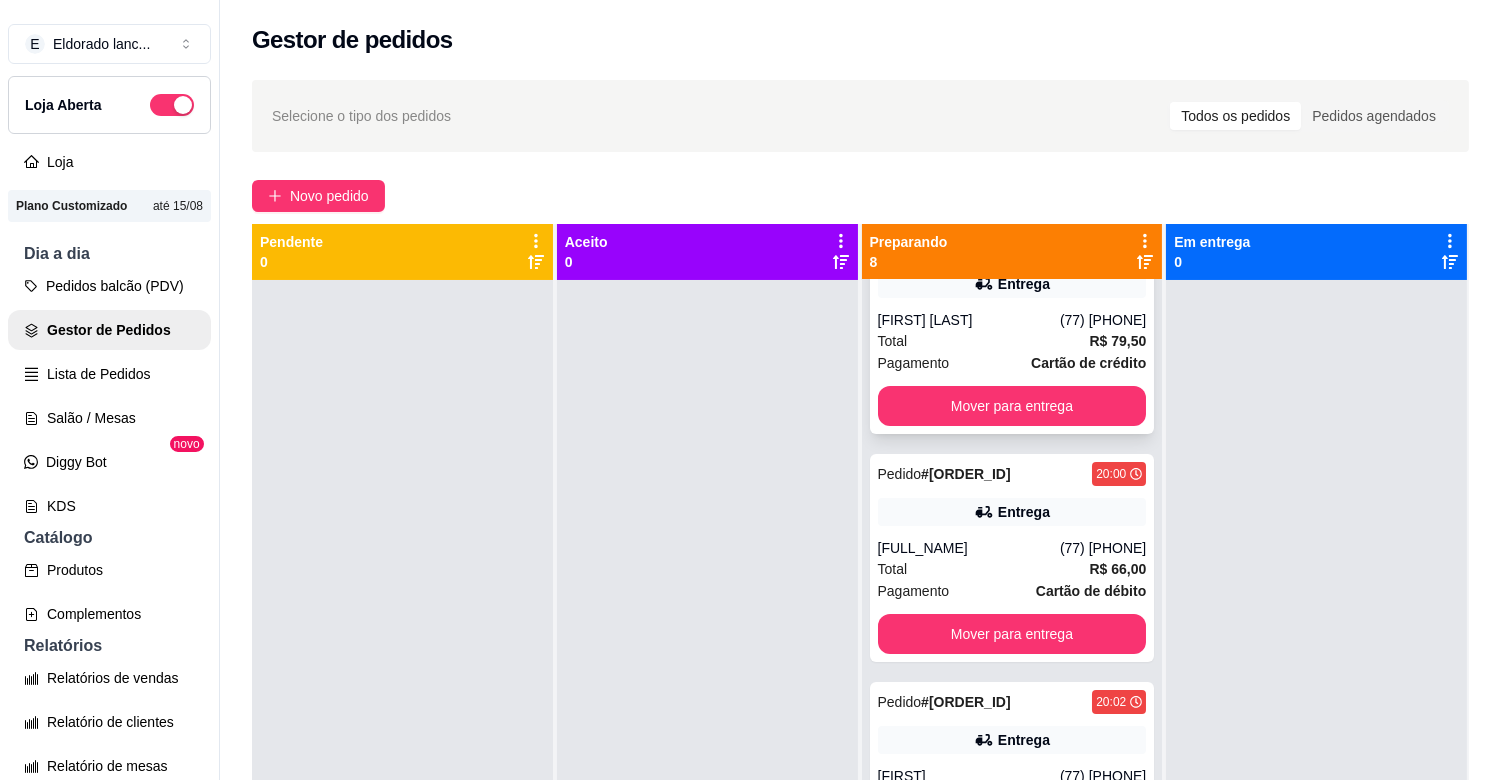 scroll, scrollTop: 1111, scrollLeft: 0, axis: vertical 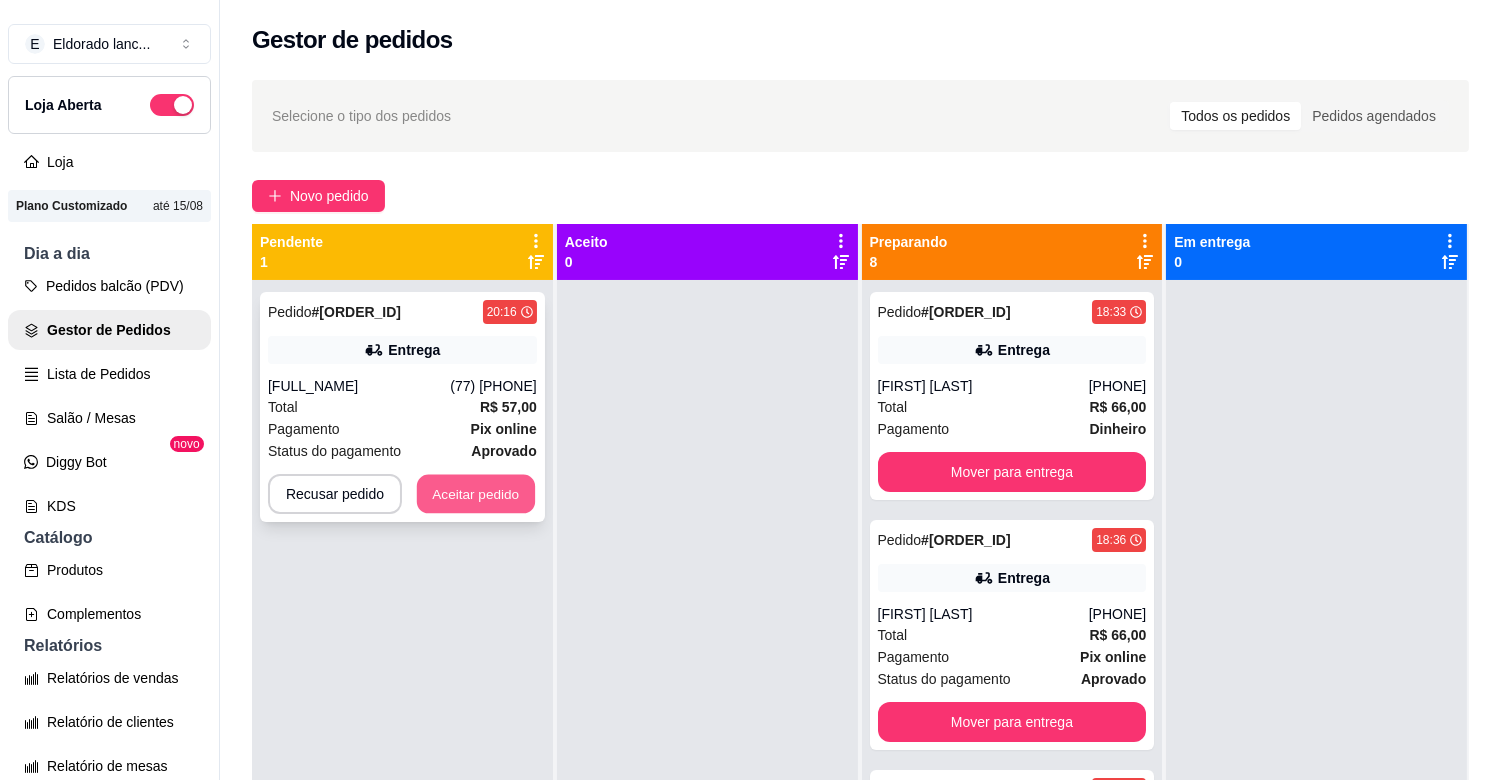 click on "Aceitar pedido" at bounding box center [476, 494] 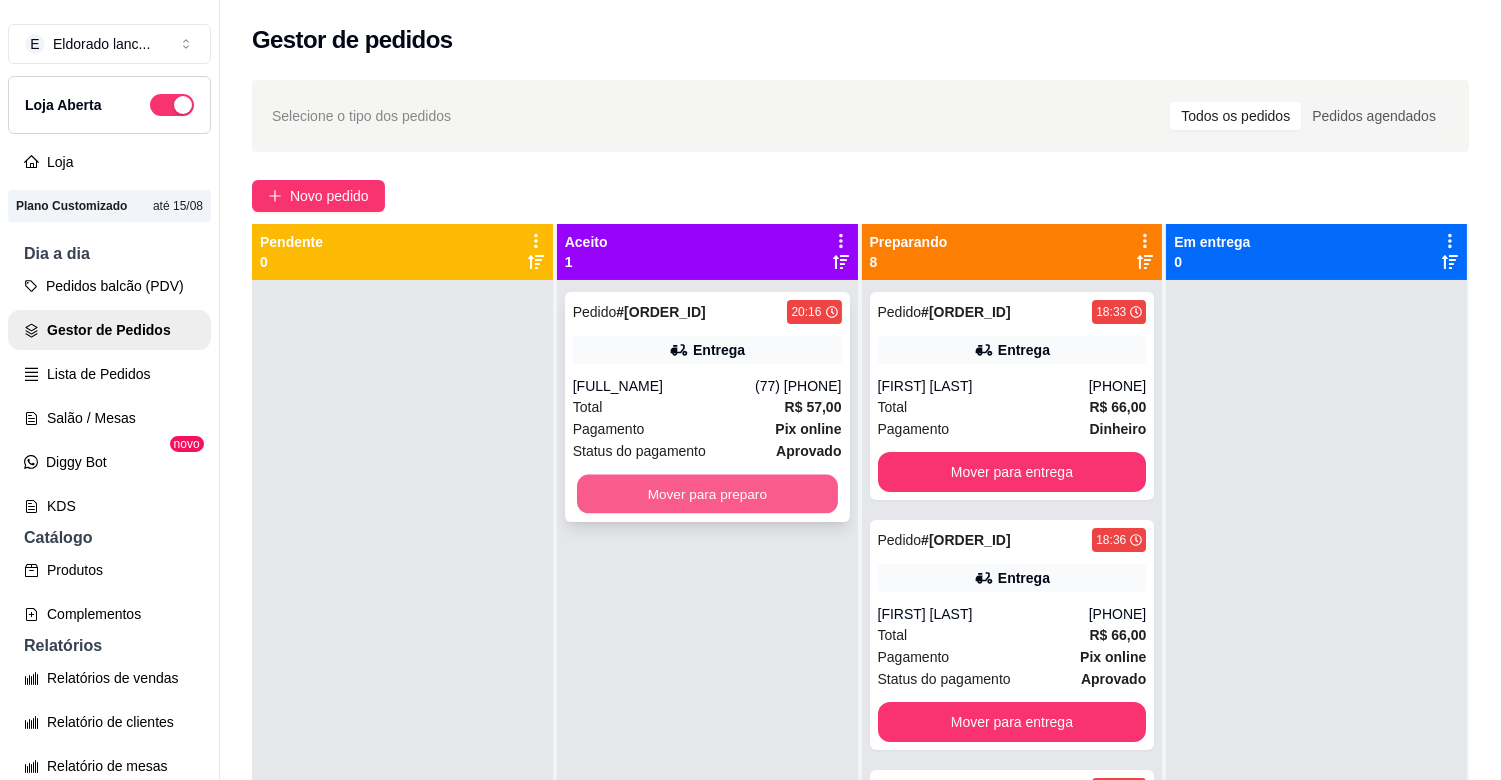 click on "Mover para preparo" at bounding box center (707, 494) 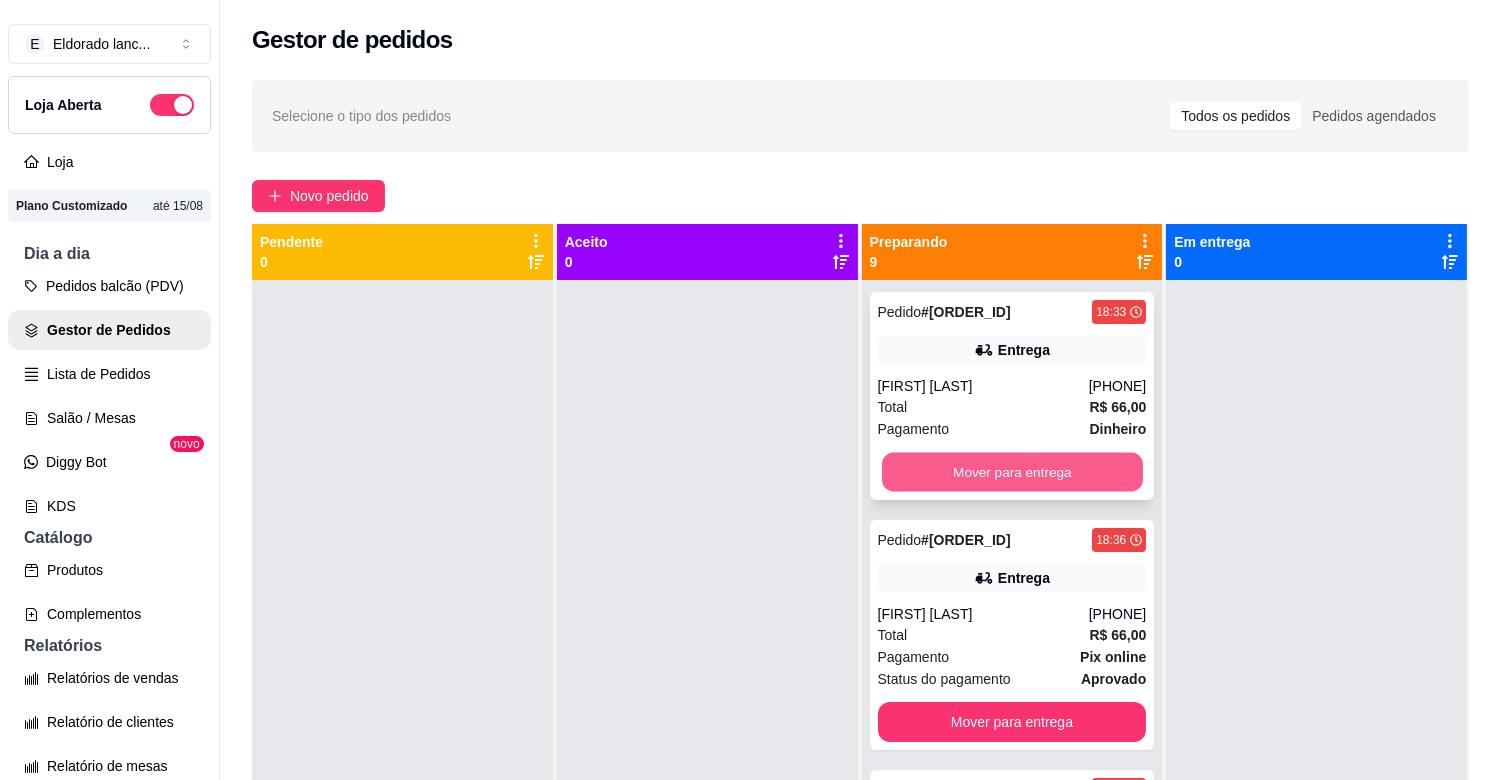 click on "Mover para entrega" at bounding box center [1012, 472] 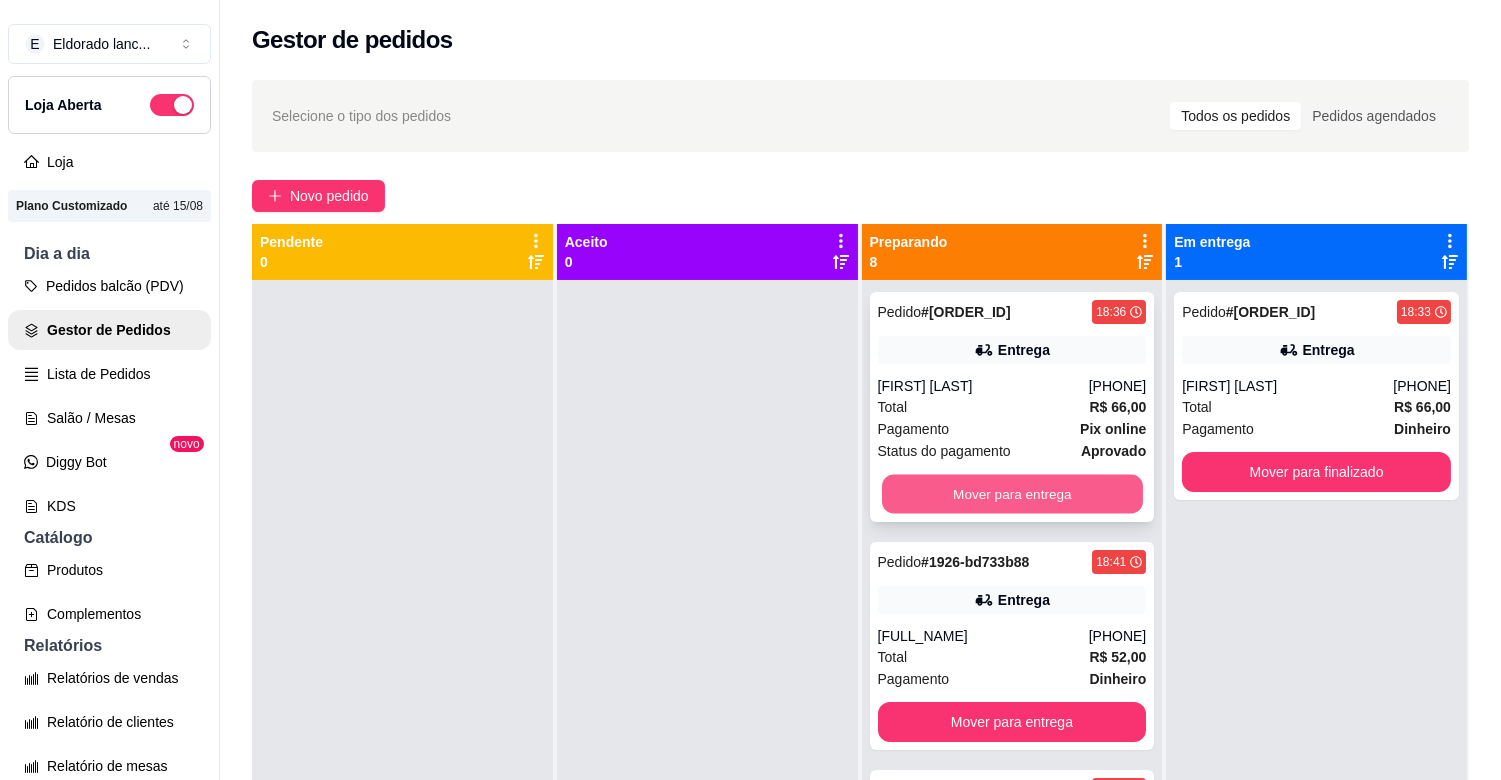 click on "Mover para entrega" at bounding box center [1012, 494] 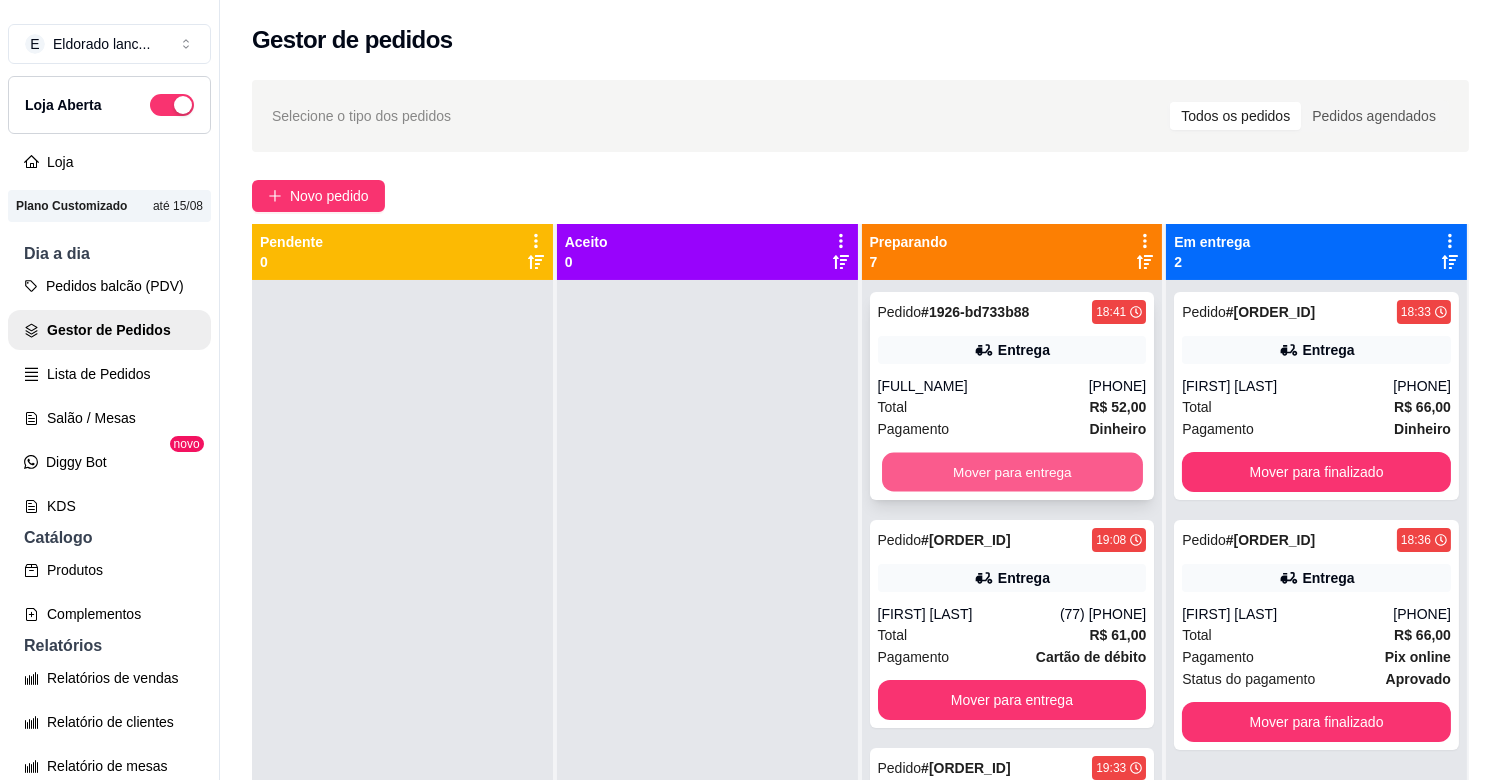 click on "Mover para entrega" at bounding box center [1012, 472] 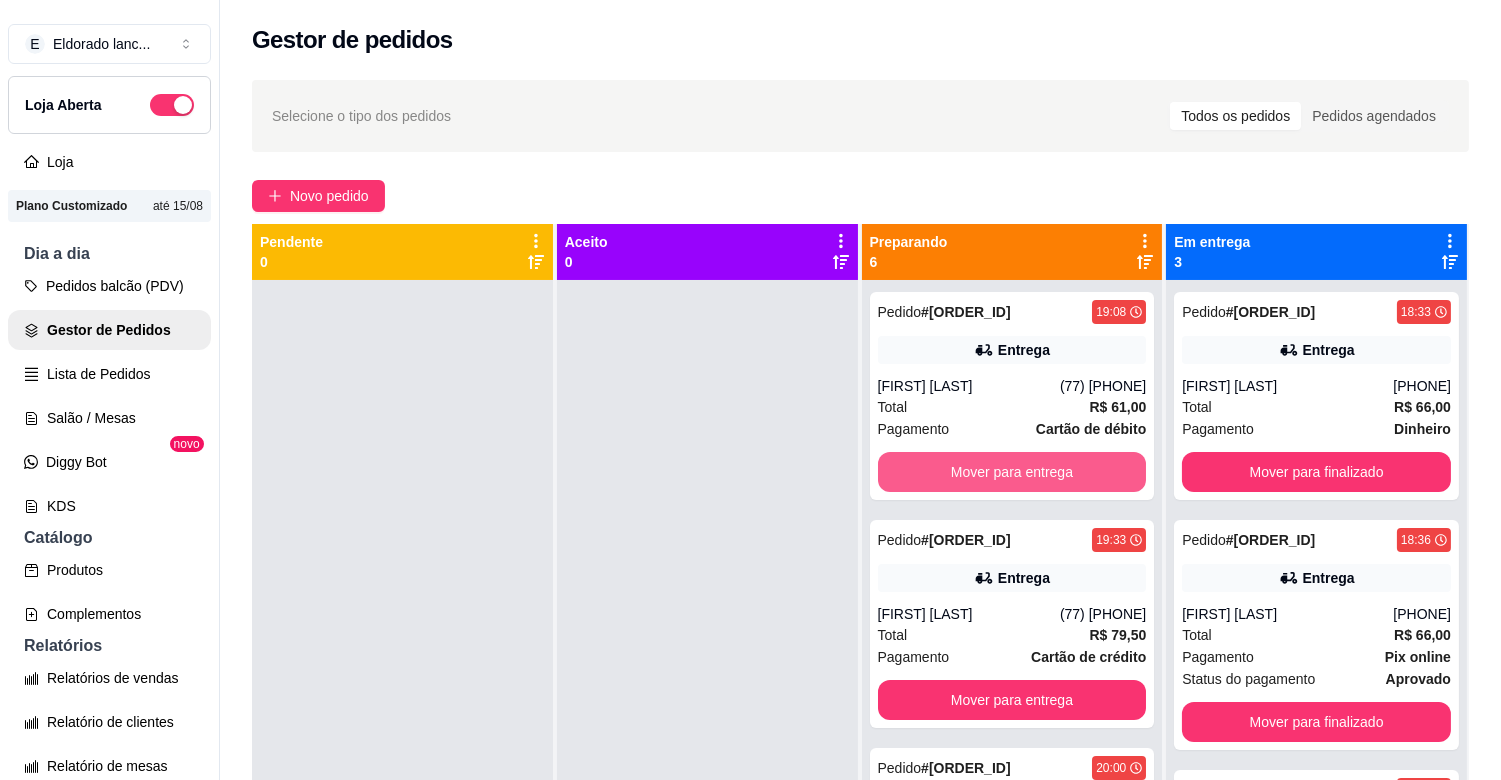 click on "Mover para entrega" at bounding box center [1012, 472] 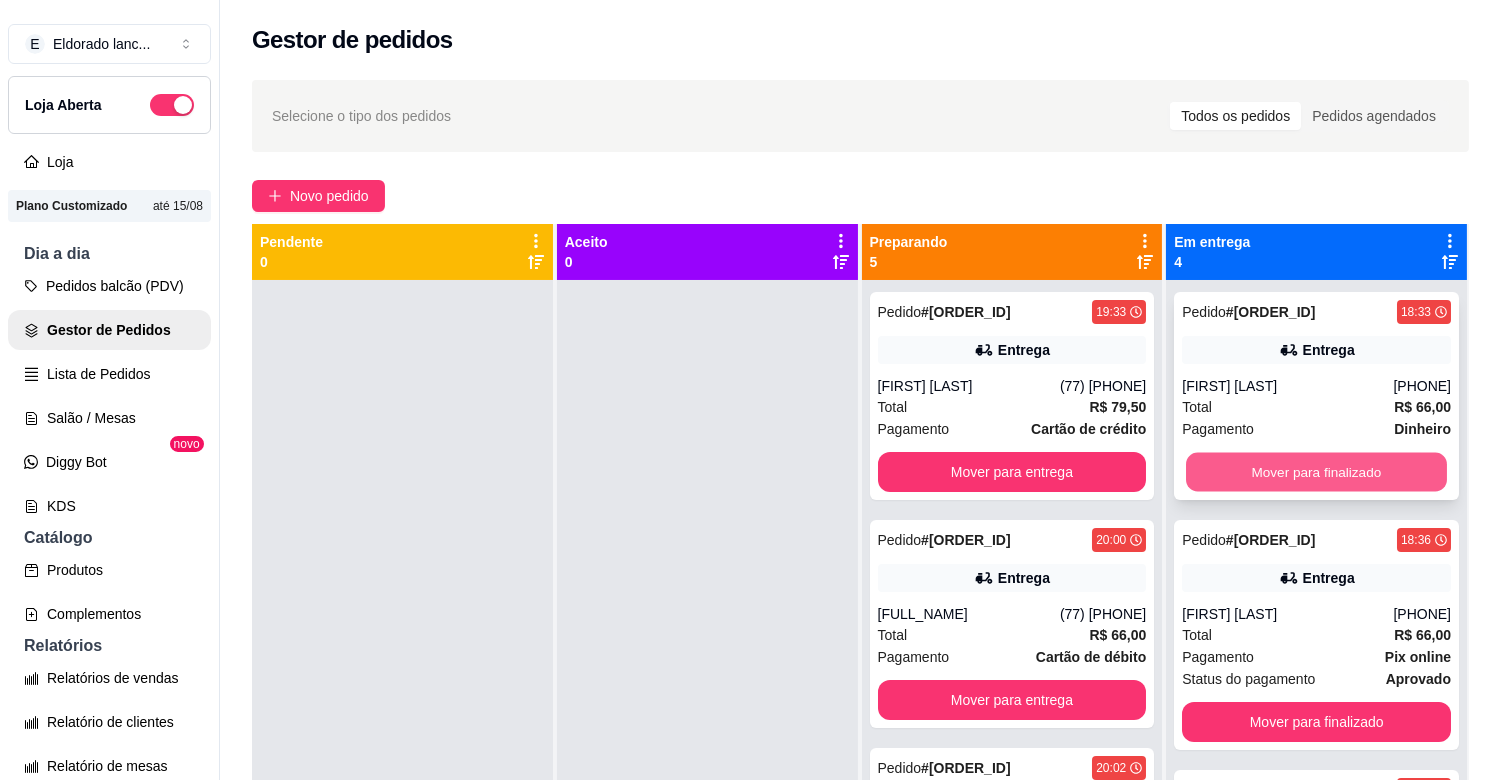 click on "Mover para finalizado" at bounding box center (1316, 472) 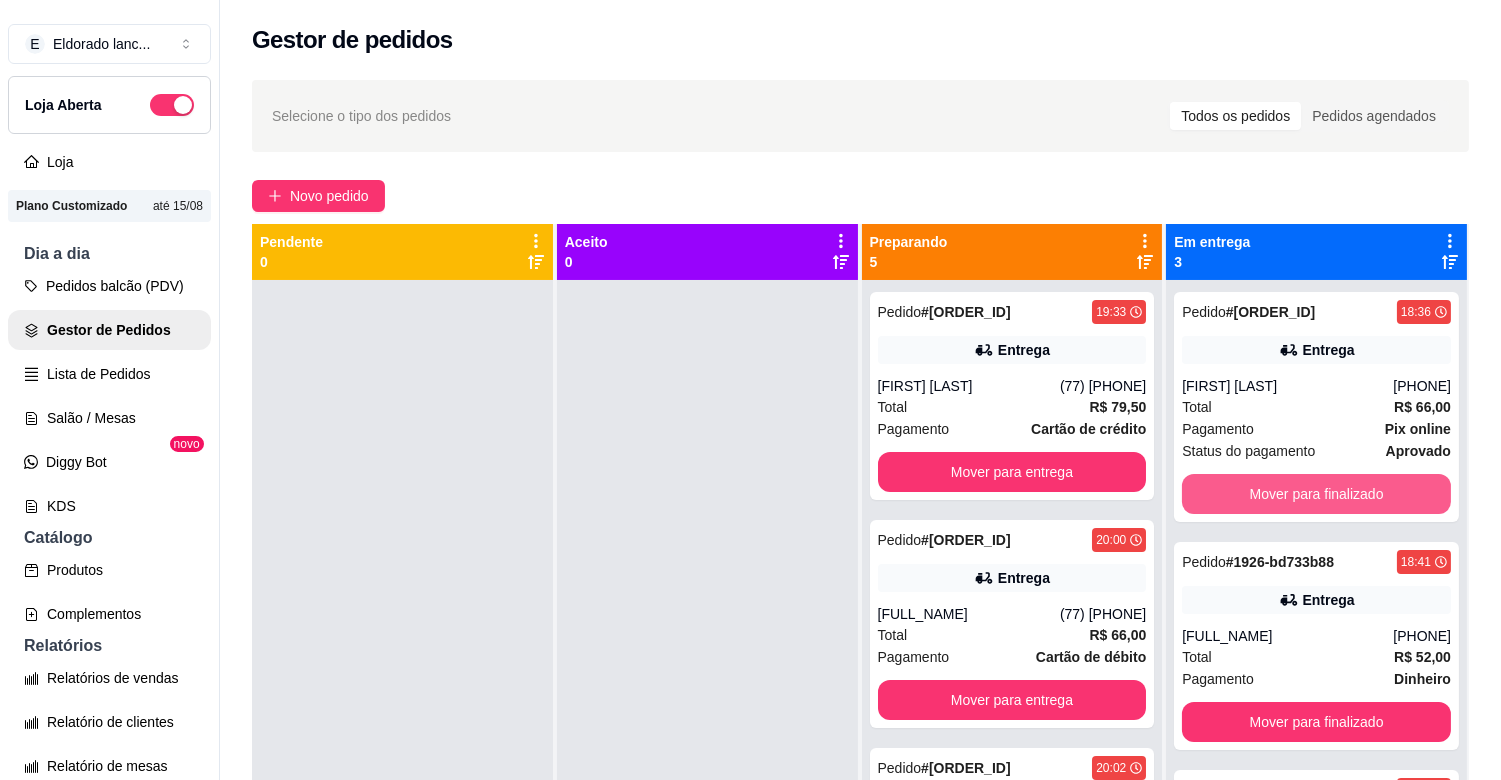 click on "Mover para finalizado" at bounding box center (1316, 494) 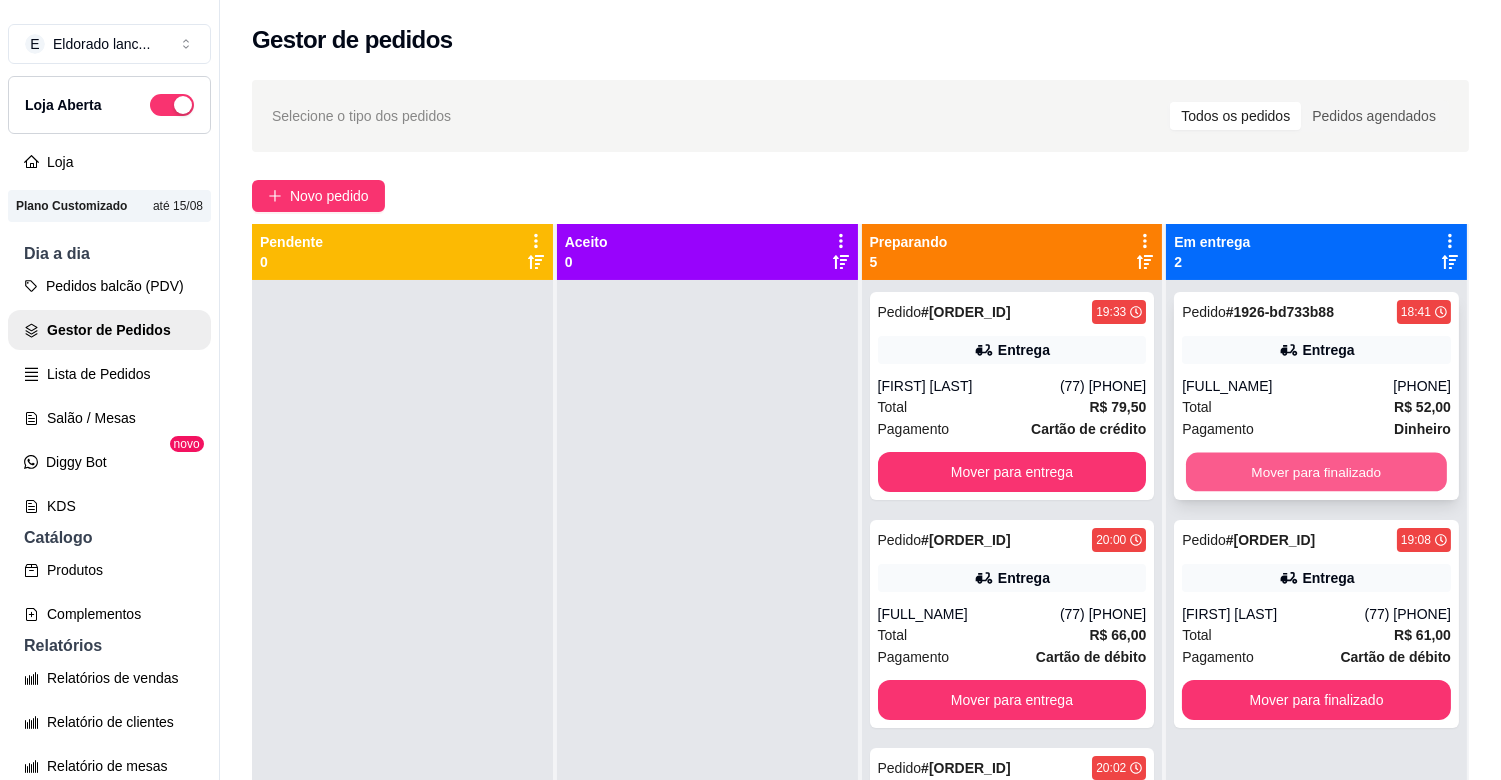 click on "Mover para finalizado" at bounding box center (1316, 472) 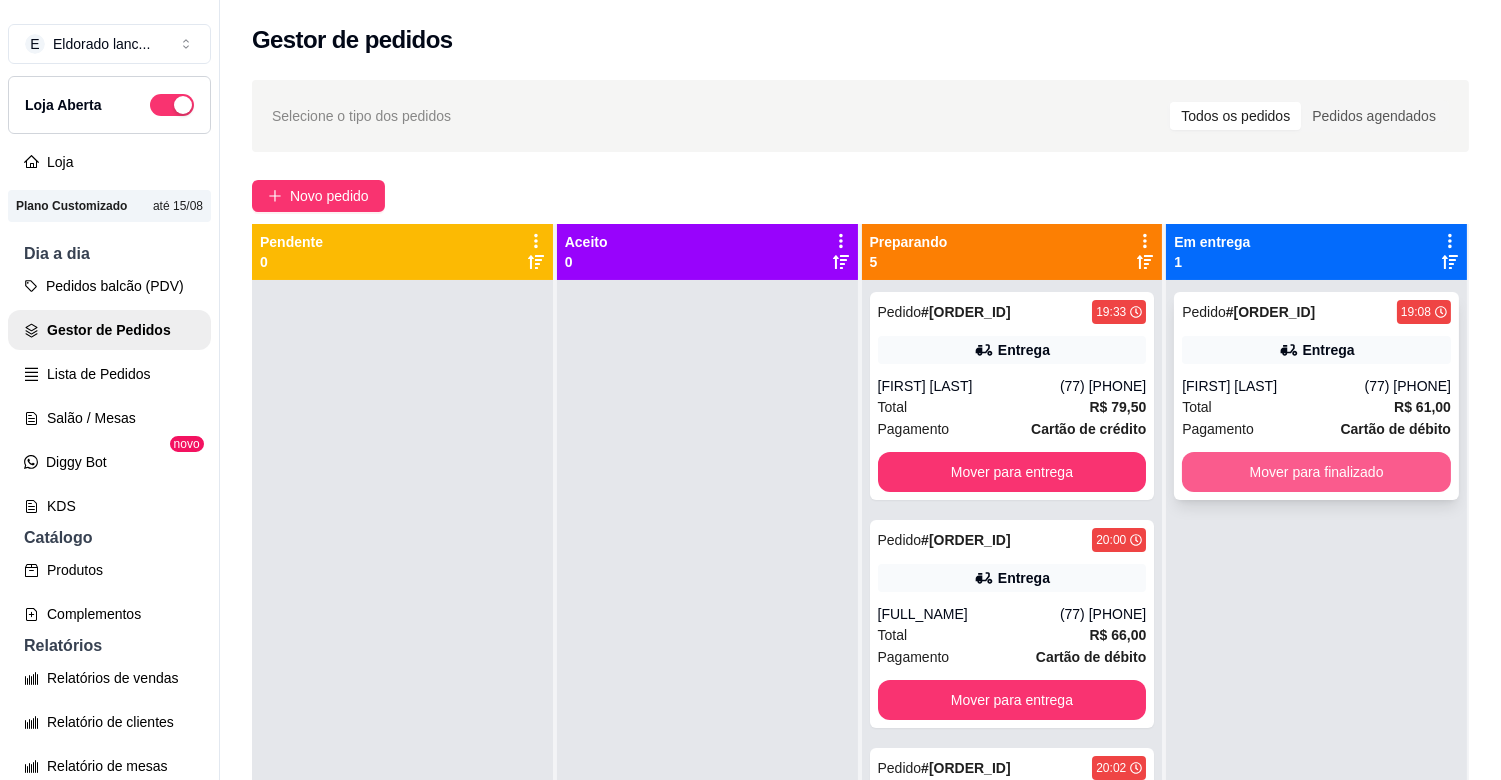 click on "Mover para finalizado" at bounding box center (1316, 472) 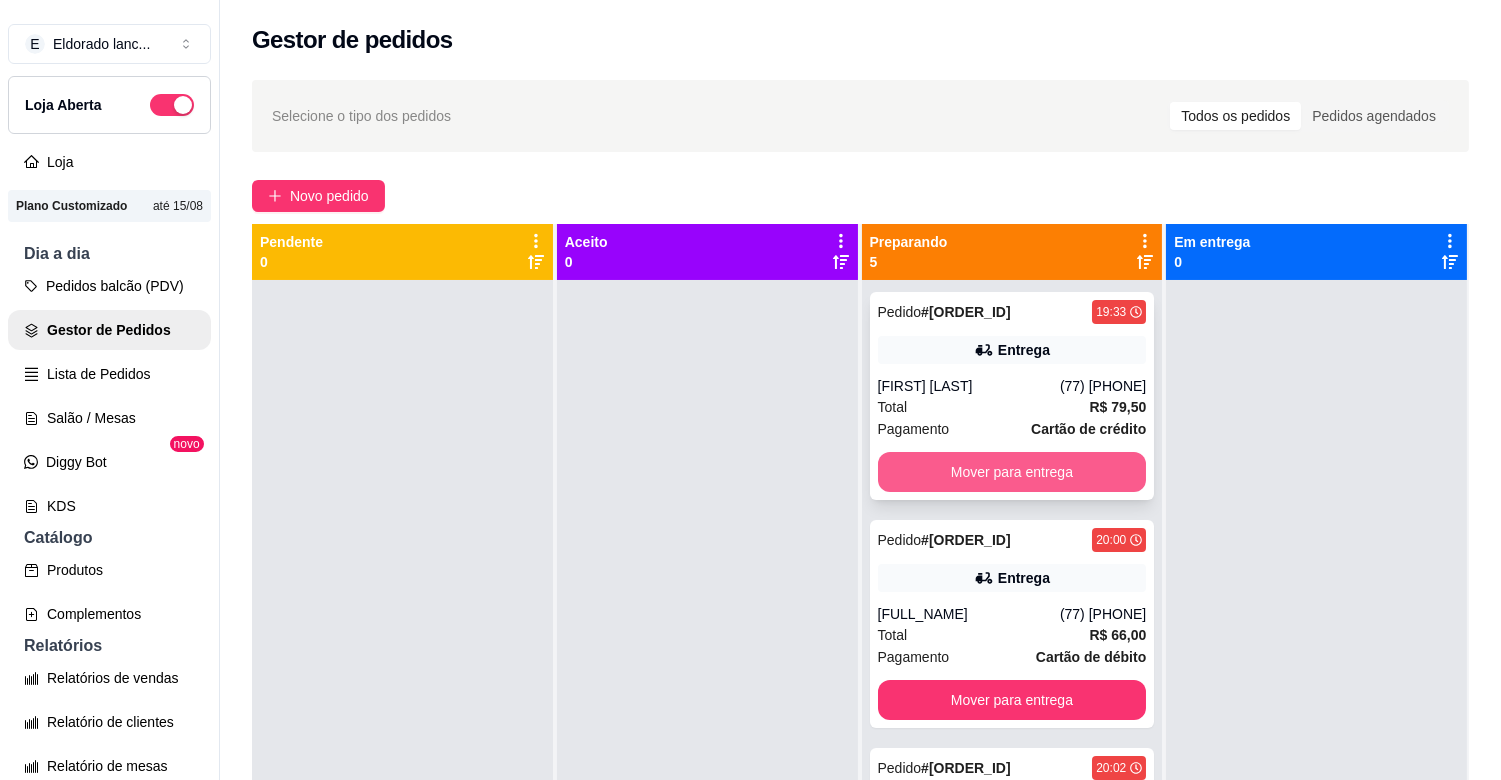 click on "Mover para entrega" at bounding box center [1012, 472] 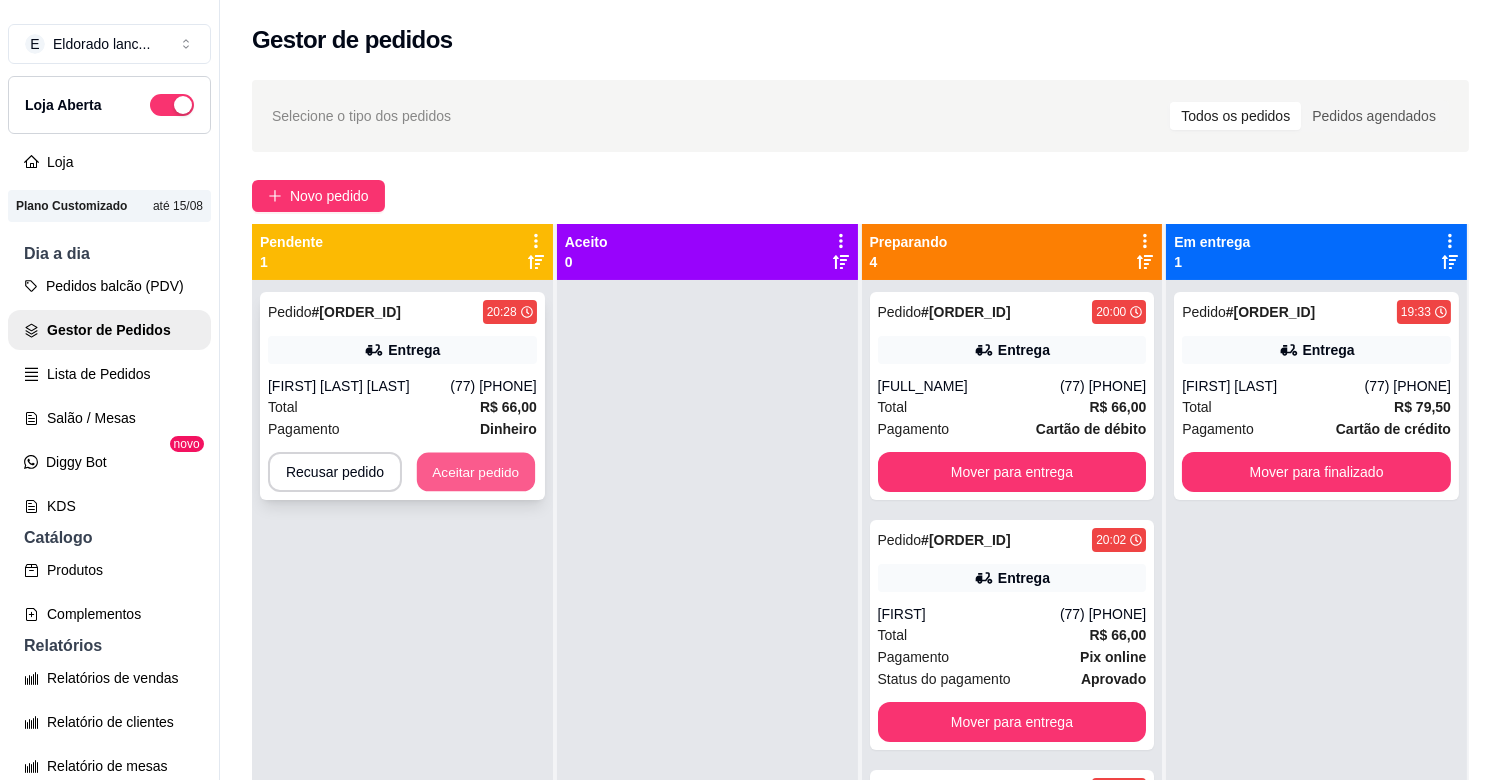 click on "Aceitar pedido" at bounding box center [476, 472] 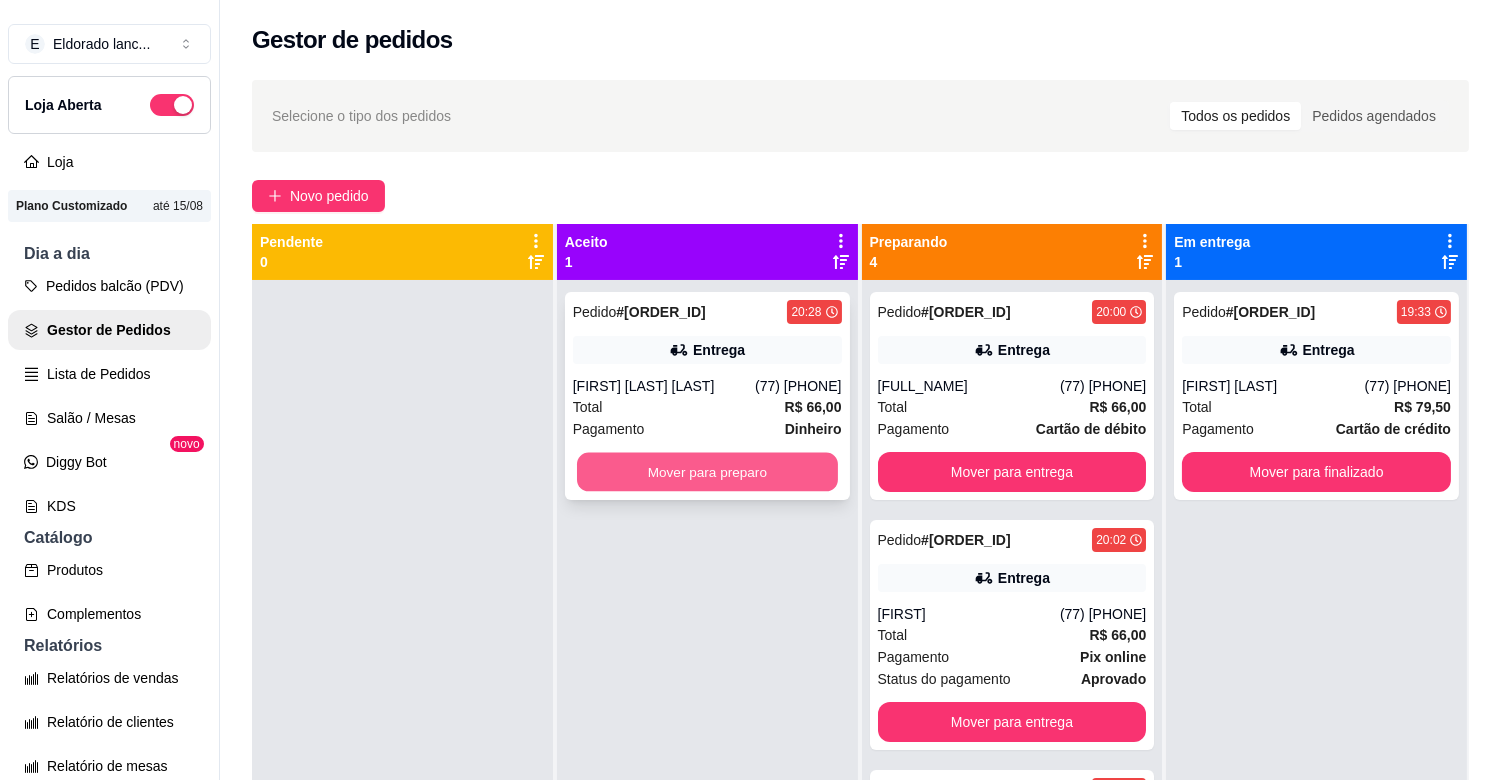 click on "Mover para preparo" at bounding box center (707, 472) 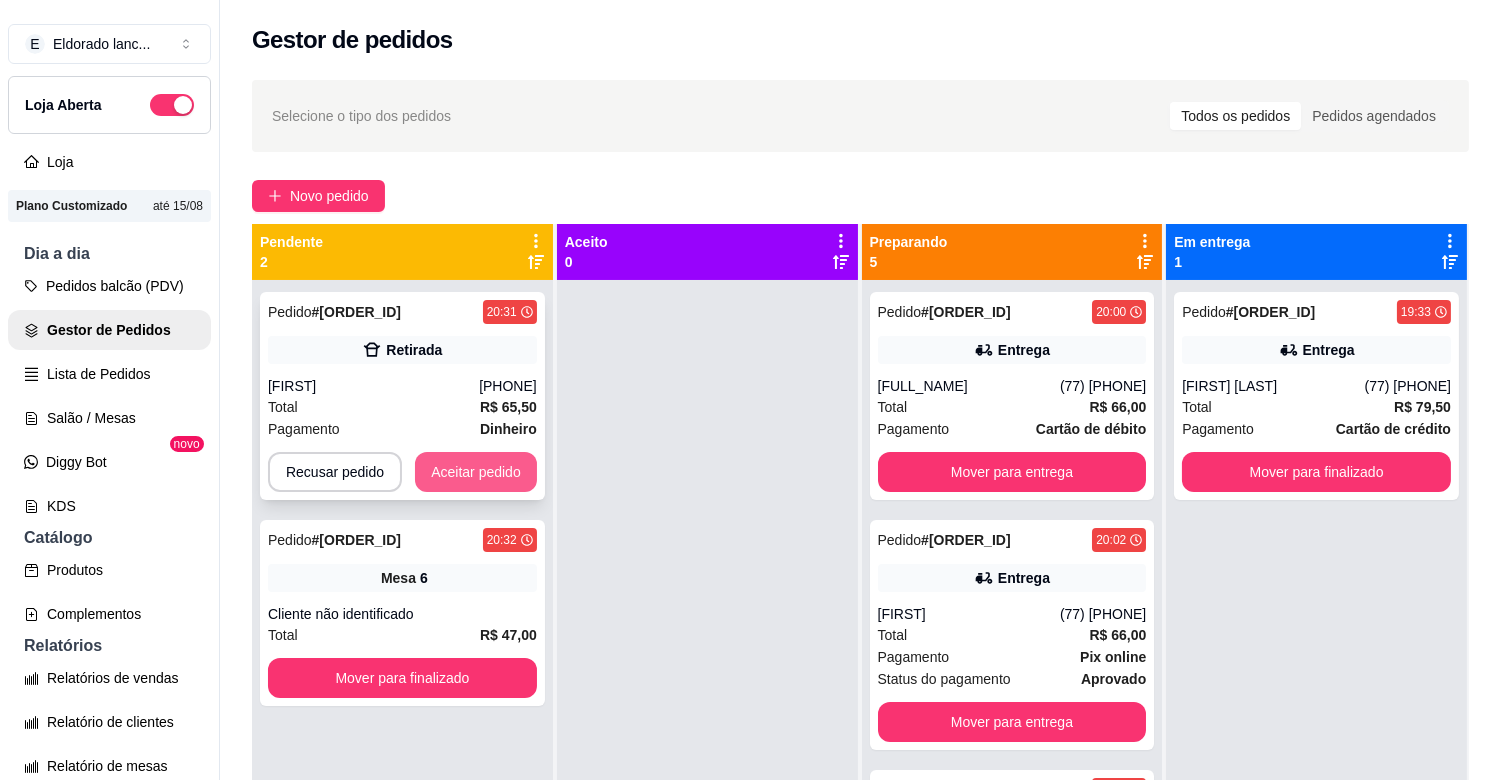 click on "Aceitar pedido" at bounding box center (476, 472) 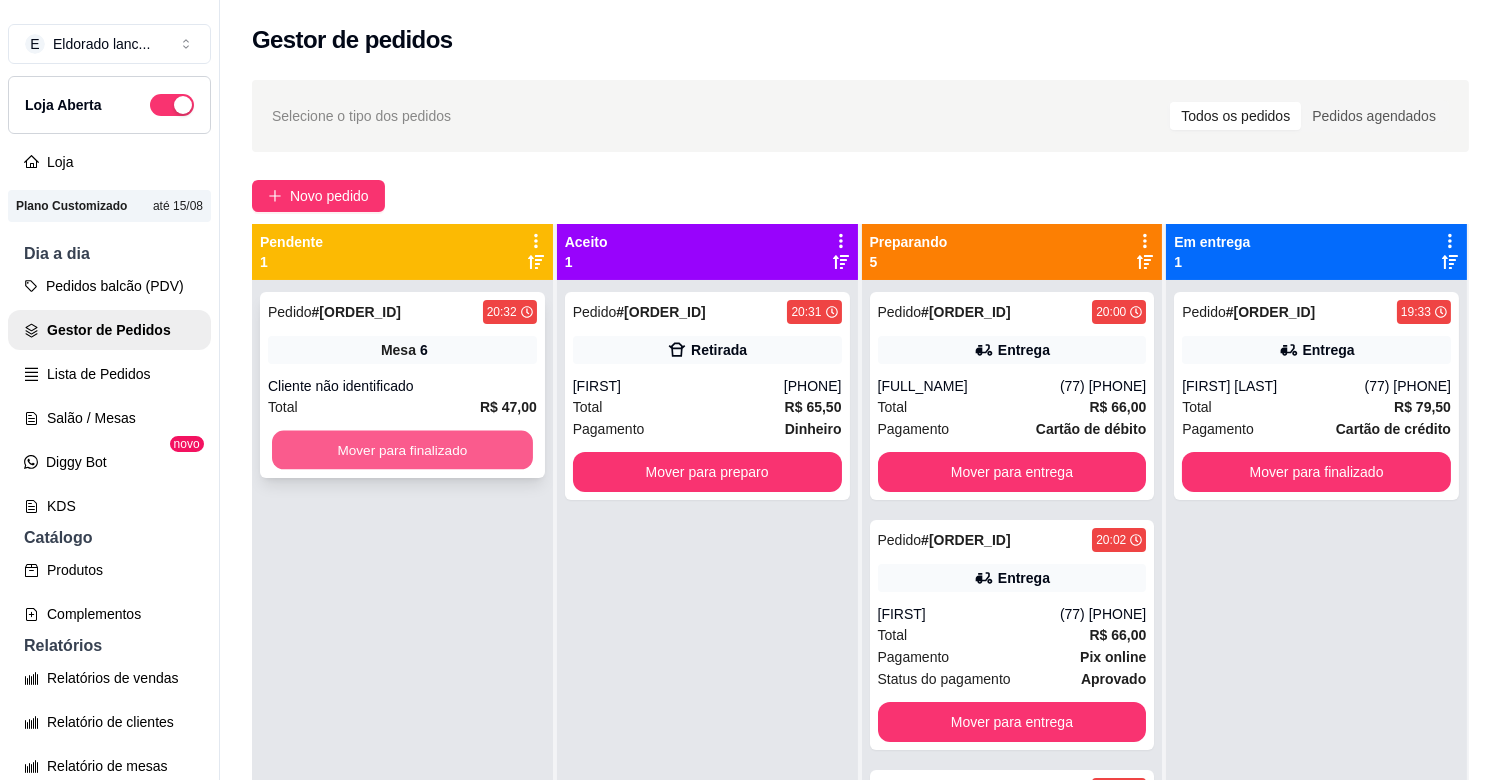 click on "Mover para finalizado" at bounding box center [402, 450] 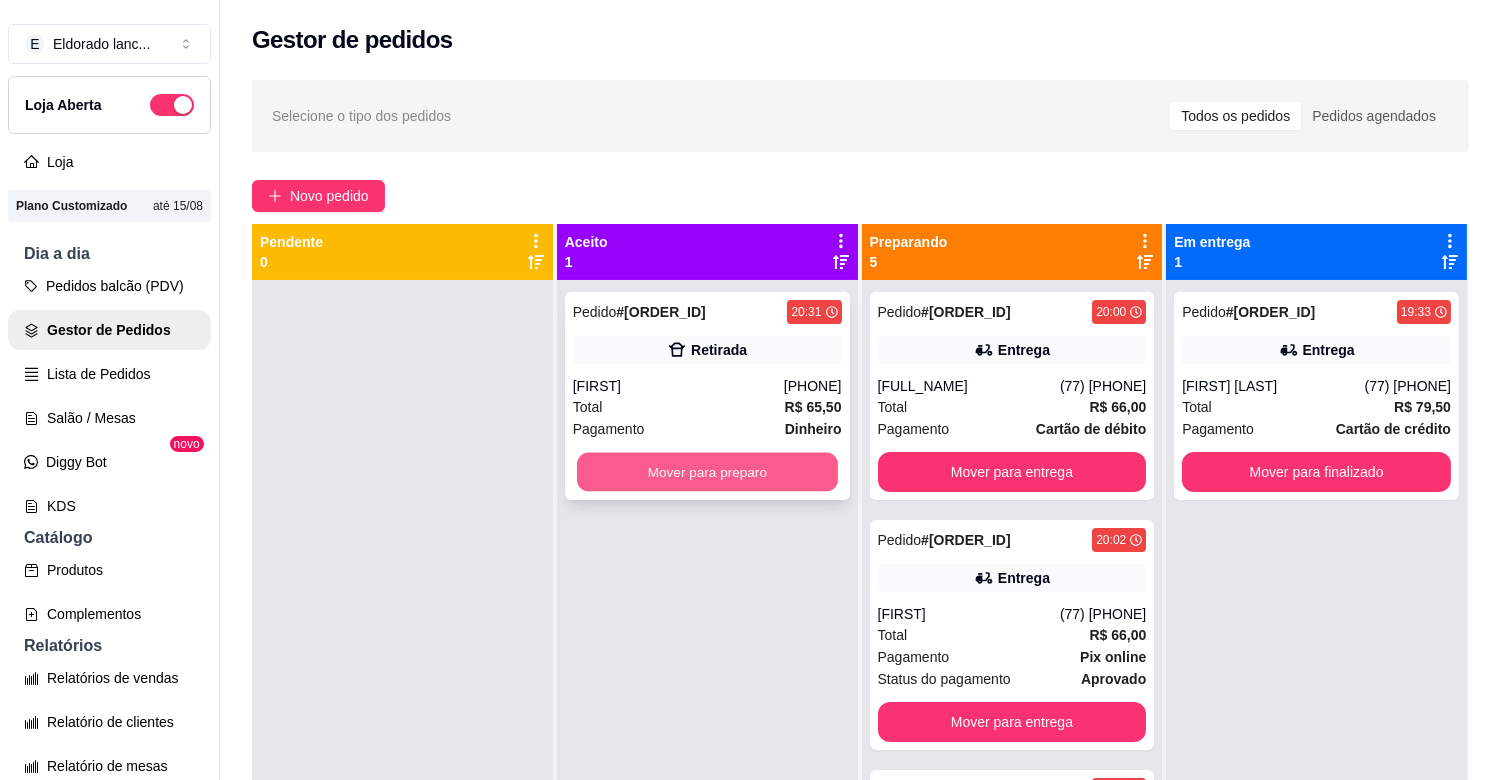 click on "Mover para preparo" at bounding box center (707, 472) 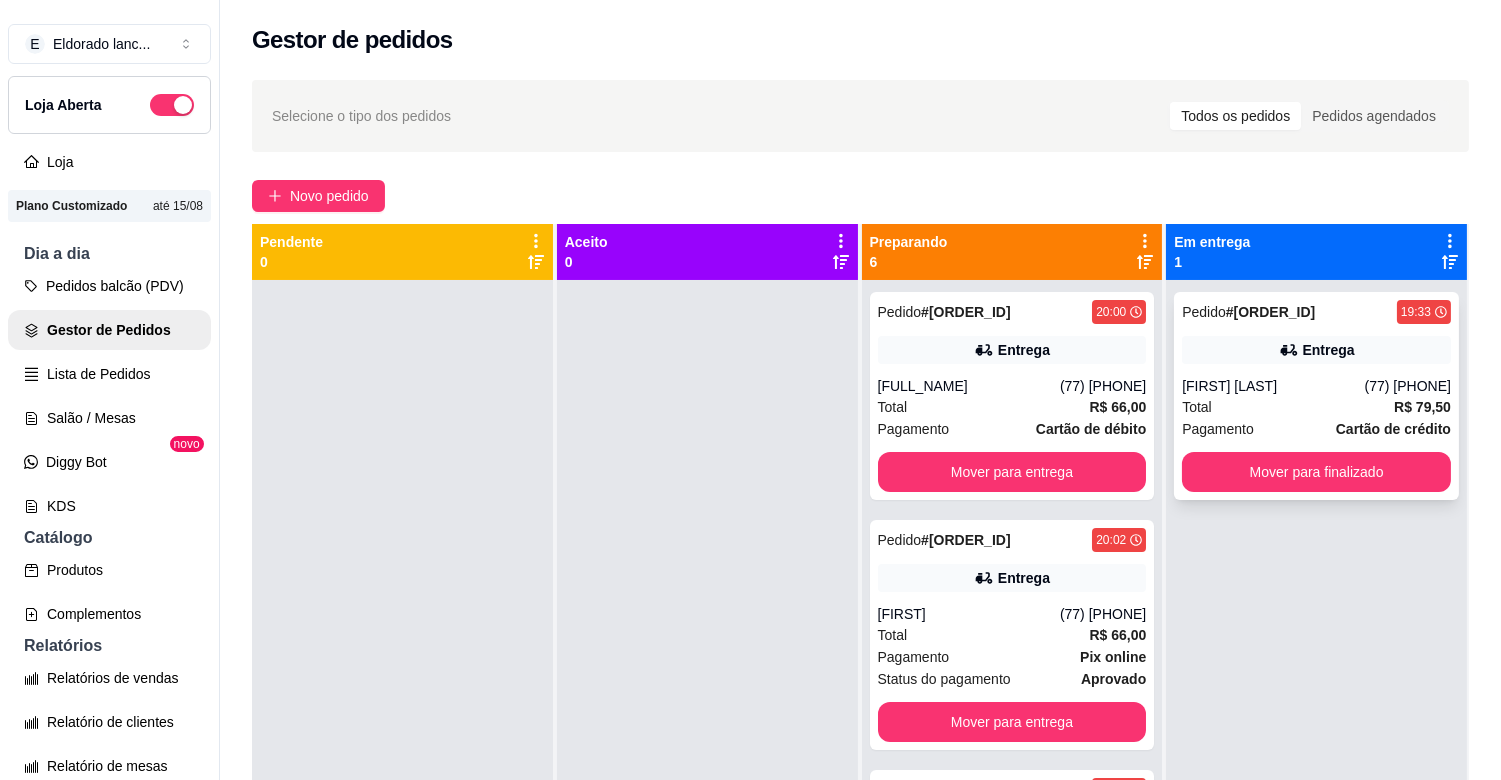 click on "Entrega" at bounding box center (1316, 350) 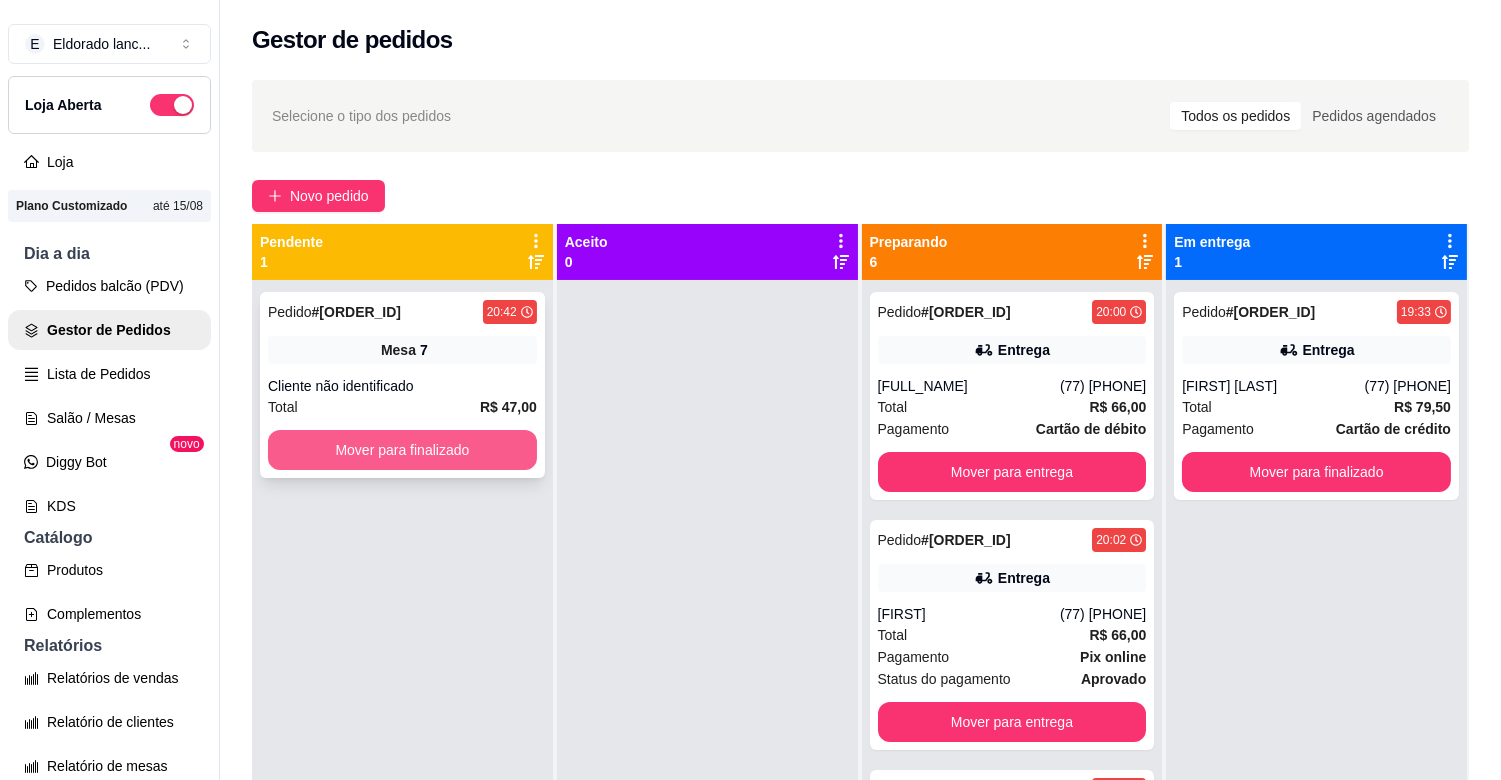 click on "Mover para finalizado" at bounding box center (402, 450) 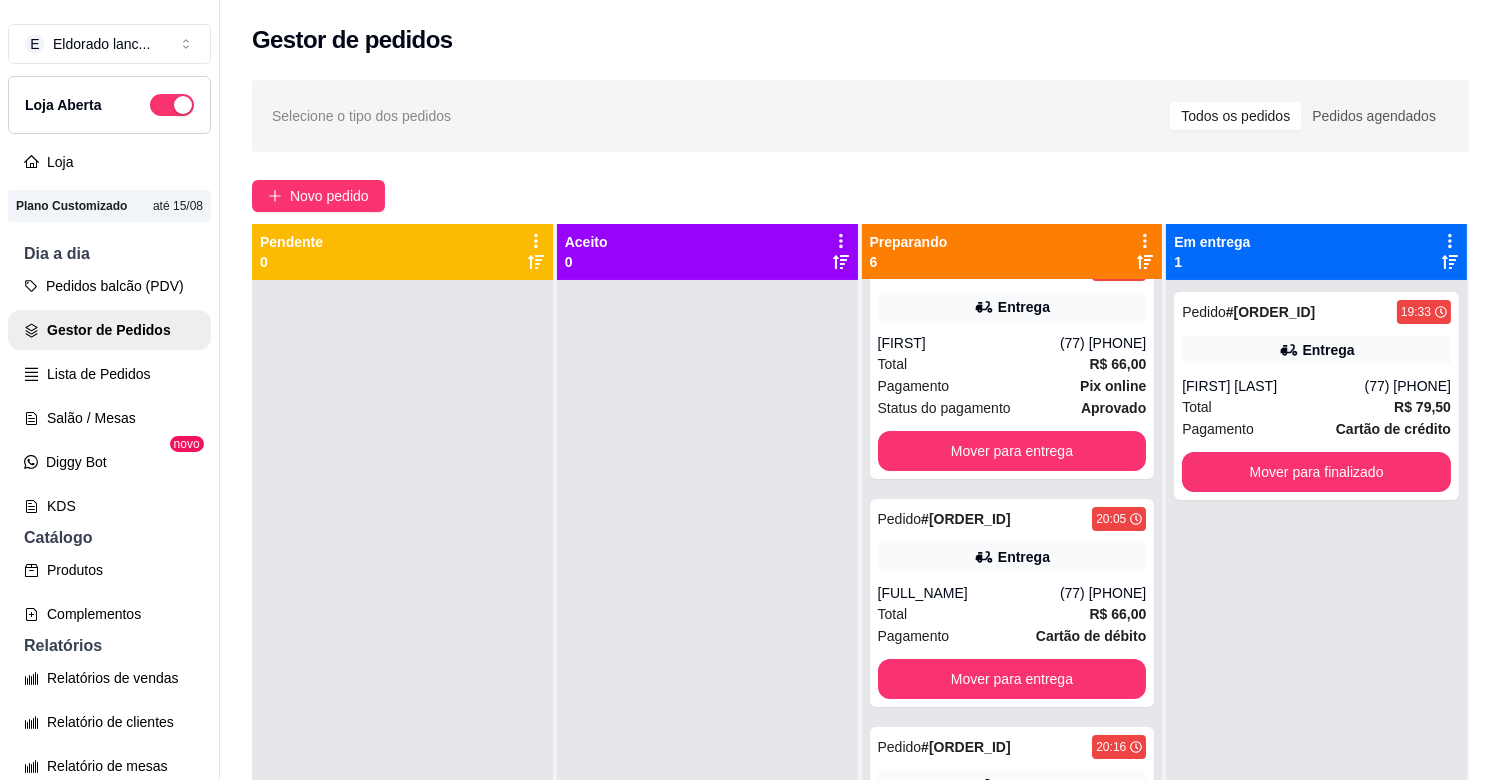 scroll, scrollTop: 273, scrollLeft: 0, axis: vertical 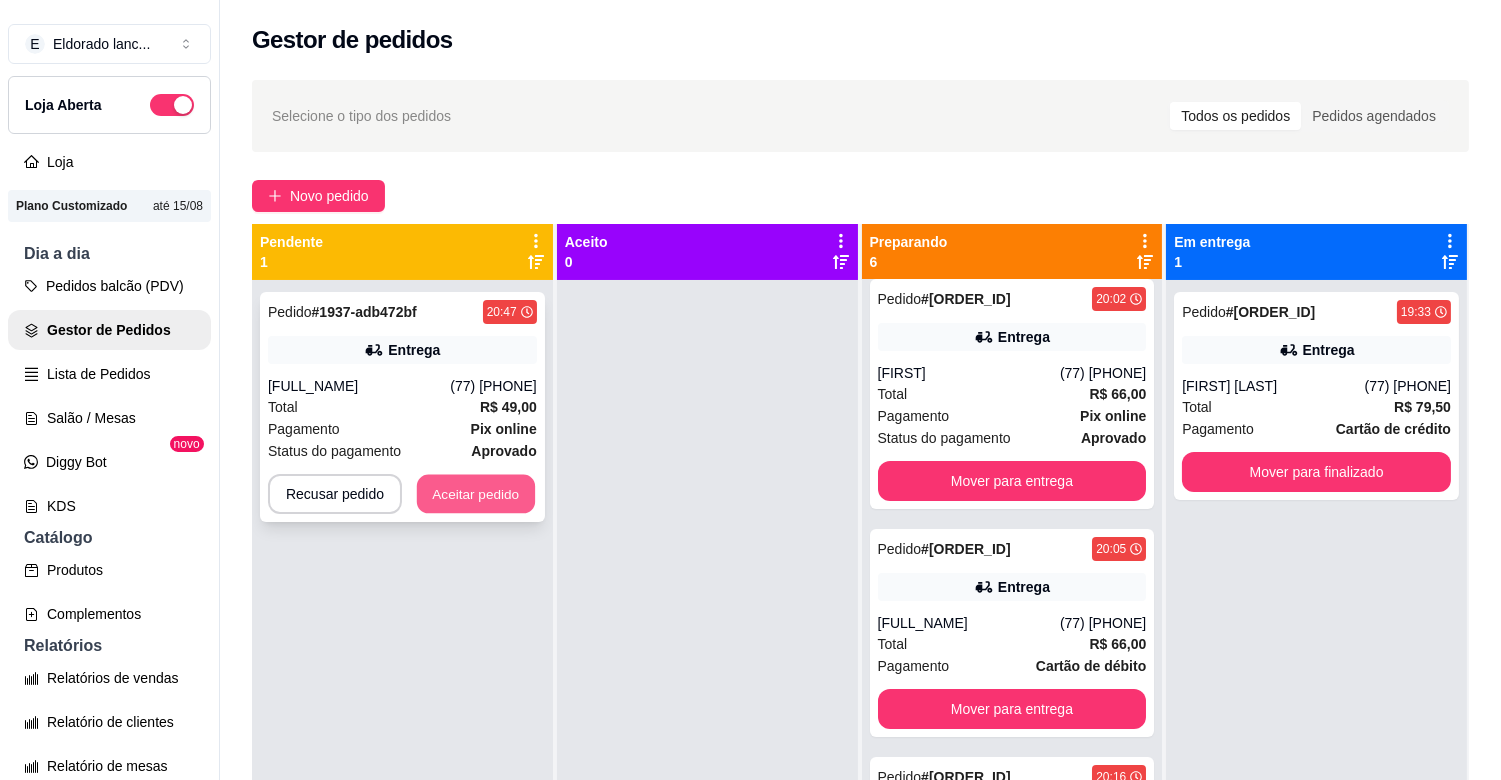 click on "Aceitar pedido" at bounding box center [476, 494] 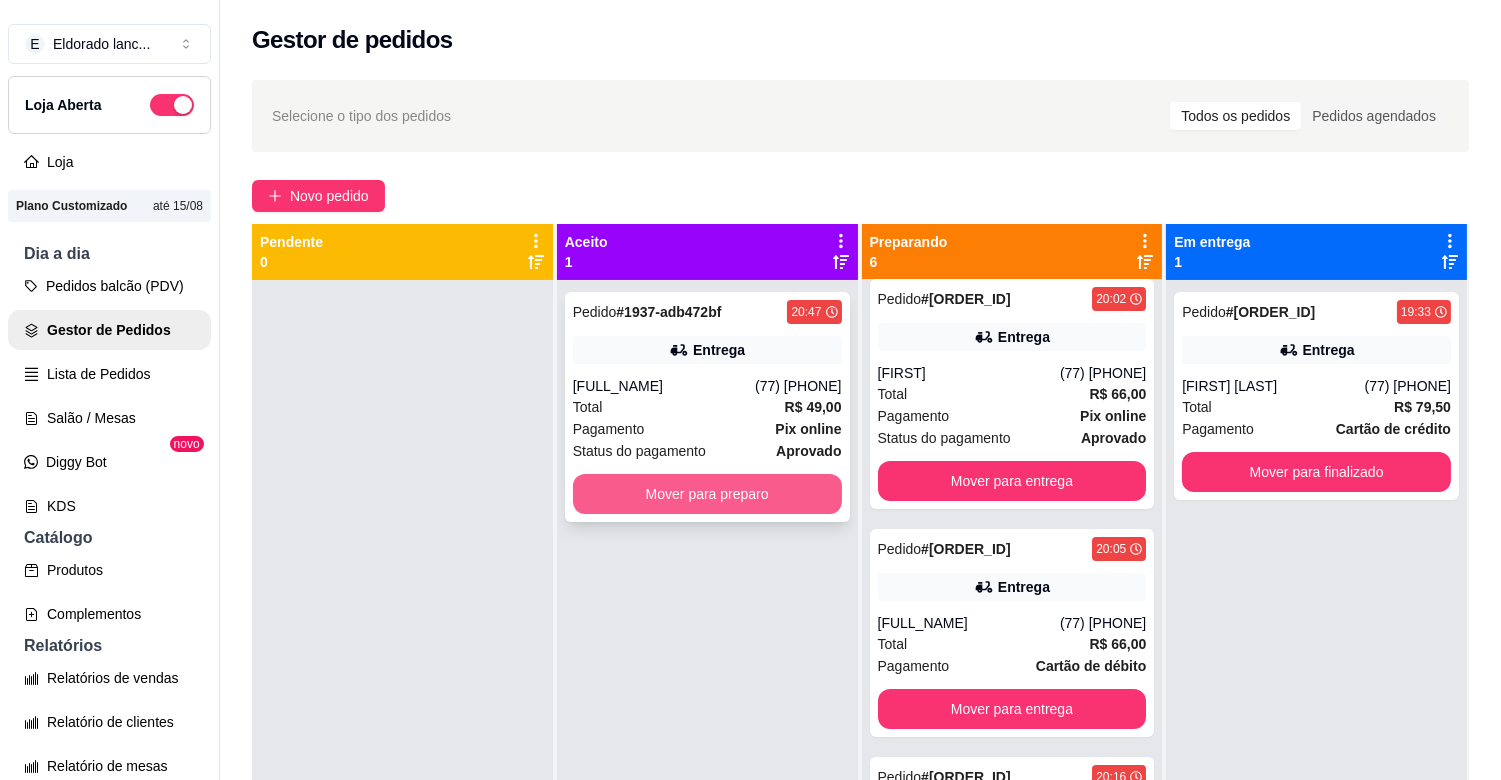 click on "Mover para preparo" at bounding box center (707, 494) 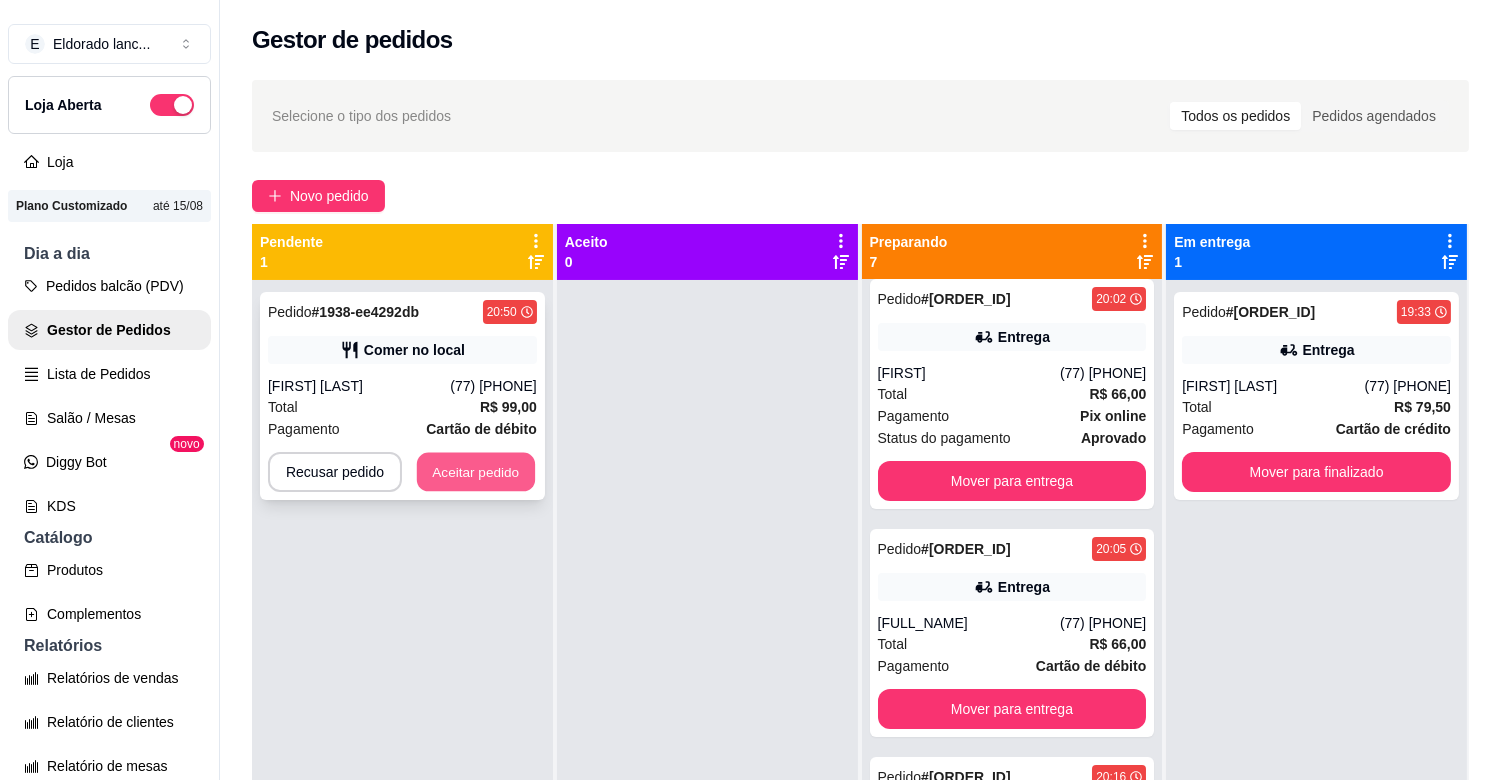 click on "Aceitar pedido" at bounding box center [476, 472] 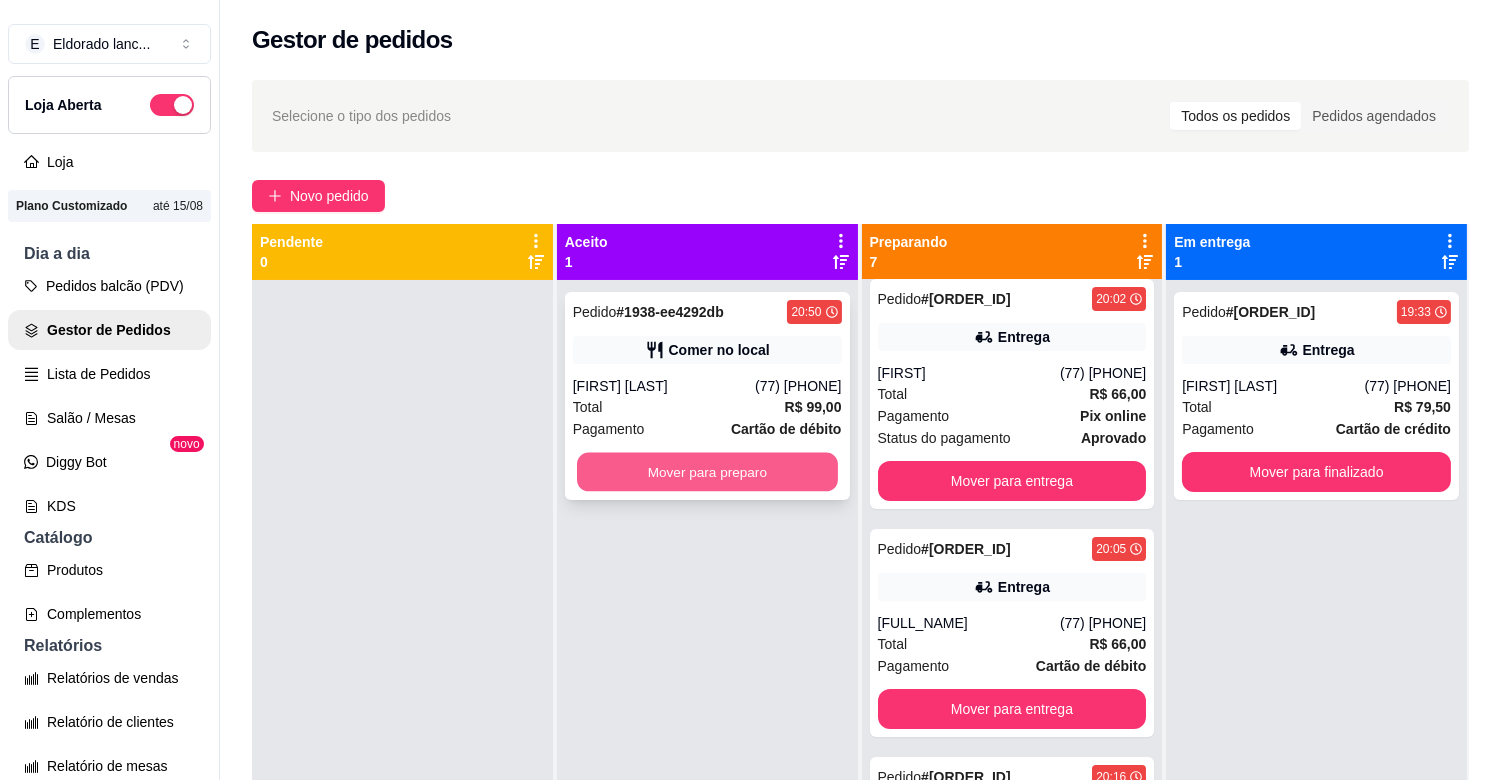 click on "Mover para preparo" at bounding box center [707, 472] 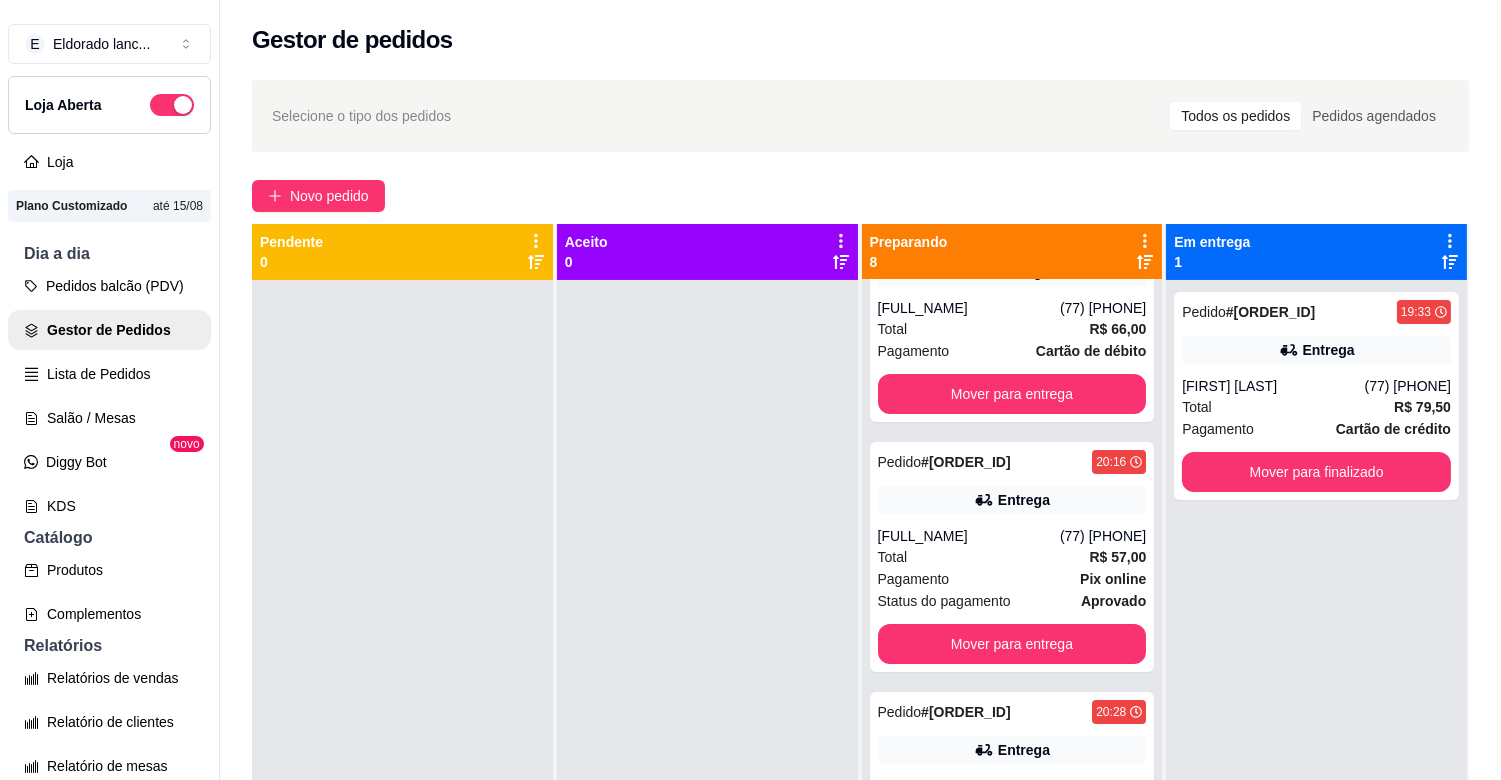 scroll, scrollTop: 558, scrollLeft: 0, axis: vertical 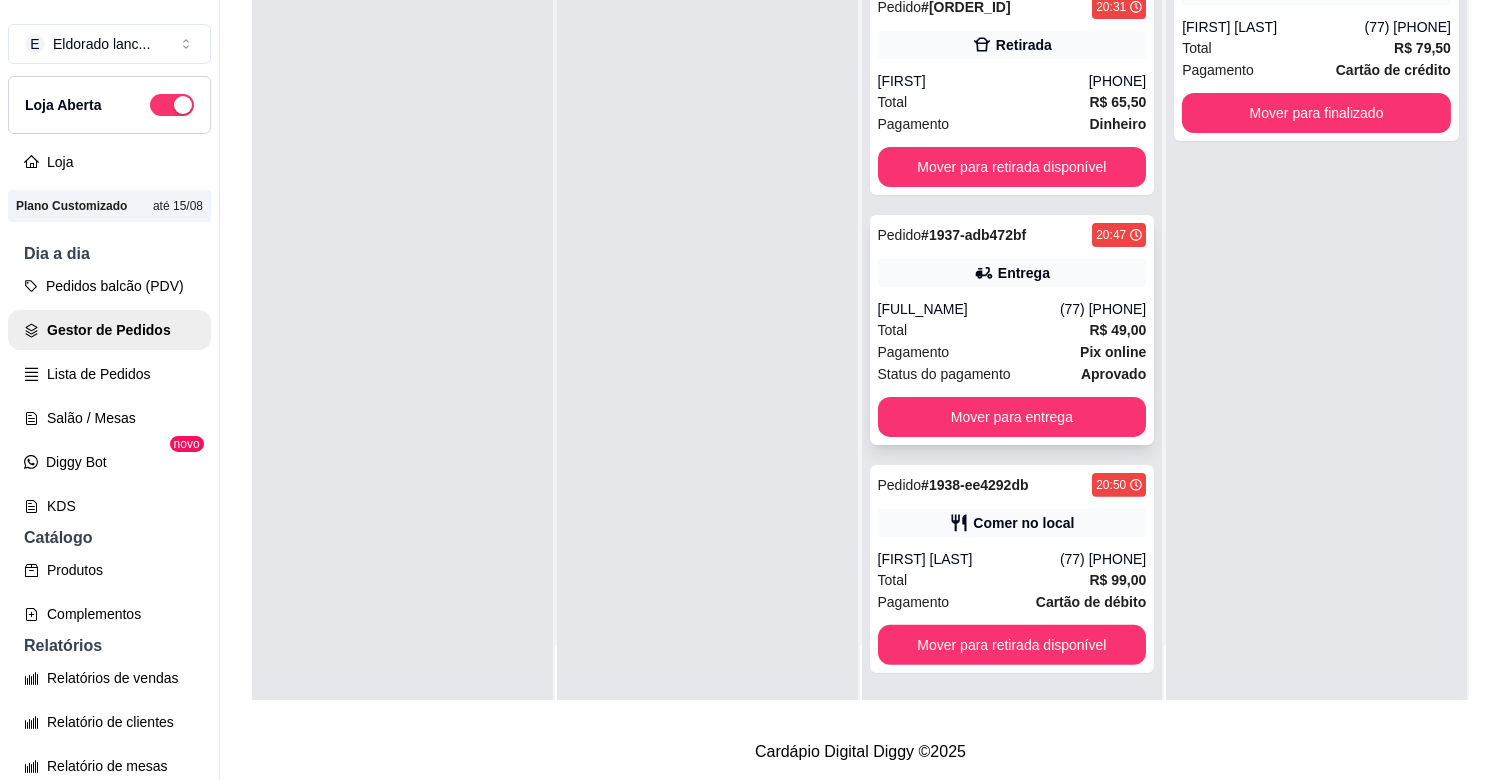 click on "Total R$ 49,00" at bounding box center (1012, 330) 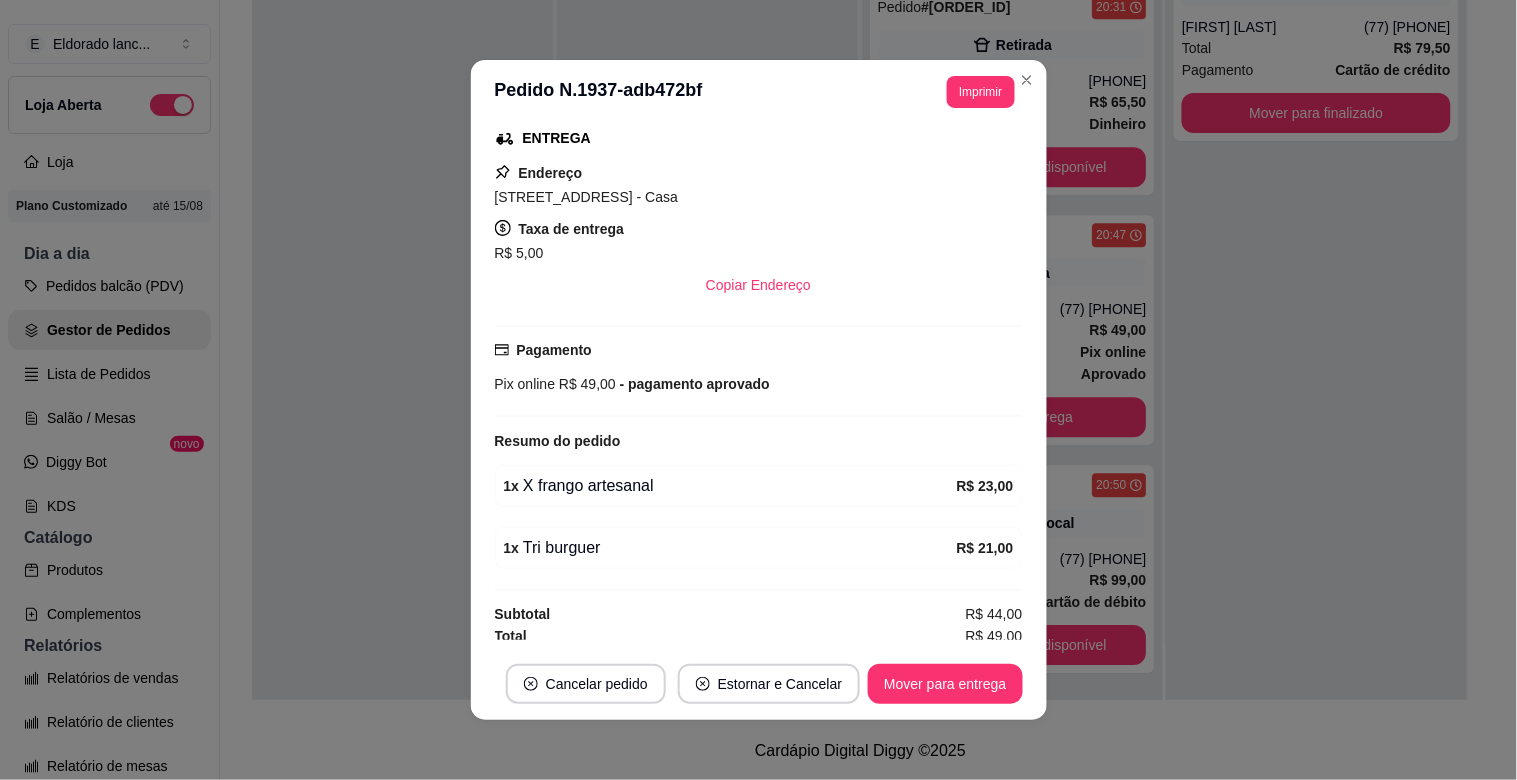 scroll, scrollTop: 334, scrollLeft: 0, axis: vertical 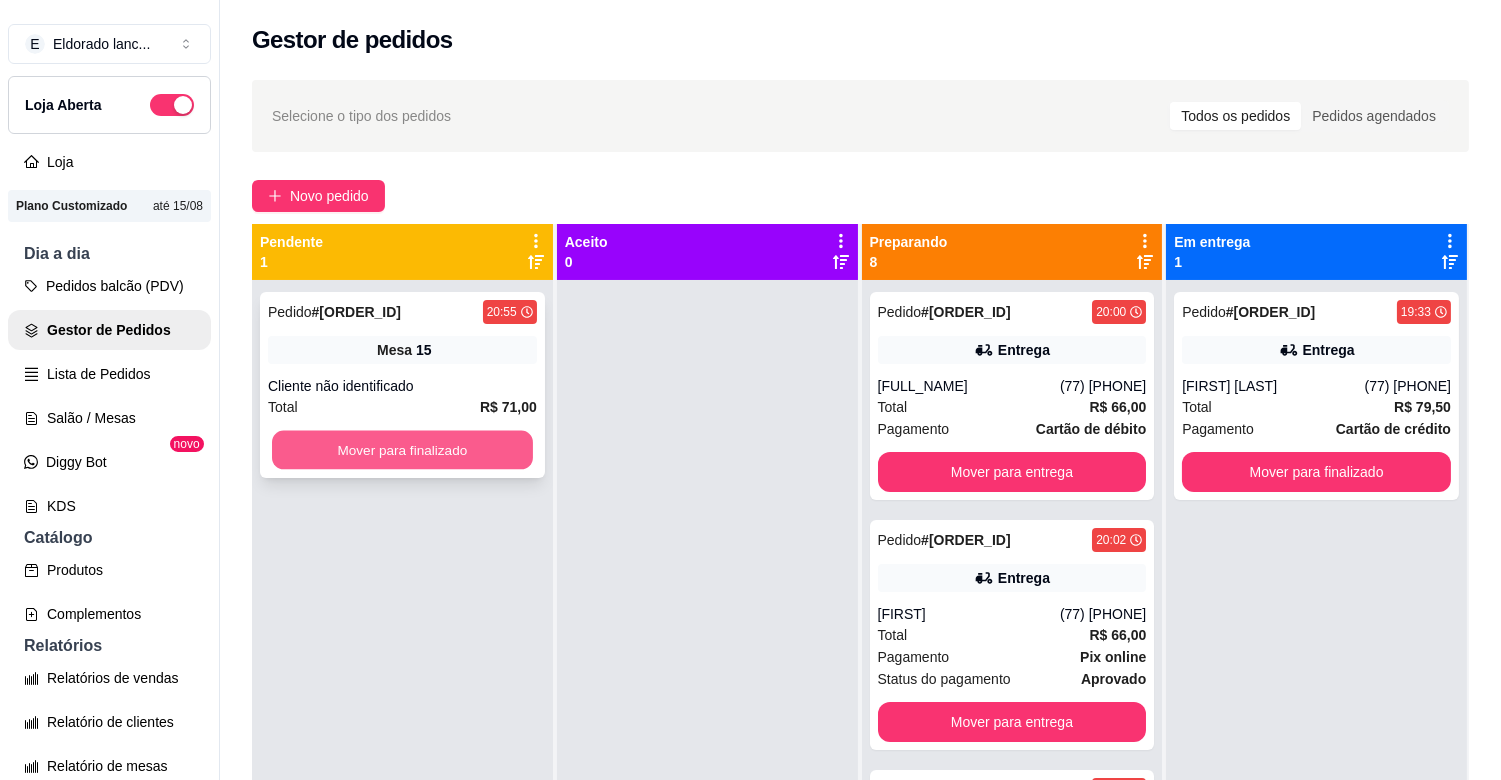 click on "Mover para finalizado" at bounding box center (402, 450) 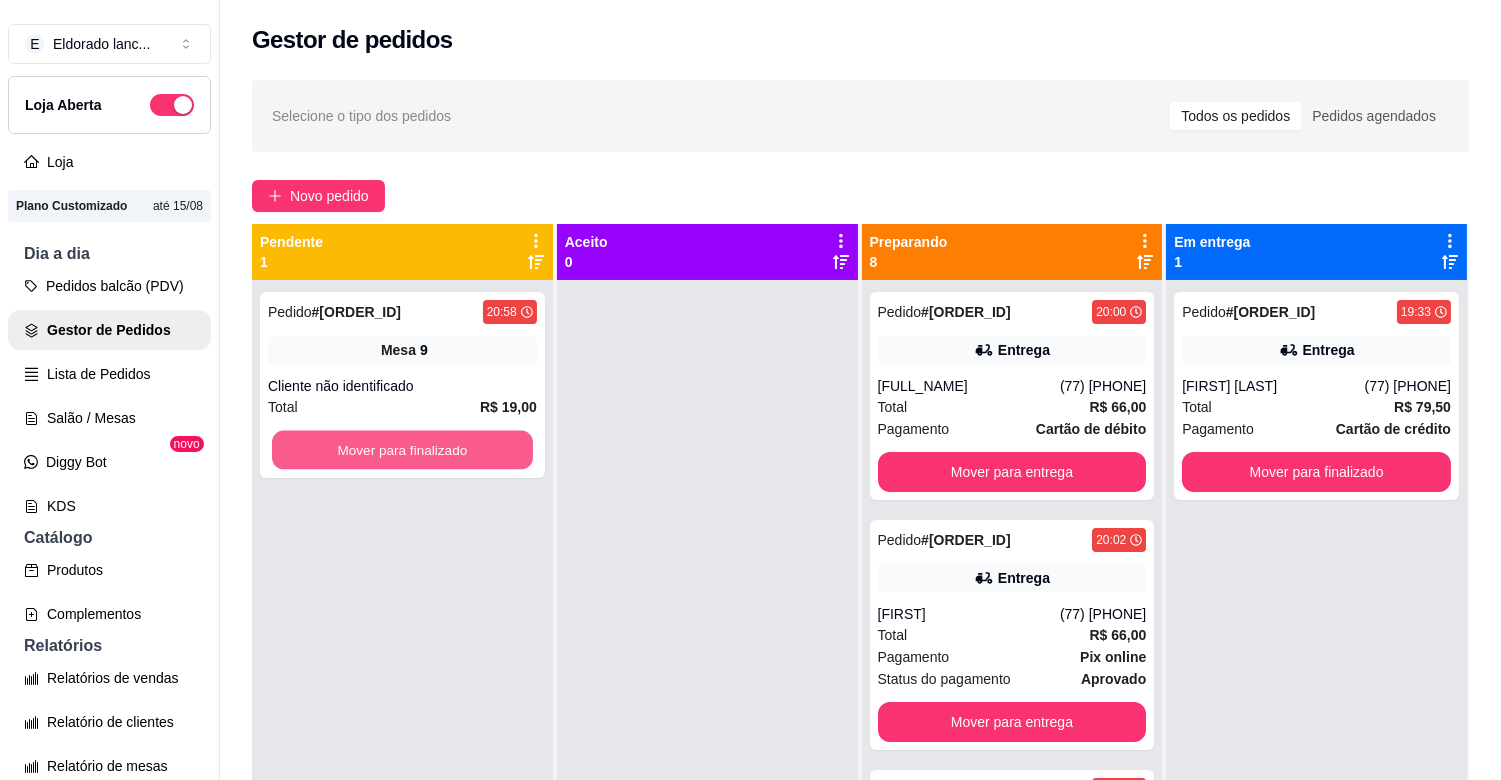 click on "Mover para finalizado" at bounding box center (402, 450) 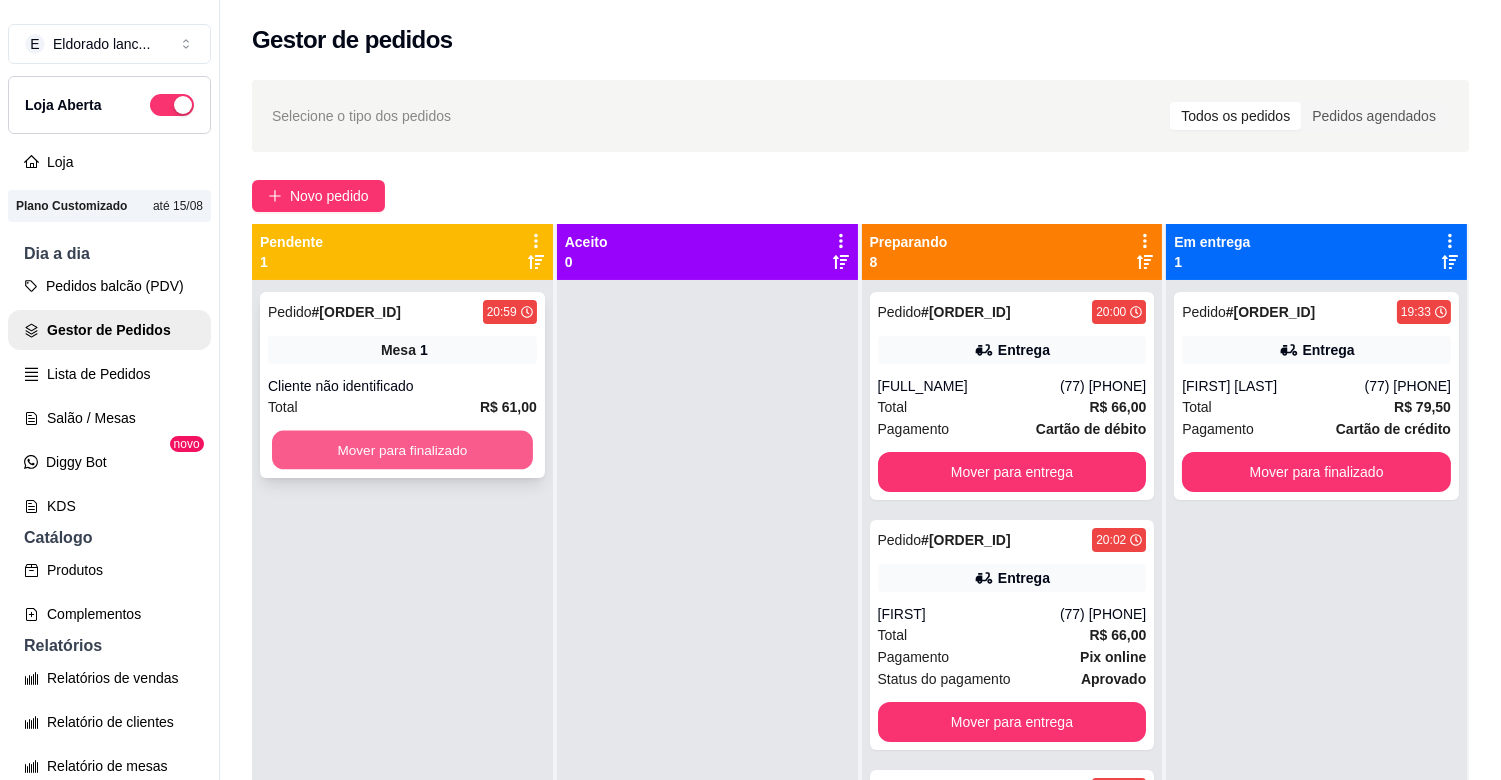 click on "Mover para finalizado" at bounding box center [402, 450] 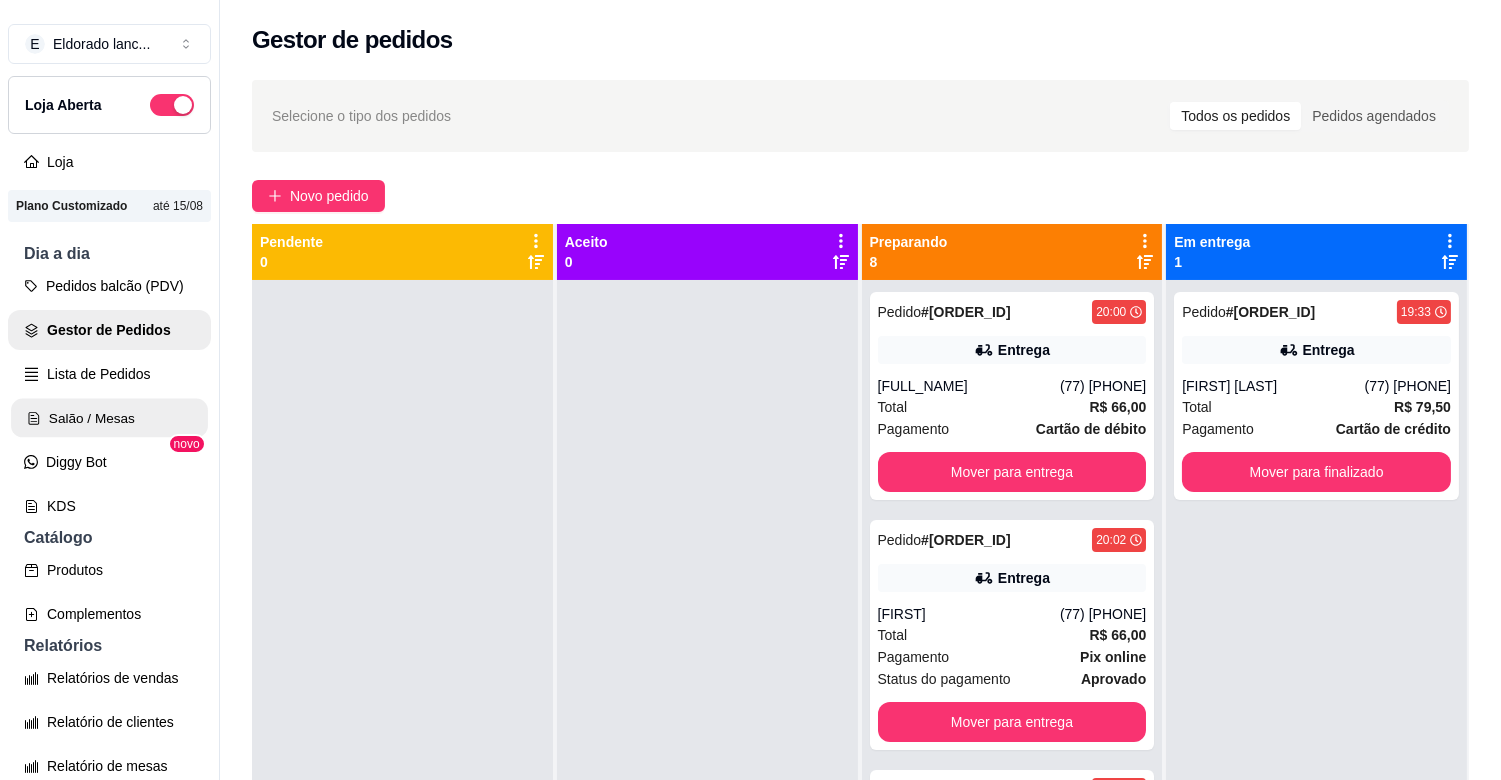 click on "Salão / Mesas" at bounding box center [109, 418] 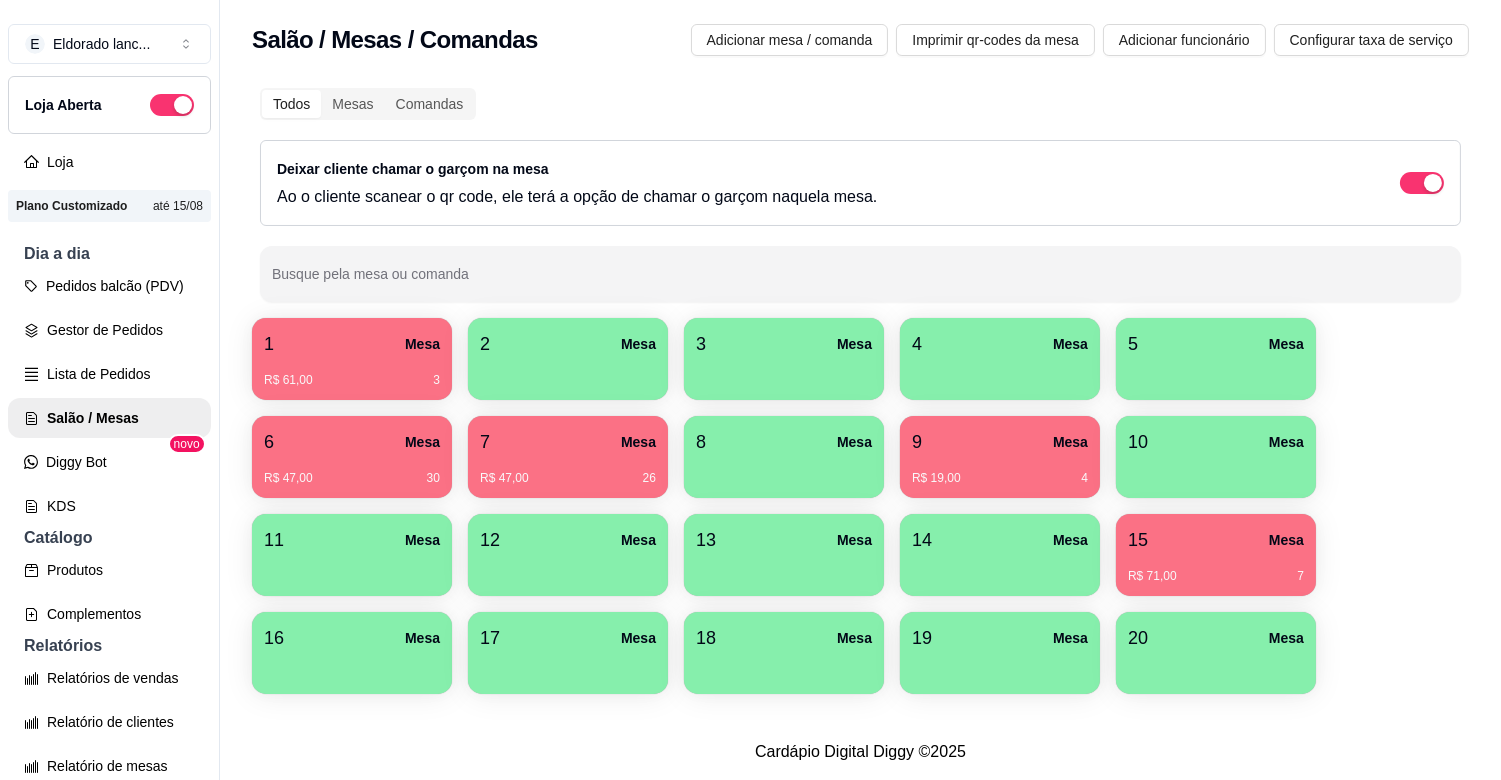 click on "1 Mesa" at bounding box center (352, 344) 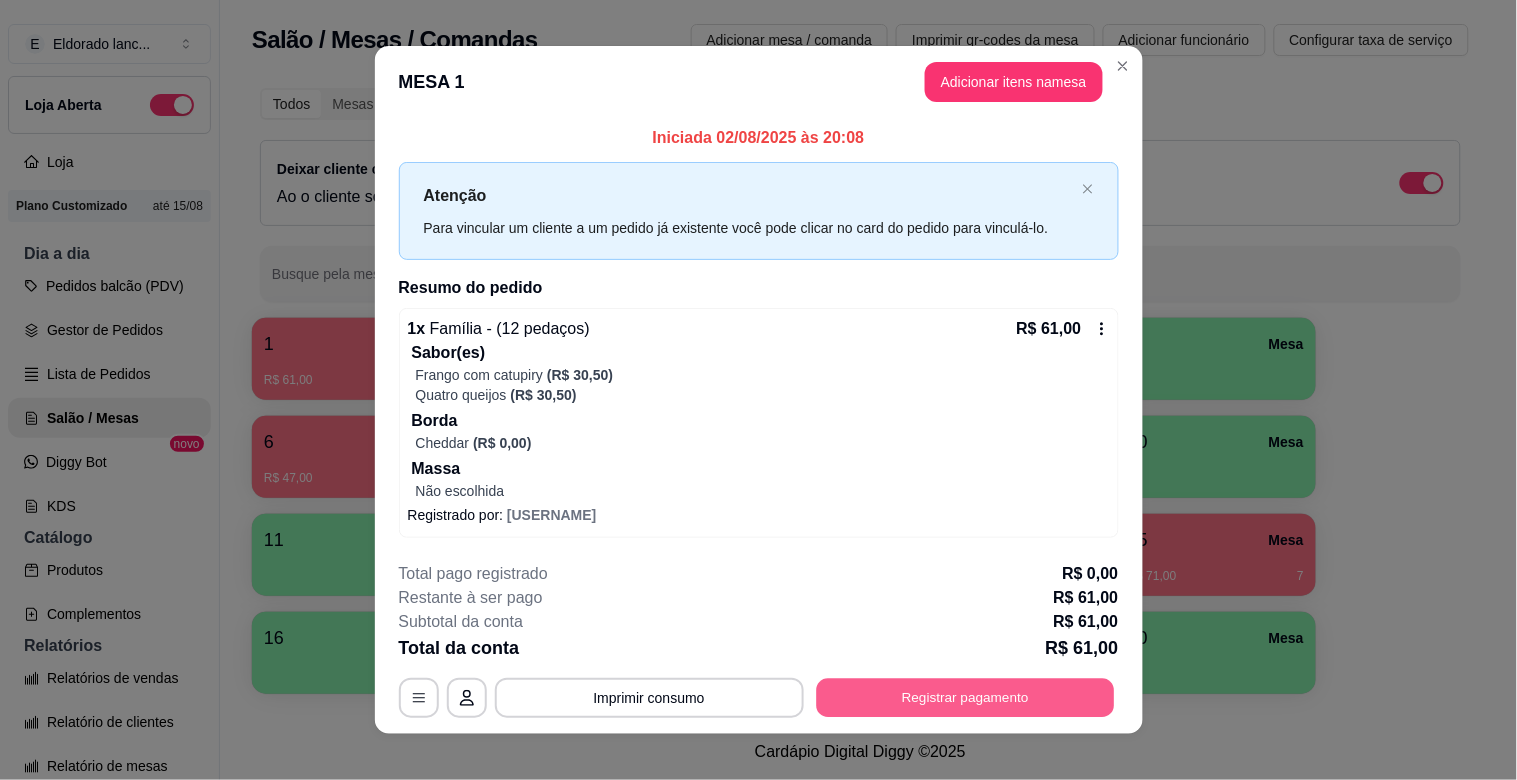 click on "Registrar pagamento" at bounding box center [965, 697] 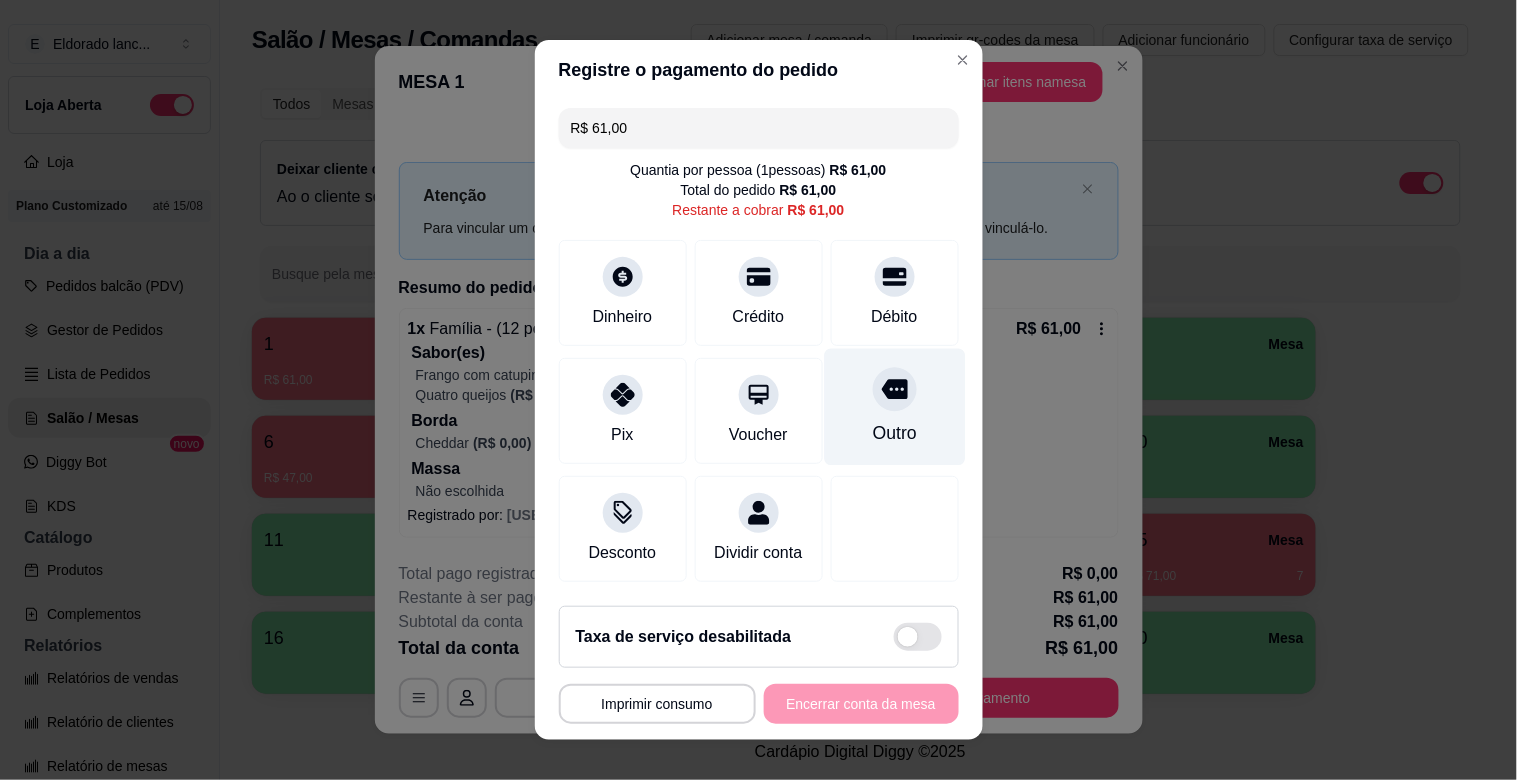 click at bounding box center (895, 389) 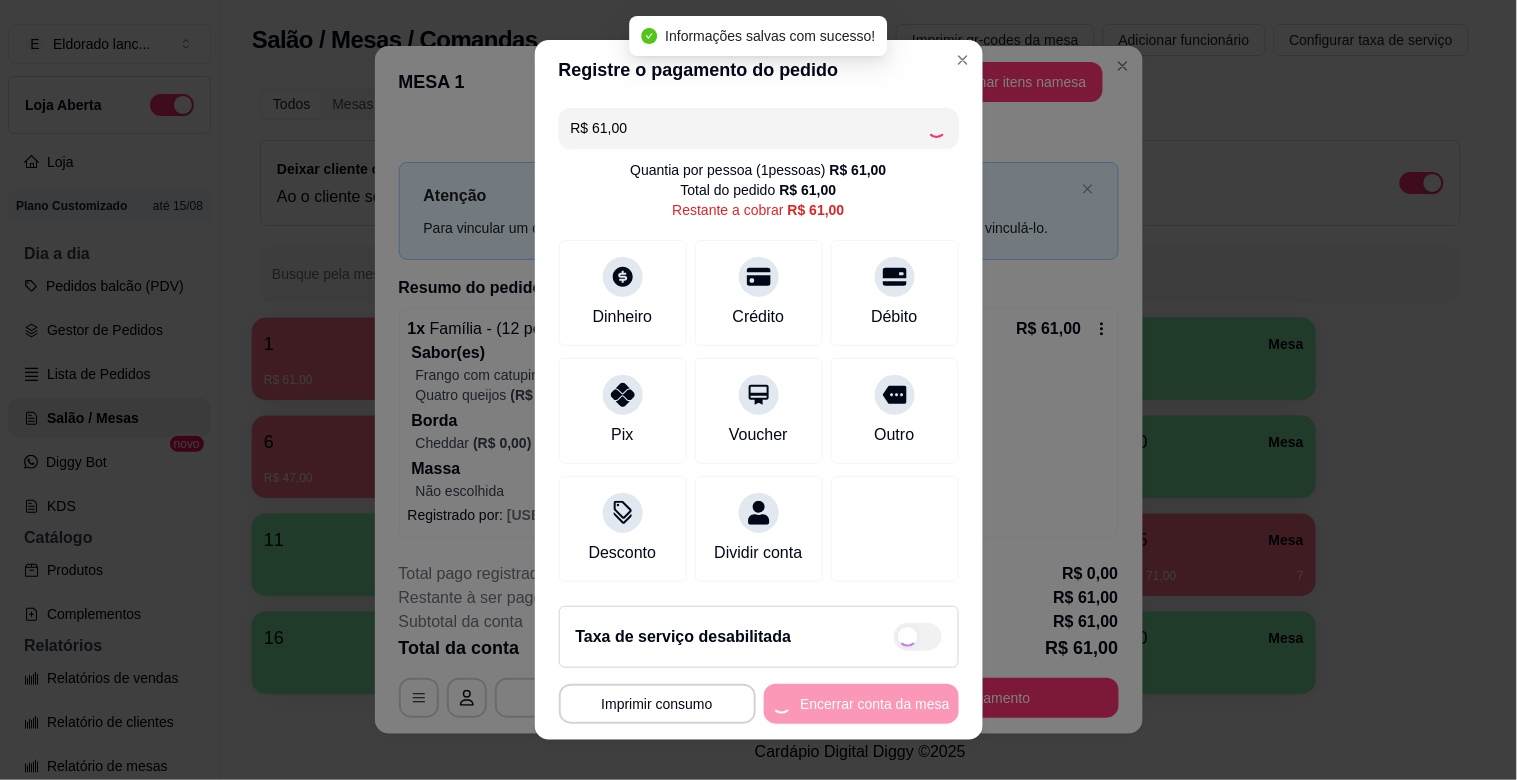 type on "R$ 0,00" 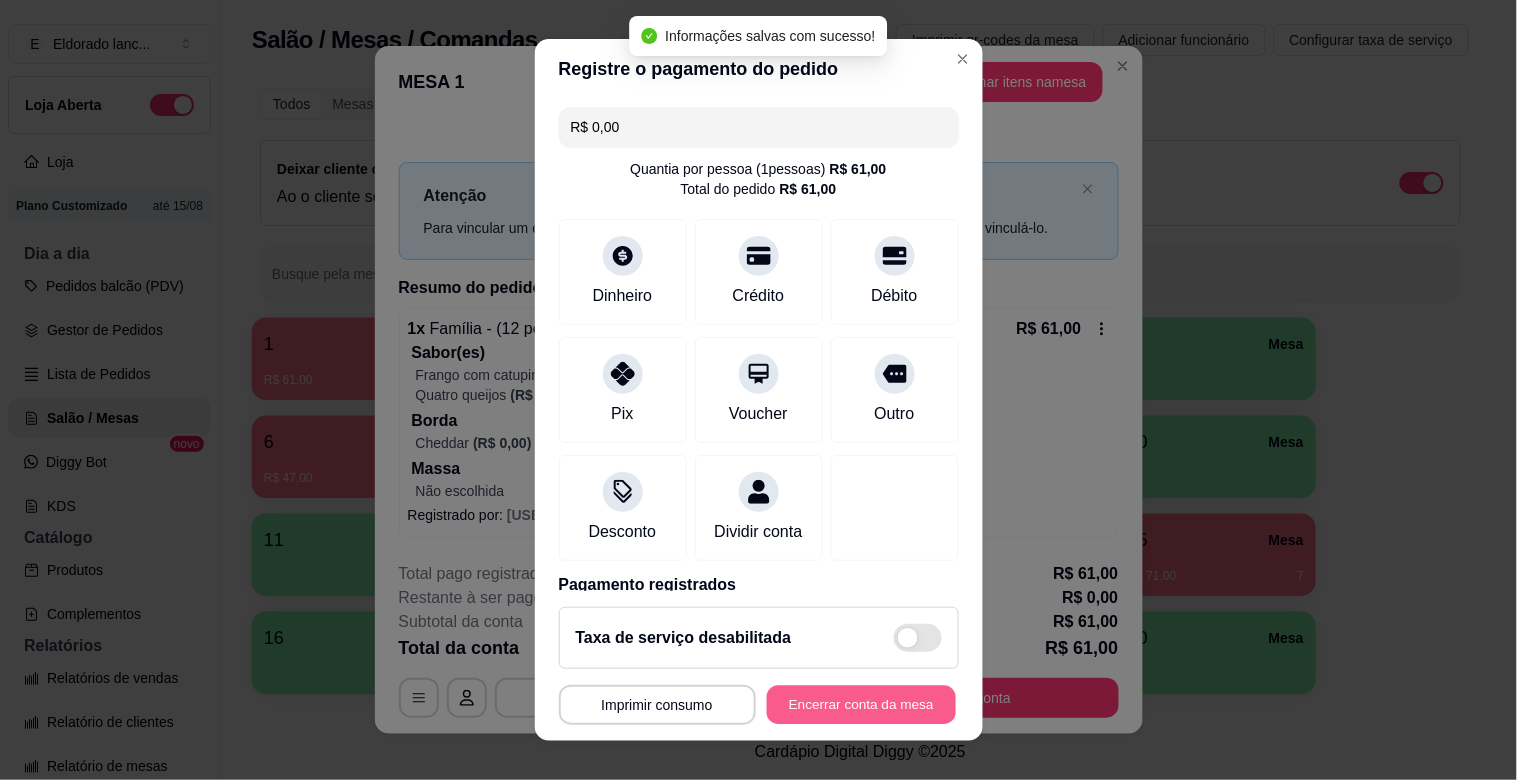 click on "Encerrar conta da mesa" at bounding box center (861, 705) 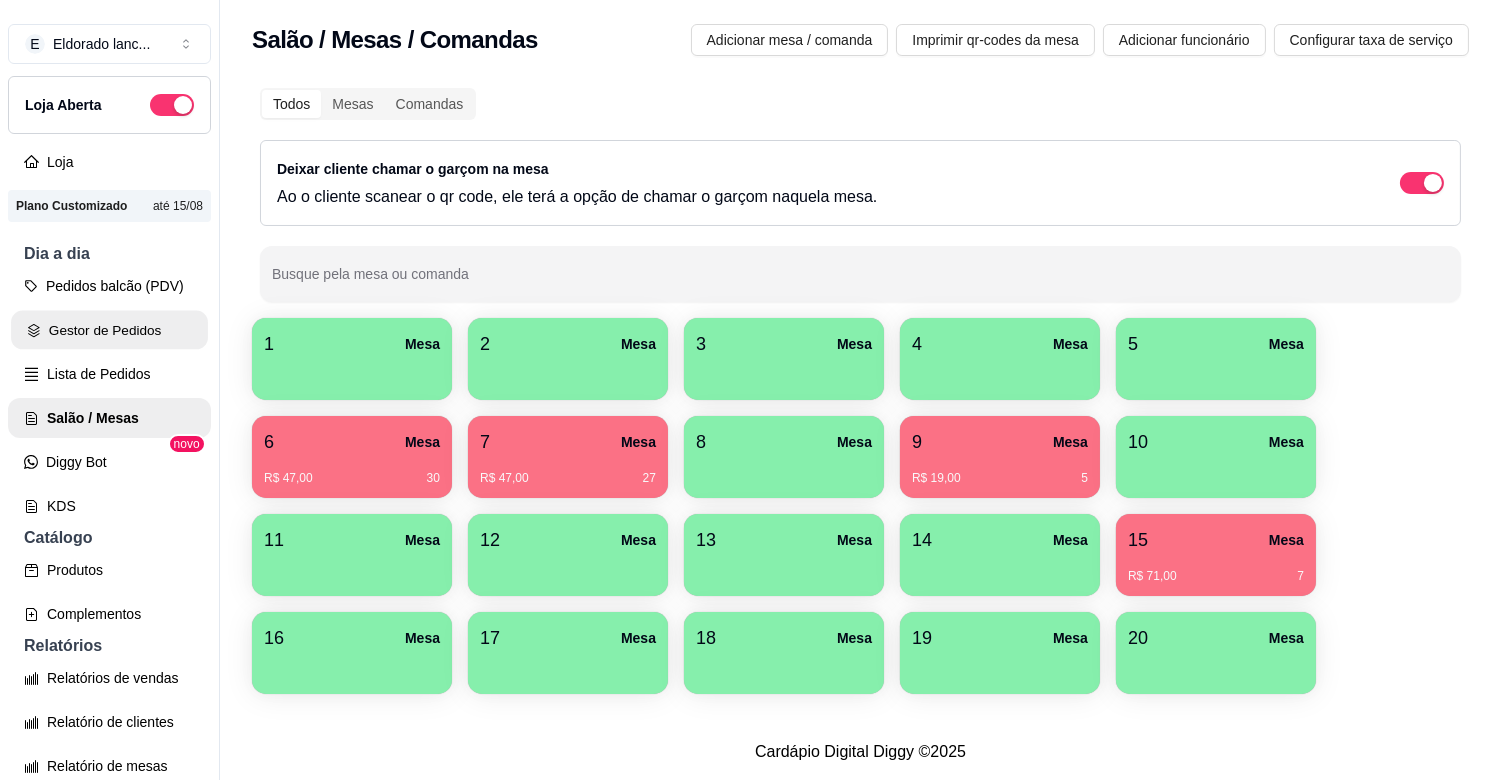 click on "Gestor de Pedidos" at bounding box center (109, 330) 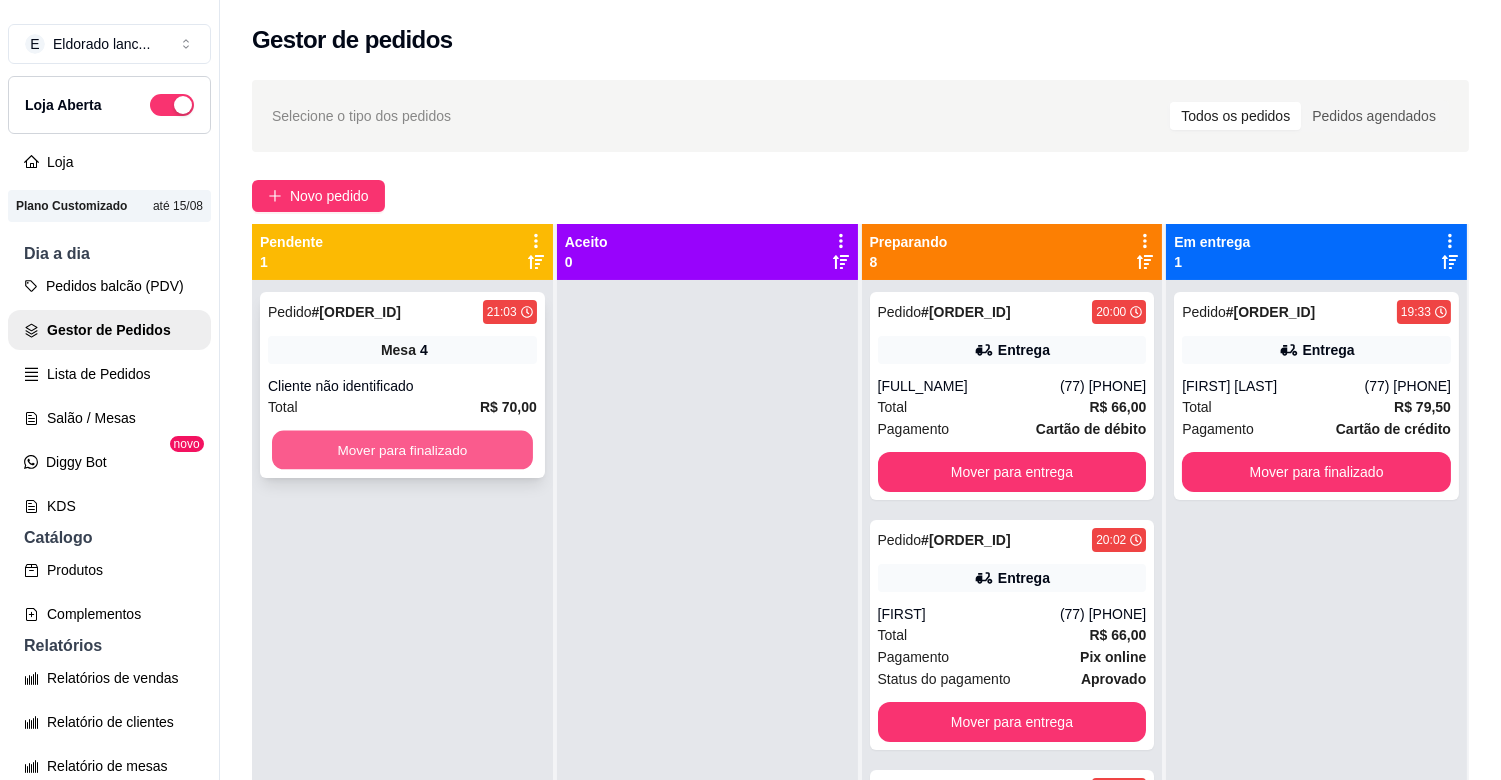 click on "Mover para finalizado" at bounding box center [402, 450] 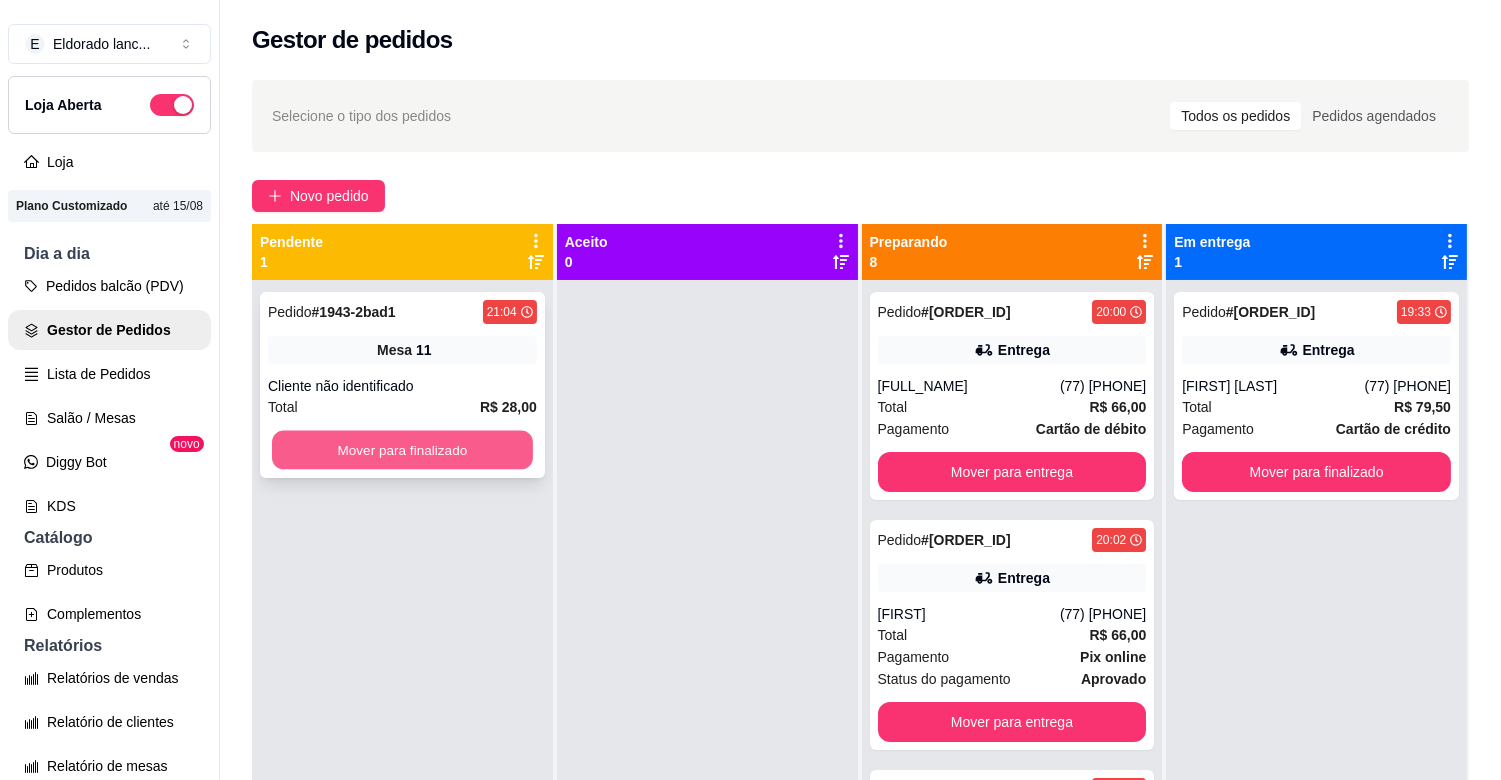 click on "Mover para finalizado" at bounding box center (402, 450) 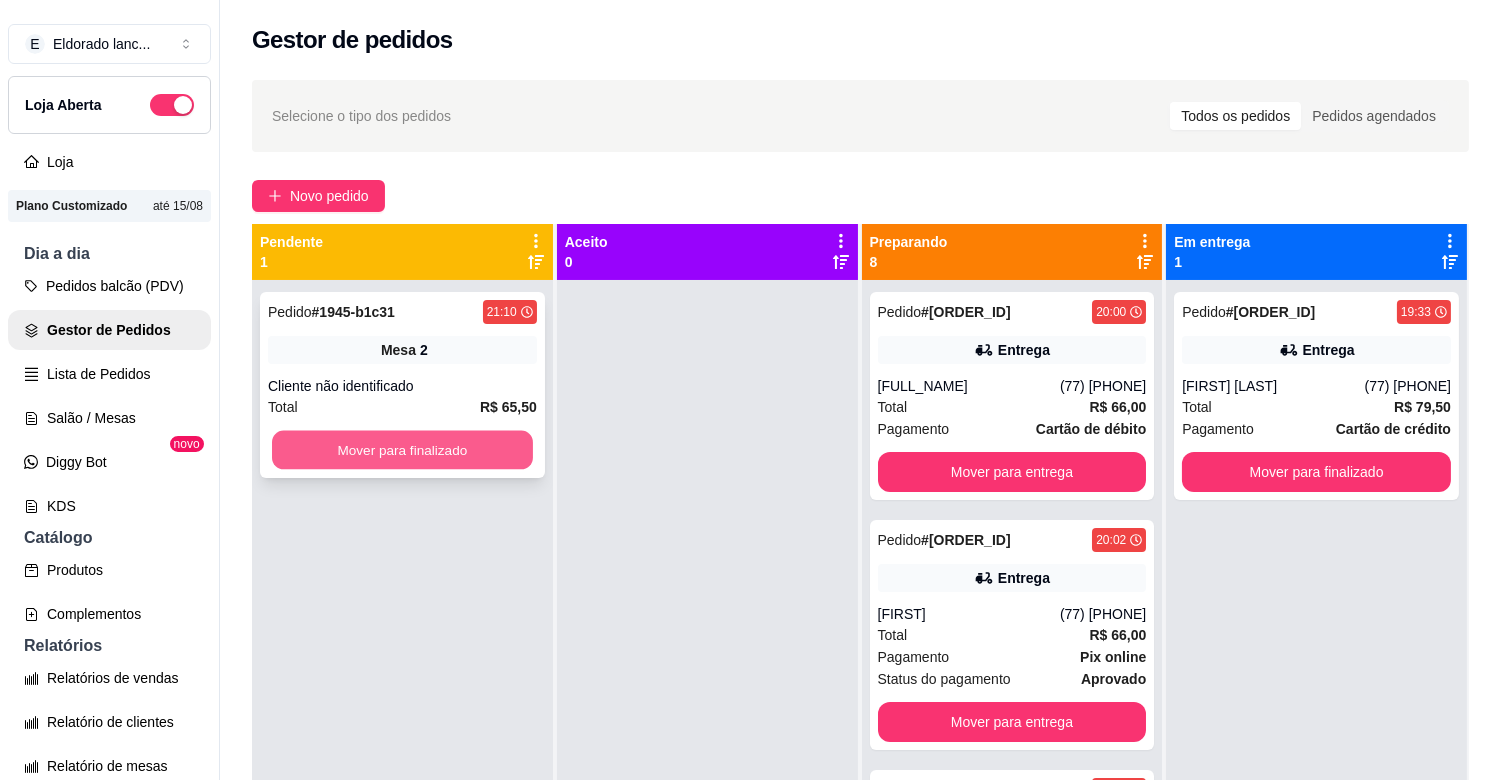 click on "Mover para finalizado" at bounding box center (402, 450) 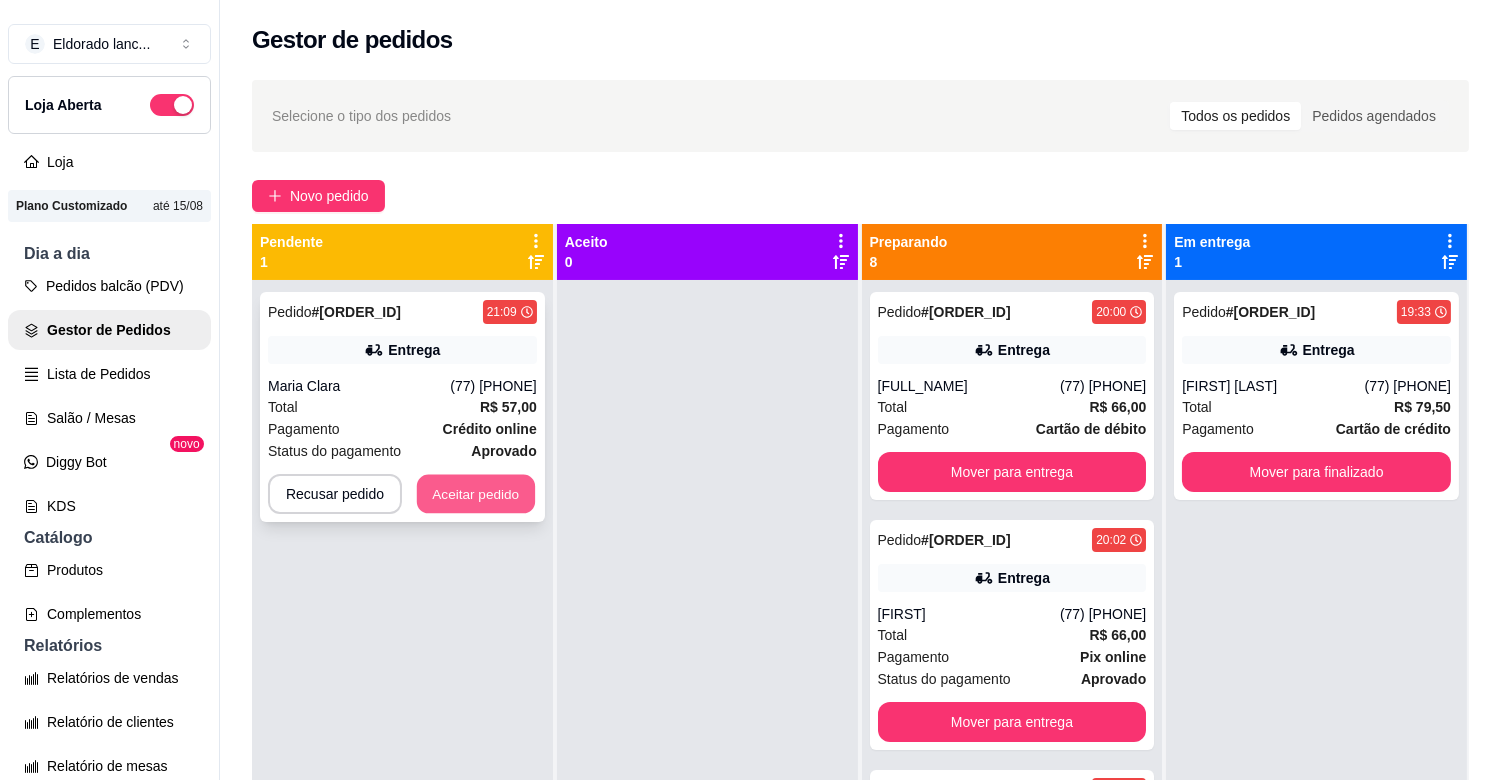 click on "Aceitar pedido" at bounding box center (476, 494) 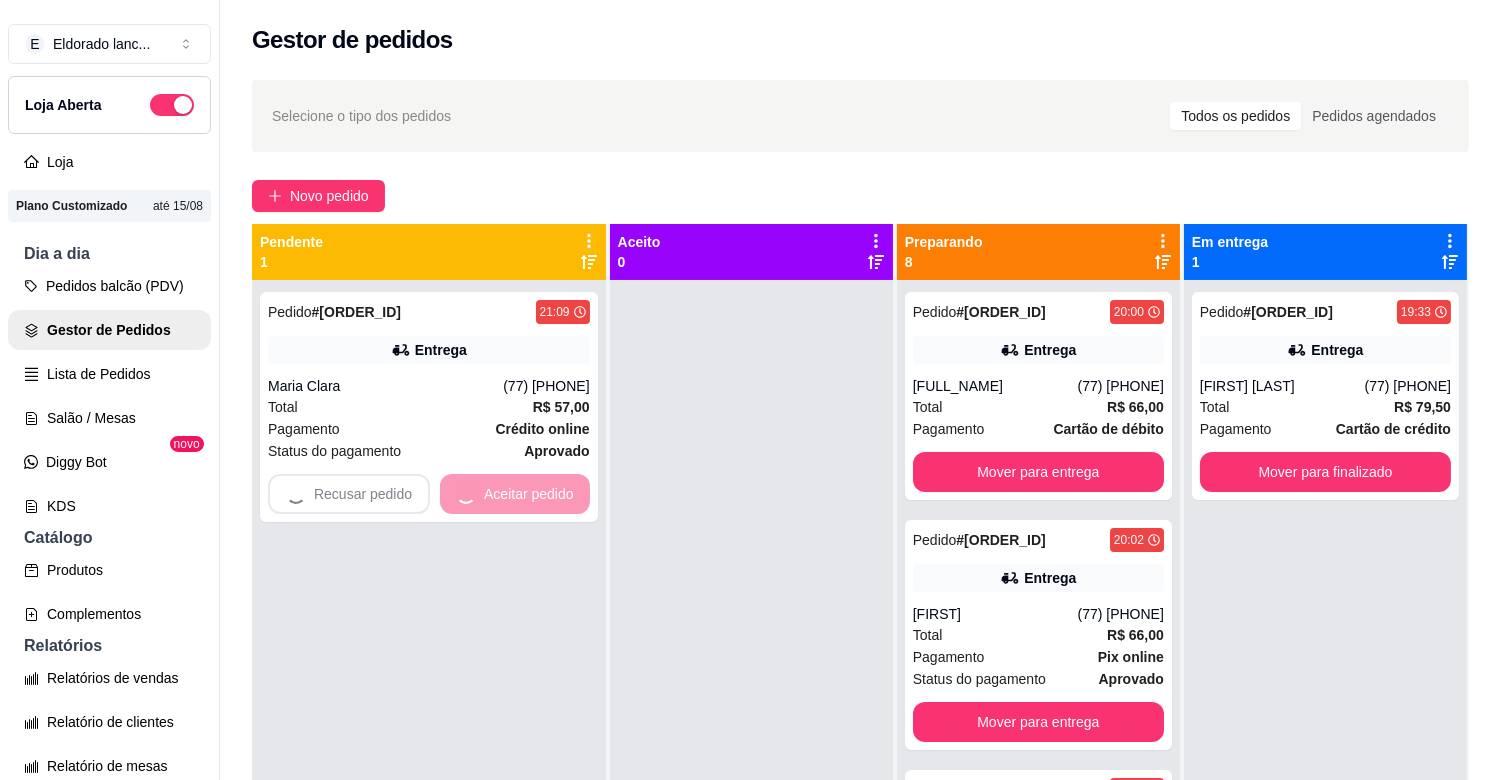 click at bounding box center [751, 670] 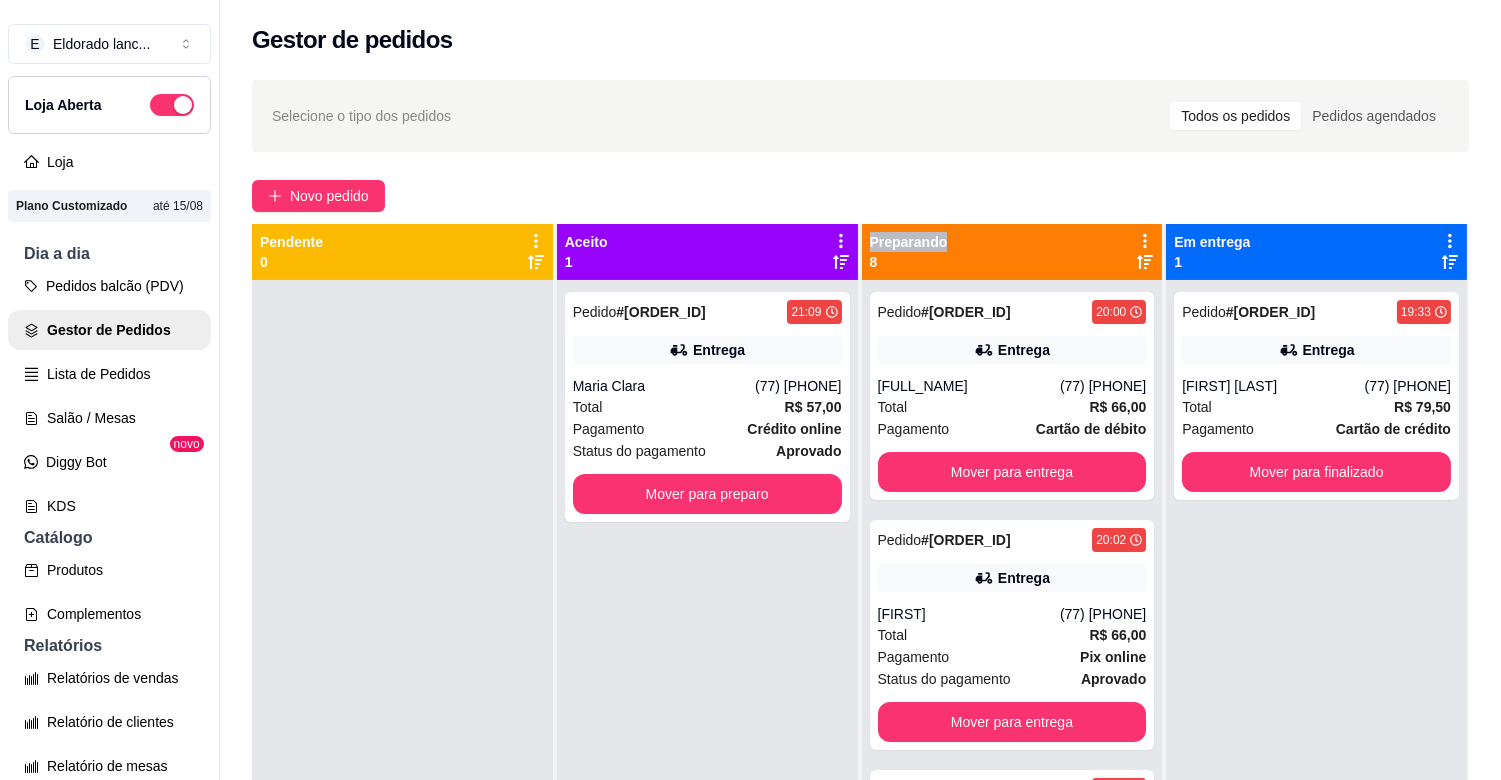 click on "Pedido # 1944-23da09b9 21:09 Entrega [FIRST] [LAST] (77) [PHONE] Total R$ 57,00 Pagamento Crédito online Status do pagamento aprovado Mover para preparo" at bounding box center (707, 670) 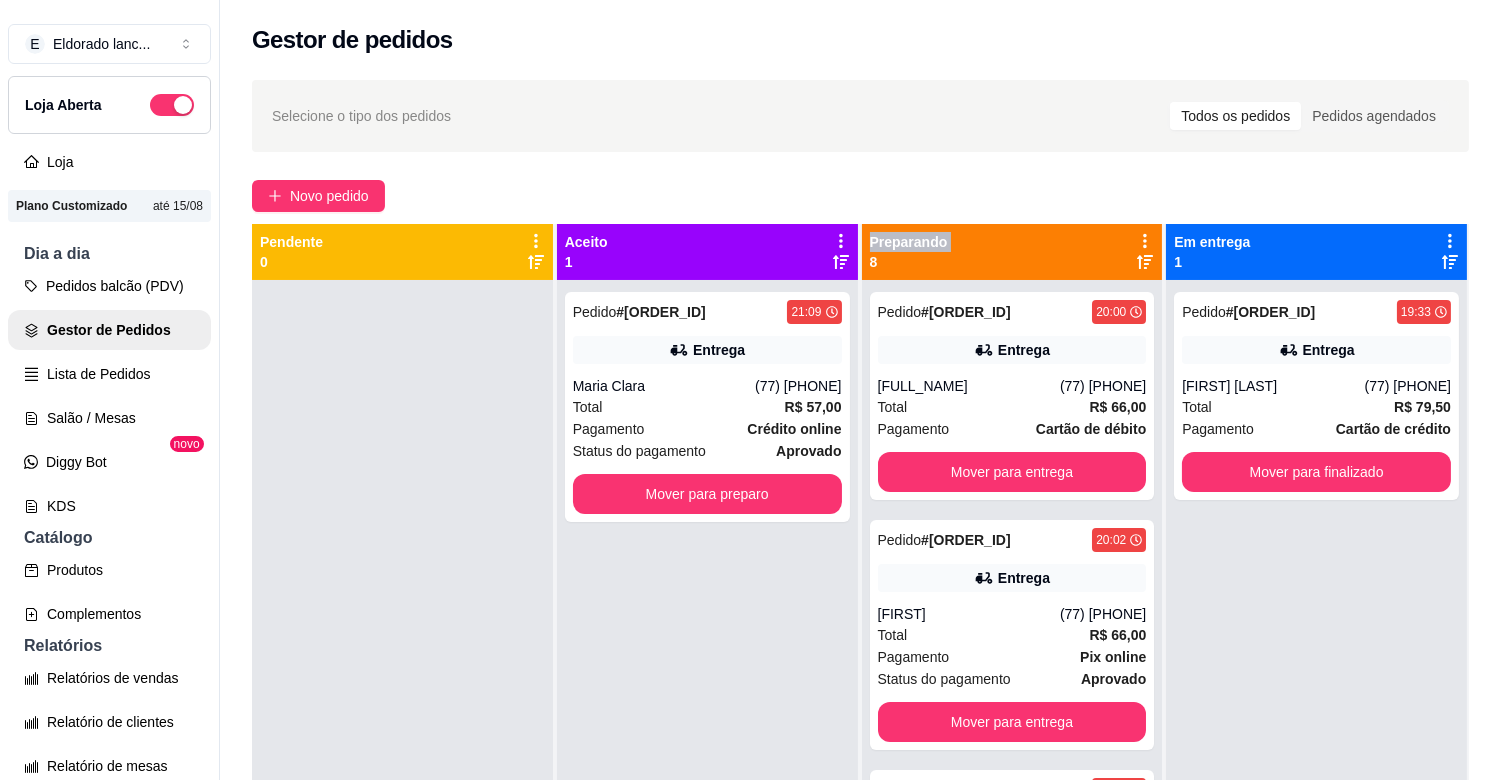 click on "Pedido # 1944-23da09b9 21:09 Entrega [FIRST] [LAST] (77) [PHONE] Total R$ 57,00 Pagamento Crédito online Status do pagamento aprovado Mover para preparo" at bounding box center [707, 670] 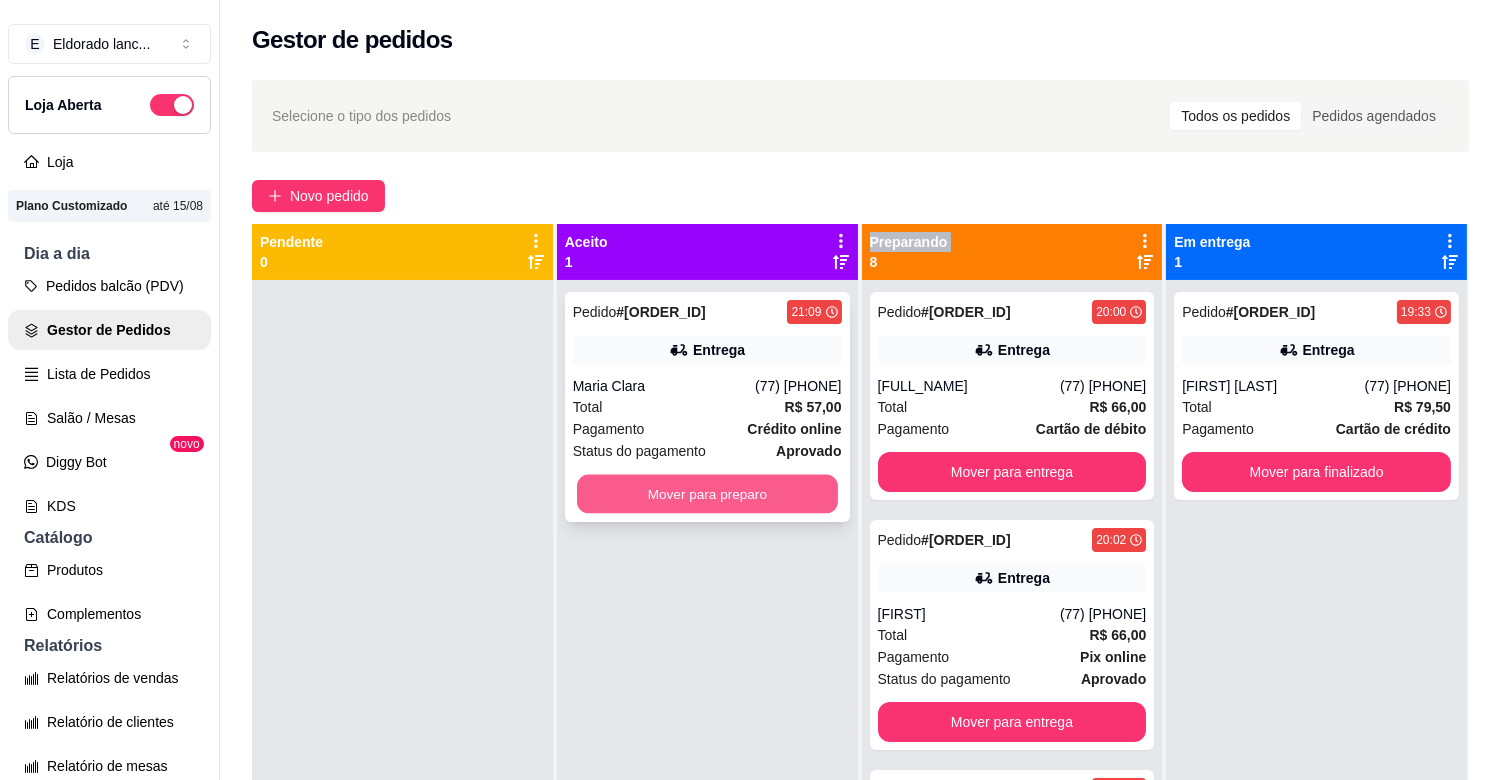 click on "Mover para preparo" at bounding box center [707, 494] 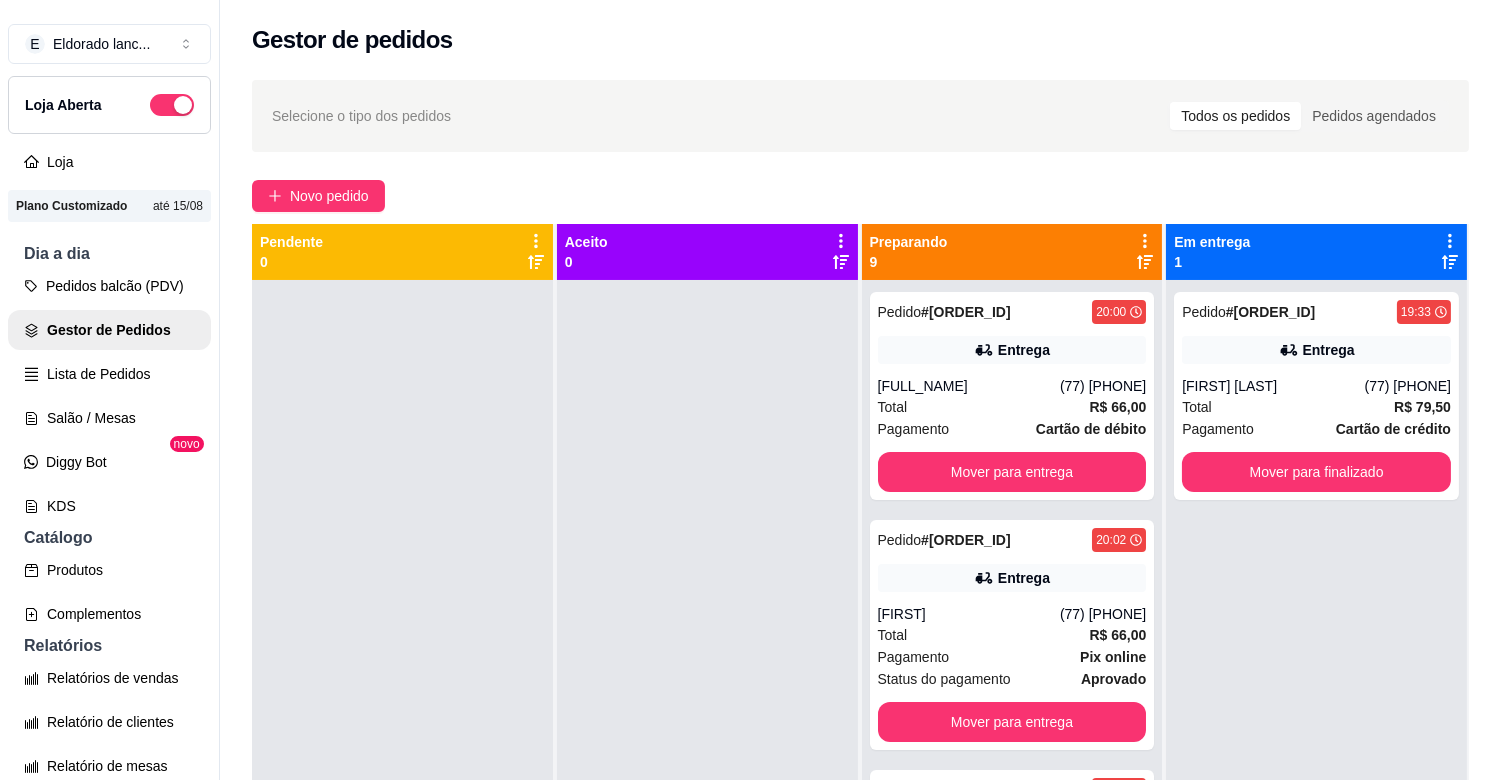 click at bounding box center (707, 670) 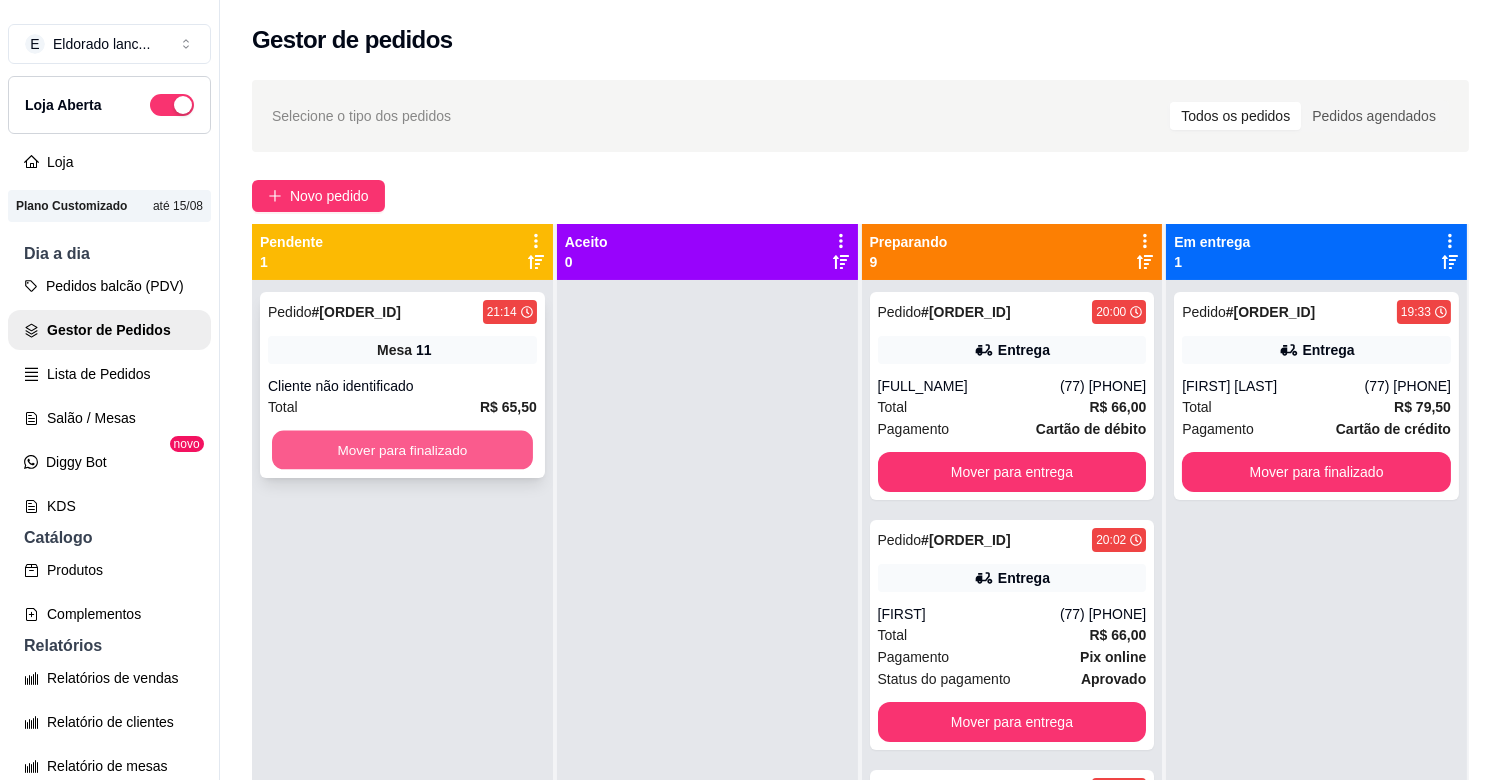 click on "Mover para finalizado" at bounding box center (402, 450) 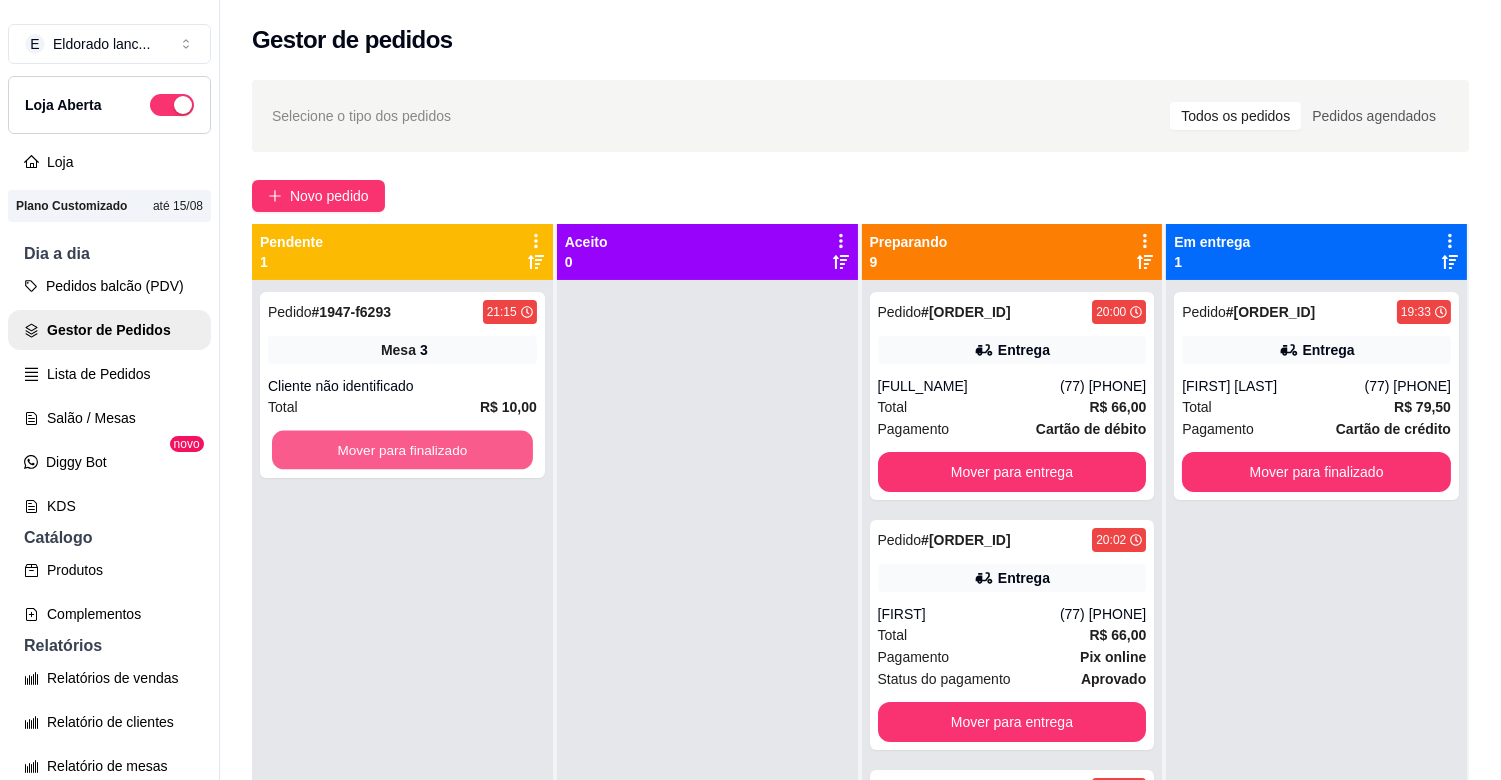 click on "Mover para finalizado" at bounding box center [402, 450] 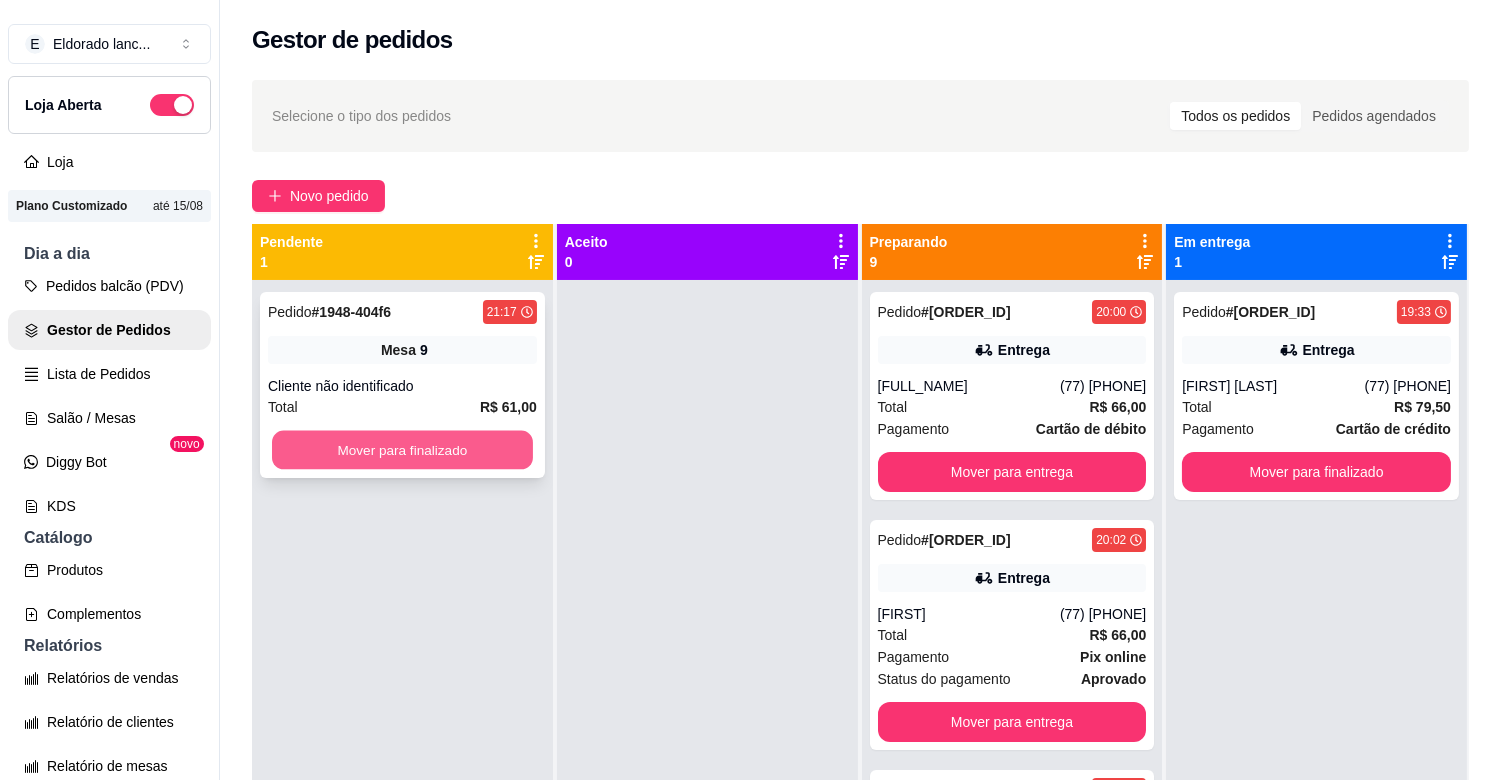 click on "Mover para finalizado" at bounding box center [402, 450] 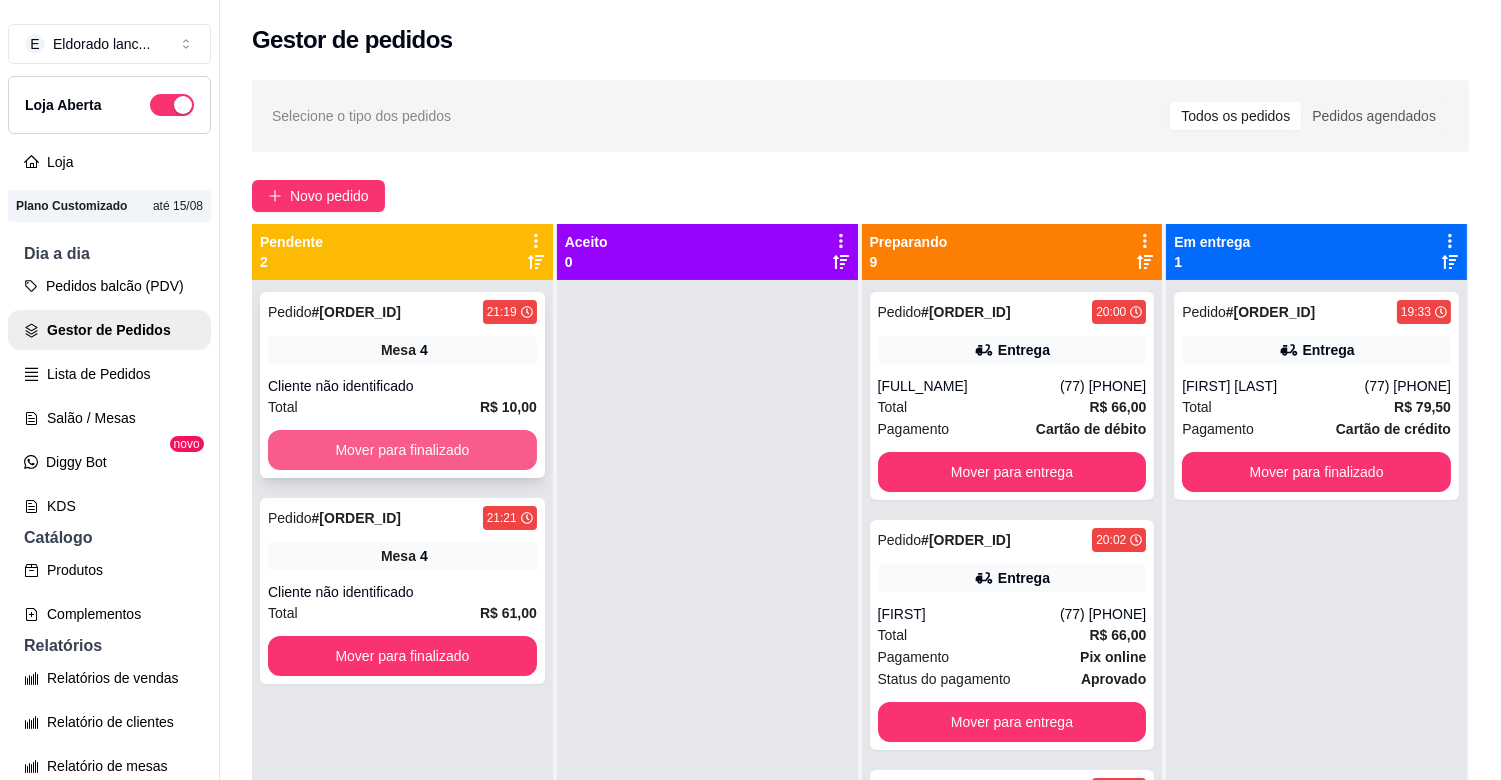 click on "Mover para finalizado" at bounding box center (402, 450) 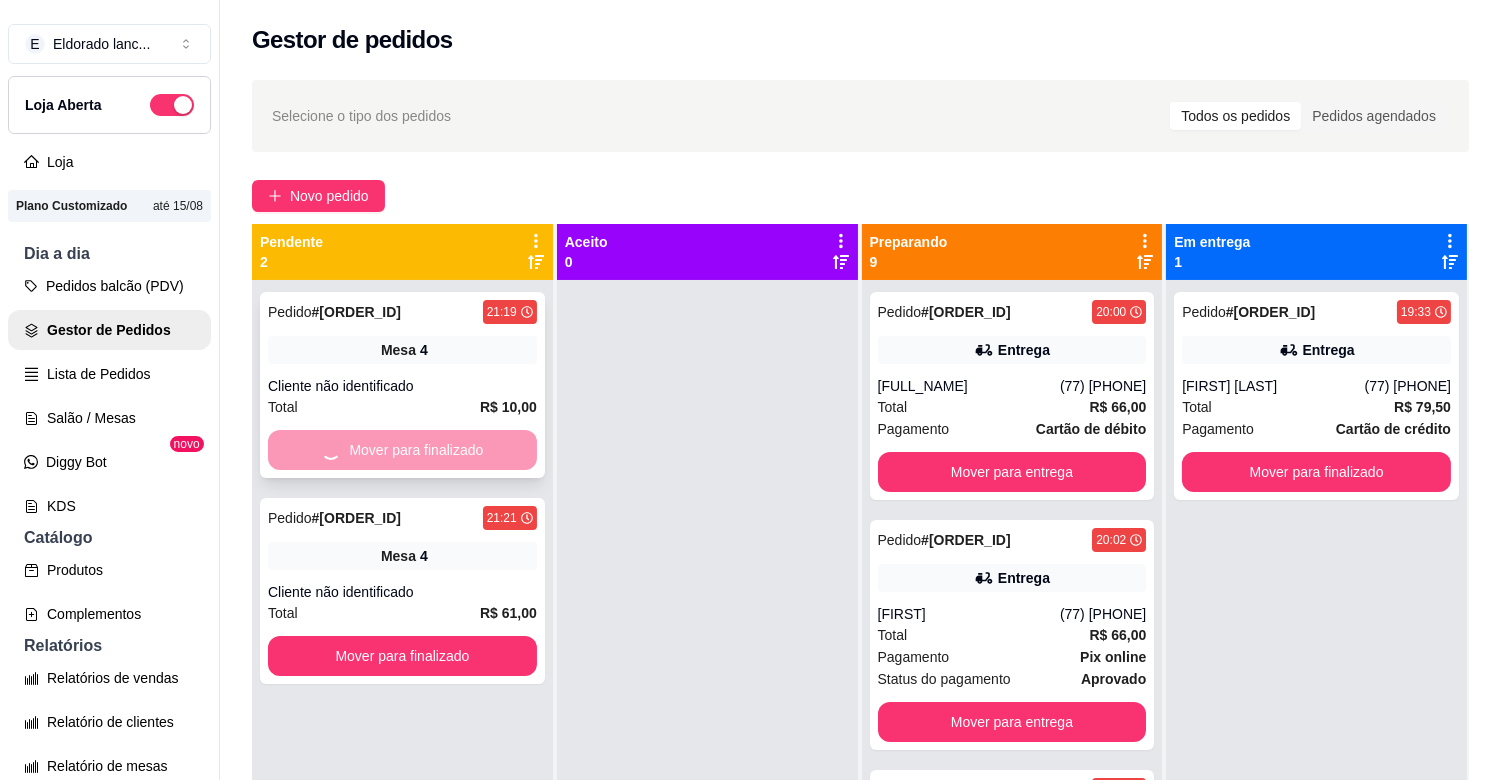 click on "Mover para finalizado" at bounding box center [402, 450] 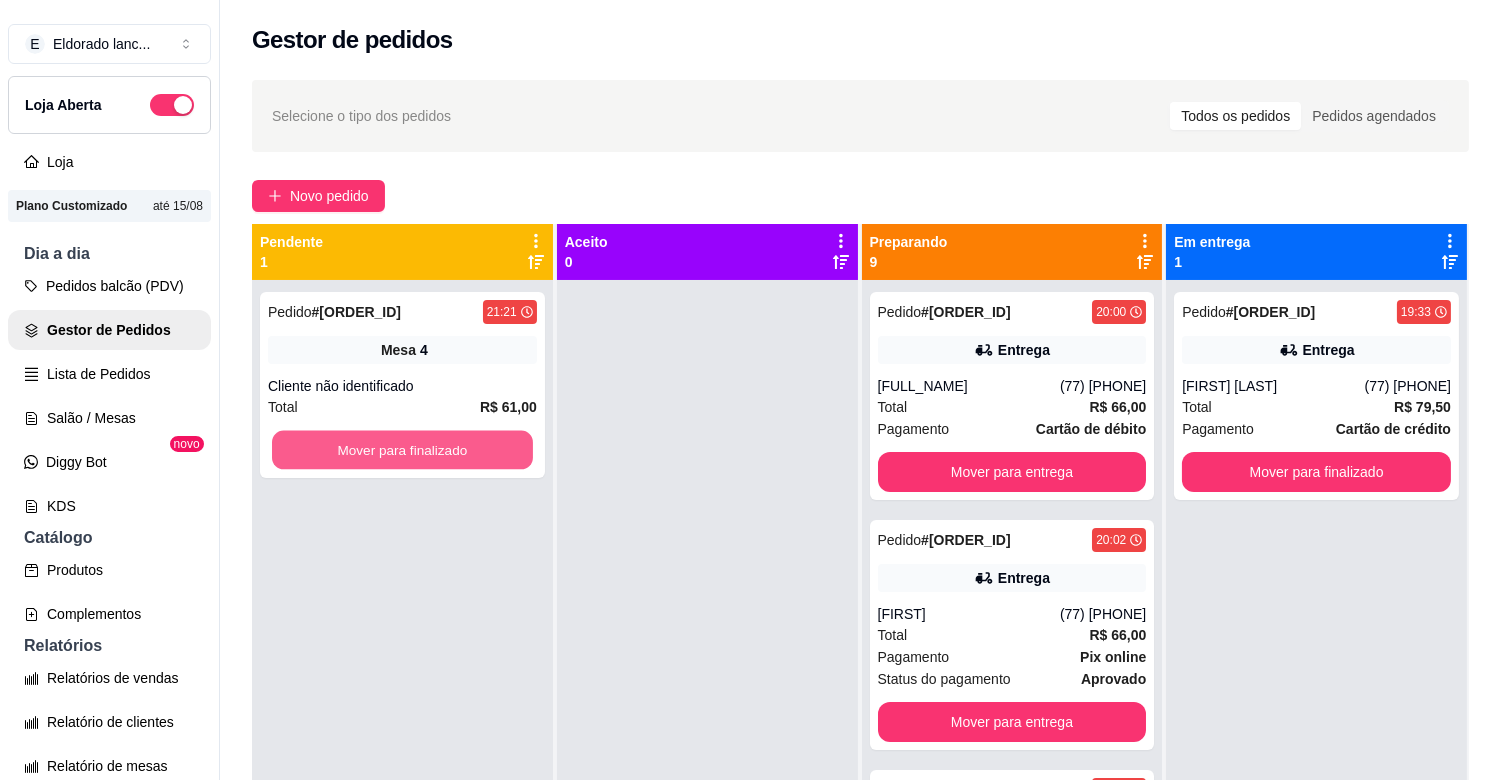 click on "Mover para finalizado" at bounding box center [402, 450] 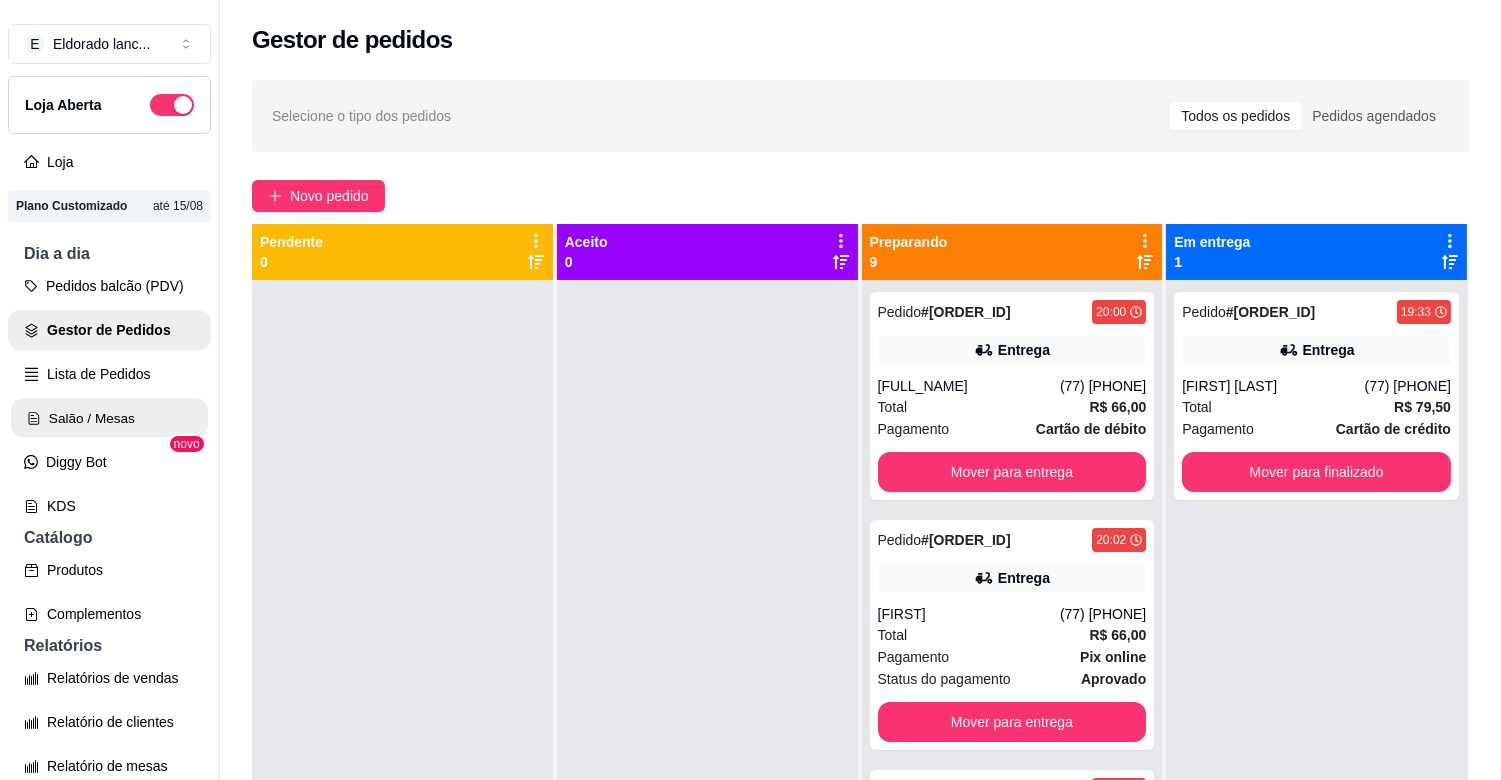 click on "Salão / Mesas" at bounding box center [109, 418] 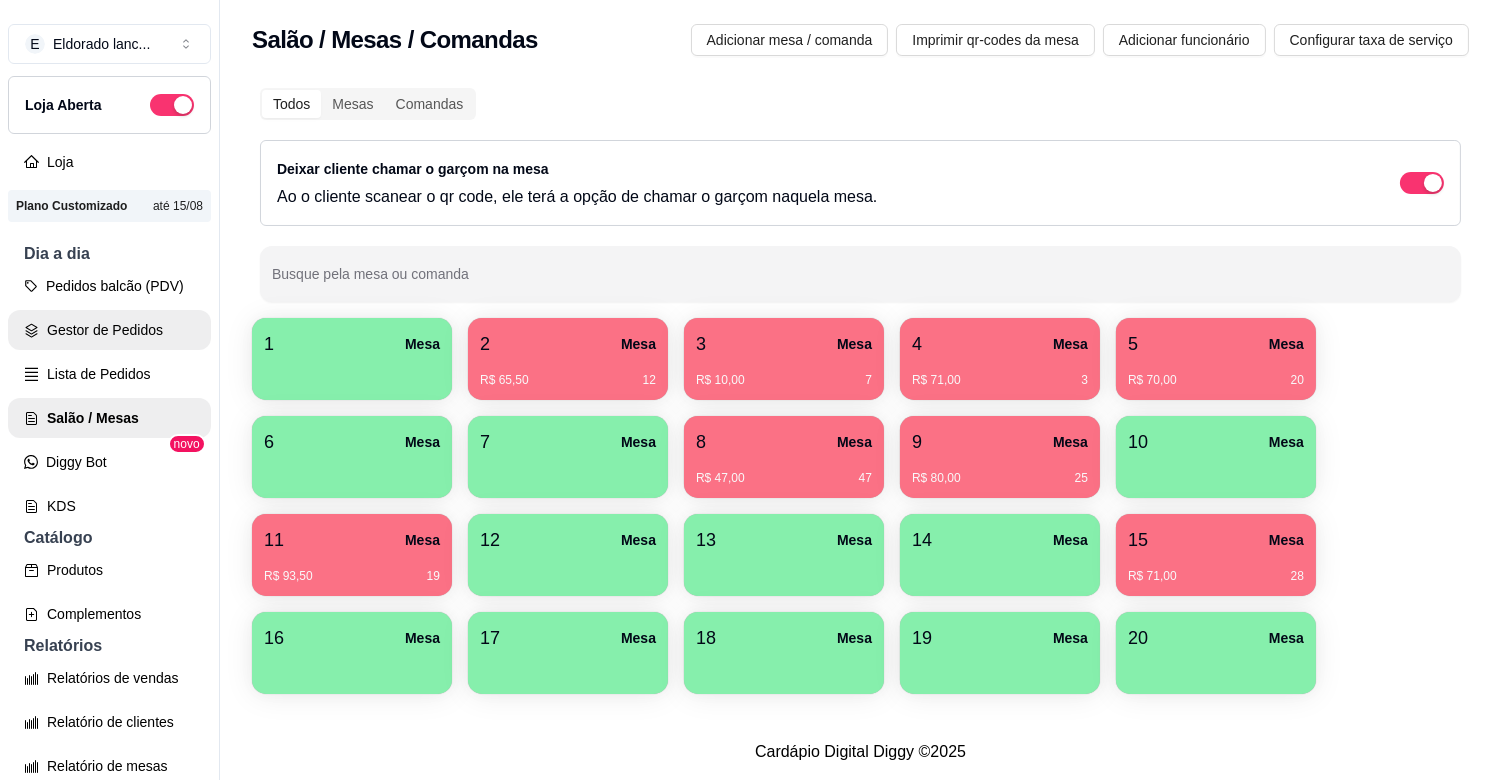 click on "Gestor de Pedidos" at bounding box center (109, 330) 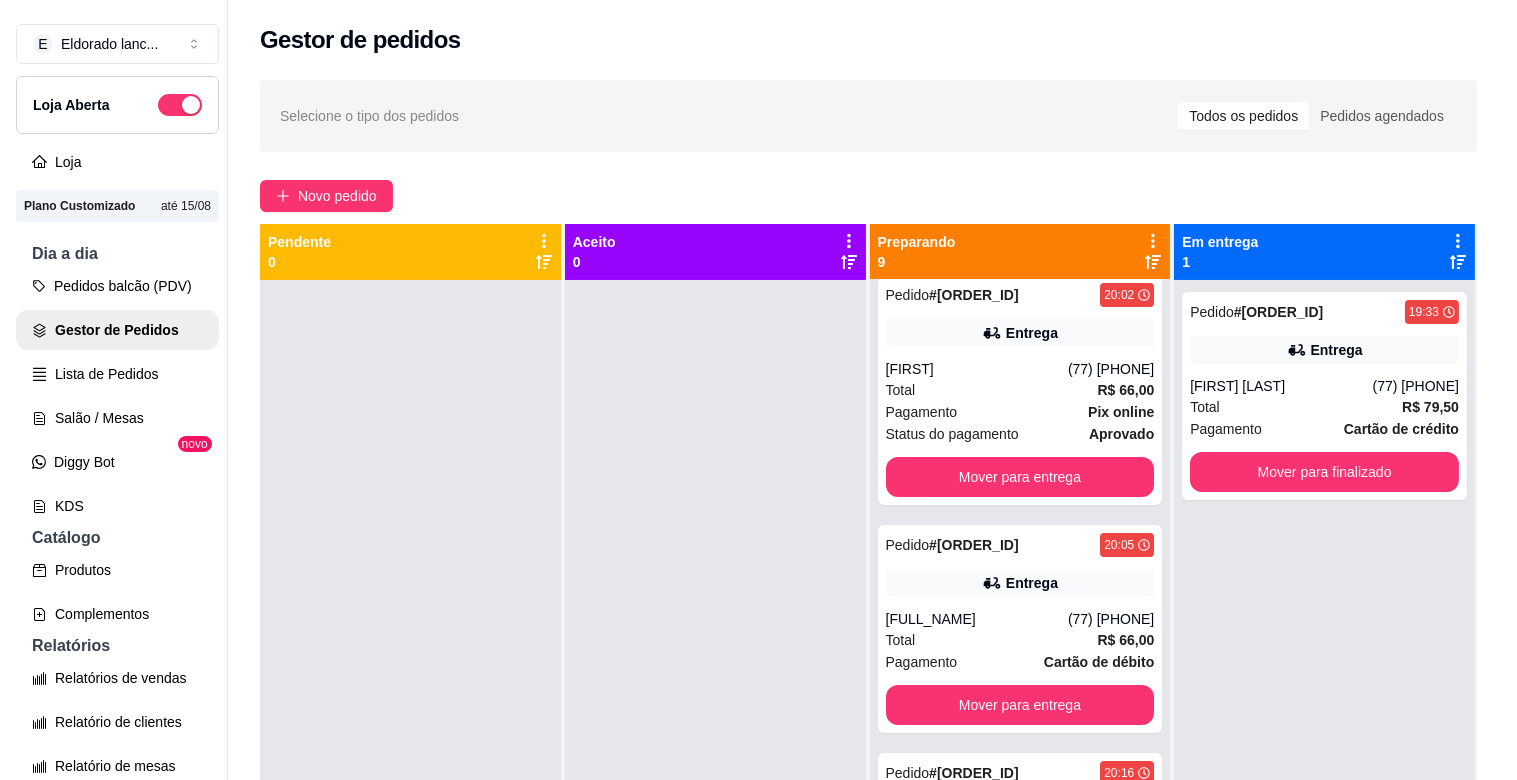 scroll, scrollTop: 257, scrollLeft: 0, axis: vertical 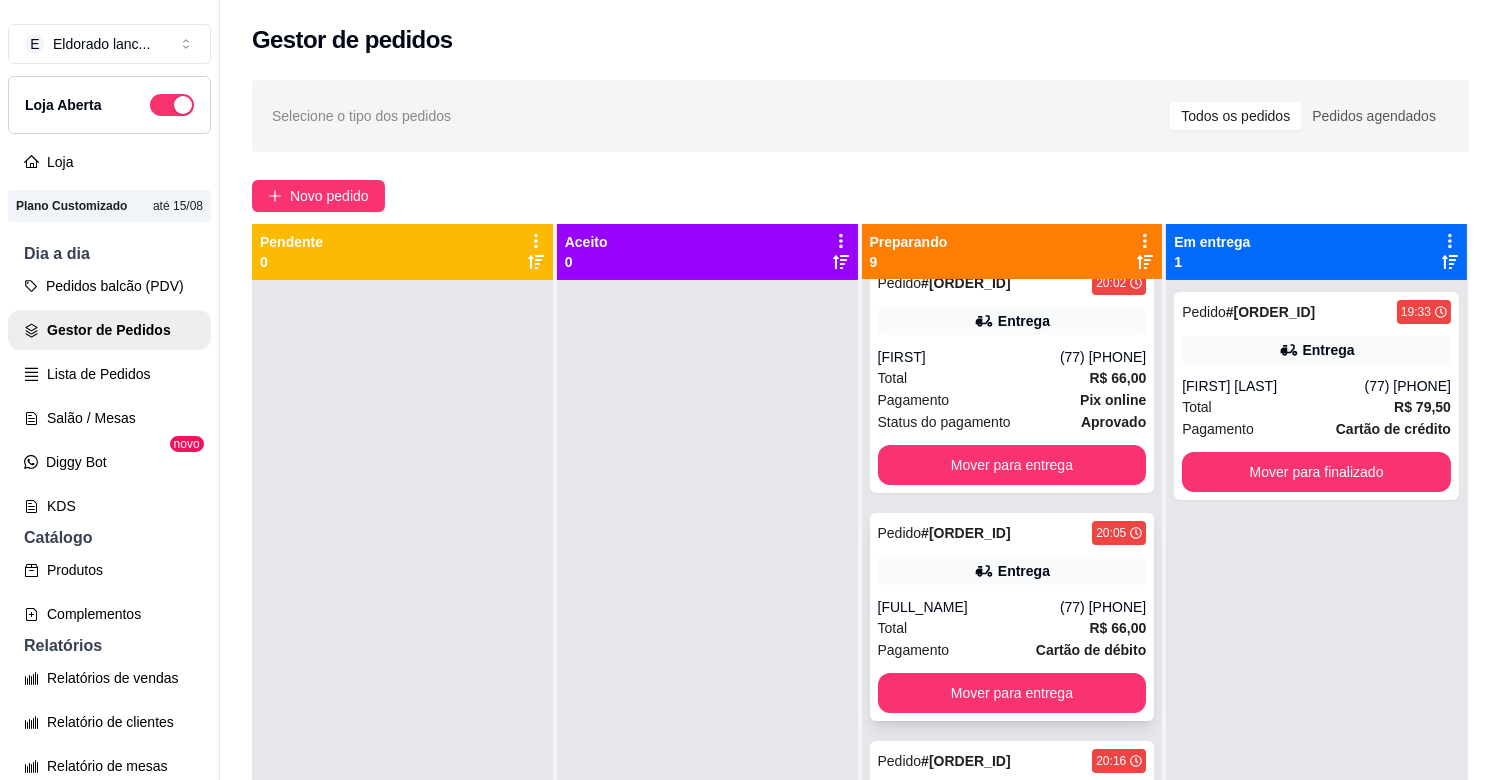 click on "(77) [PHONE]" at bounding box center (1103, 607) 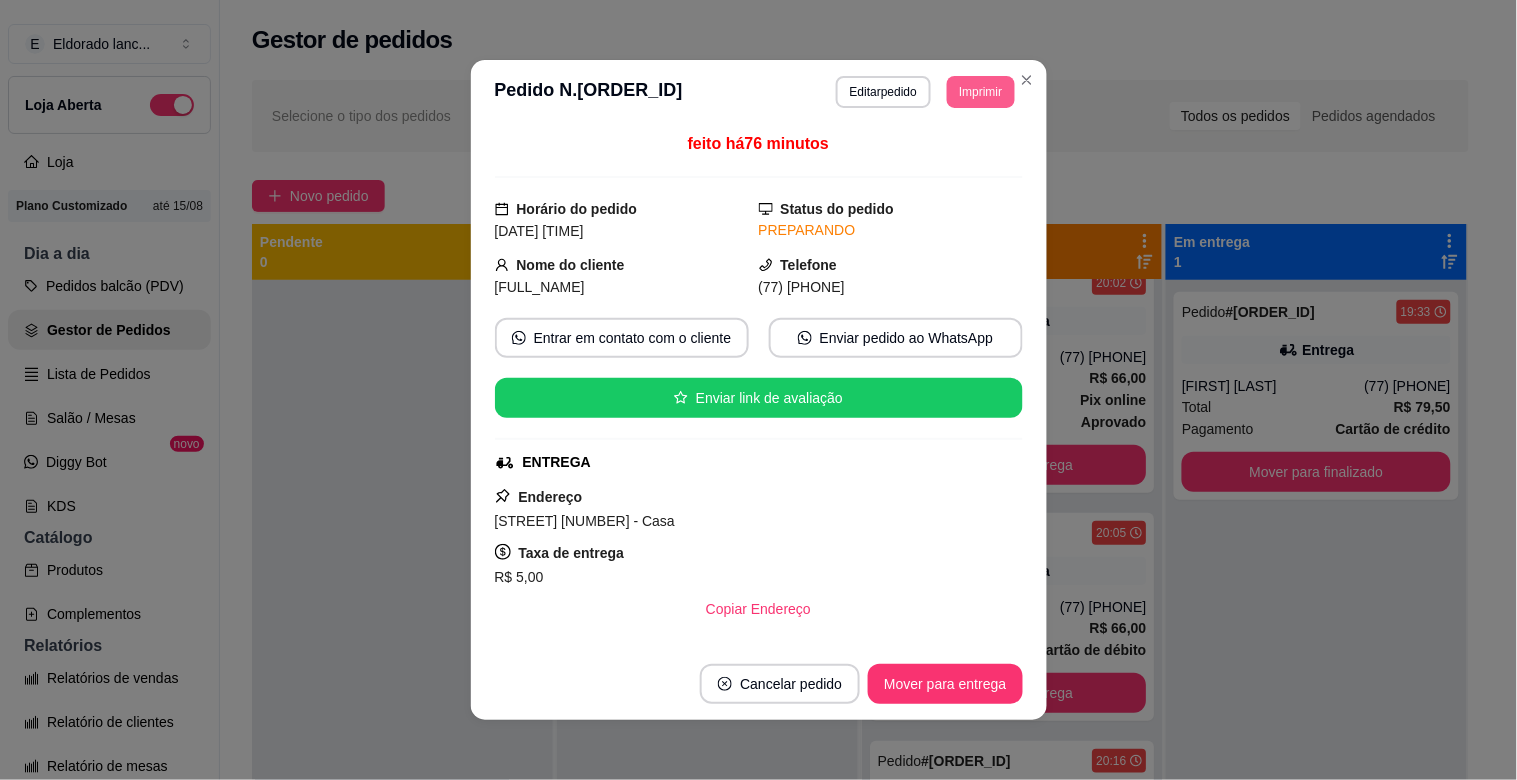 click on "Imprimir" at bounding box center [980, 92] 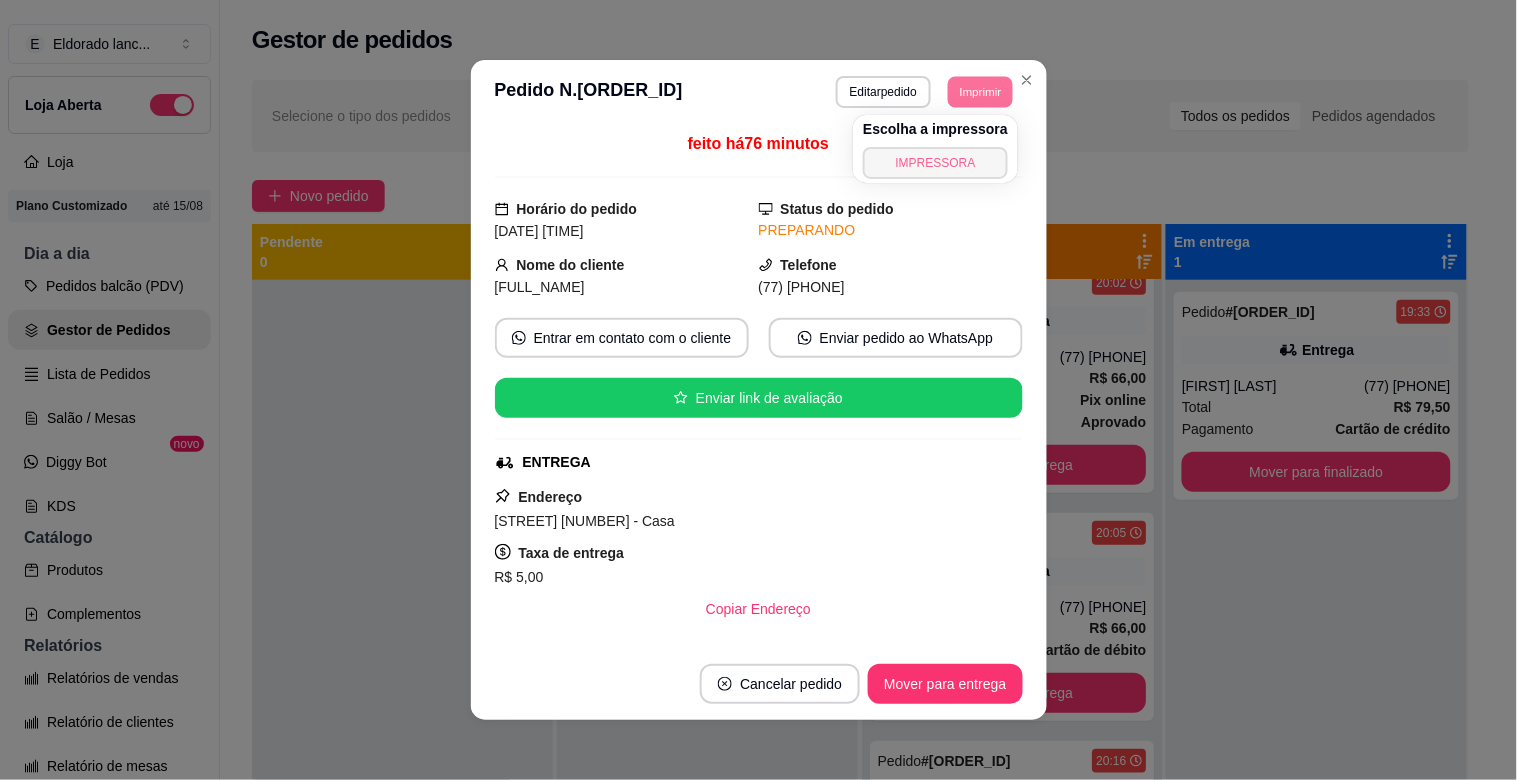 click on "IMPRESSORA" at bounding box center [935, 163] 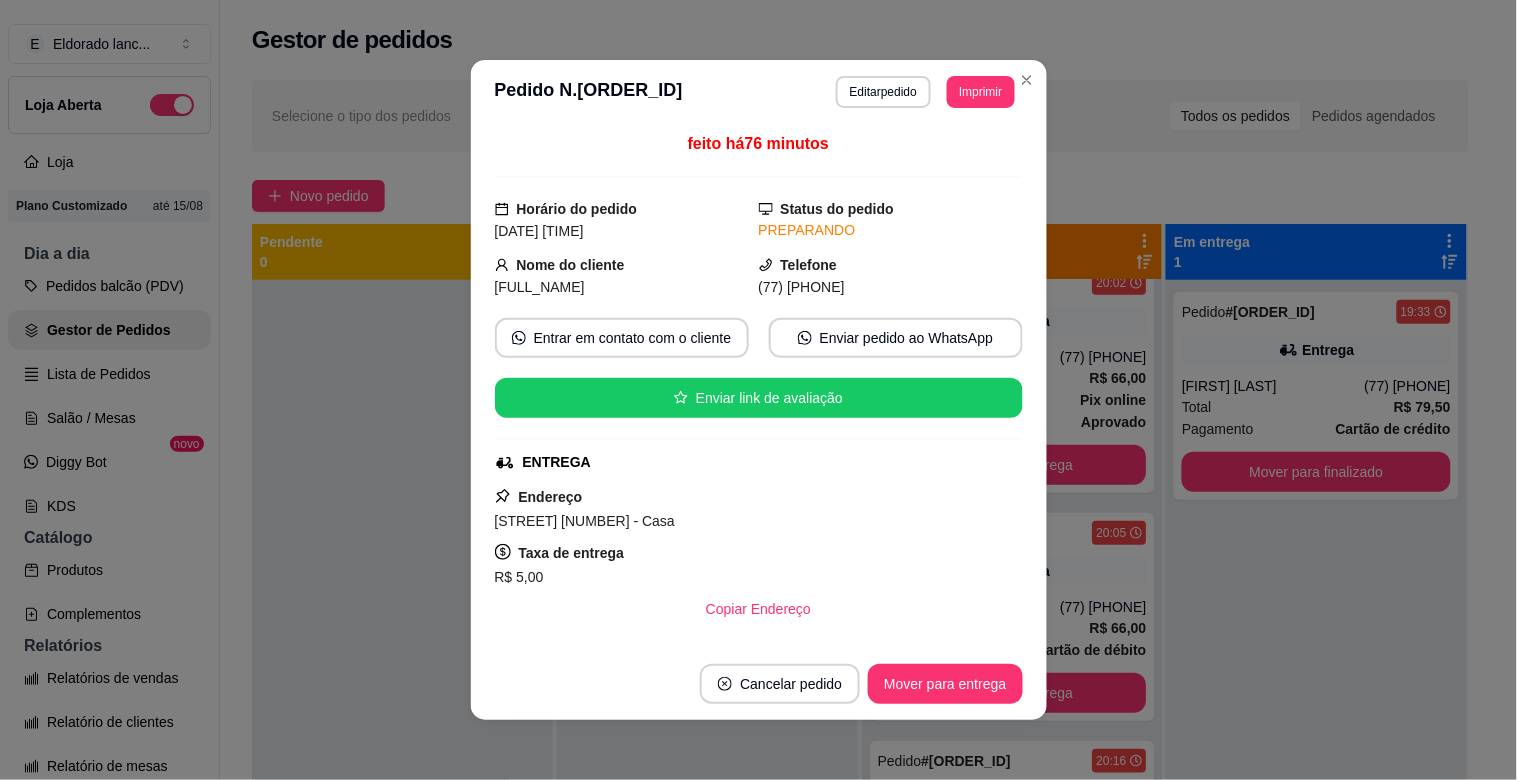 drag, startPoint x: 470, startPoint y: 528, endPoint x: 427, endPoint y: 538, distance: 44.14748 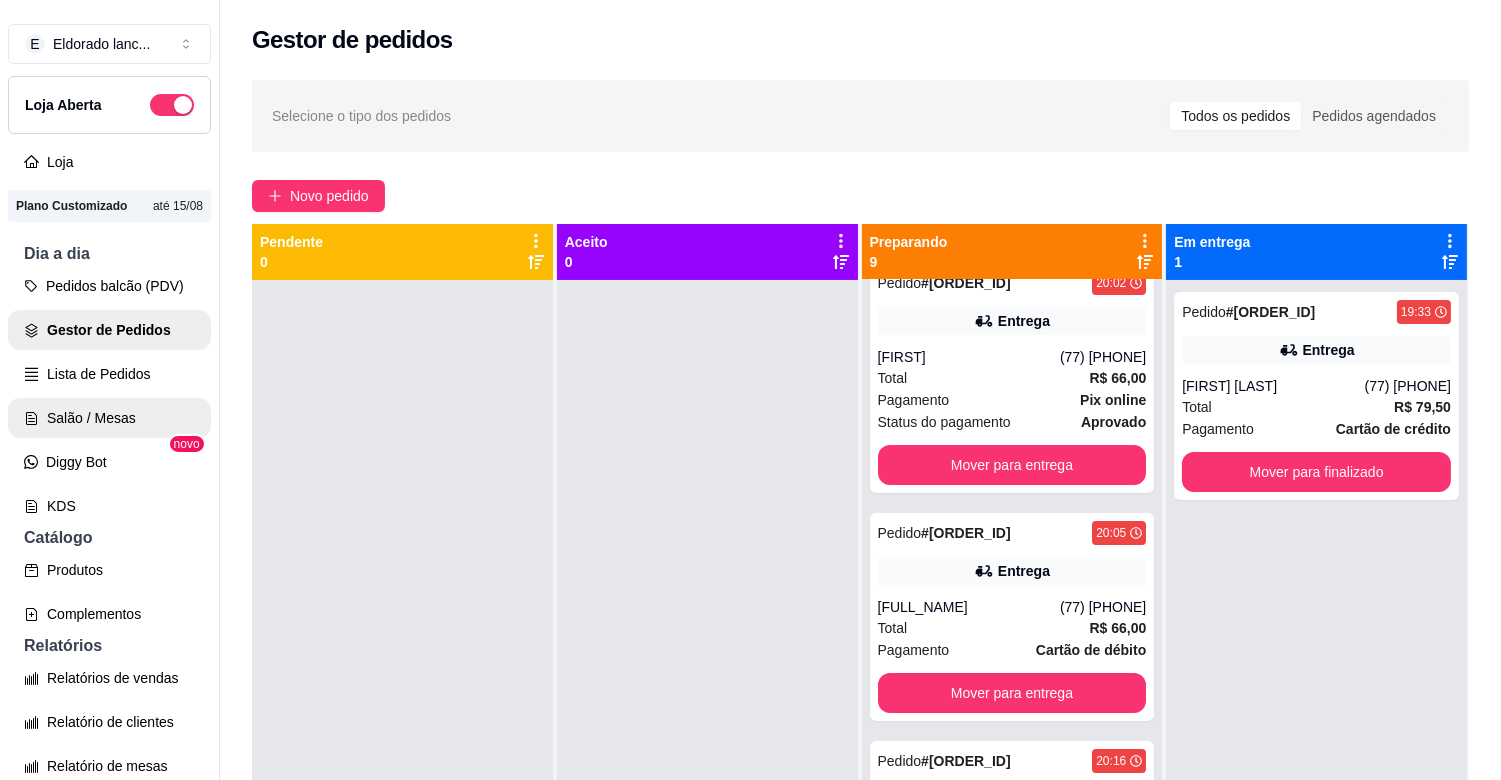 click on "Salão / Mesas" at bounding box center [109, 418] 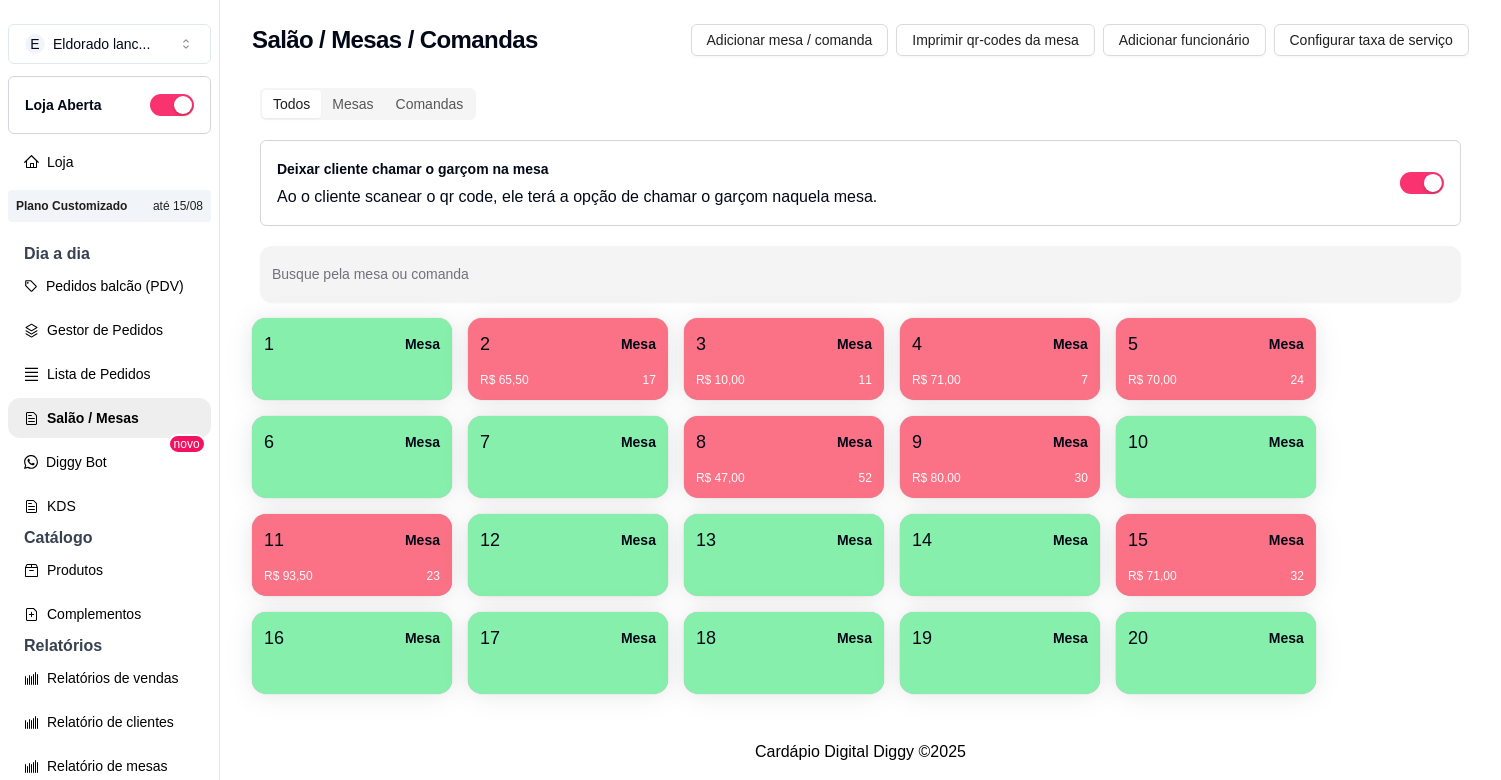click on "9 Mesa" at bounding box center [1000, 442] 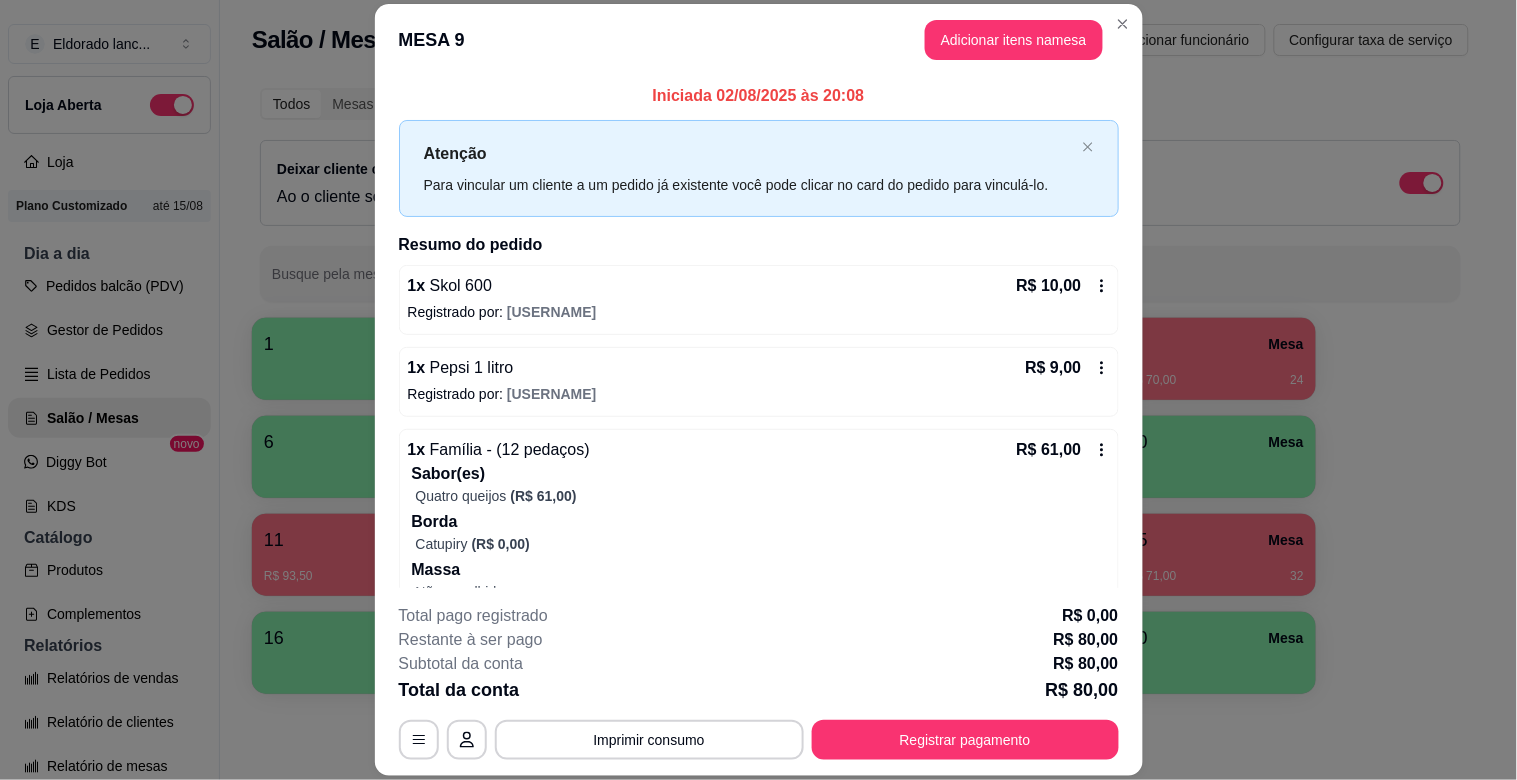 click 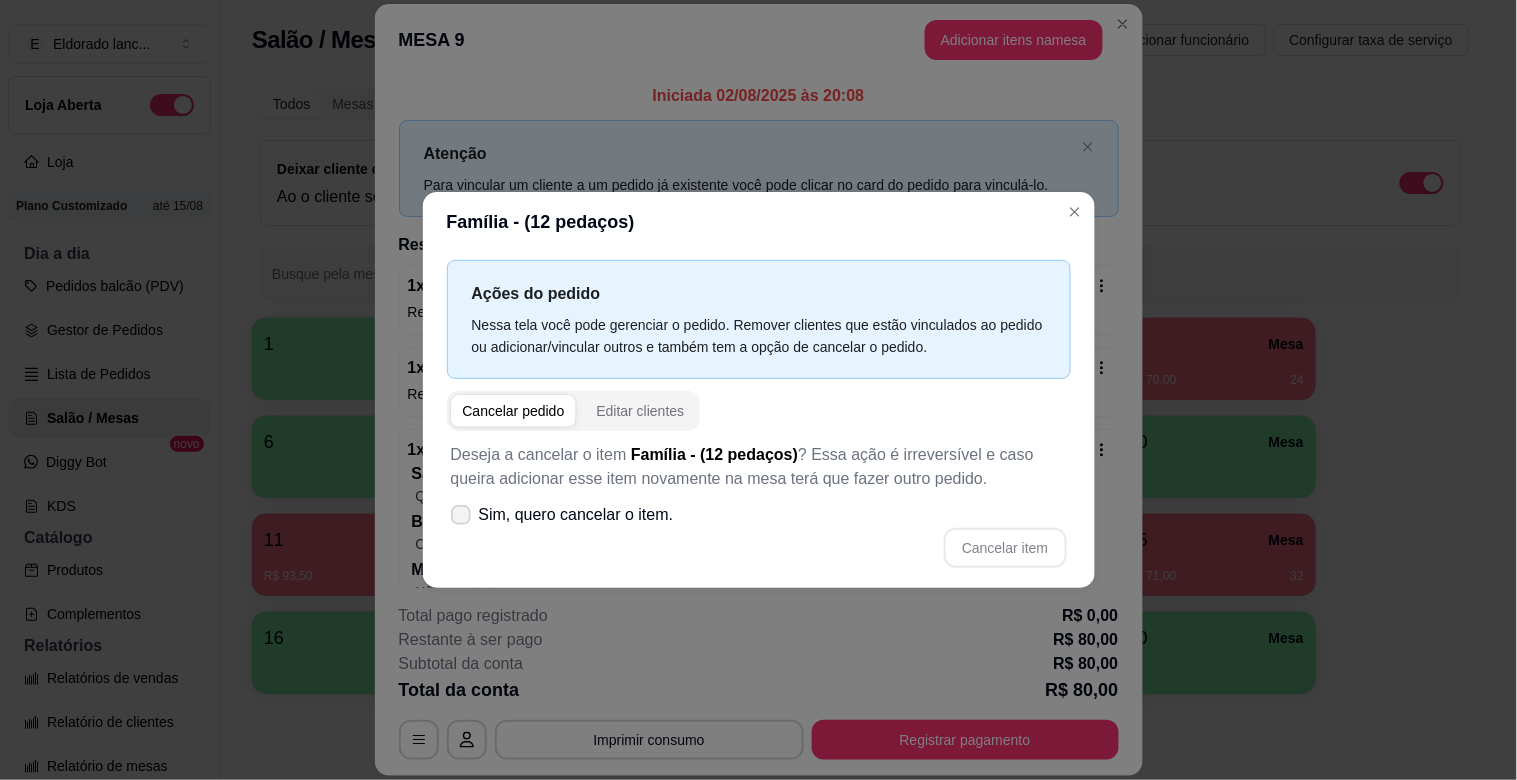 click on "Sim, quero cancelar o item." at bounding box center [562, 515] 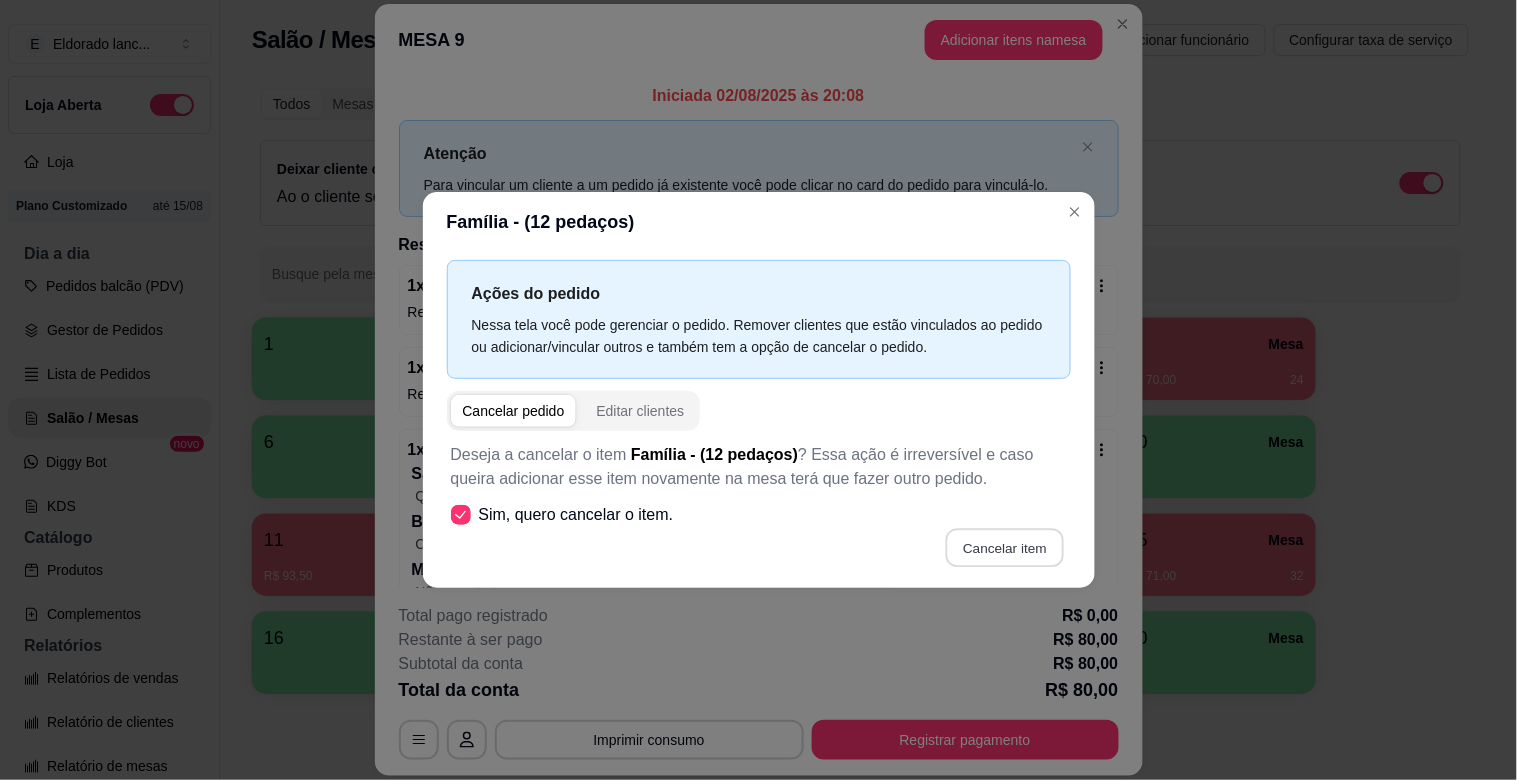 click on "Cancelar item" at bounding box center [1005, 548] 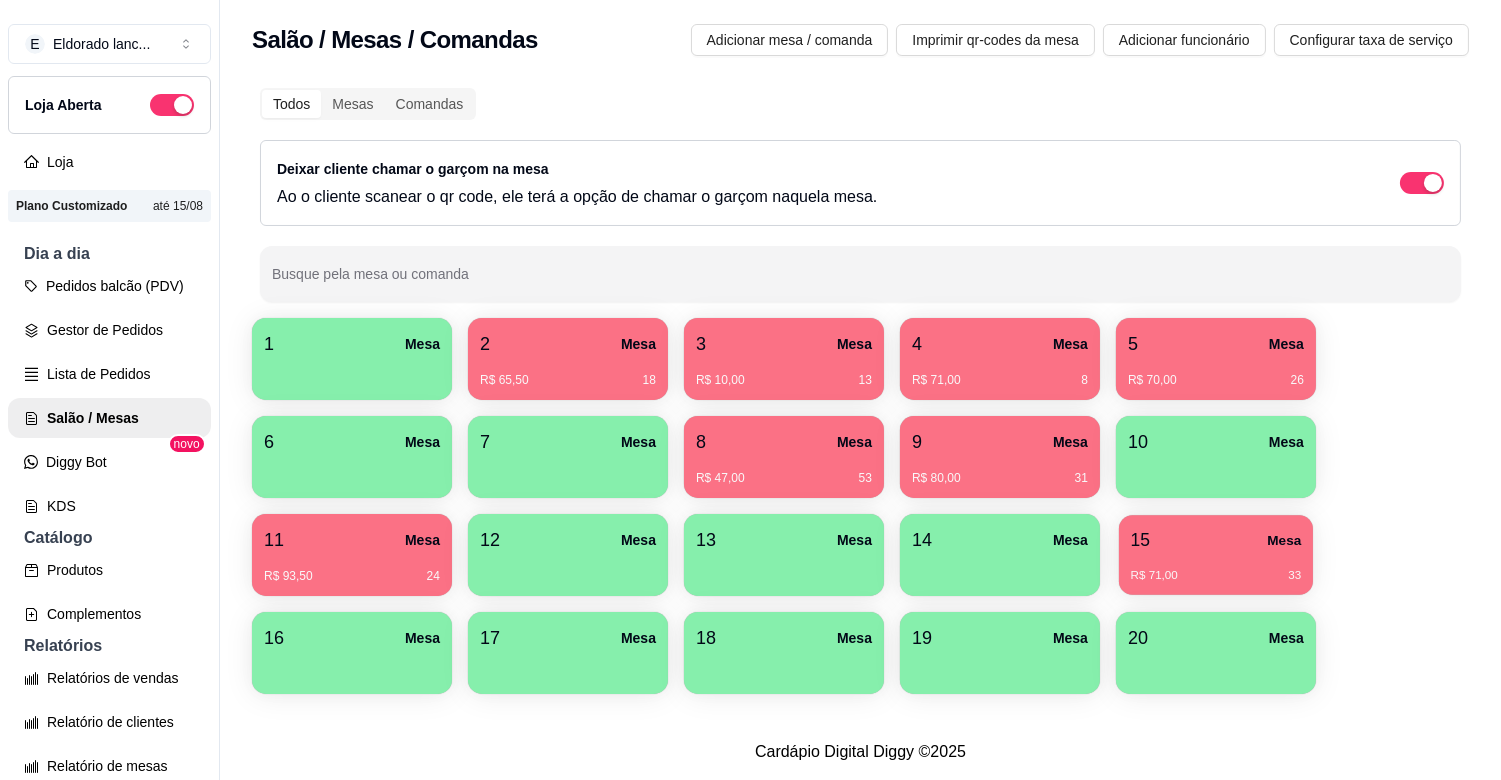 click on "15 Mesa" at bounding box center [1216, 540] 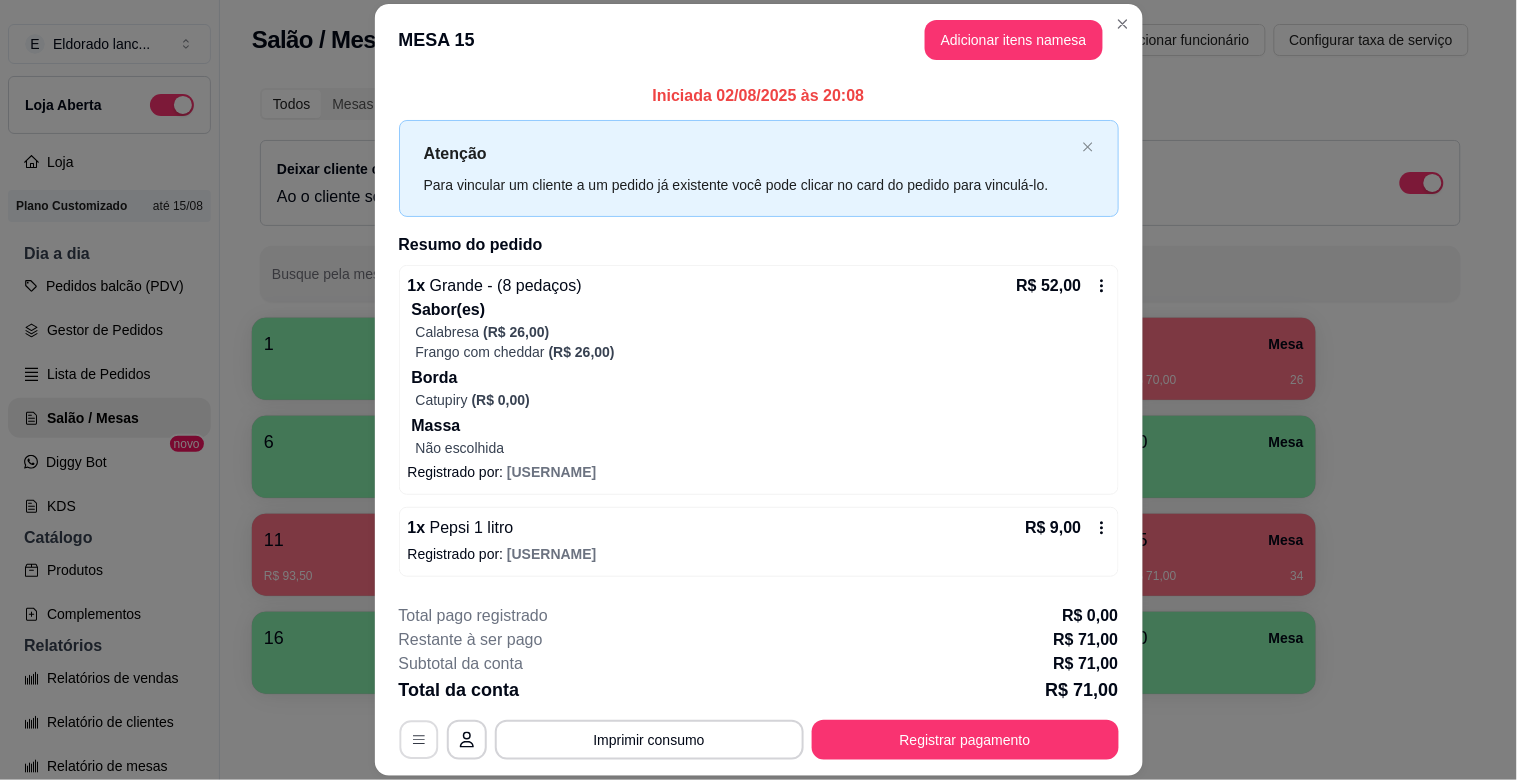 click 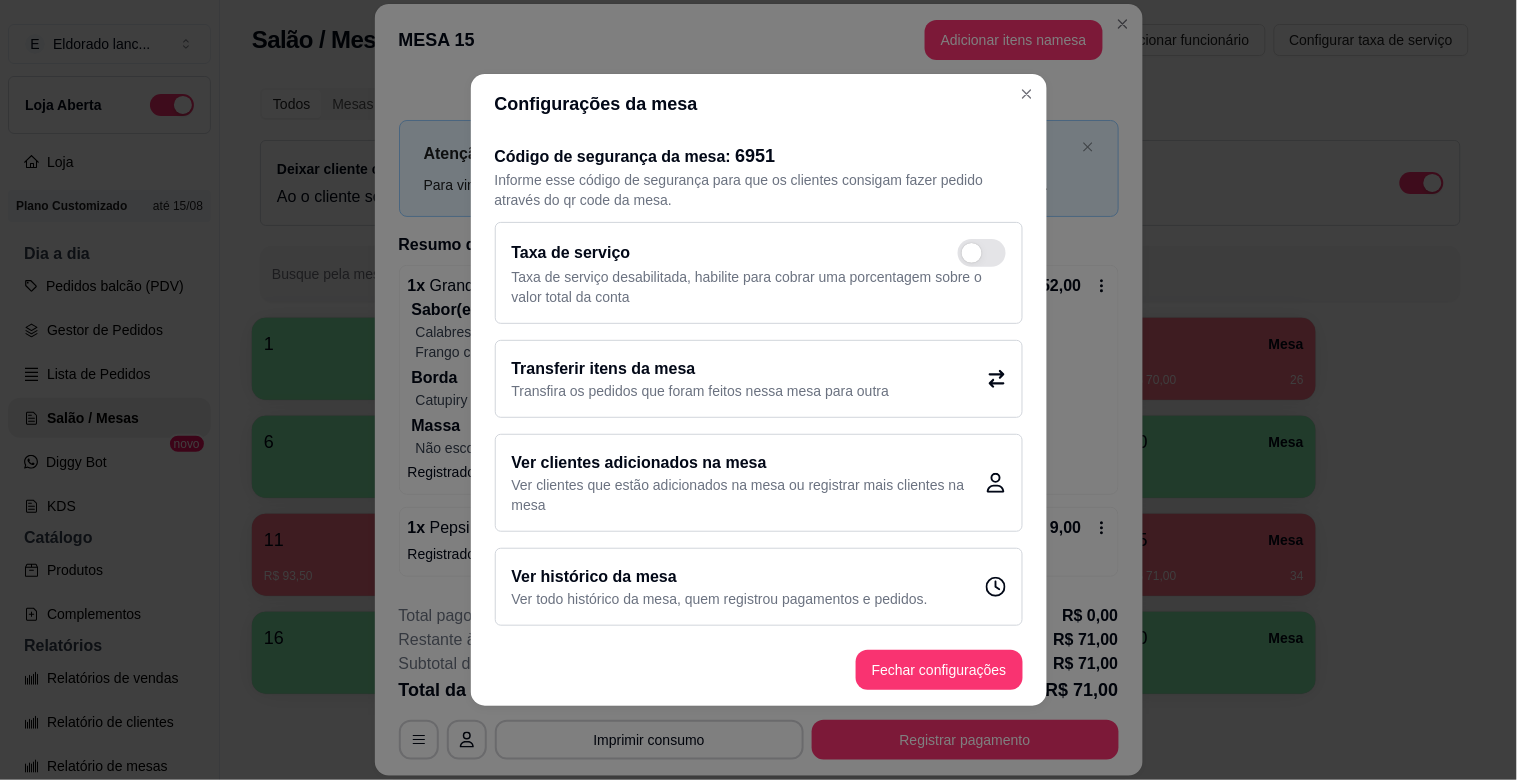 click on "Transferir itens da mesa Transfira os pedidos que foram feitos nessa mesa para outra" at bounding box center (759, 379) 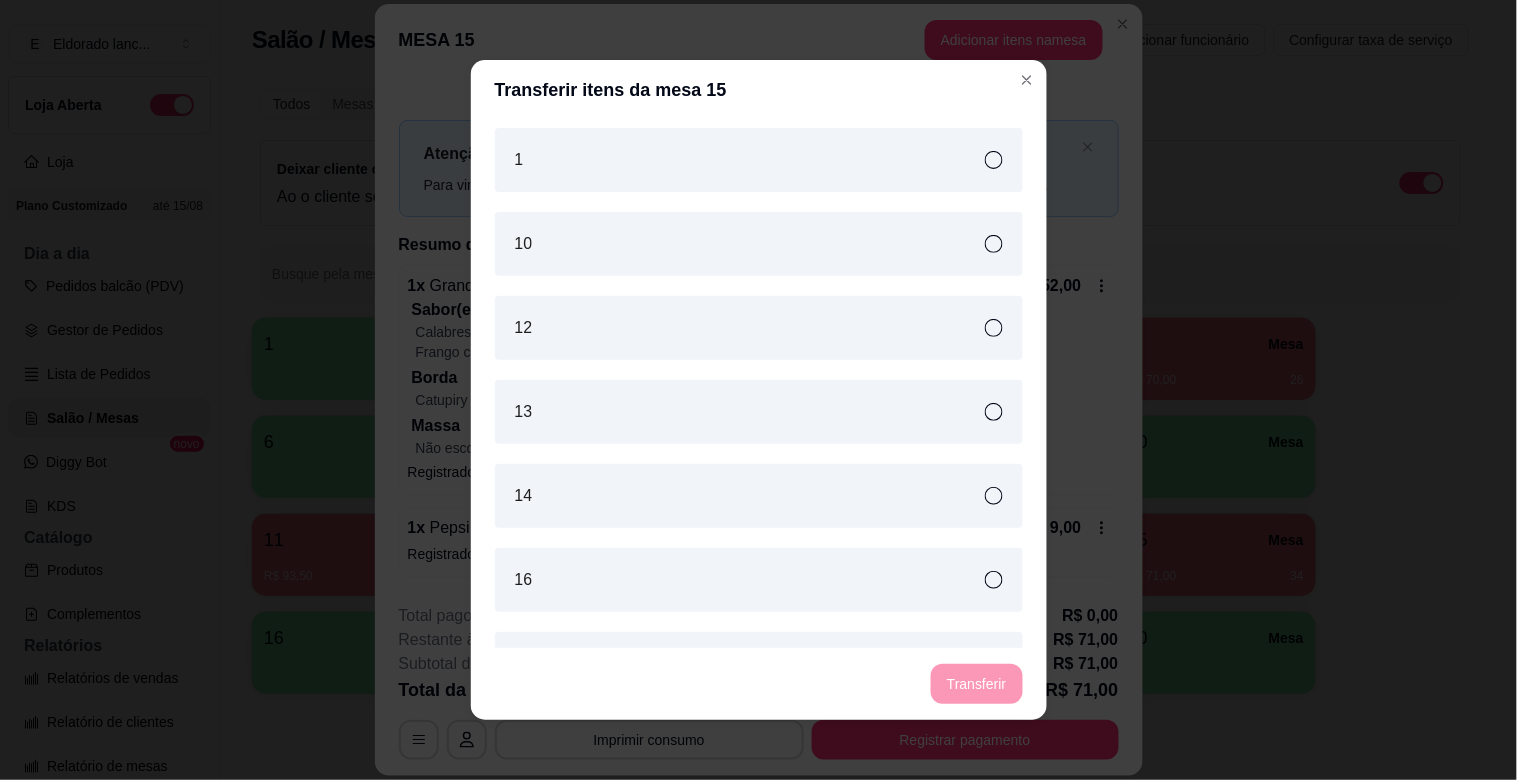 click on "1" at bounding box center (759, 160) 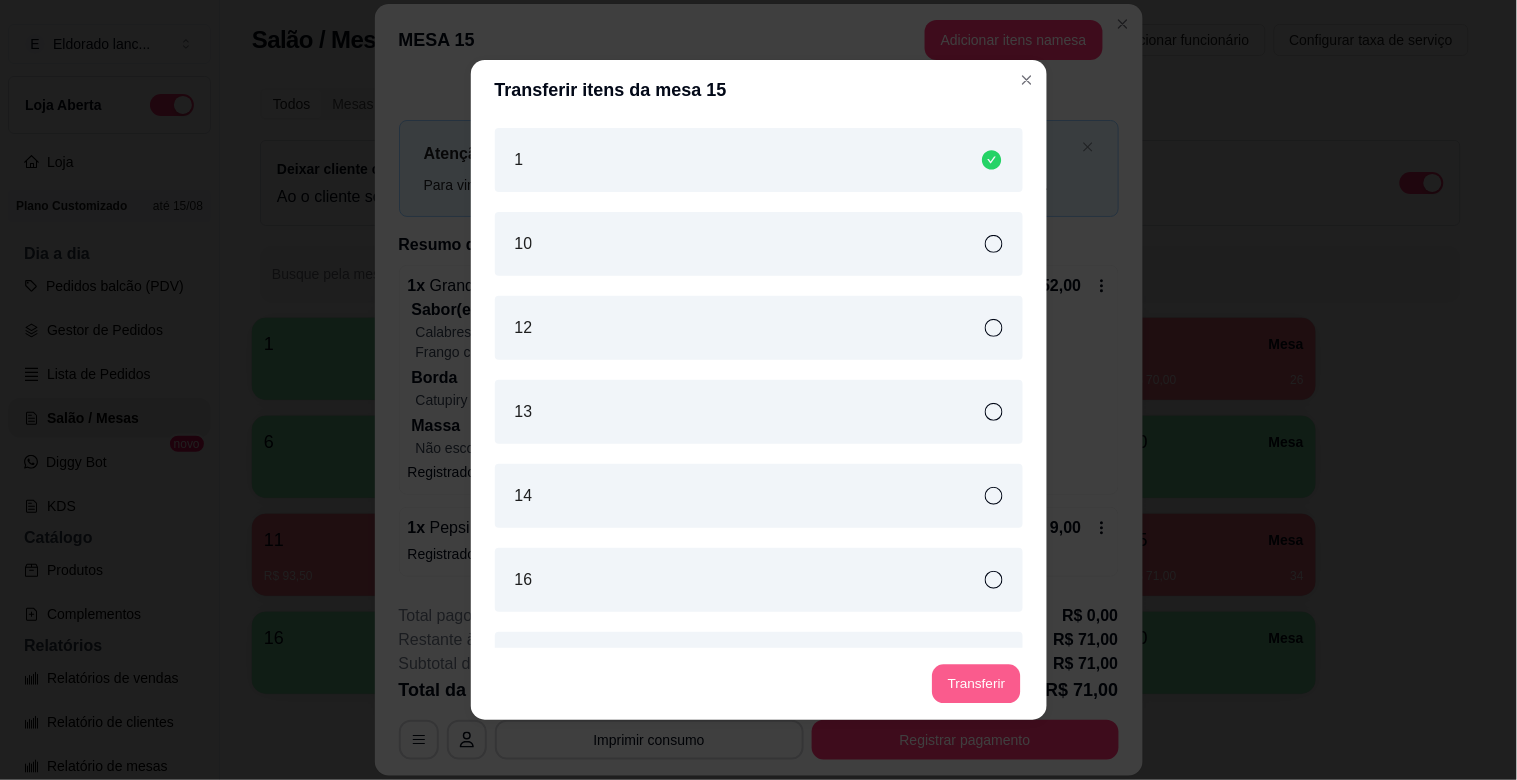 click on "Transferir" at bounding box center (976, 684) 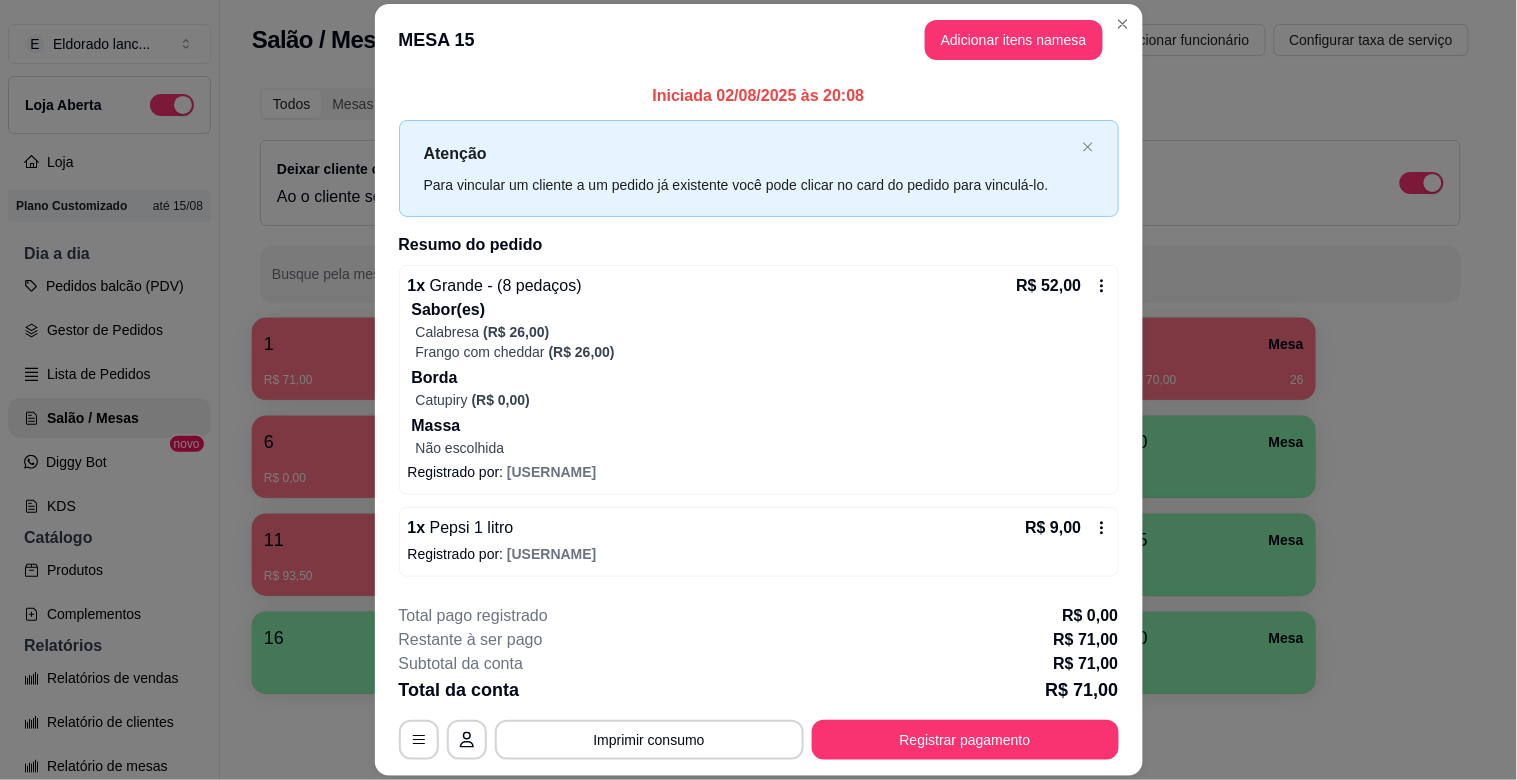 scroll, scrollTop: 80, scrollLeft: 0, axis: vertical 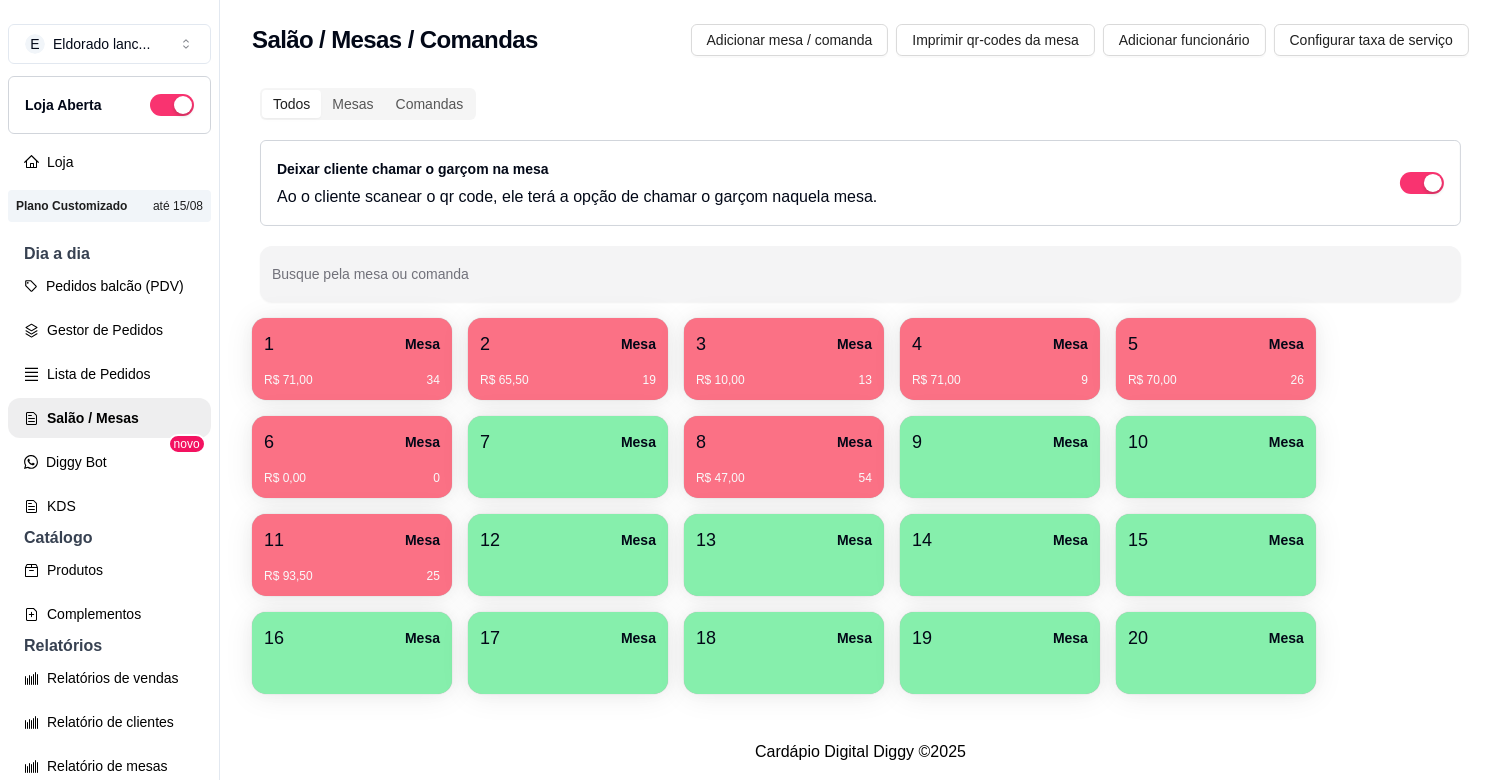 click on "8 Mesa" at bounding box center [784, 442] 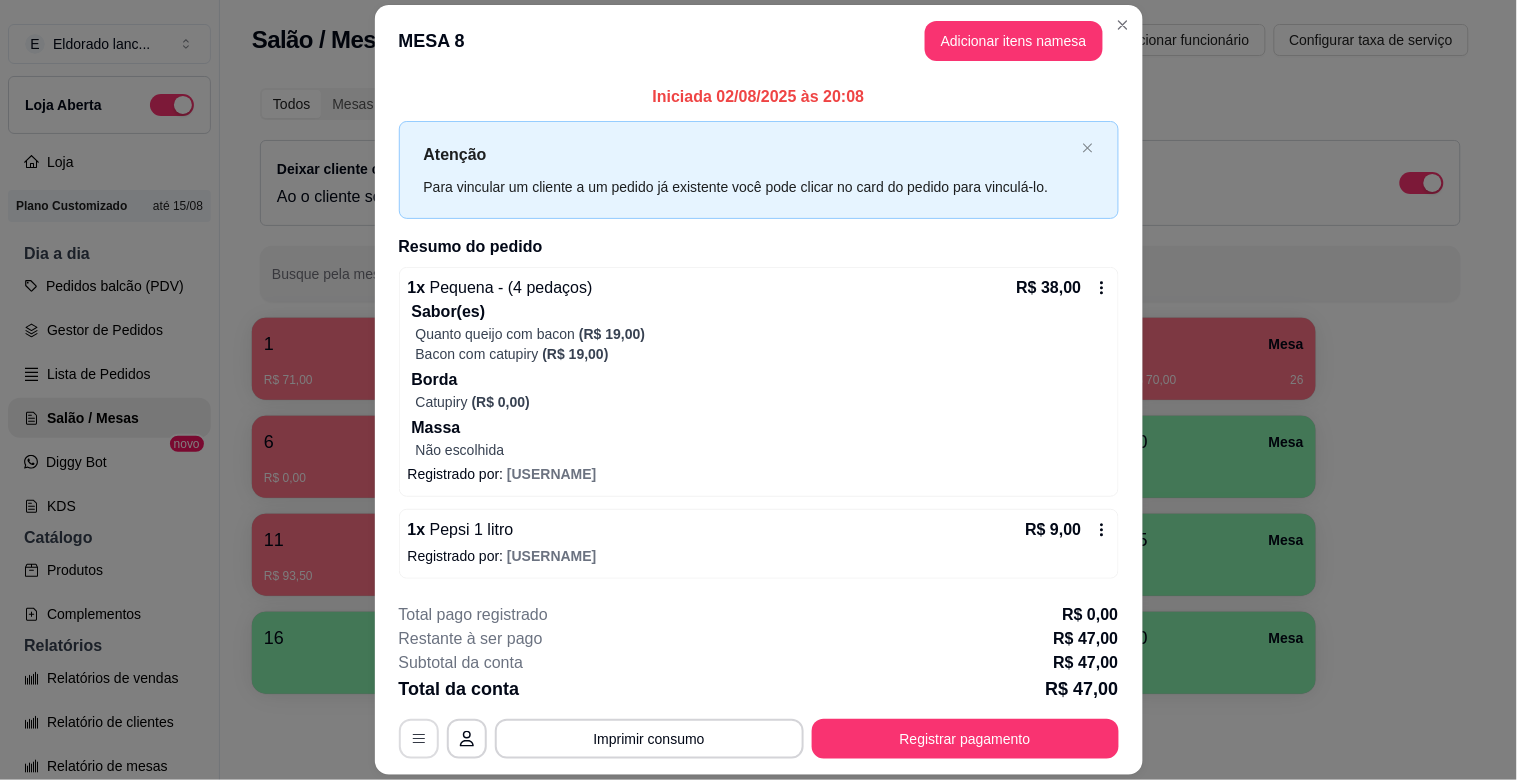 click 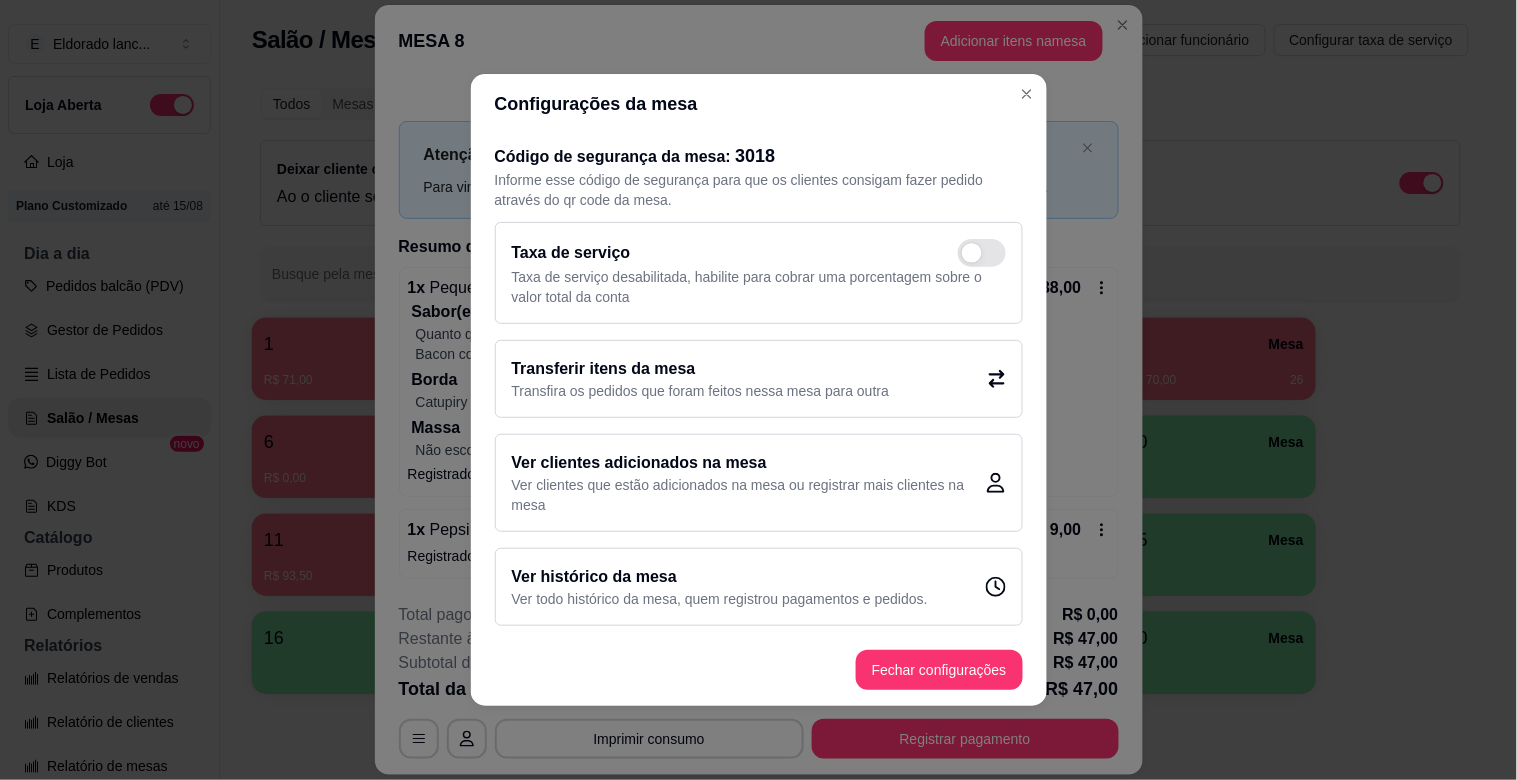 click on "Transferir itens da mesa Transfira os pedidos que foram feitos nessa mesa para outra" at bounding box center (759, 379) 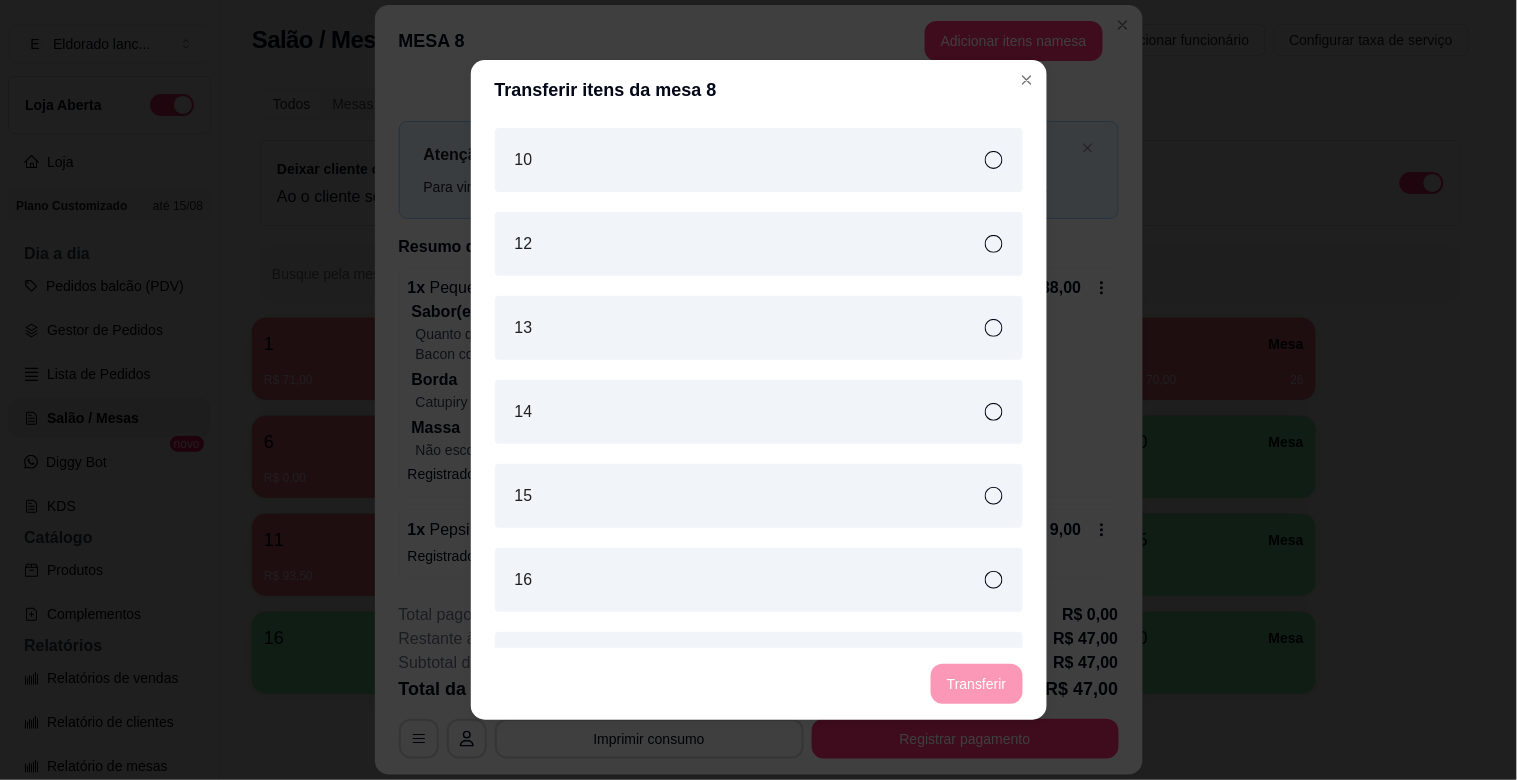 click 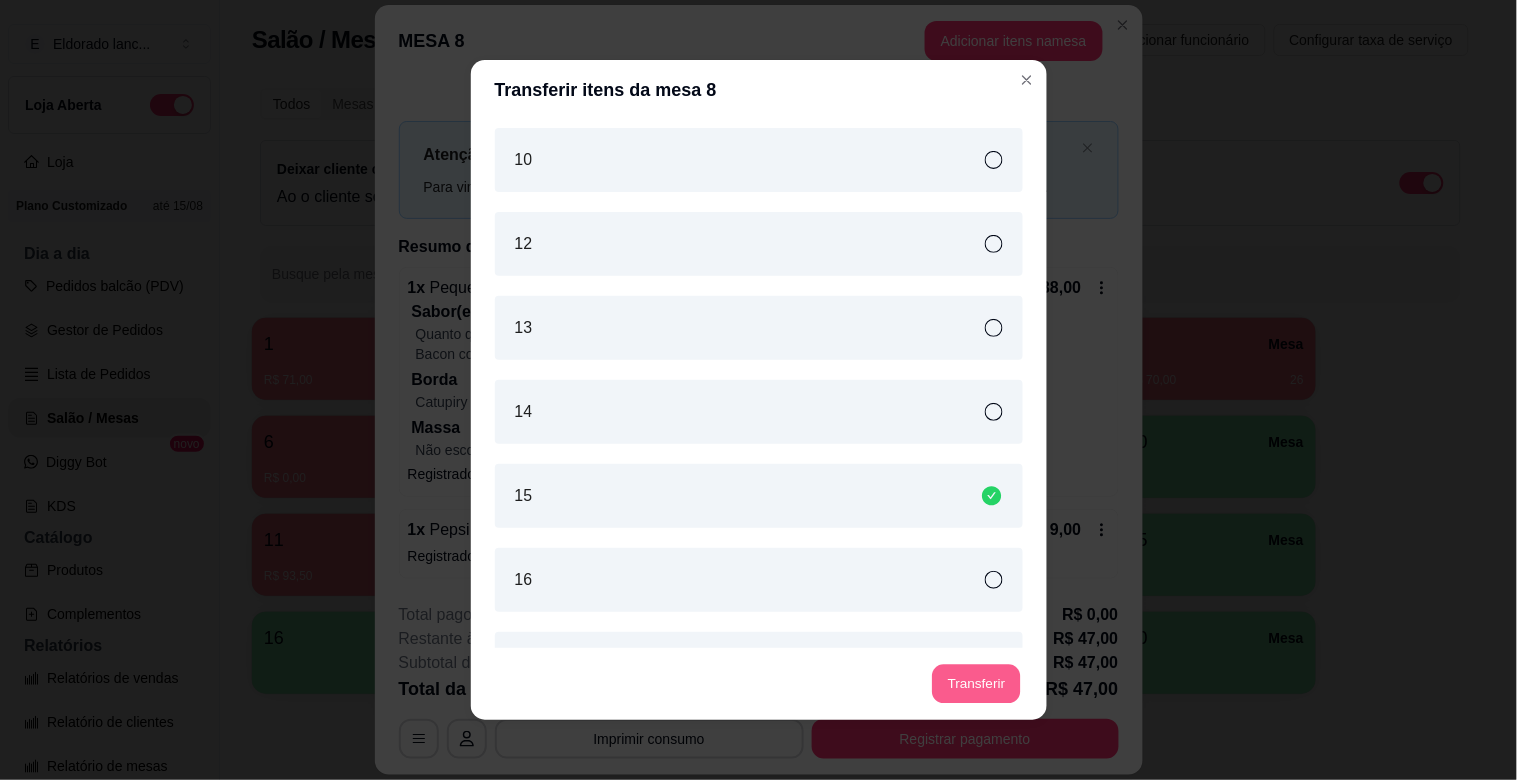 click on "Transferir" at bounding box center (976, 684) 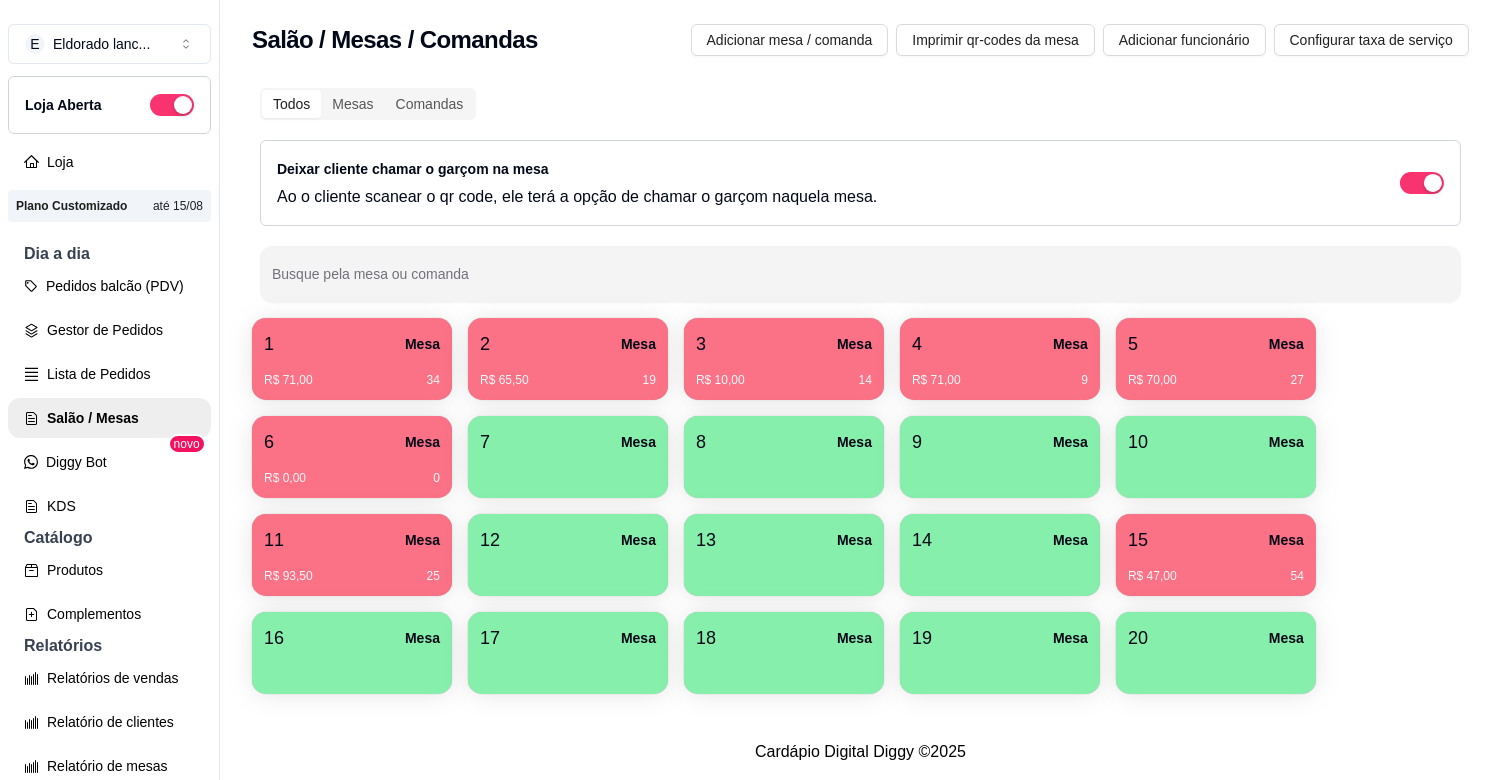click on "R$ 65,50 19" at bounding box center (568, 373) 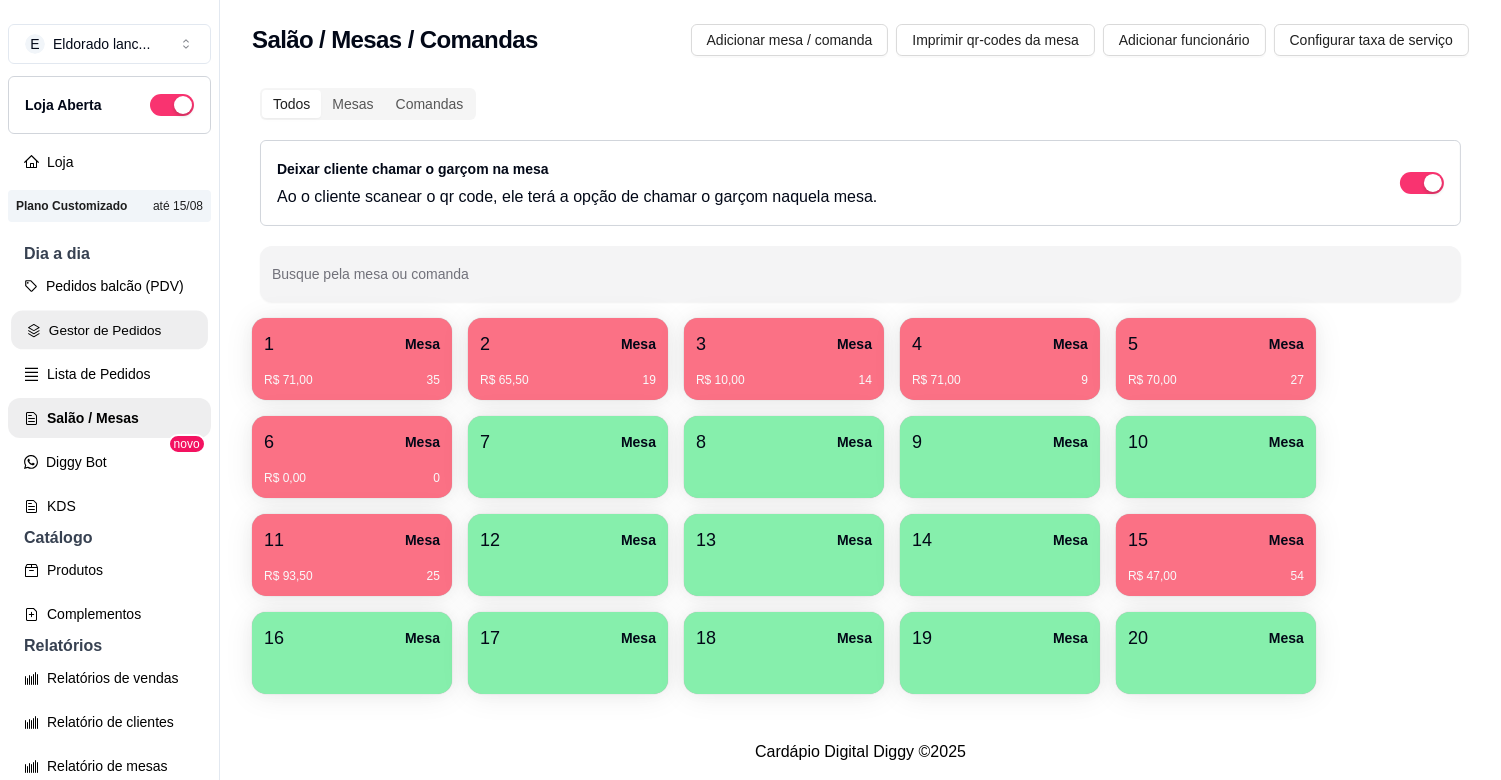 click on "Gestor de Pedidos" at bounding box center [109, 330] 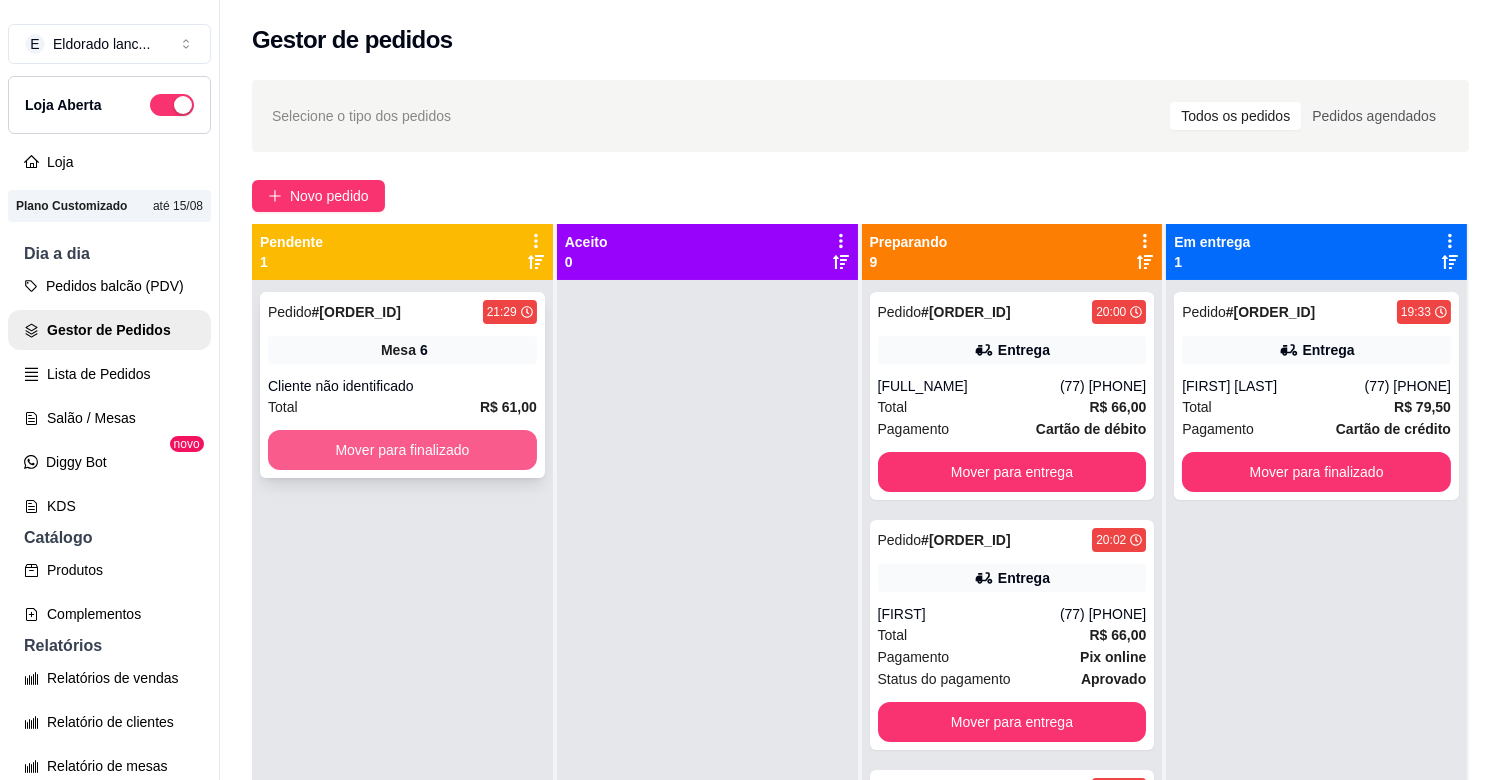 click on "Mover para finalizado" at bounding box center (402, 450) 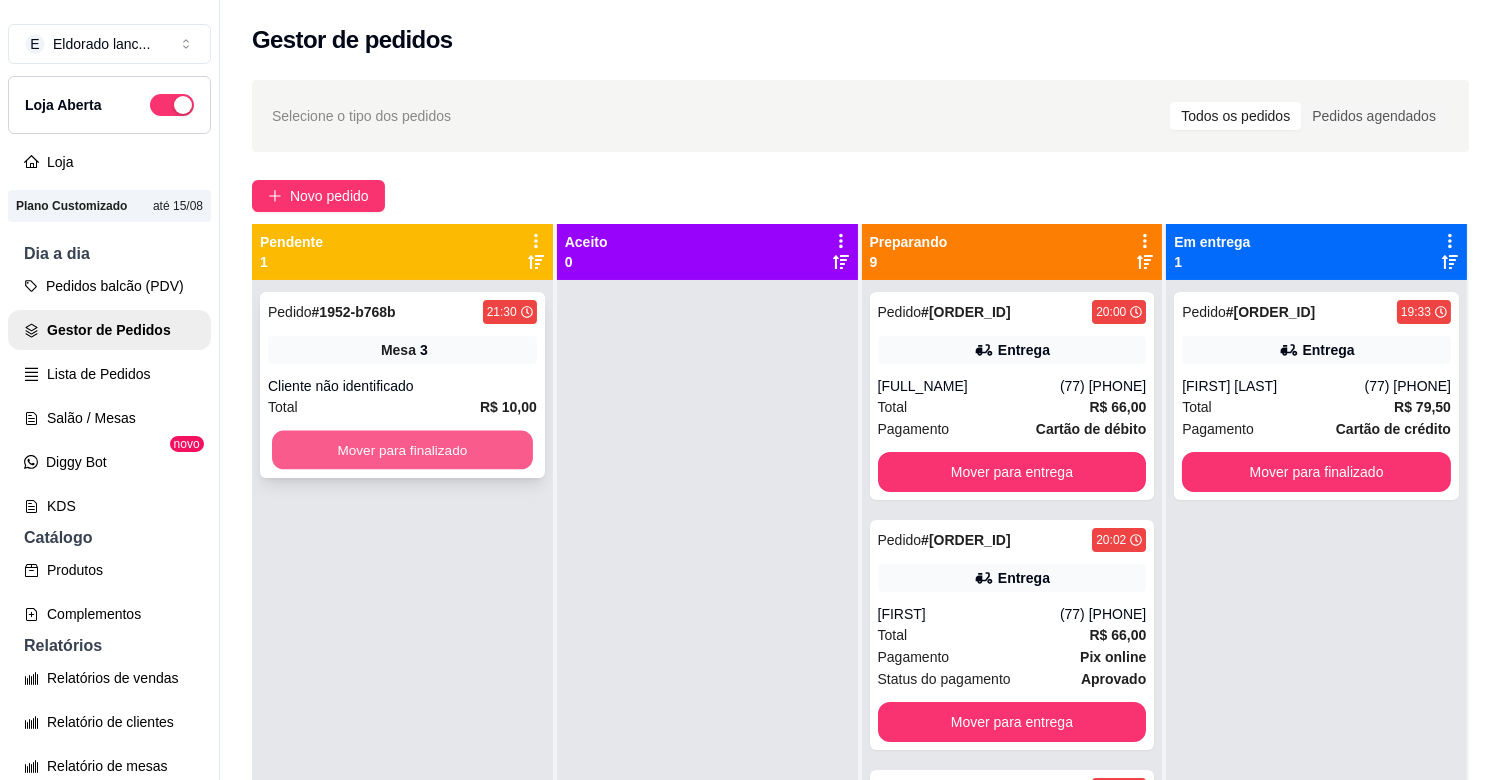 click on "Mover para finalizado" at bounding box center [402, 450] 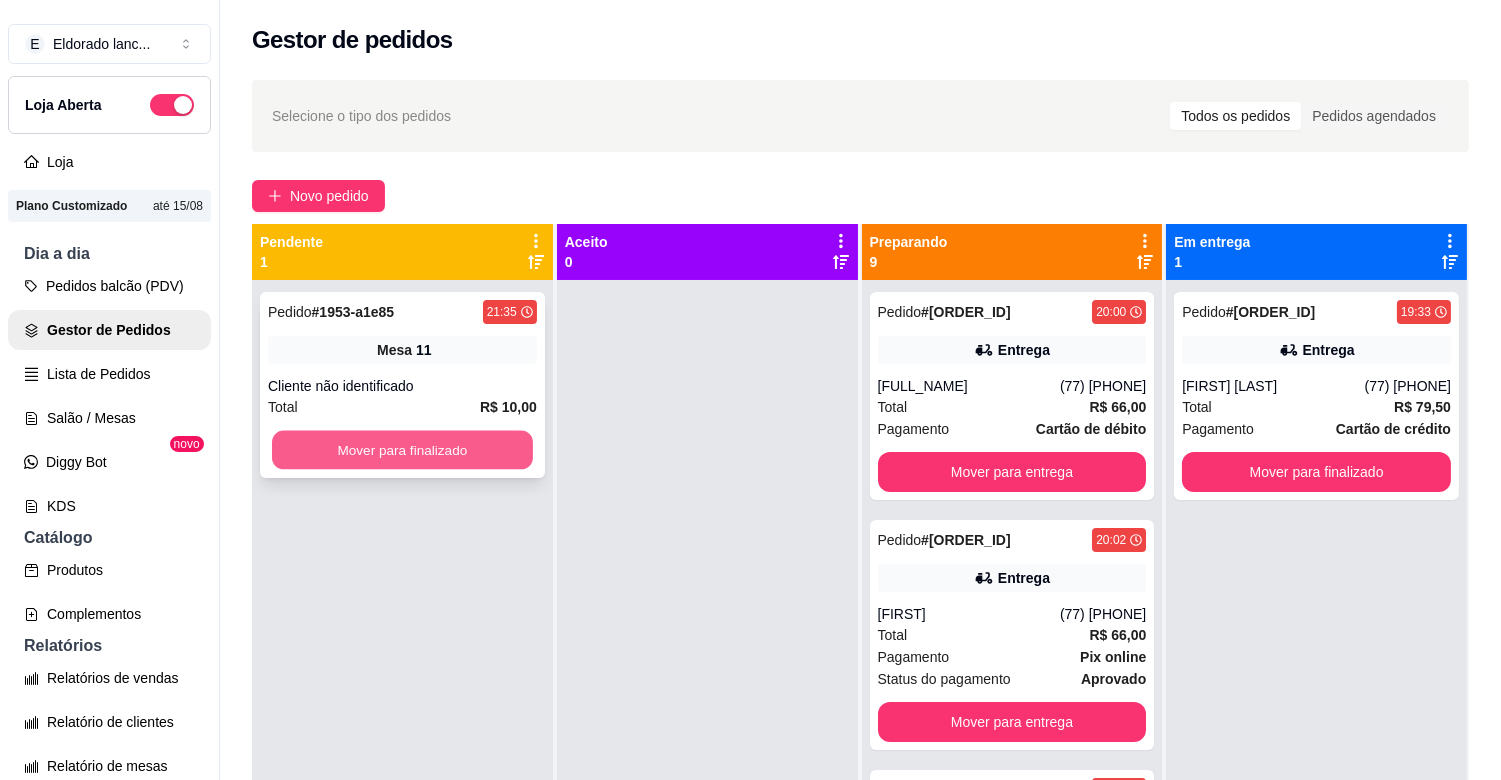 click on "Mover para finalizado" at bounding box center [402, 450] 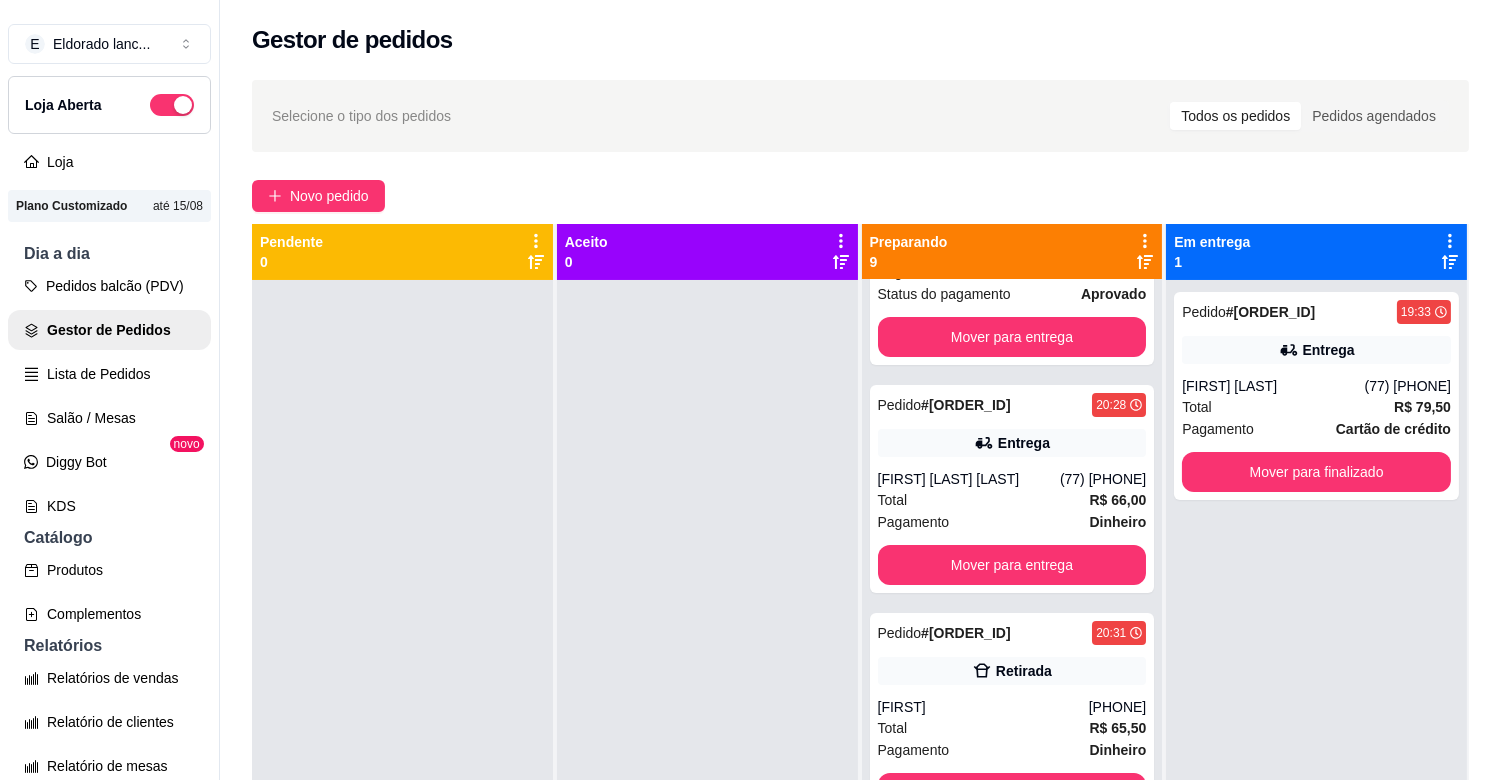 scroll, scrollTop: 0, scrollLeft: 0, axis: both 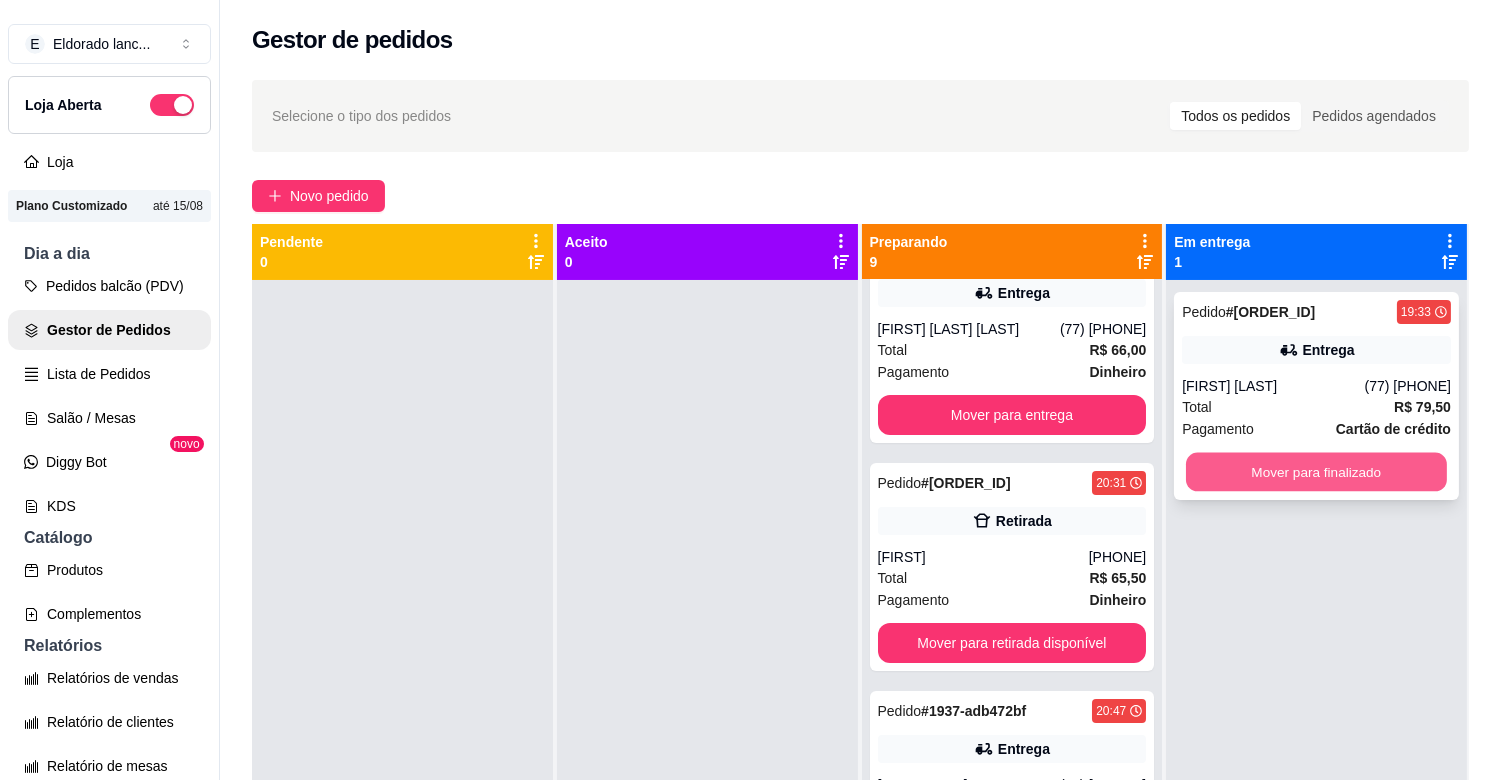click on "Mover para finalizado" at bounding box center [1316, 472] 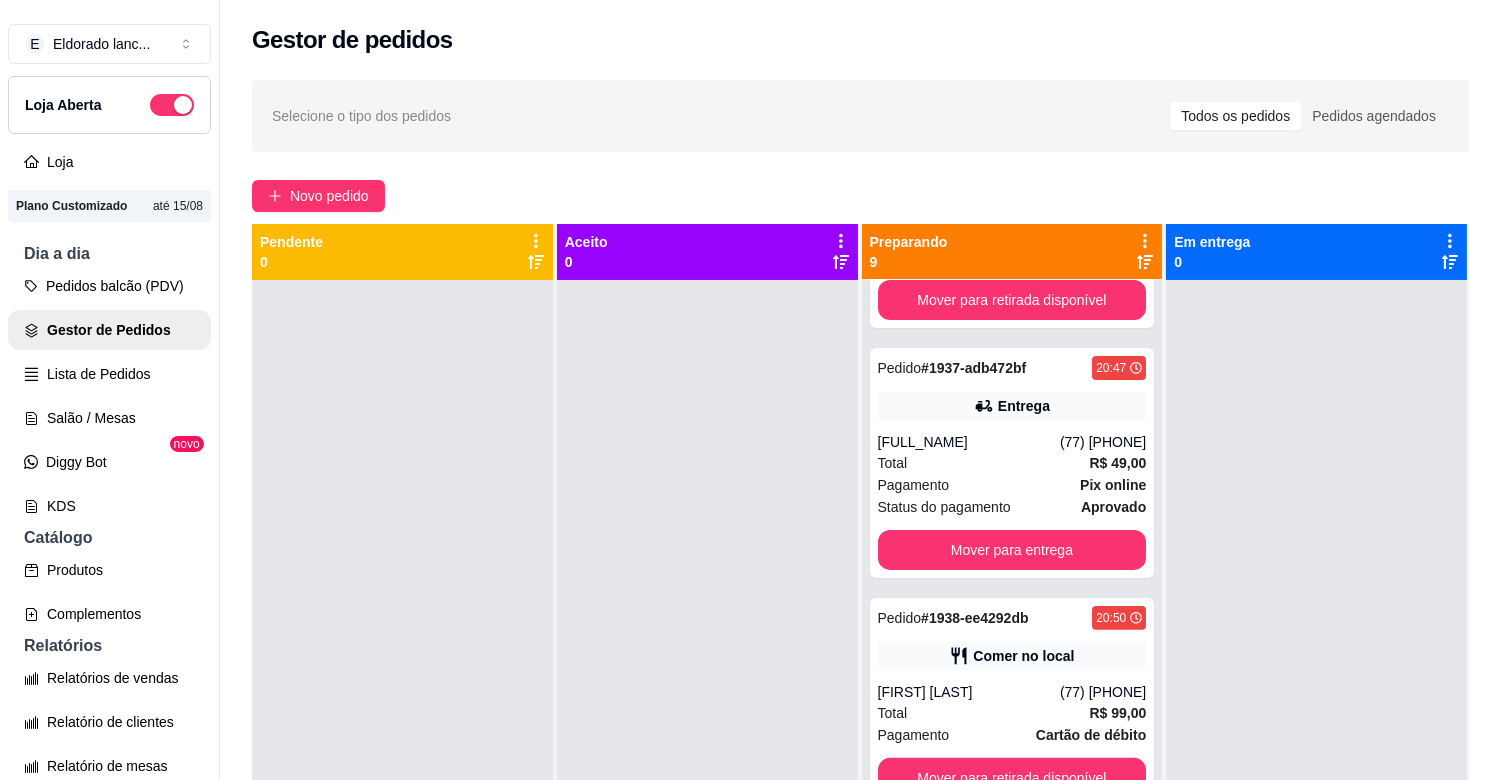 scroll, scrollTop: 1363, scrollLeft: 0, axis: vertical 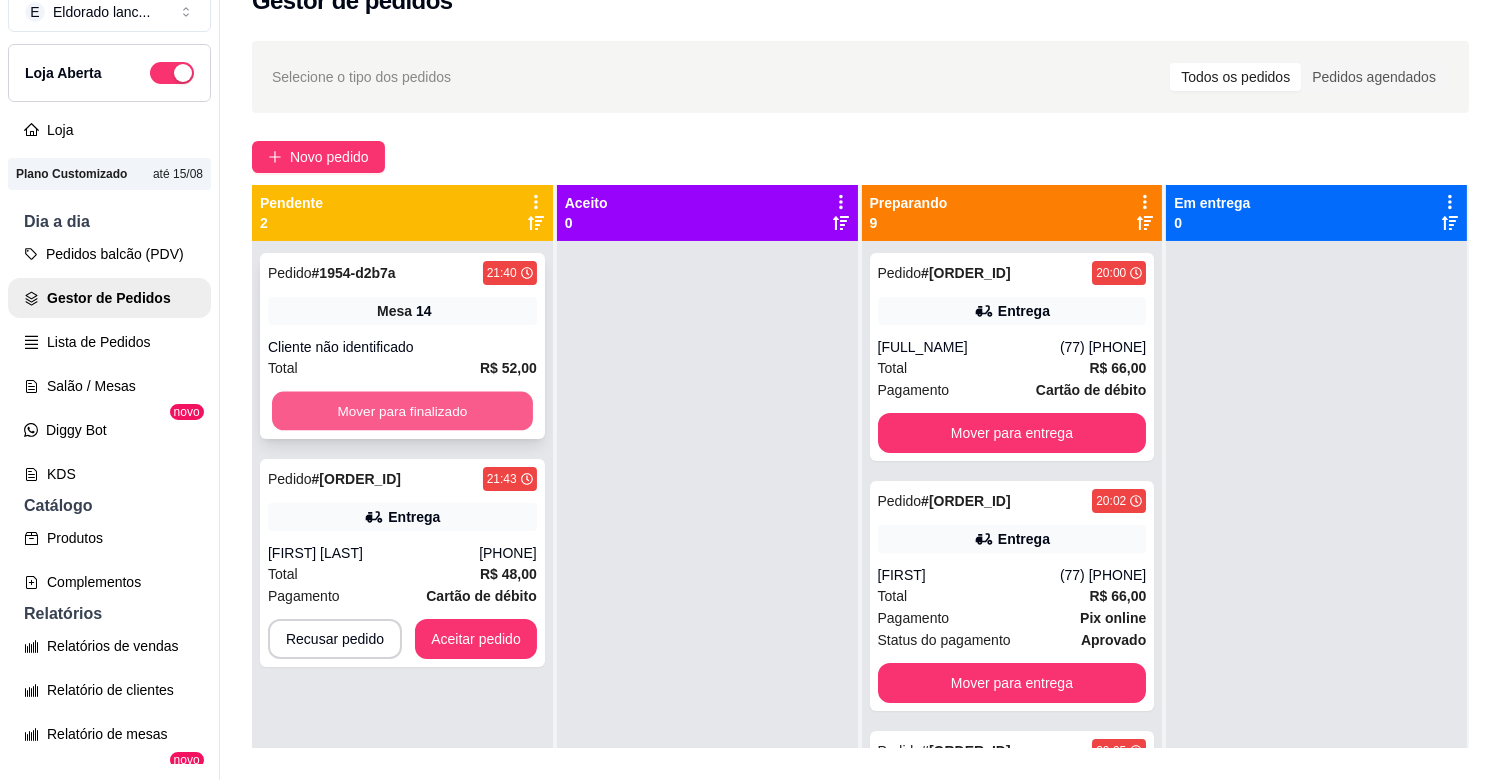 click on "Mover para finalizado" at bounding box center [402, 411] 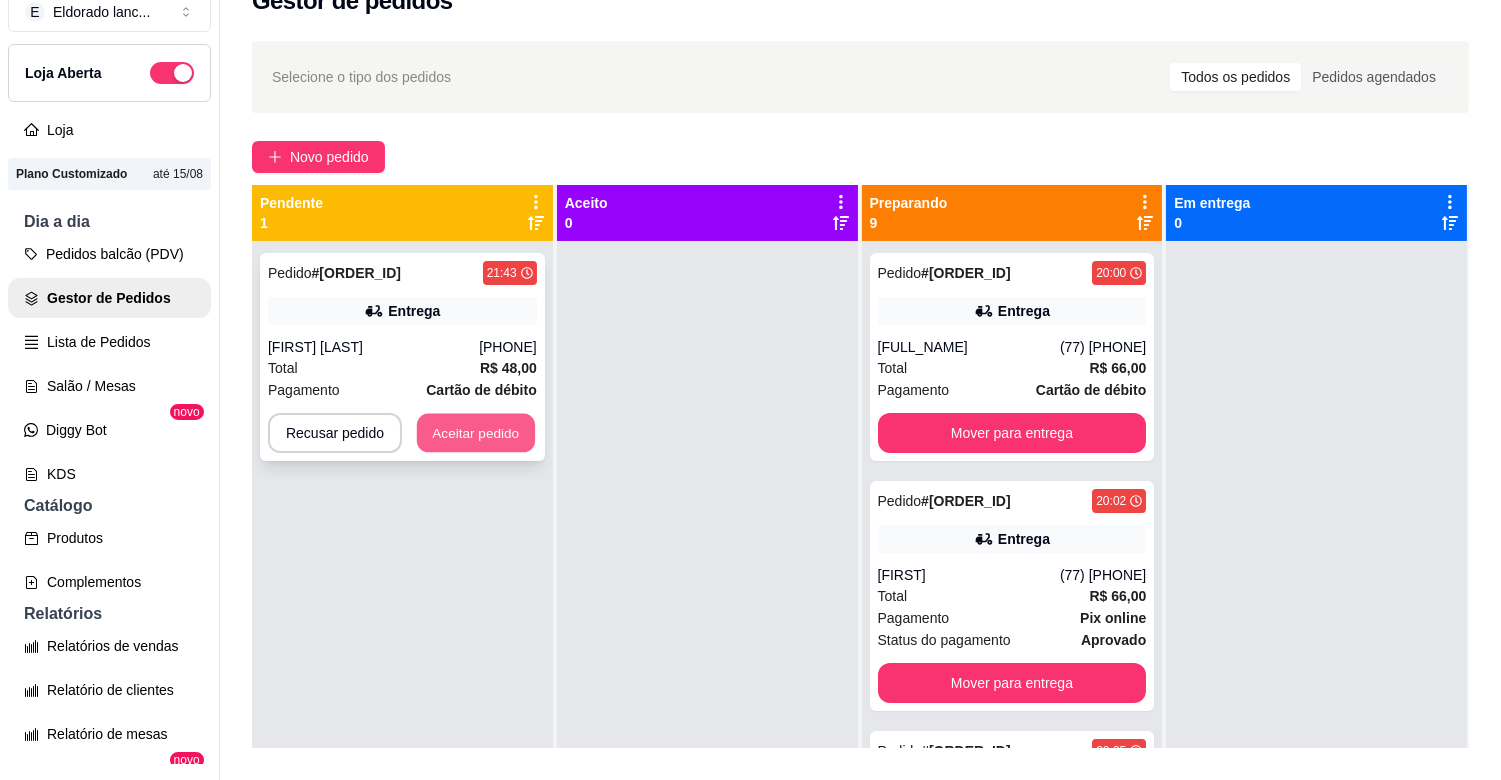 click on "Aceitar pedido" at bounding box center (476, 433) 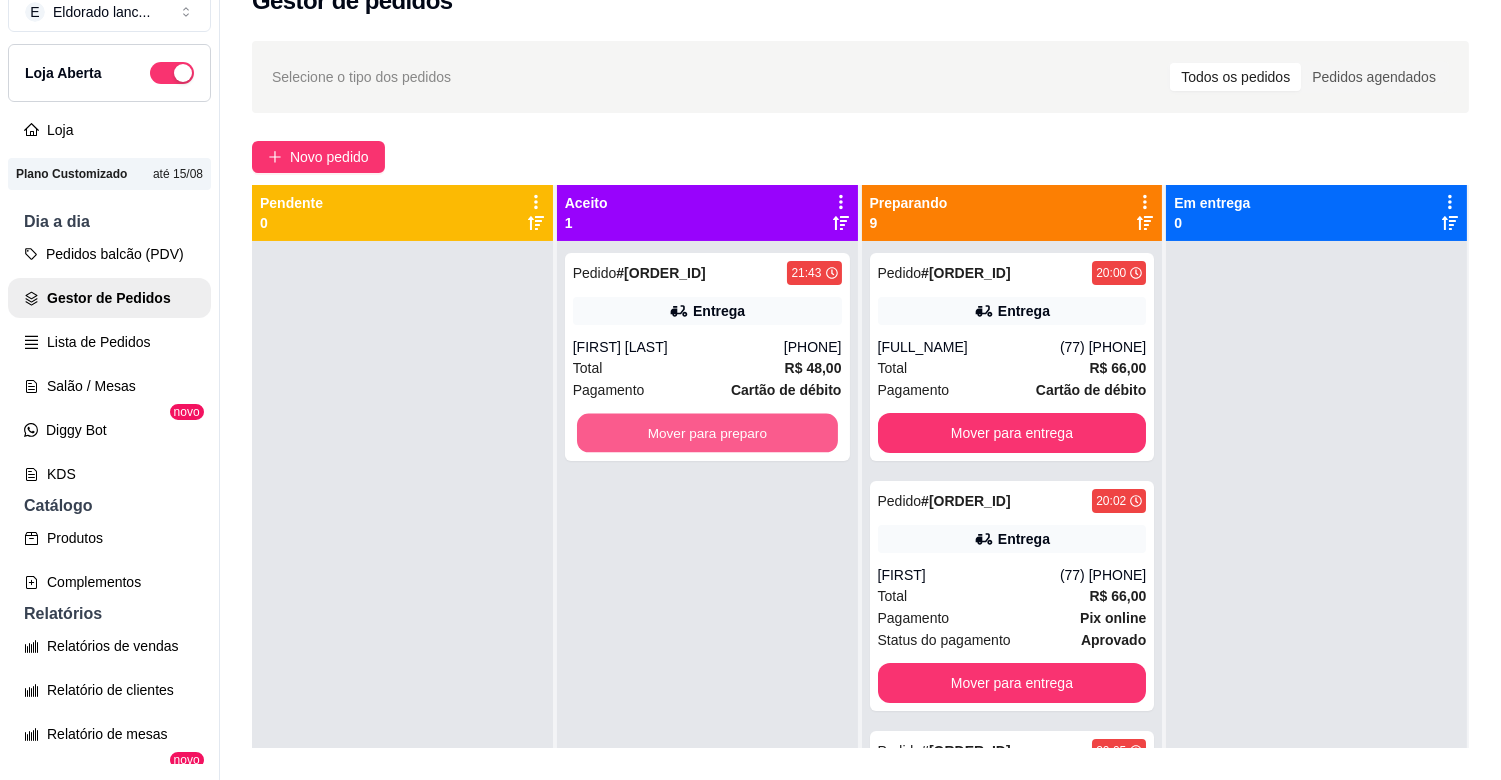 click on "Mover para preparo" at bounding box center (707, 433) 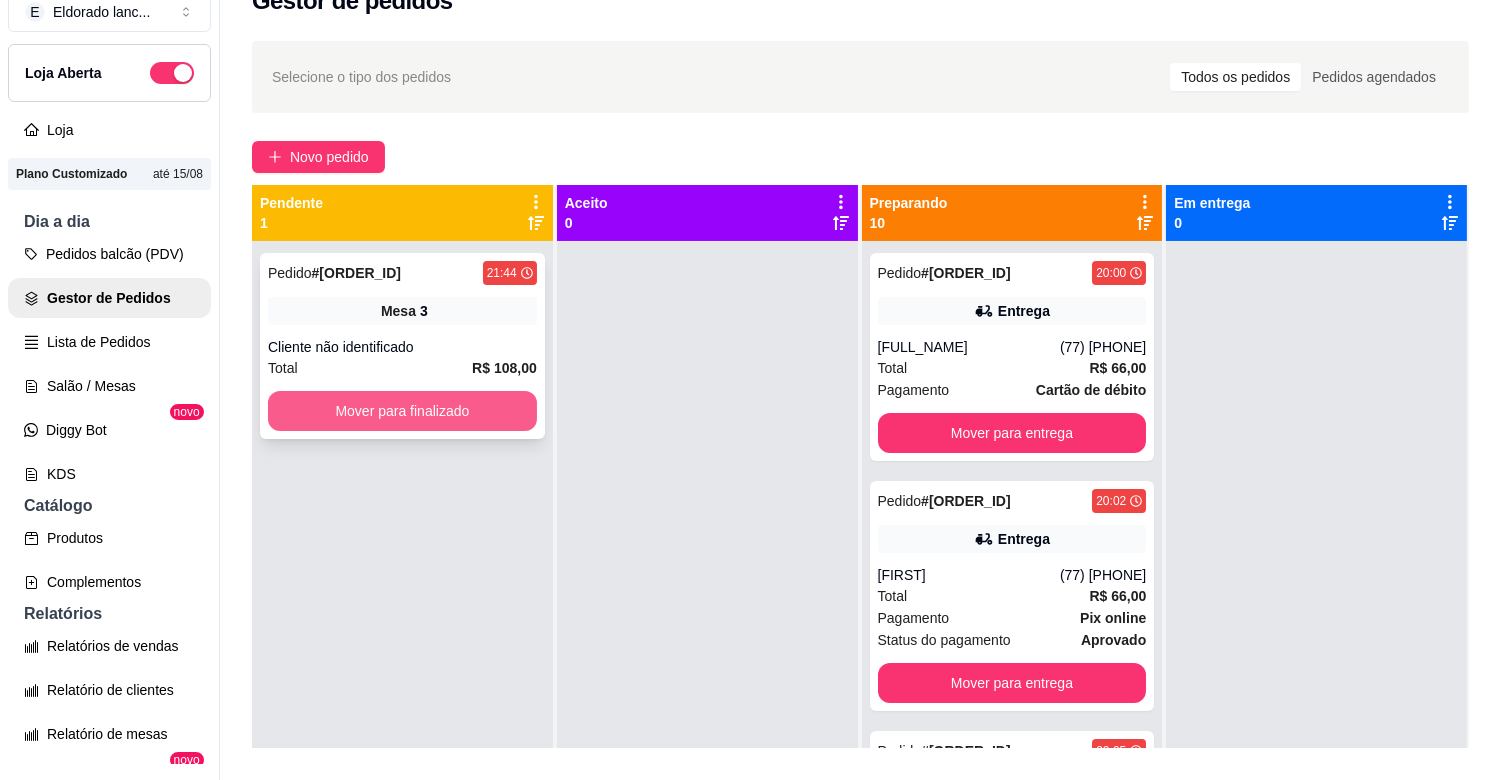 click on "Mover para finalizado" at bounding box center [402, 411] 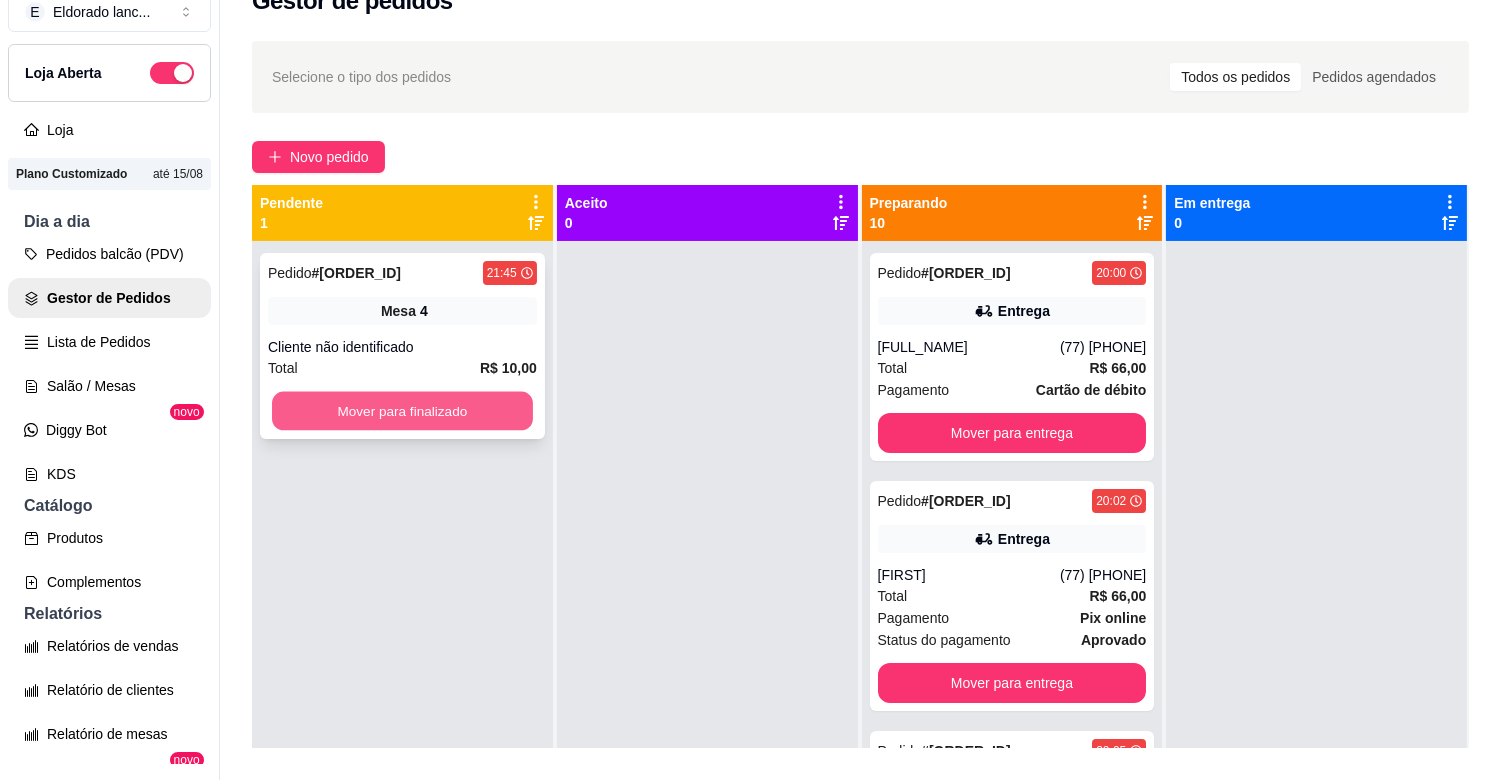 click on "Mover para finalizado" at bounding box center (402, 411) 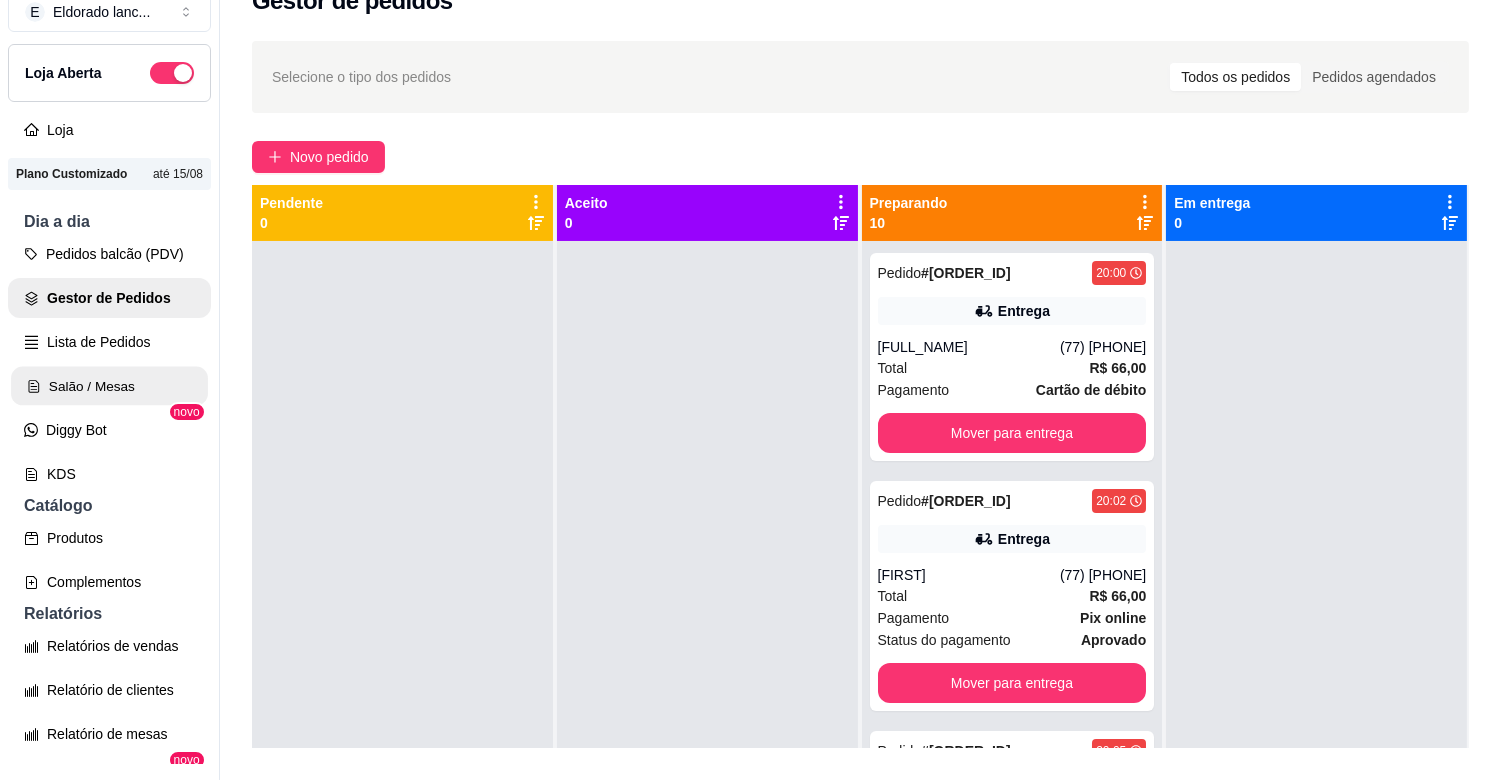 click on "Salão / Mesas" at bounding box center (109, 386) 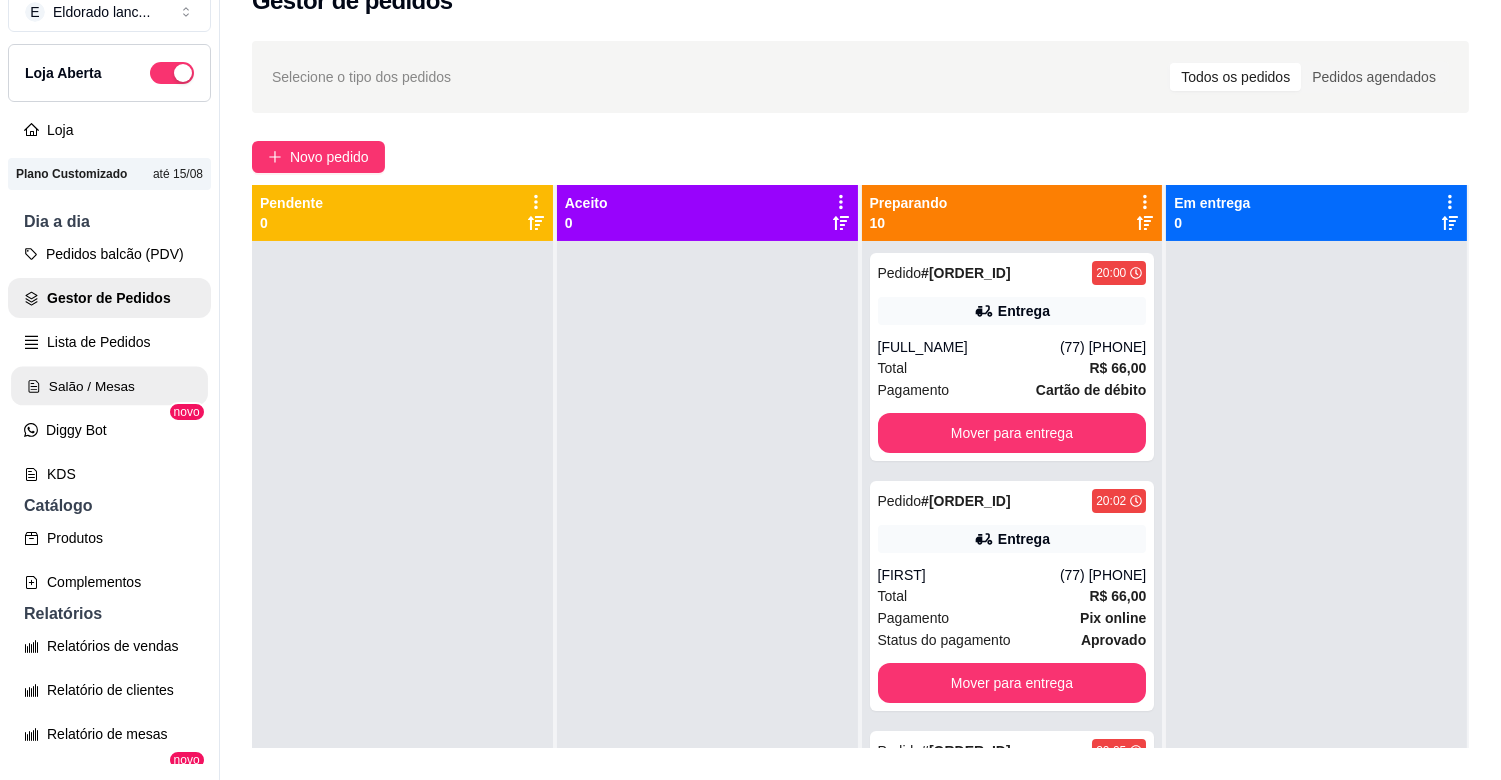 click on "Salão / Mesas" at bounding box center [109, 386] 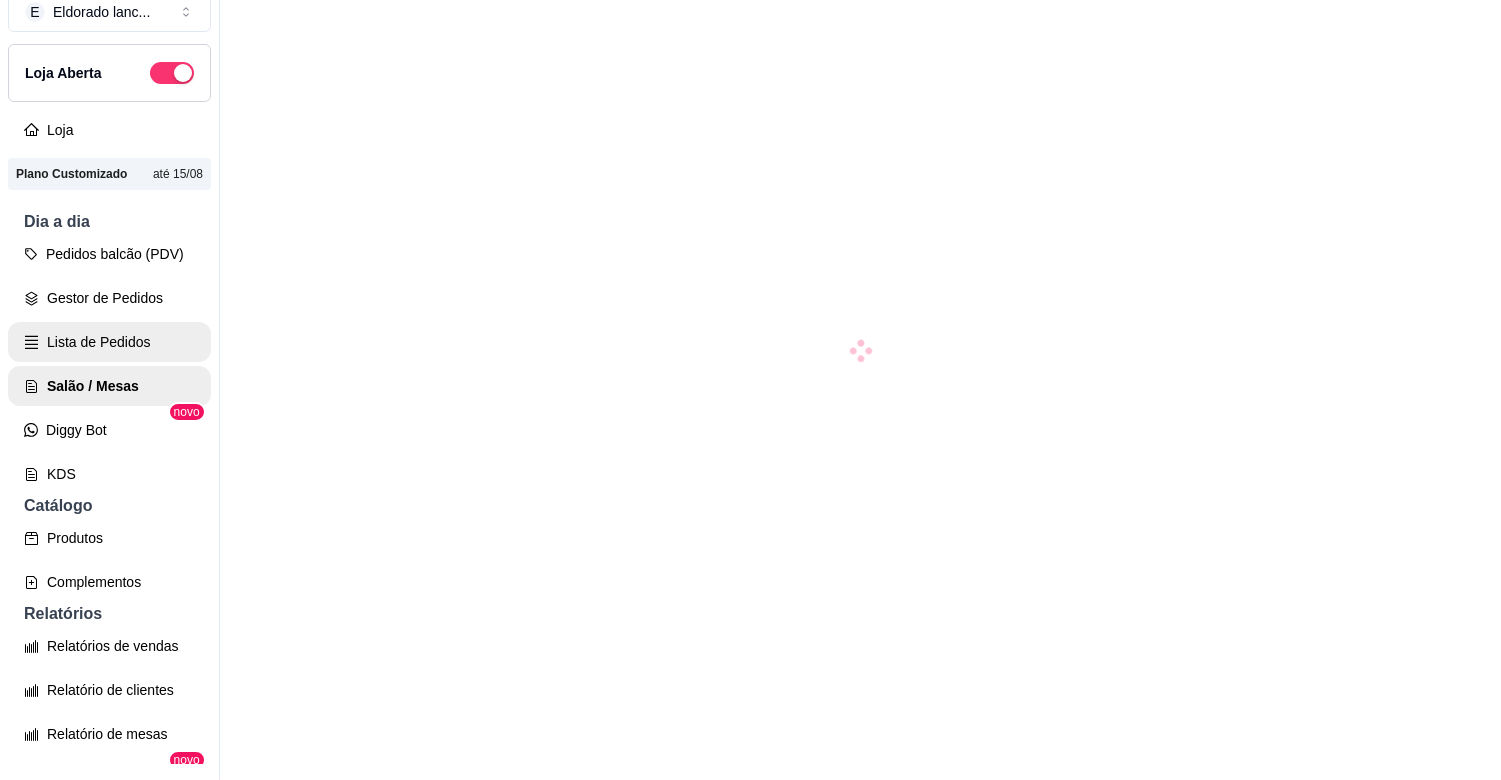 scroll, scrollTop: 0, scrollLeft: 0, axis: both 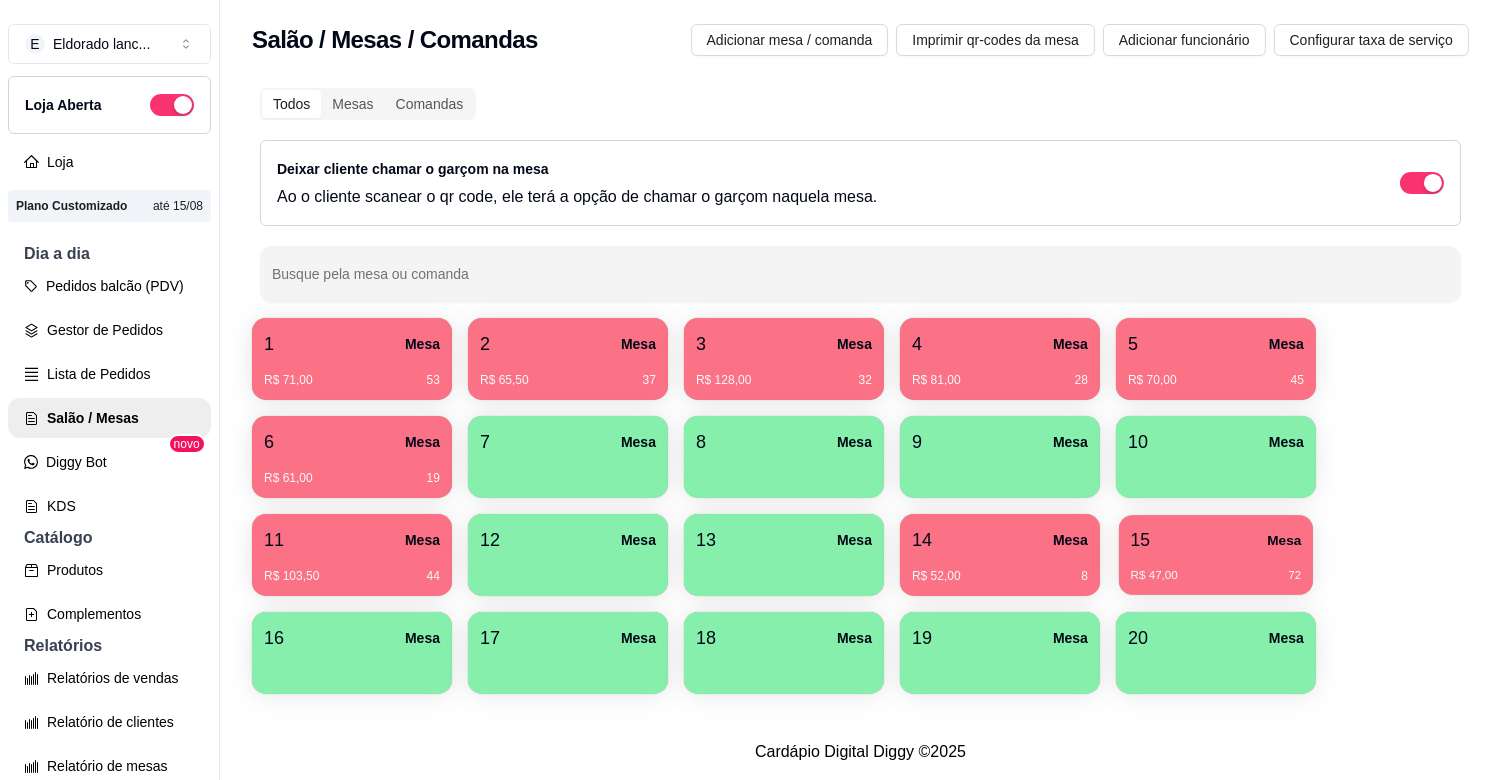 click on "R$ 47,00 72" at bounding box center [1216, 568] 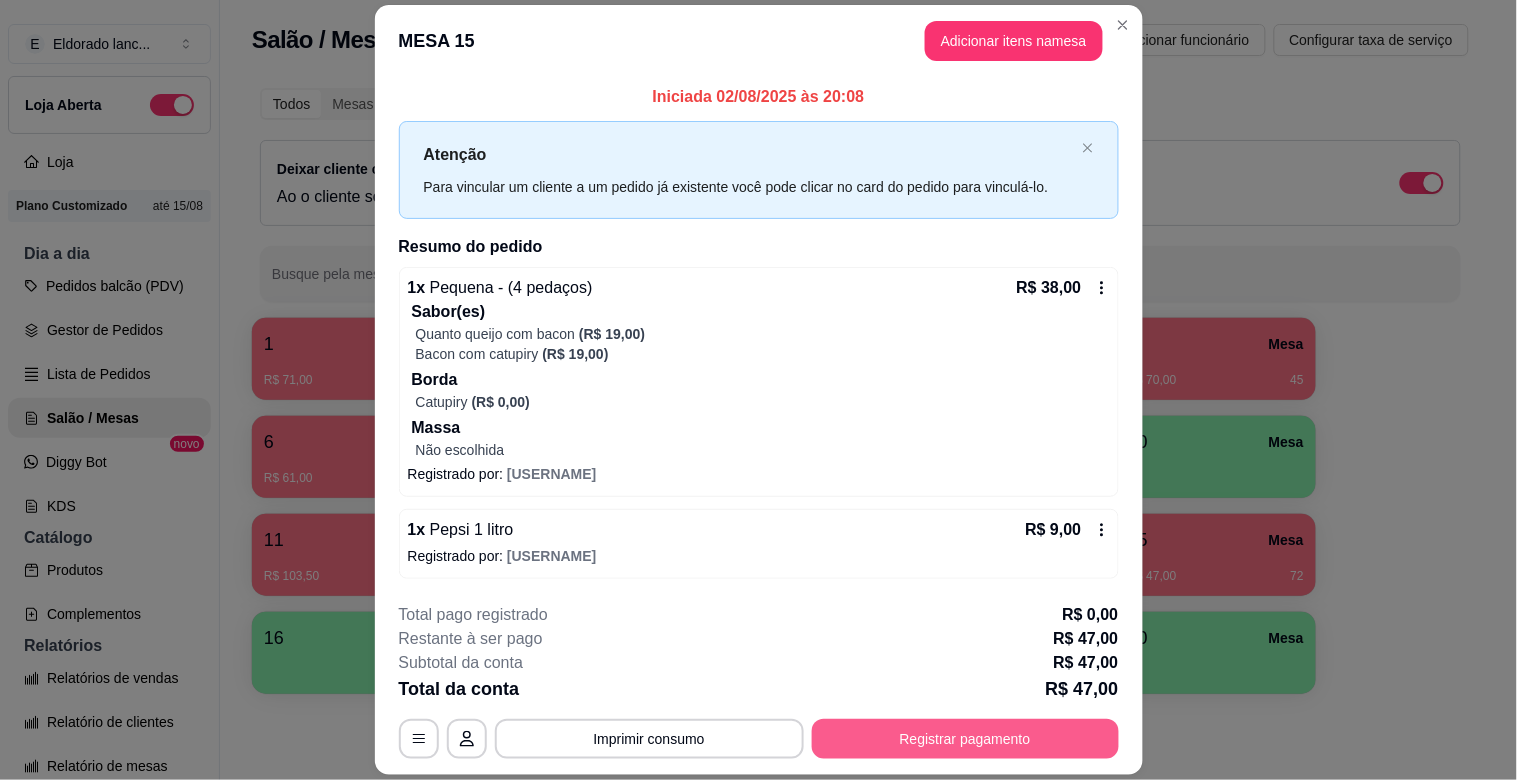 click on "Registrar pagamento" at bounding box center (965, 739) 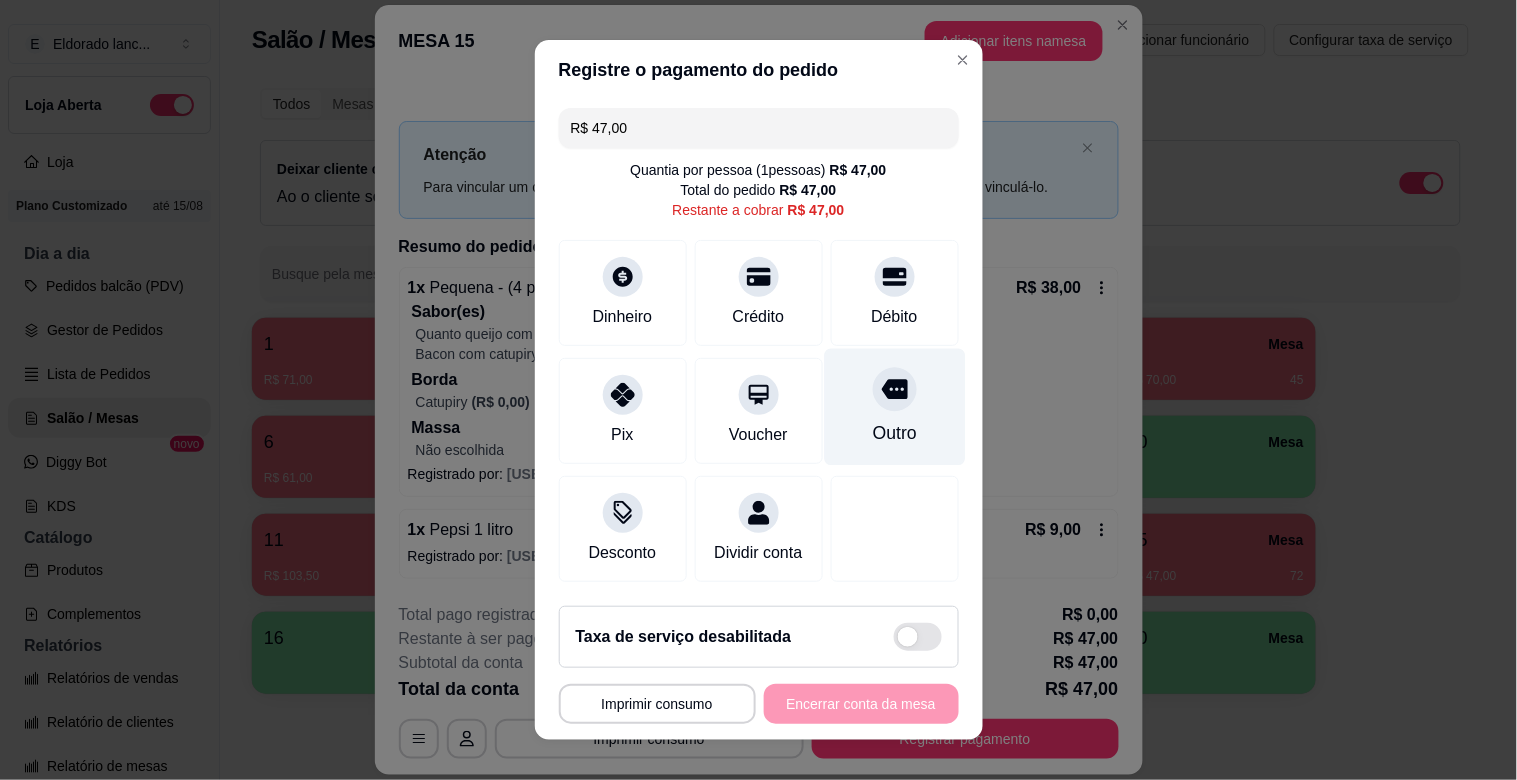 click on "Outro" at bounding box center (894, 407) 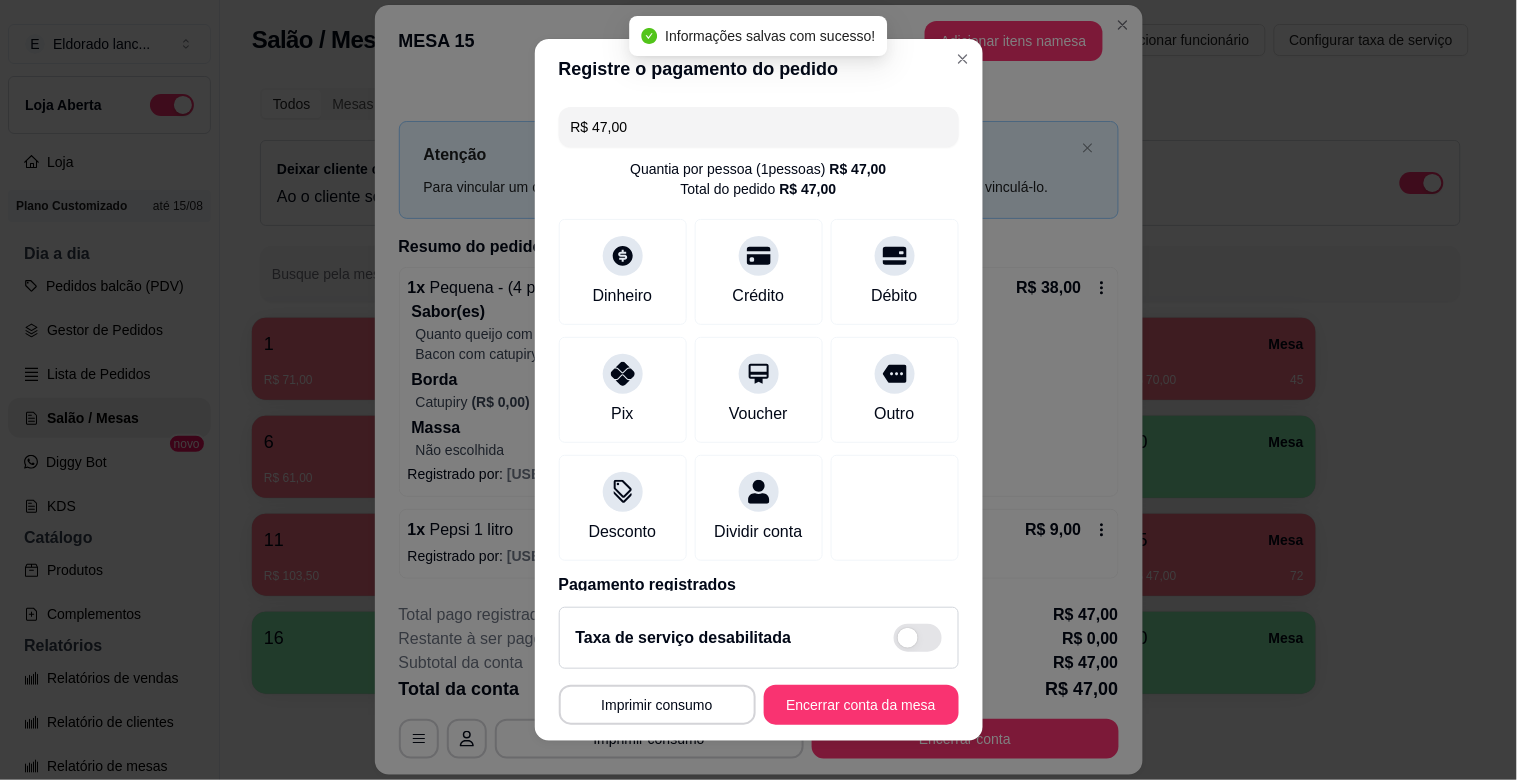 type on "R$ 0,00" 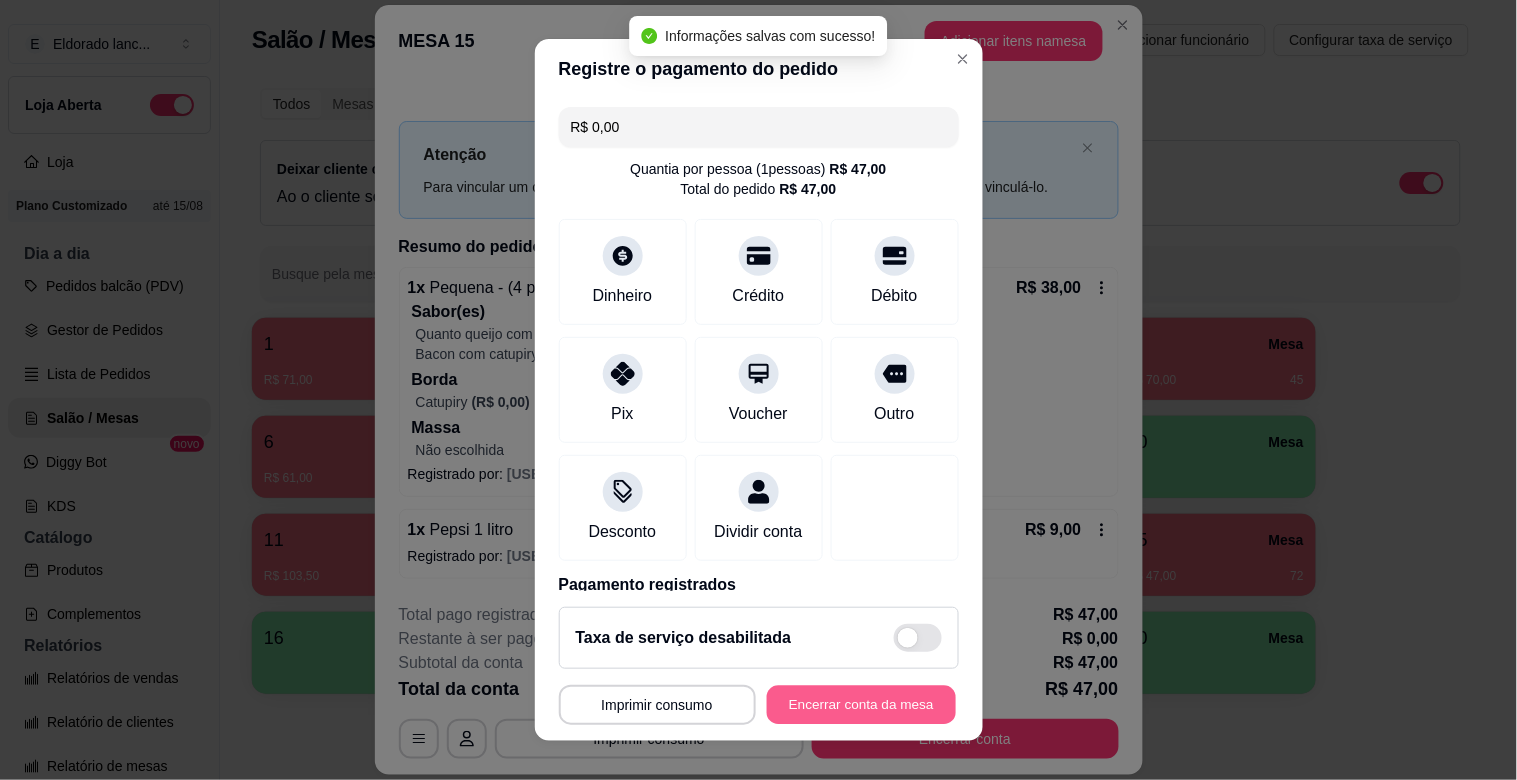 click on "Encerrar conta da mesa" at bounding box center [861, 705] 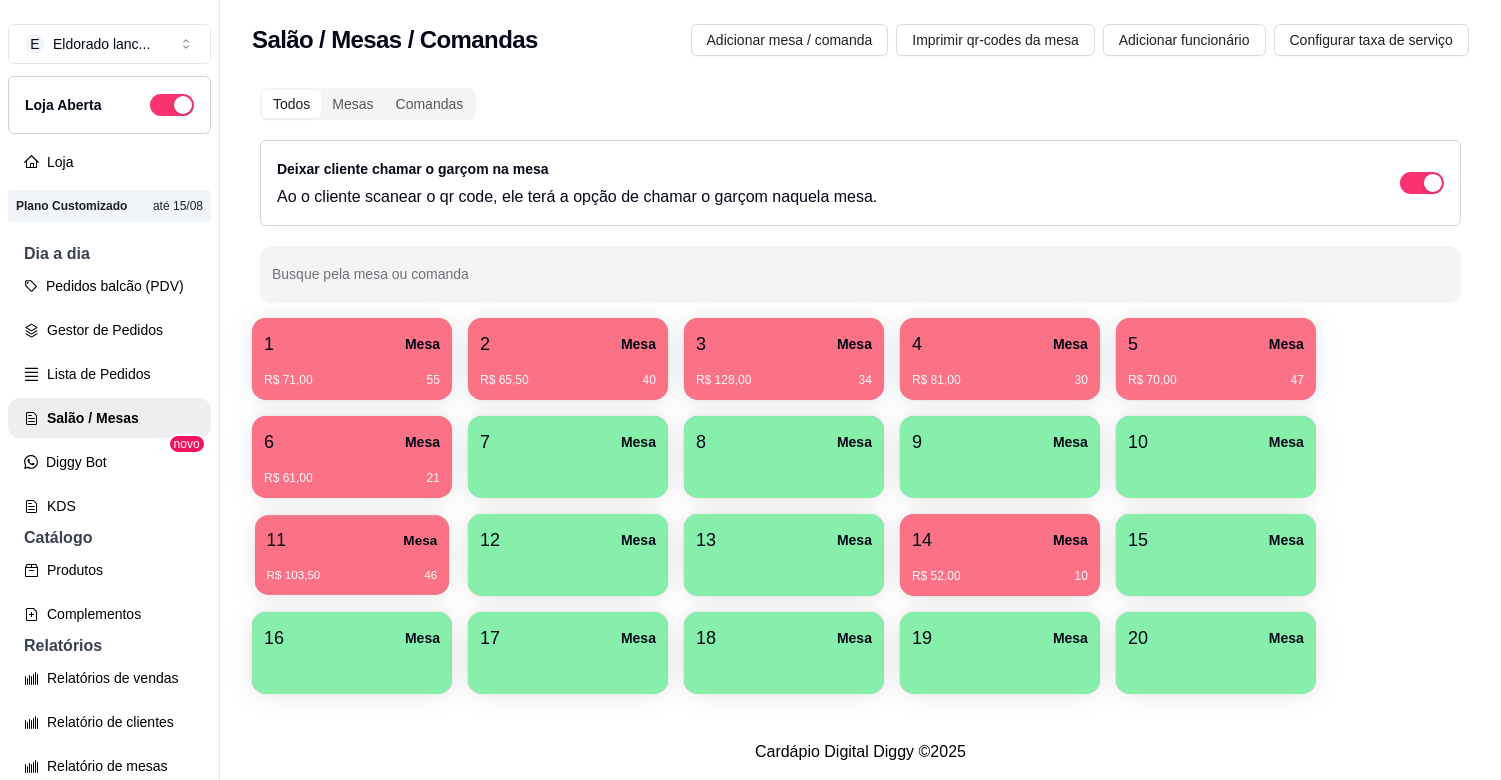 click on "11 Mesa" at bounding box center (352, 540) 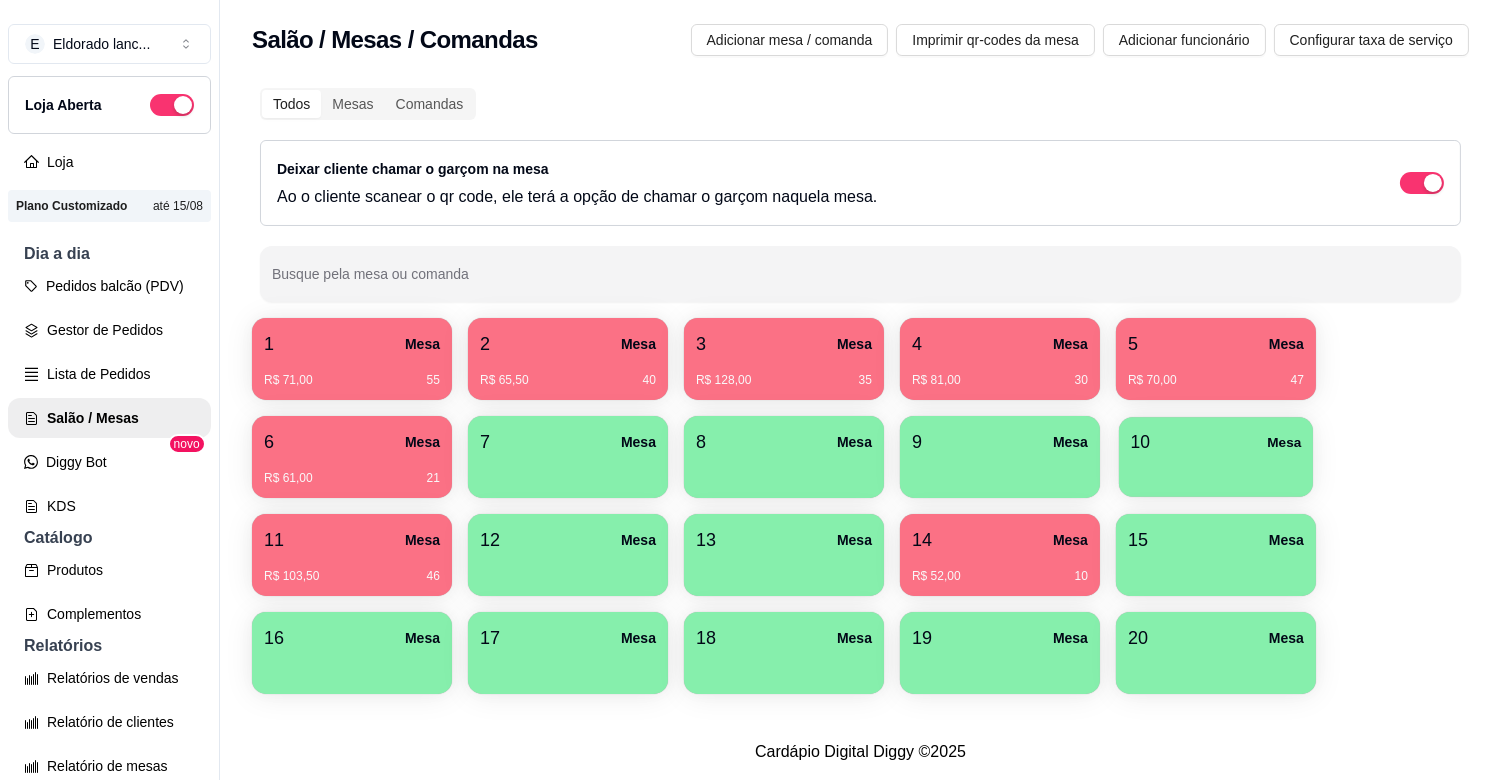 click on "10 Mesa" at bounding box center (1216, 442) 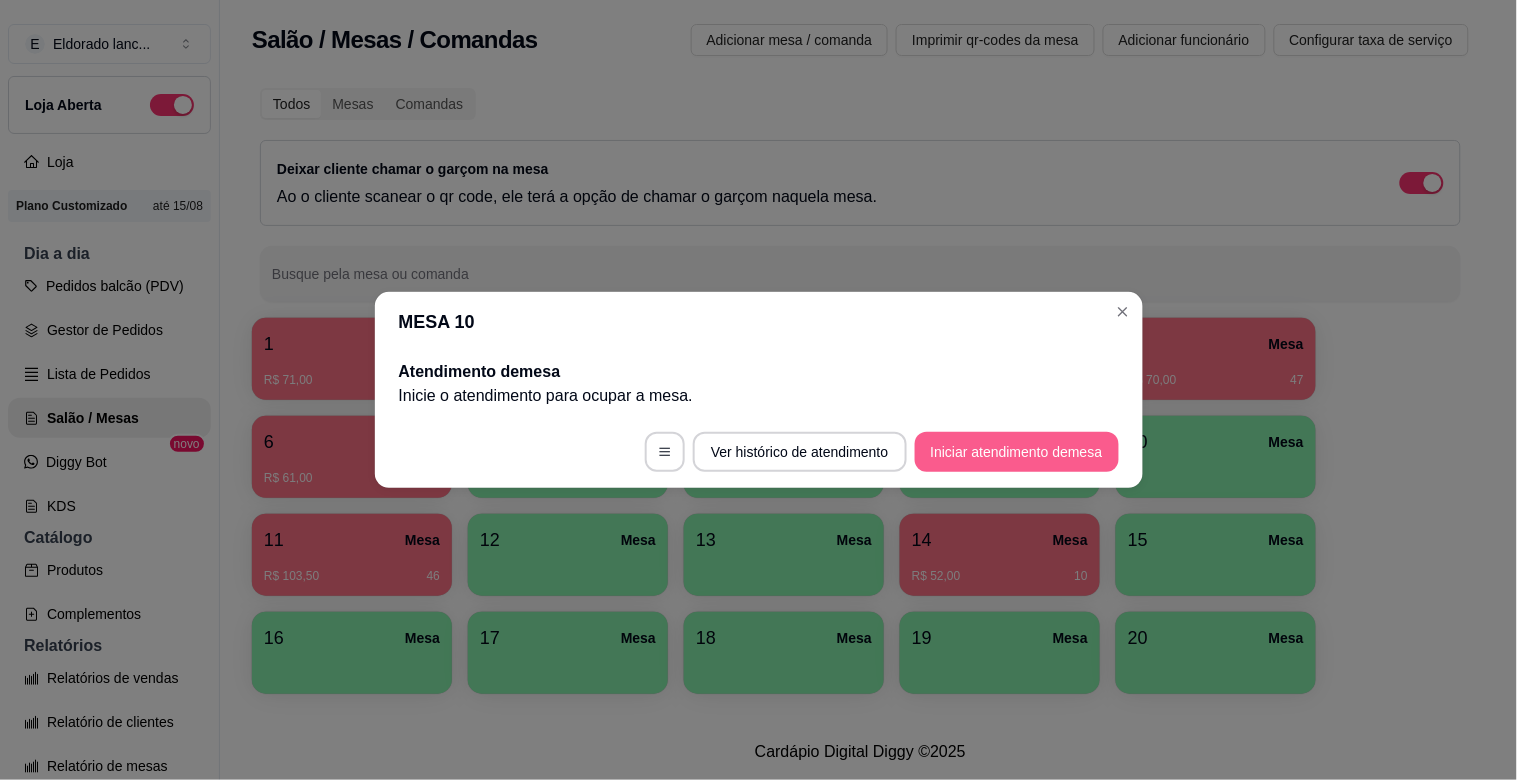 click on "Iniciar atendimento de  mesa" at bounding box center [1017, 452] 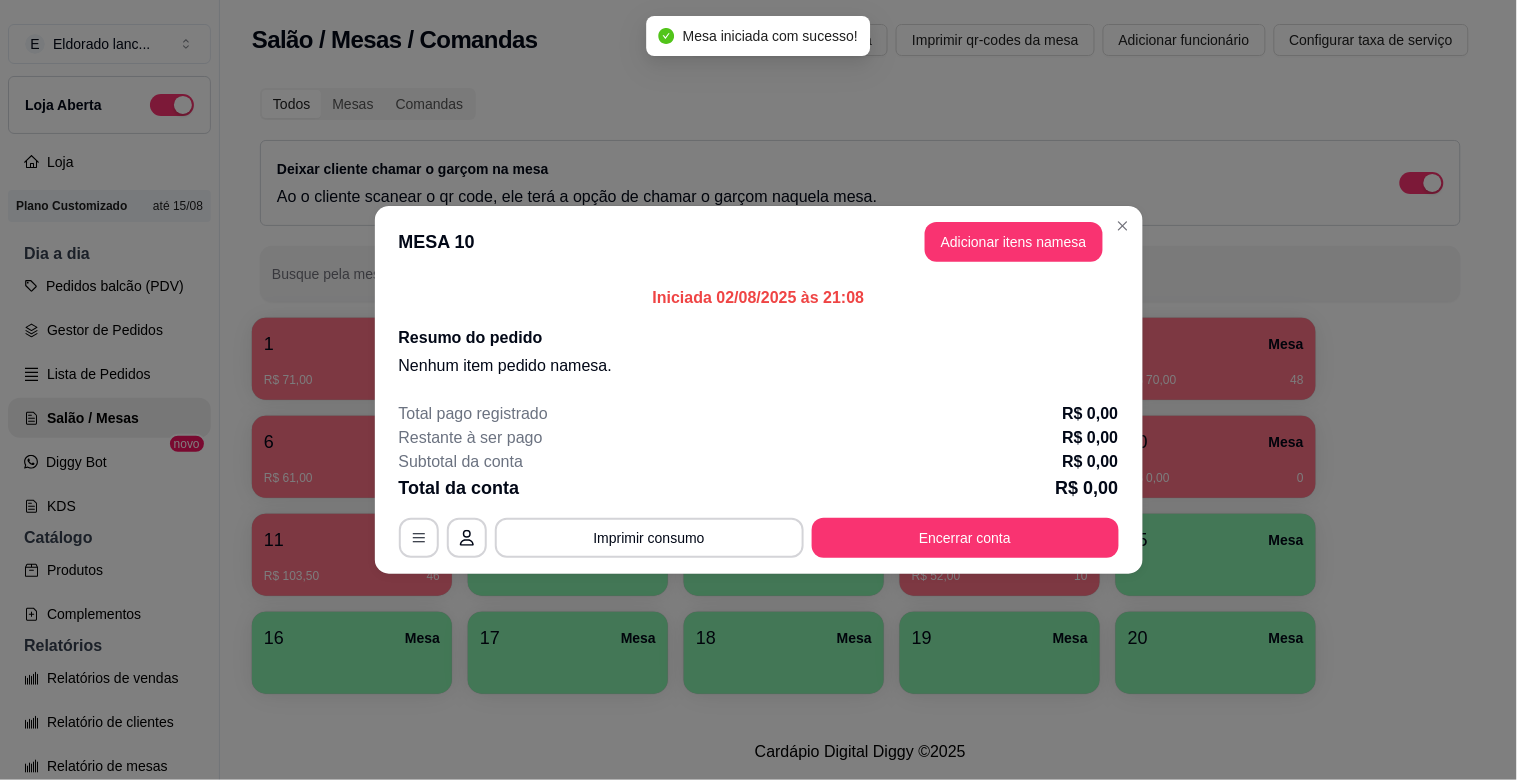 click on "MESA 10 Adicionar itens na  mesa" at bounding box center (759, 242) 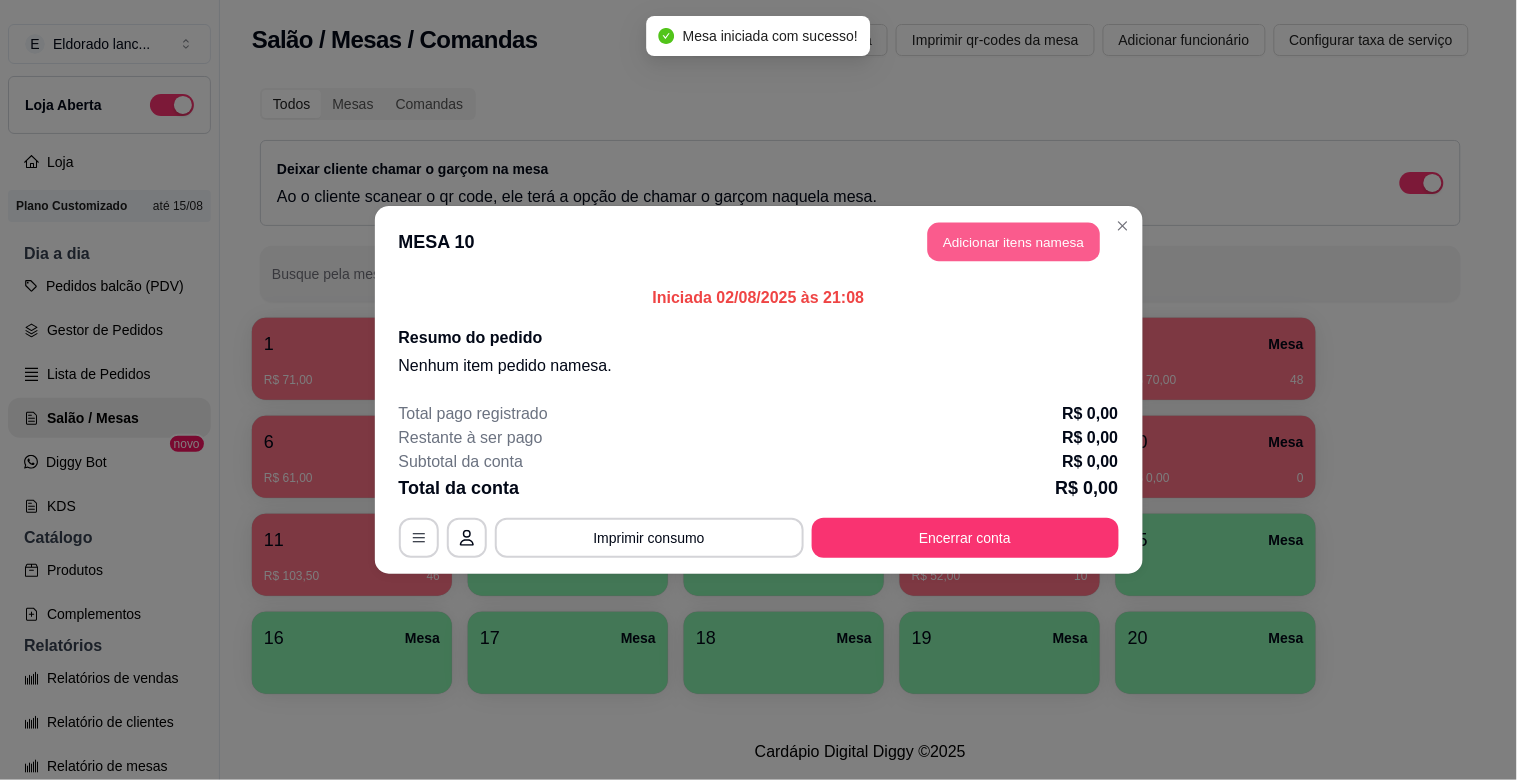click on "Adicionar itens na  mesa" at bounding box center [1014, 242] 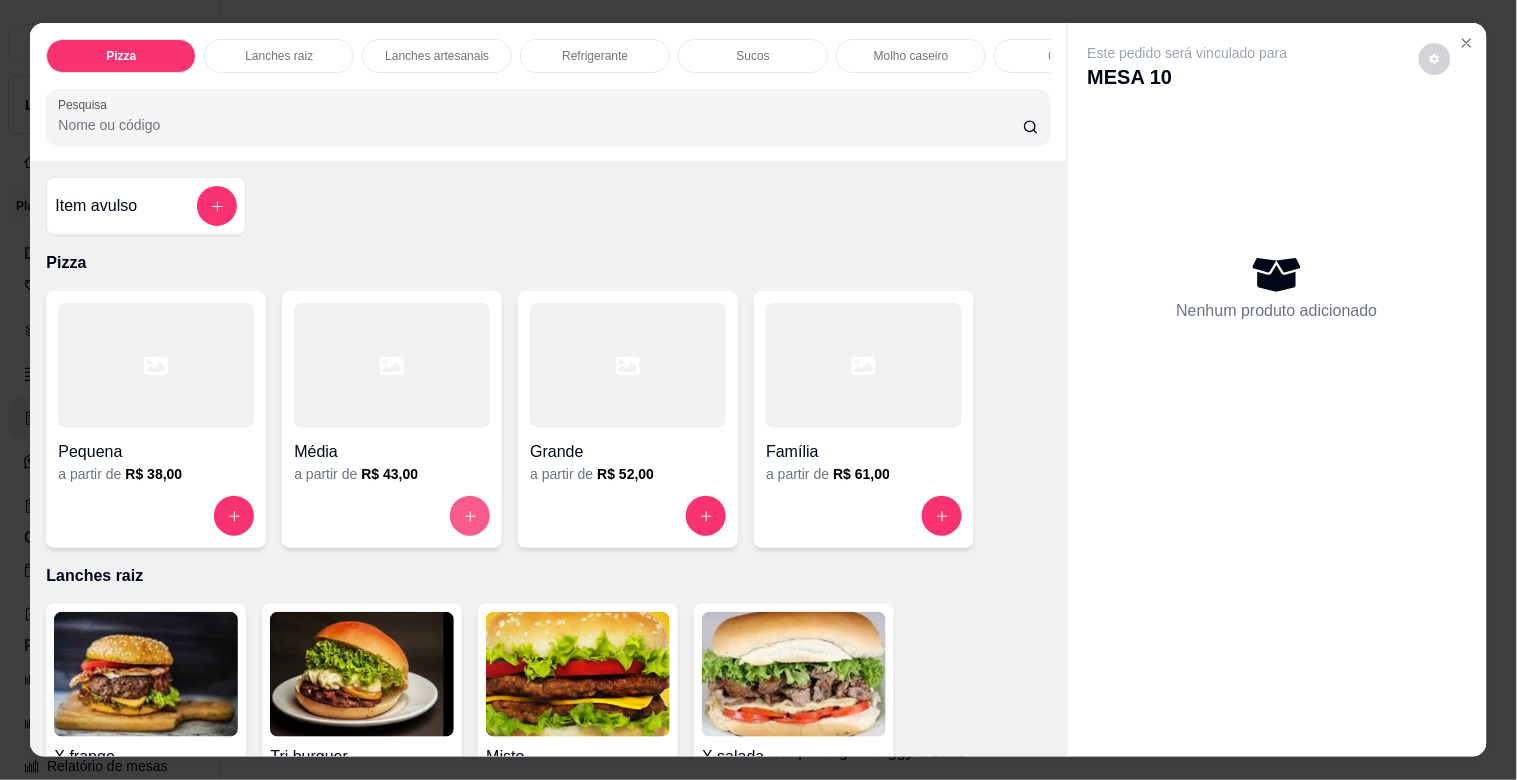 click at bounding box center [470, 516] 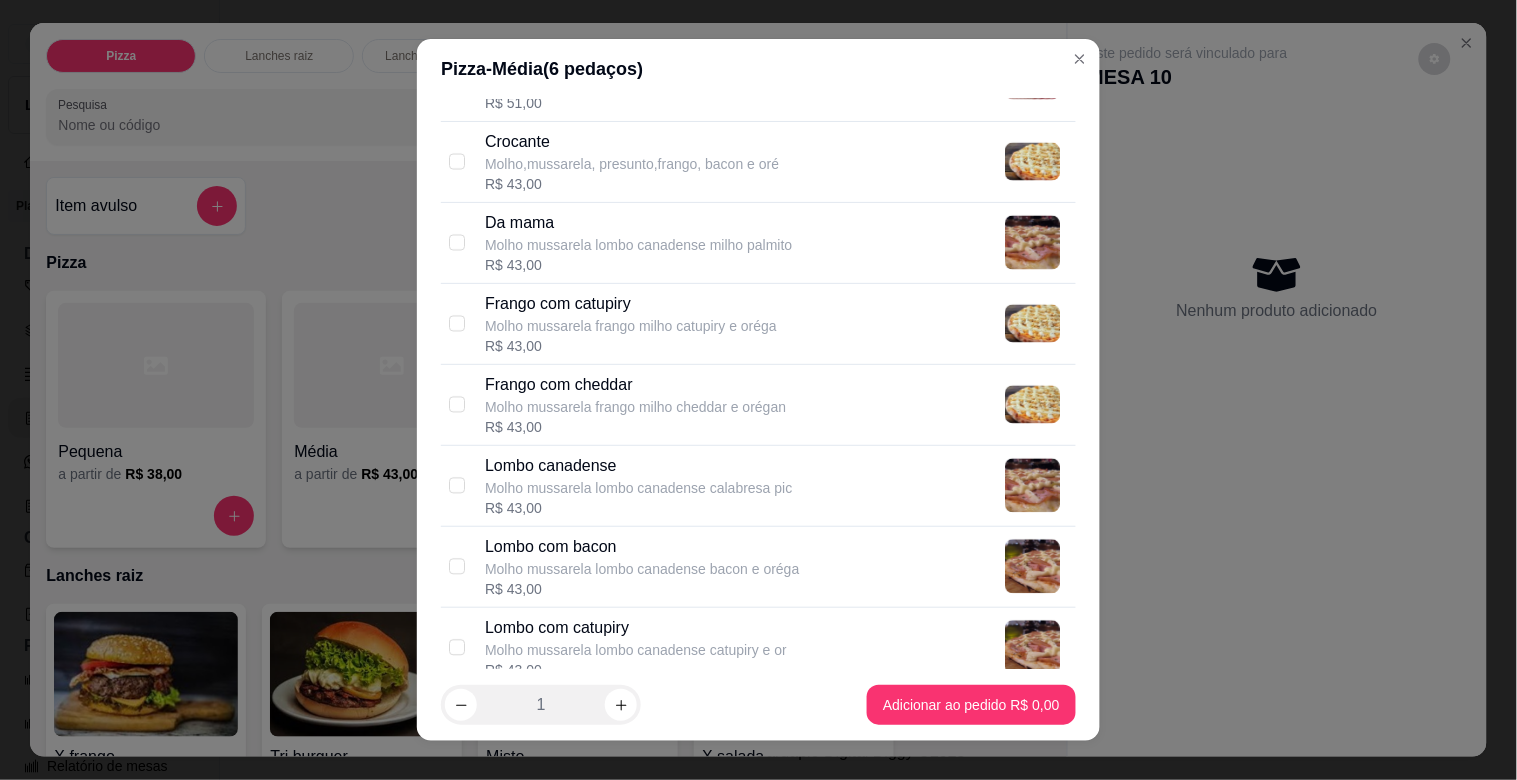 scroll, scrollTop: 1051, scrollLeft: 0, axis: vertical 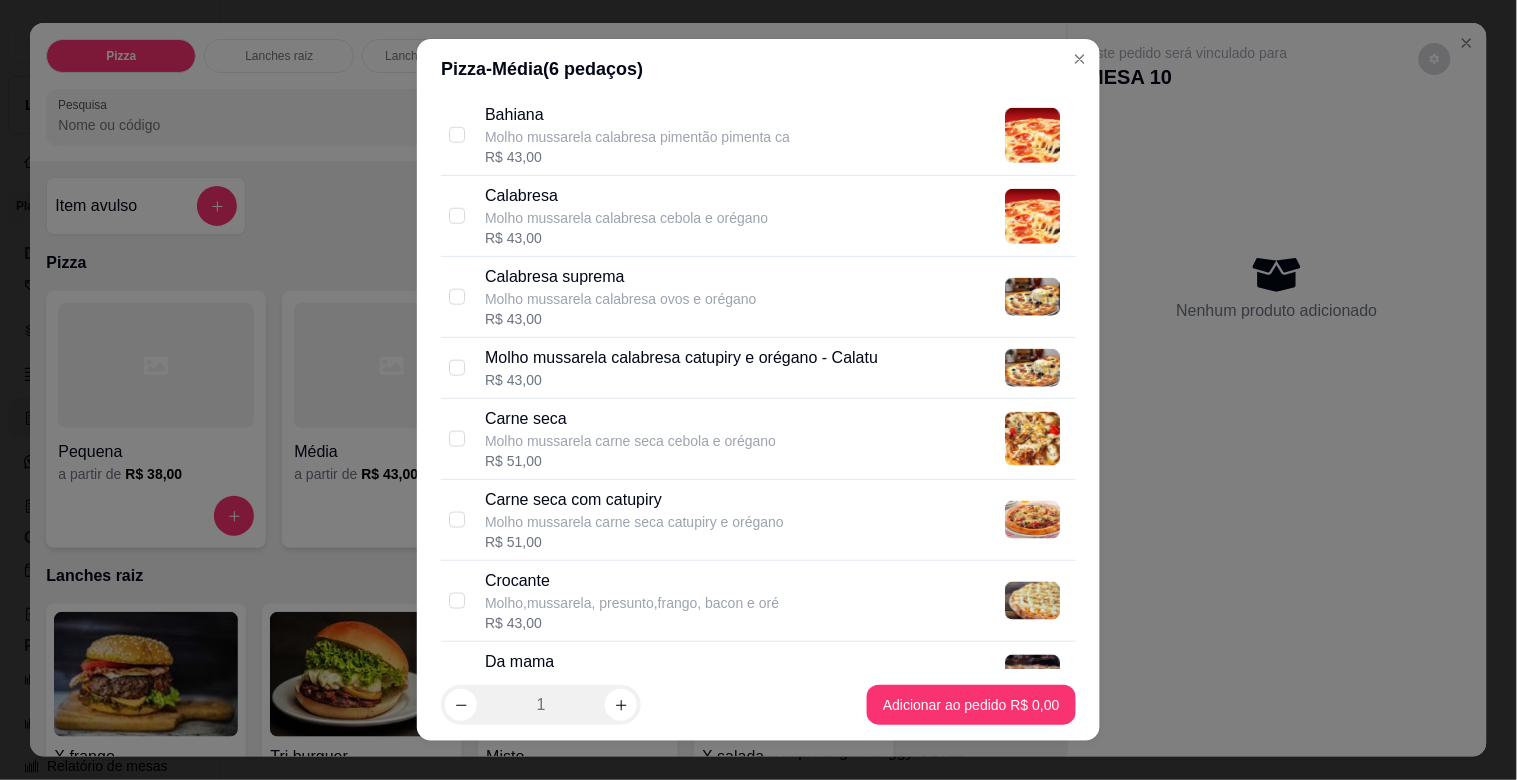 click on "Calabresa Molho mussarela calabresa cebola e orégano R$ 43,00" at bounding box center [776, 216] 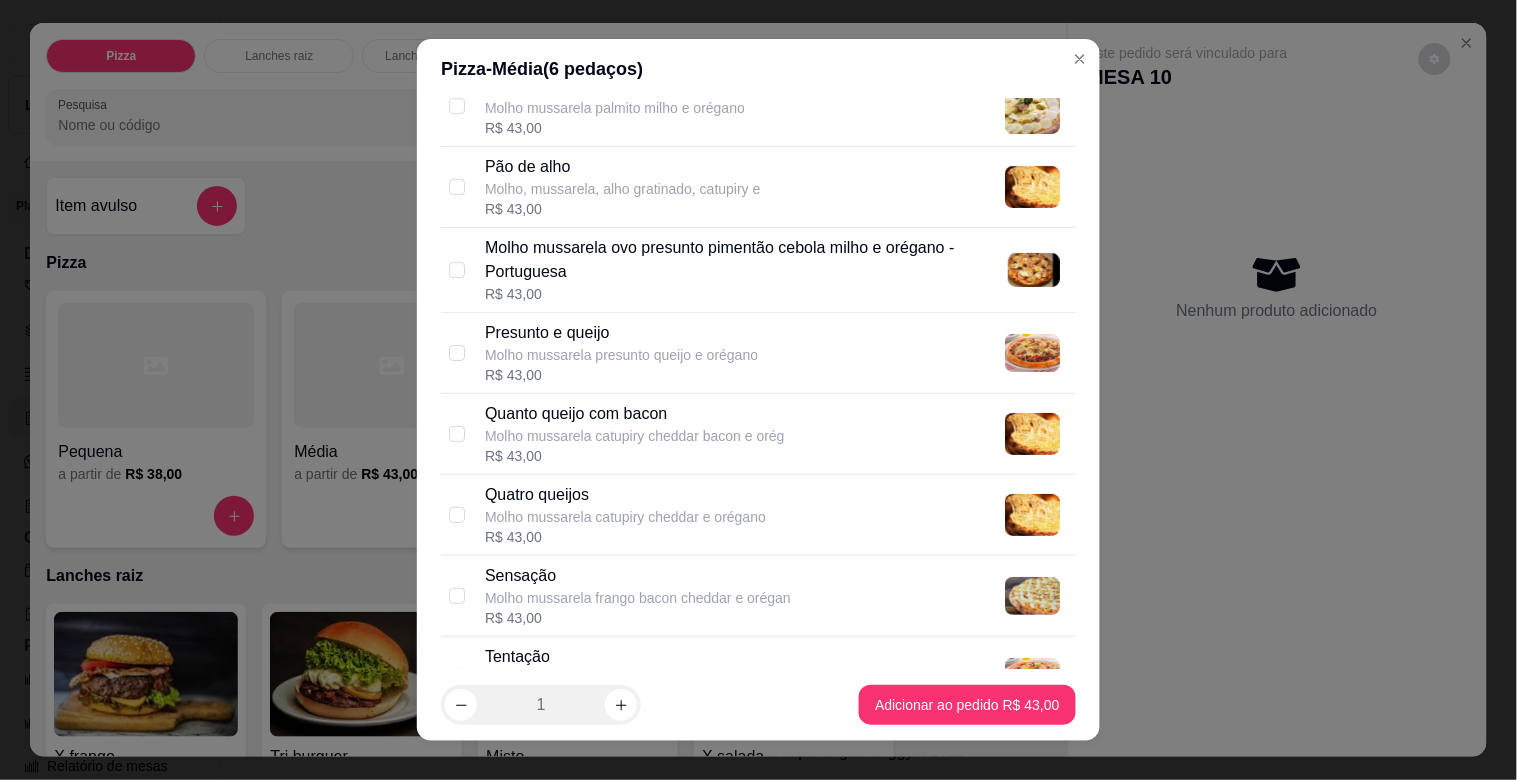 scroll, scrollTop: 1850, scrollLeft: 0, axis: vertical 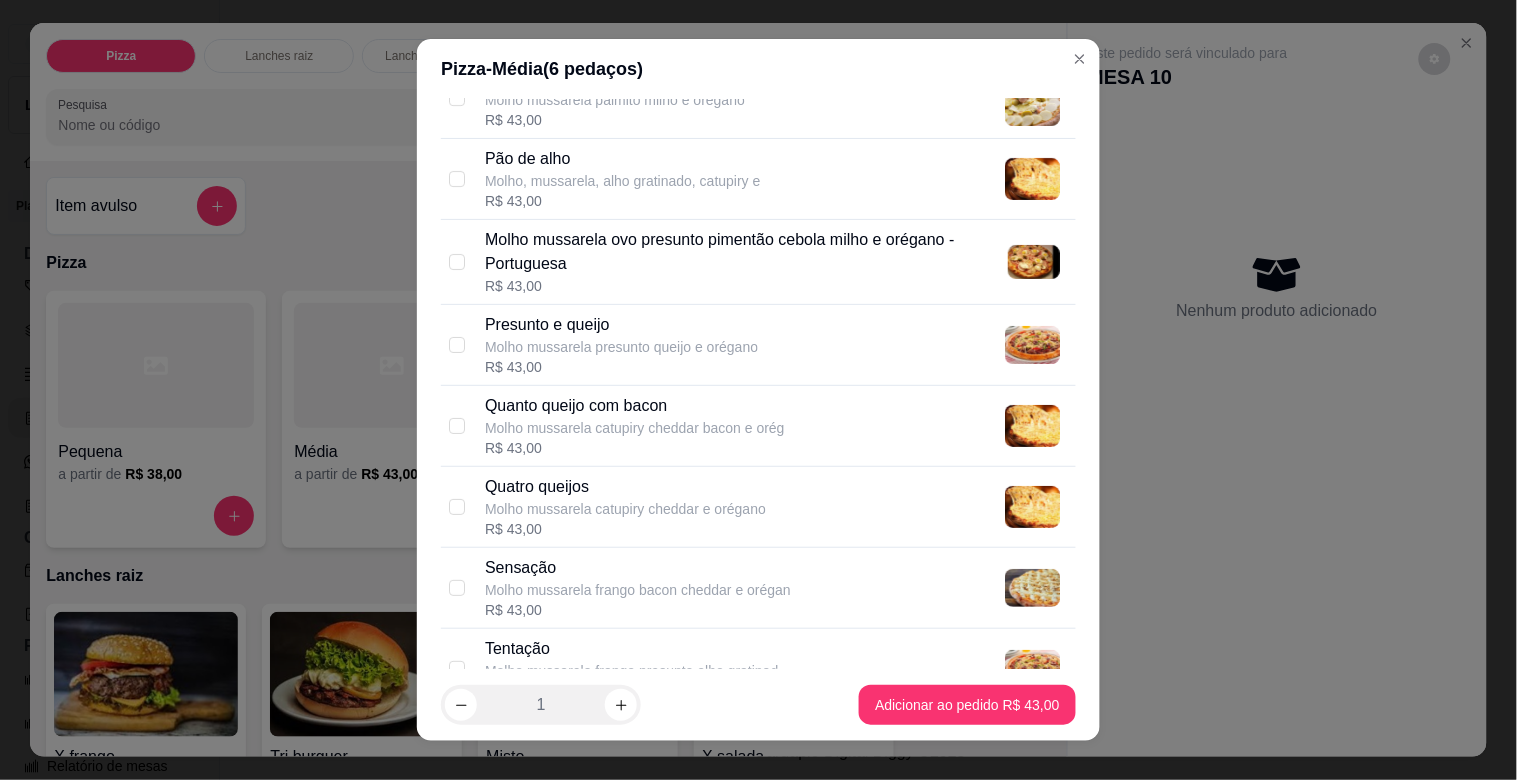 click on "Quatro queijos  Molho mussarela catupiry cheddar e orégano  R$ 43,00" at bounding box center [776, 507] 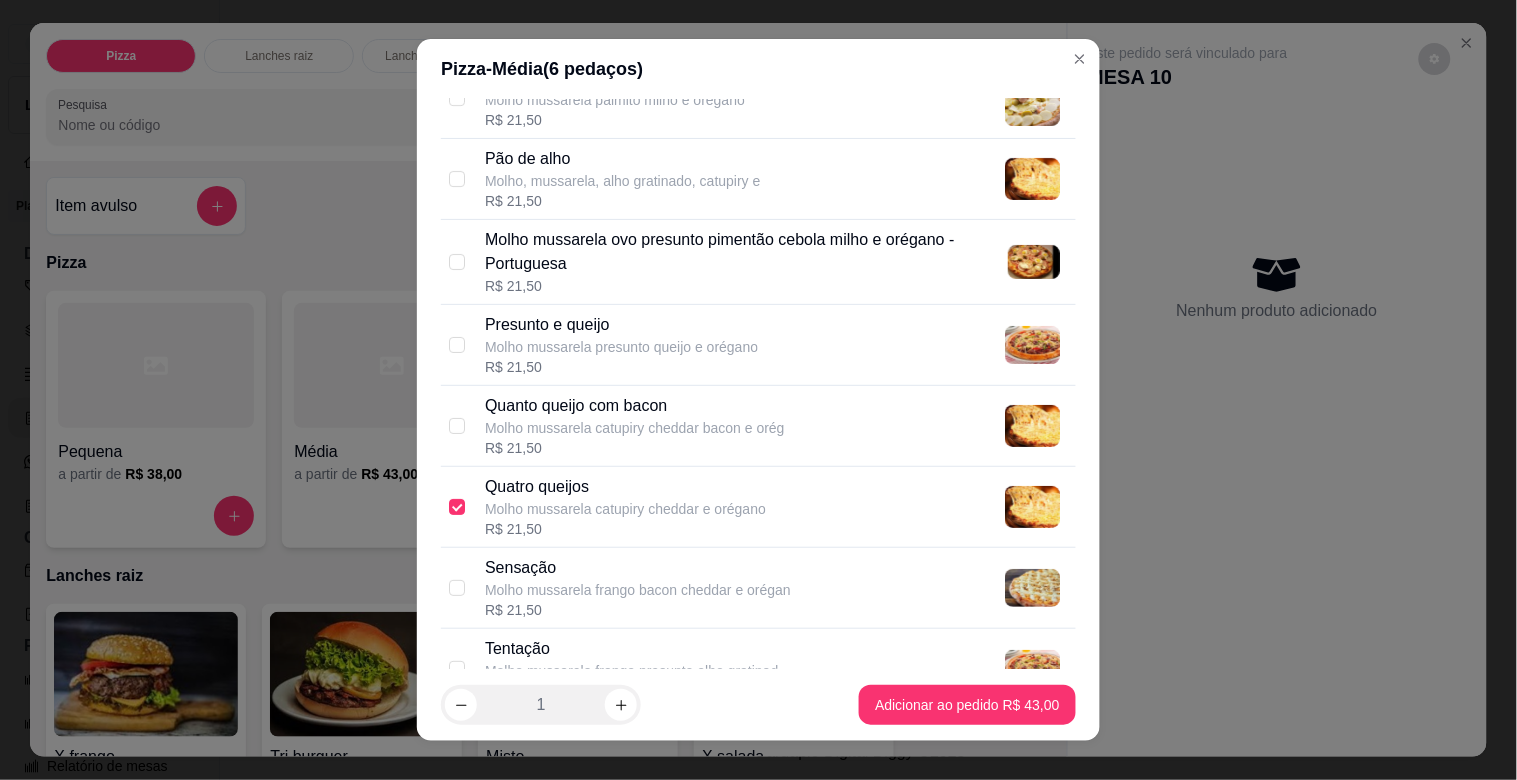 scroll, scrollTop: 2451, scrollLeft: 0, axis: vertical 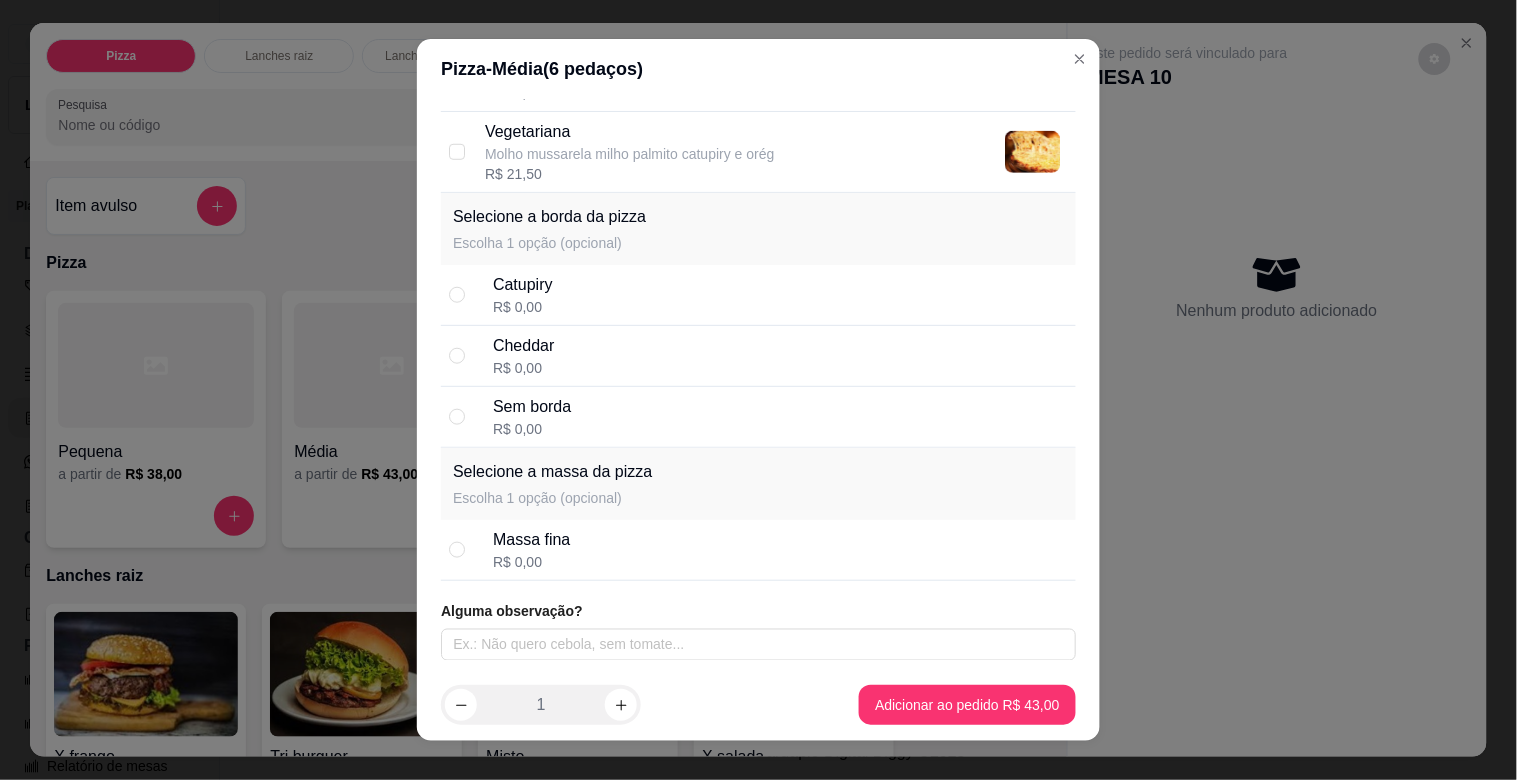 click on "Cheddar R$ 0,00" at bounding box center (758, 356) 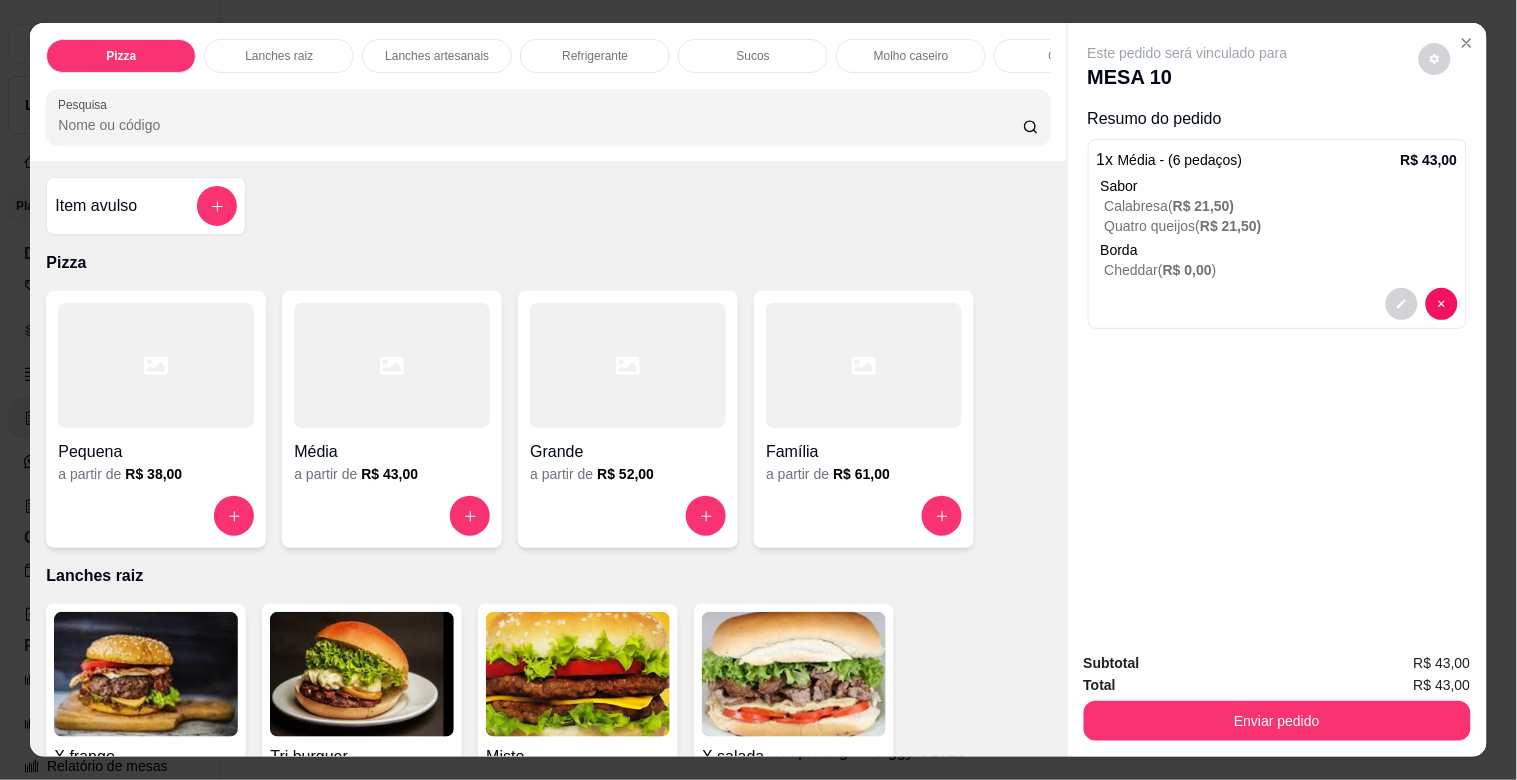 scroll, scrollTop: 3392, scrollLeft: 0, axis: vertical 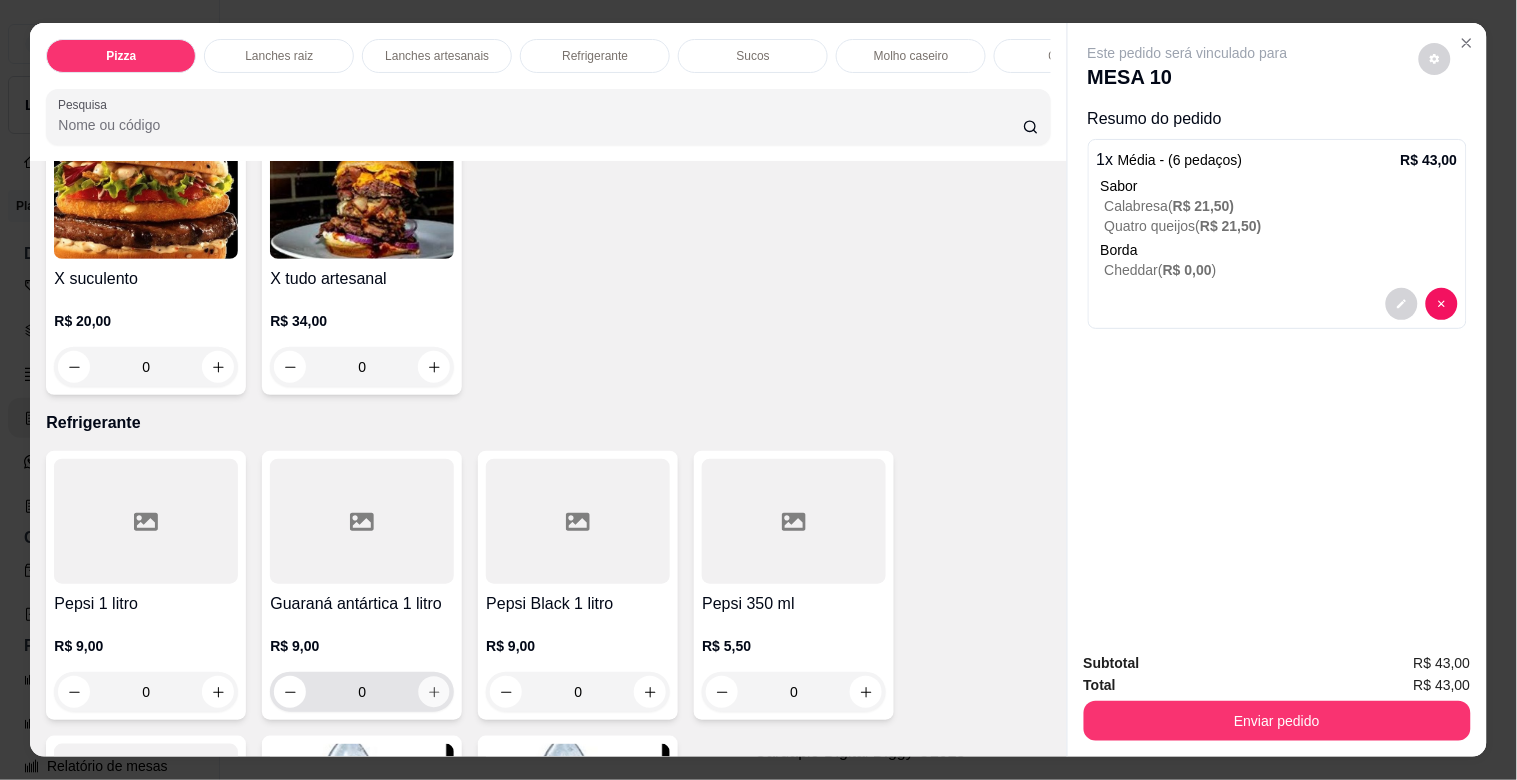 click 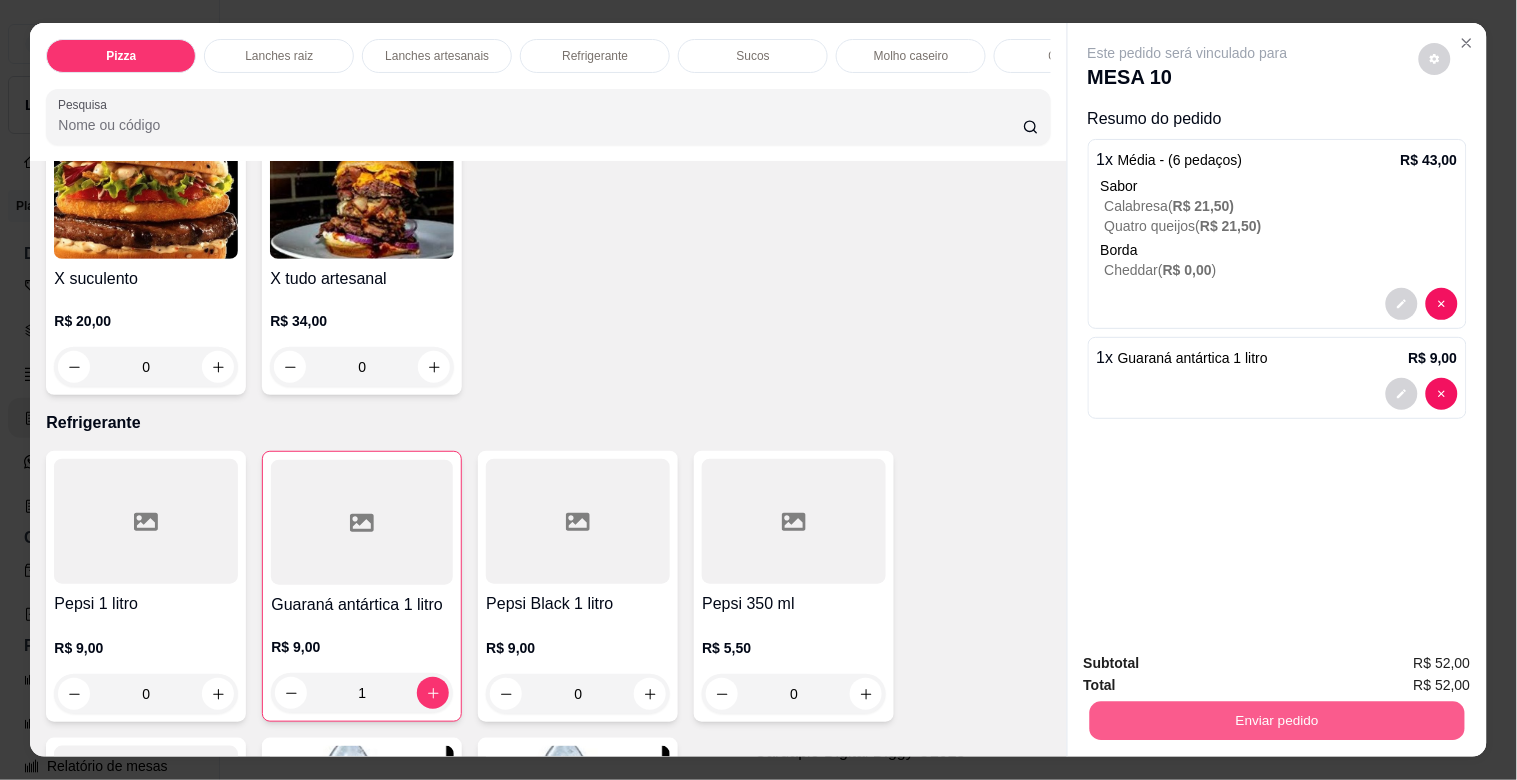 click on "Enviar pedido" at bounding box center (1276, 720) 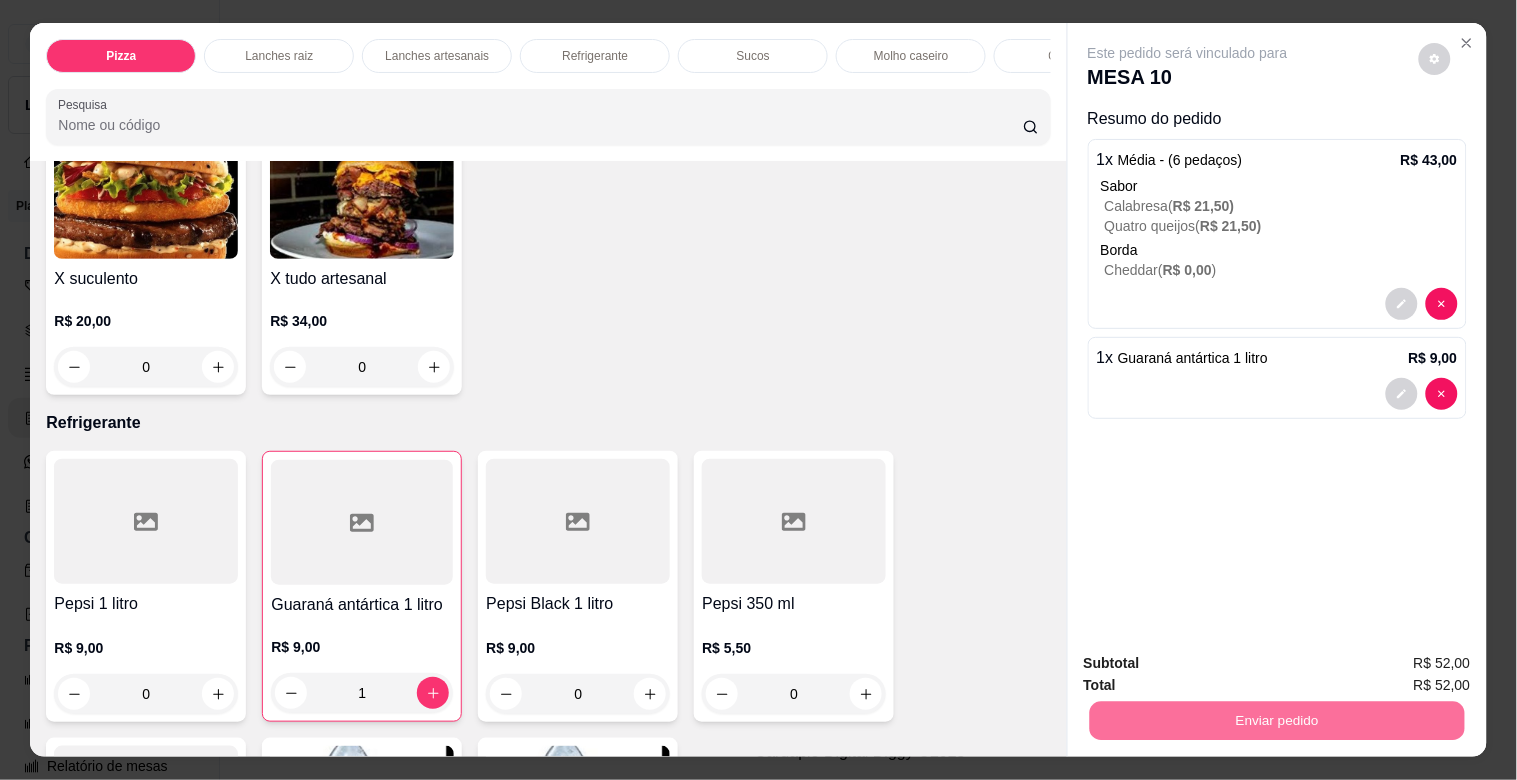 click on "Não registrar e enviar pedido" at bounding box center (1211, 663) 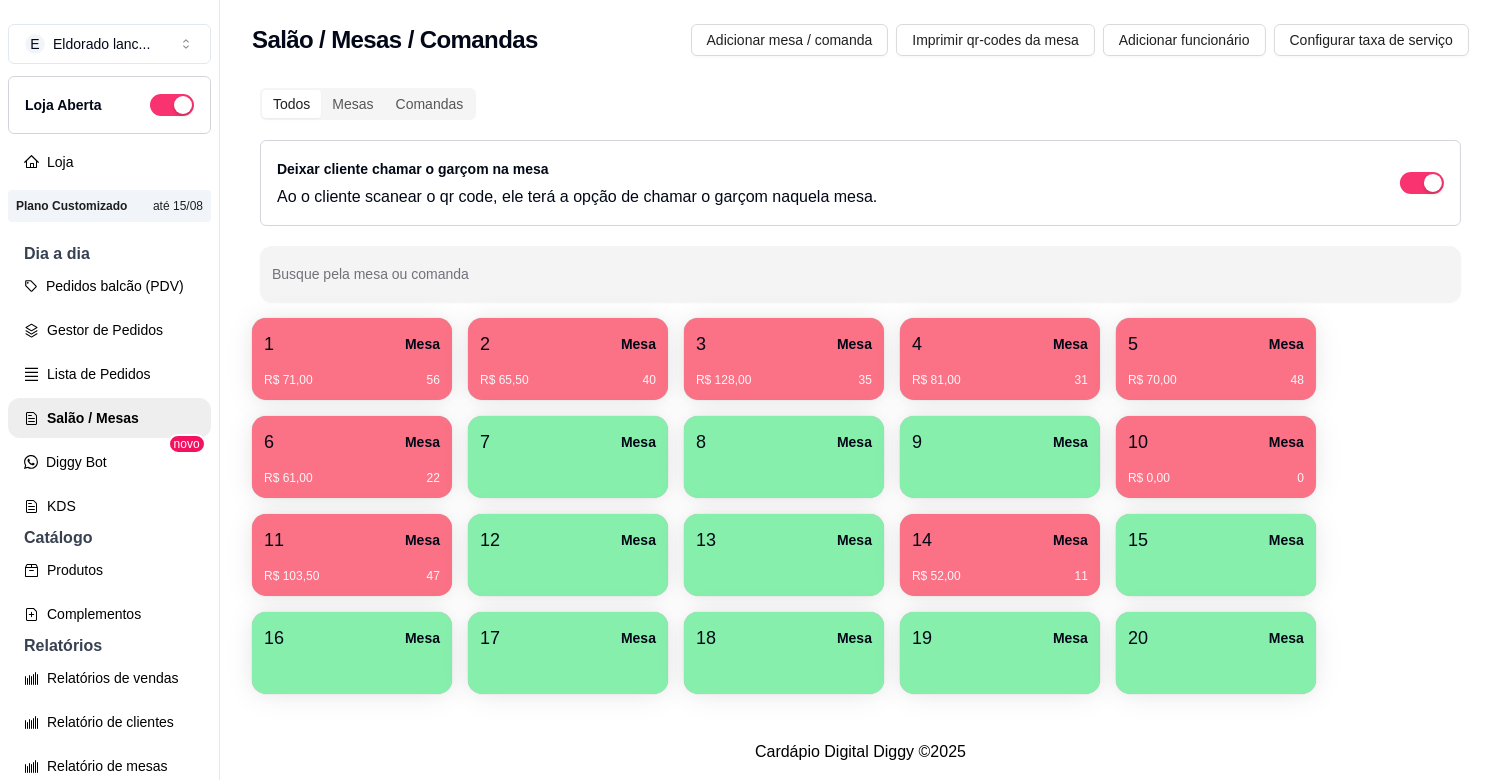 click on "1 Mesa" at bounding box center [352, 344] 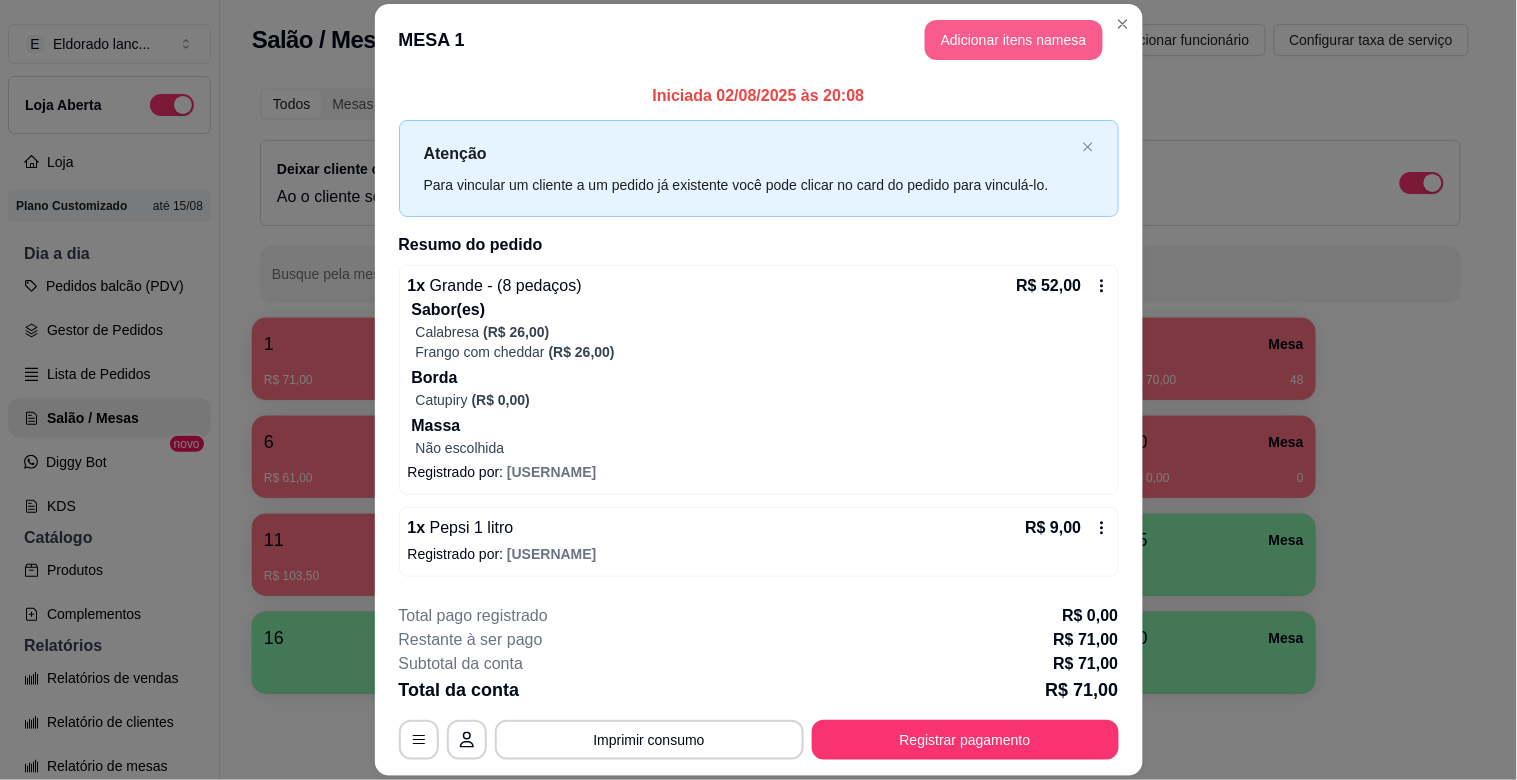 click on "Adicionar itens na  mesa" at bounding box center (1014, 40) 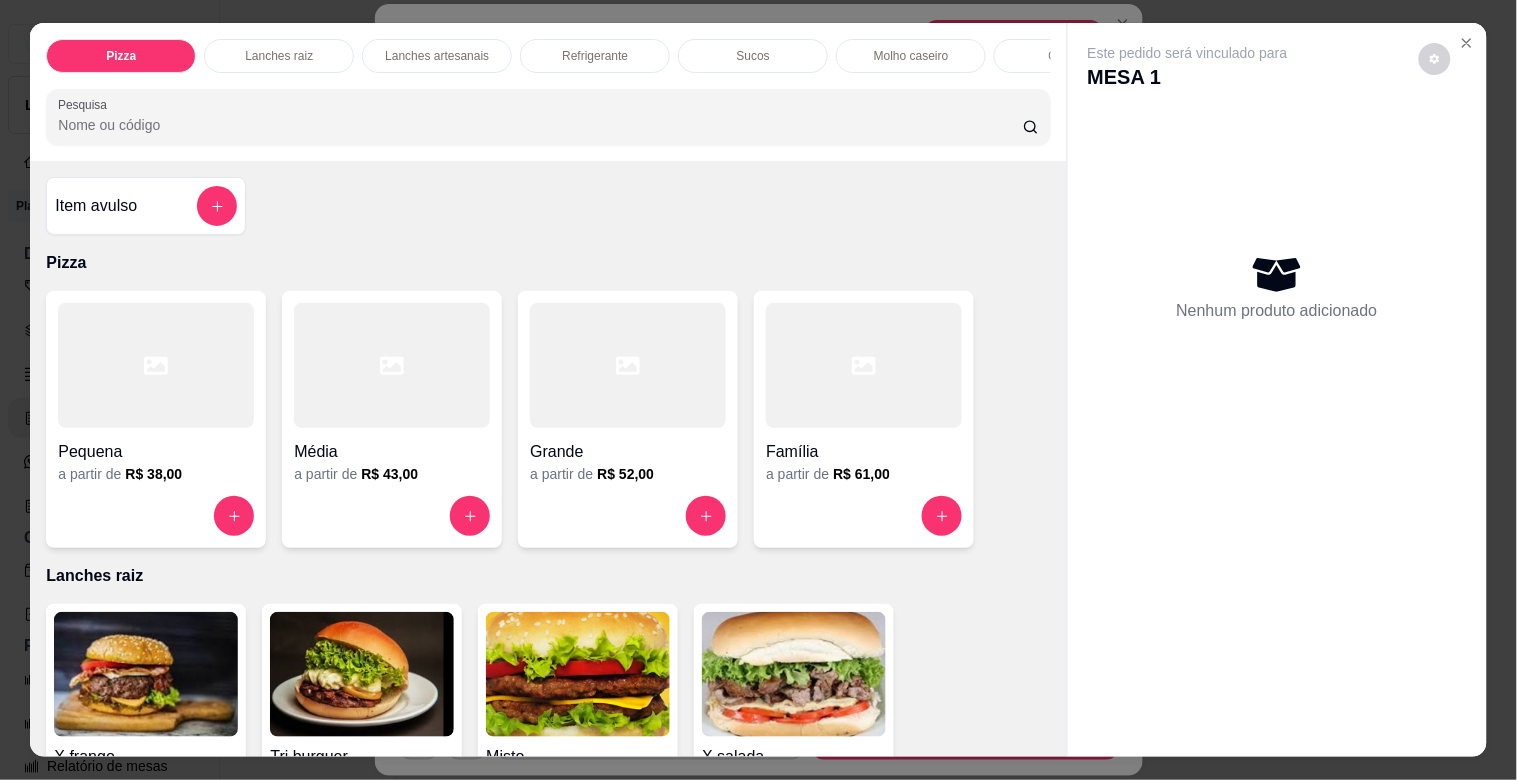 scroll, scrollTop: 2967, scrollLeft: 0, axis: vertical 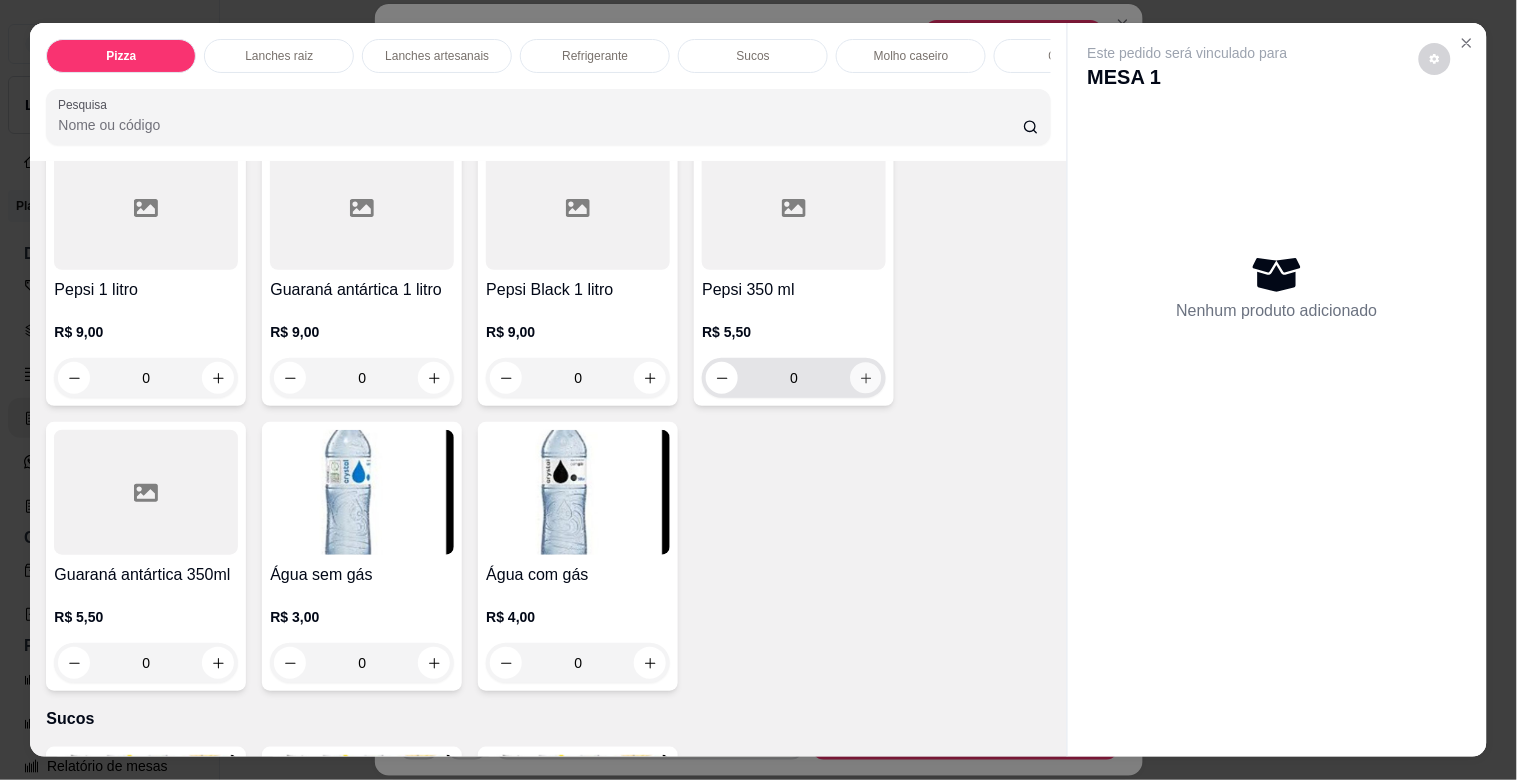 click 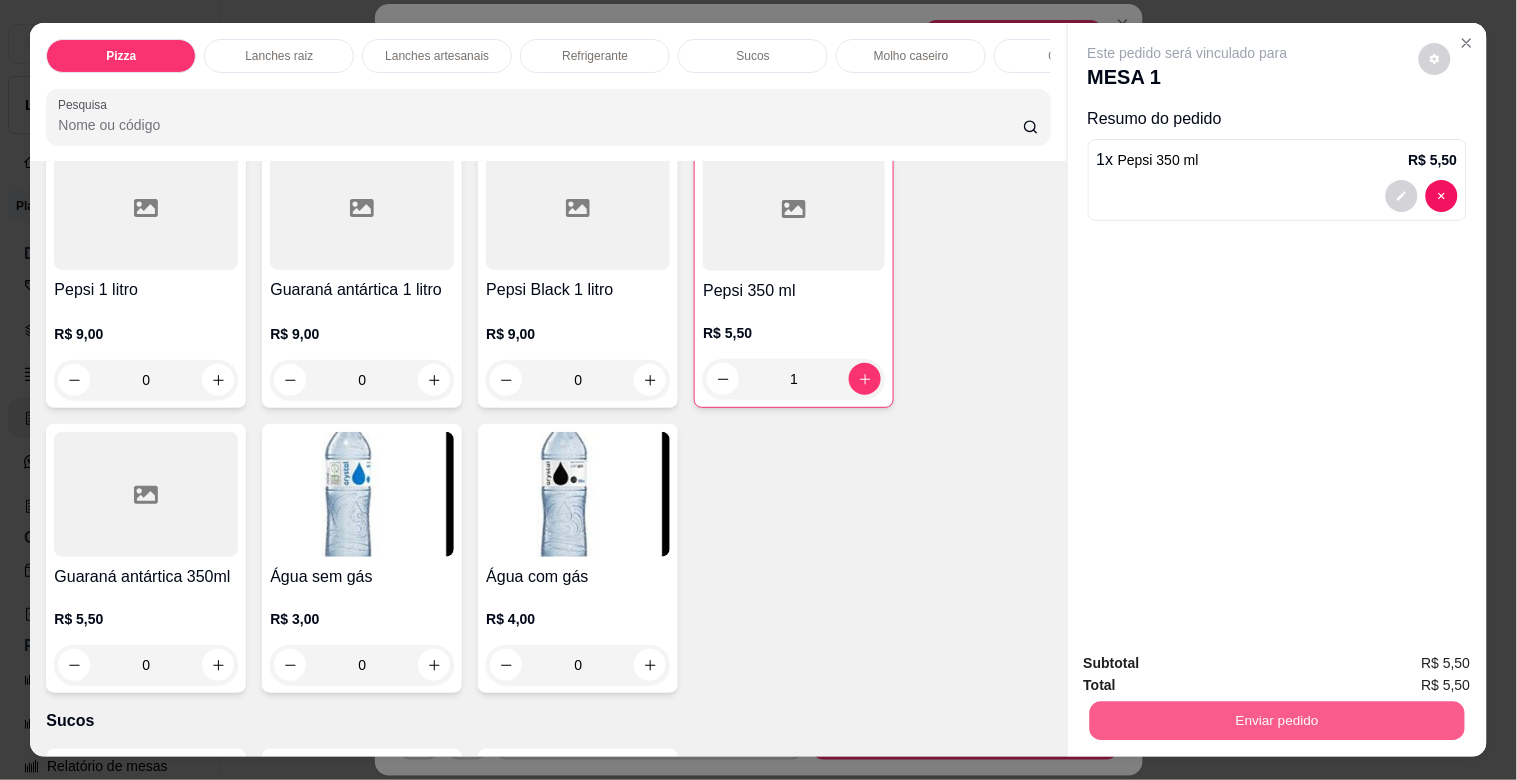 click on "Enviar pedido" at bounding box center [1276, 720] 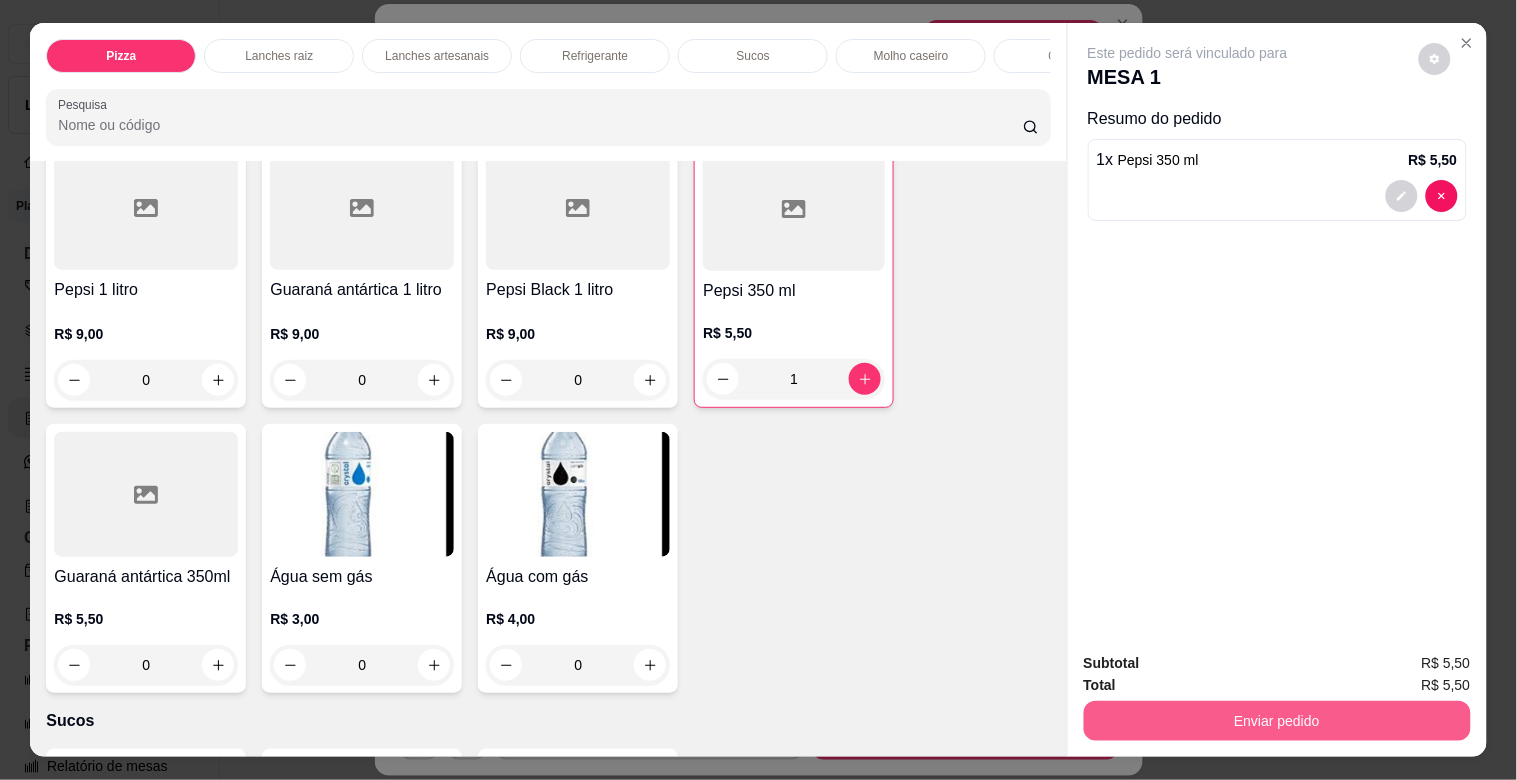click on "Enviar pedido" at bounding box center [1277, 721] 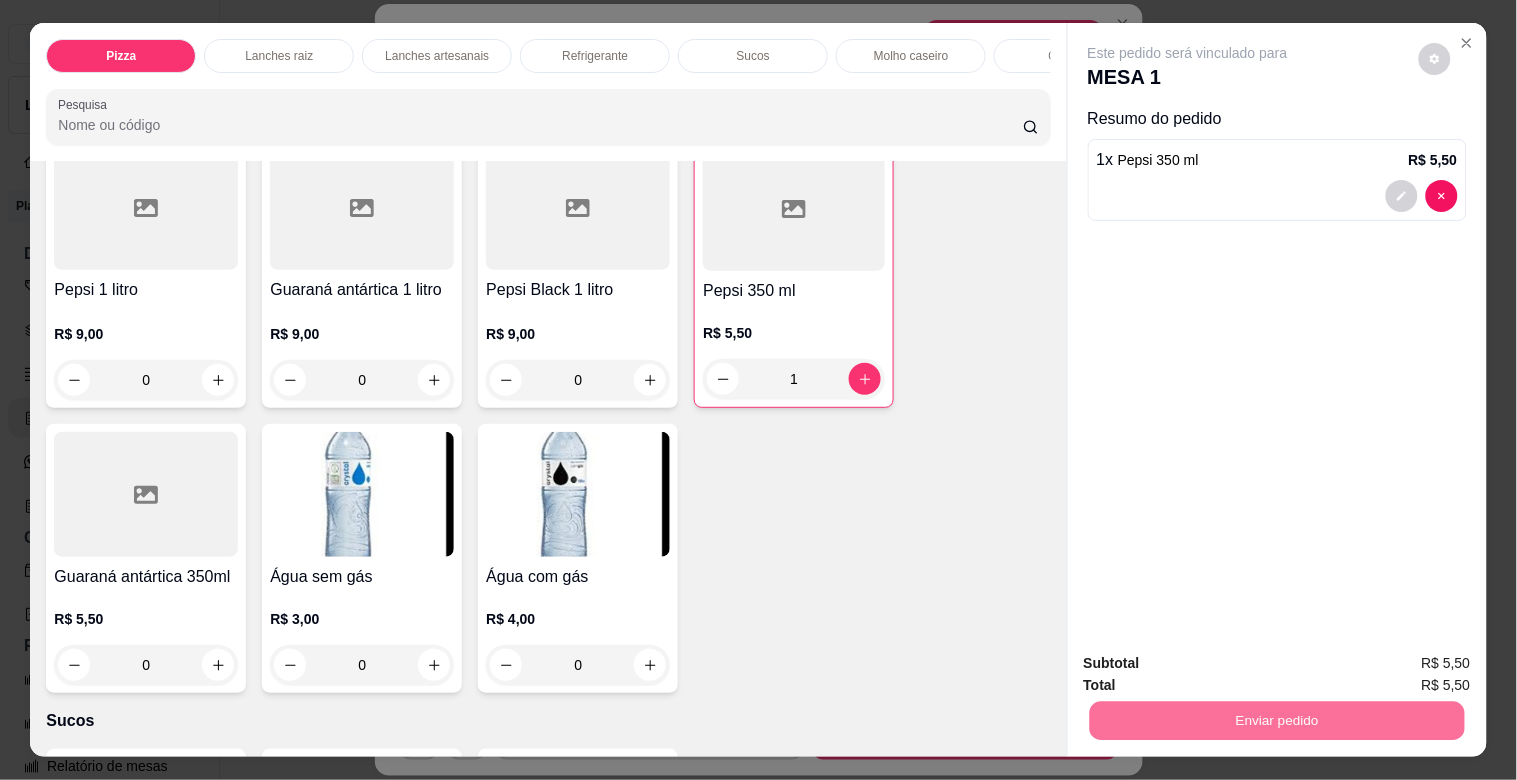 click on "Não registrar e enviar pedido" at bounding box center (1211, 662) 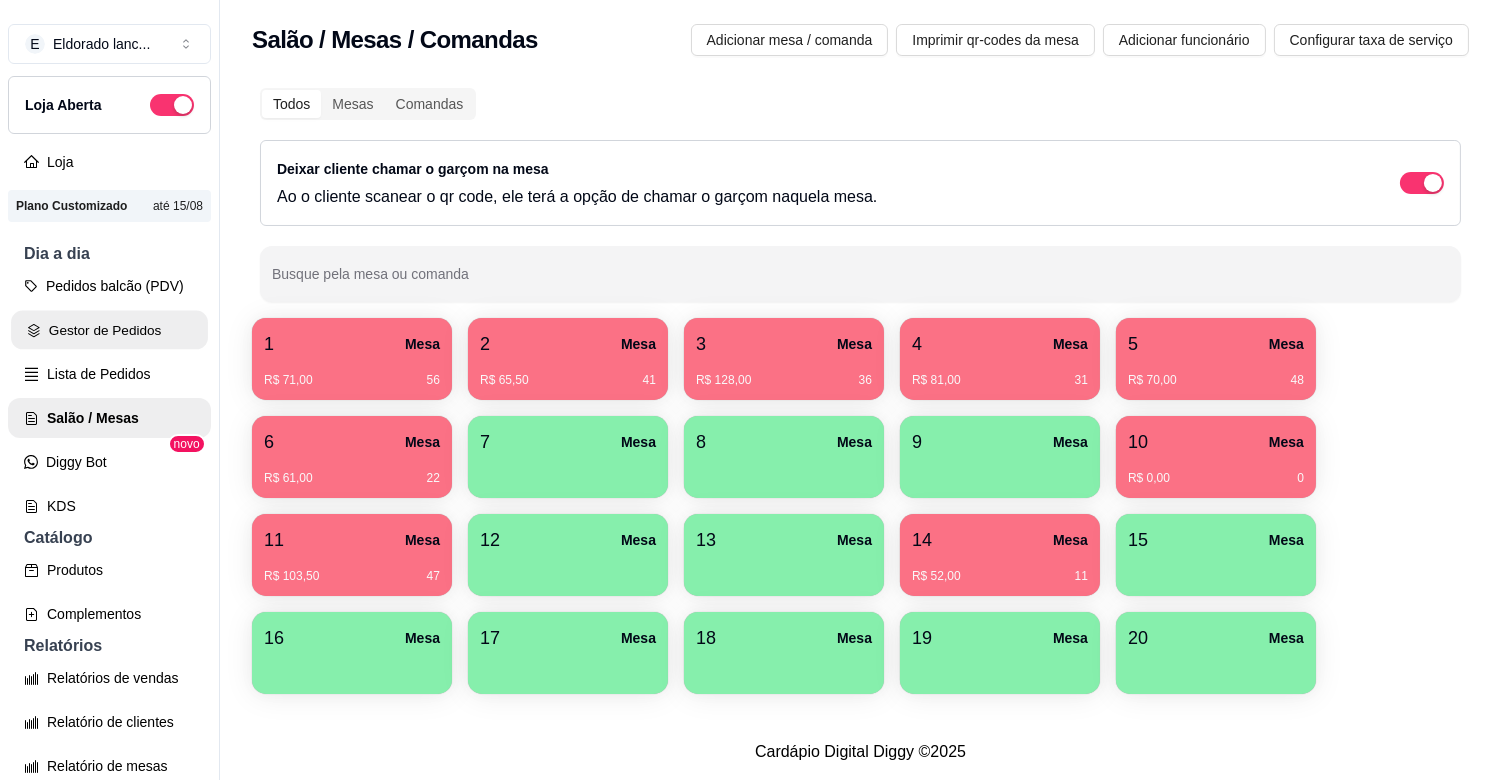 click on "Gestor de Pedidos" at bounding box center (109, 330) 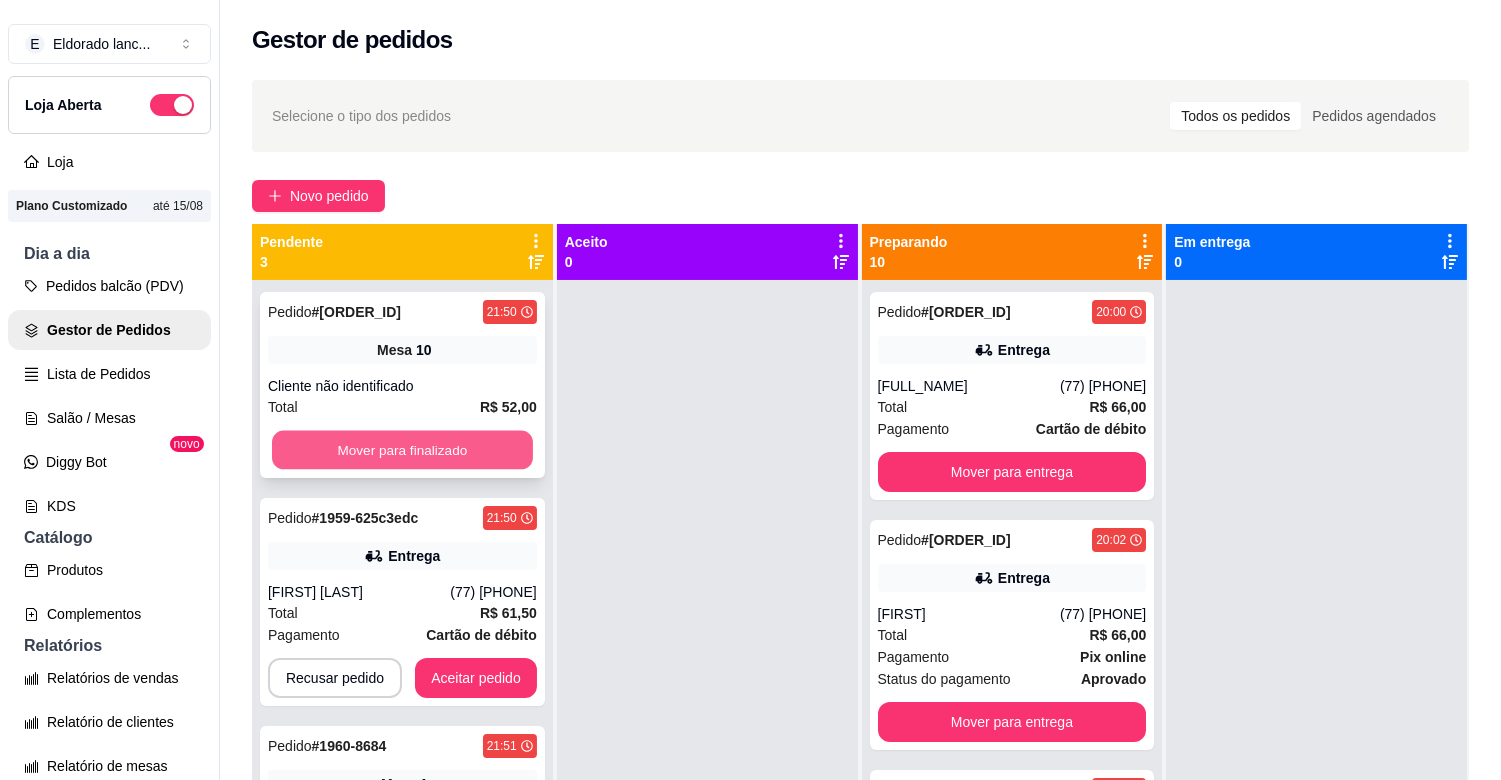 click on "Mover para finalizado" at bounding box center [402, 450] 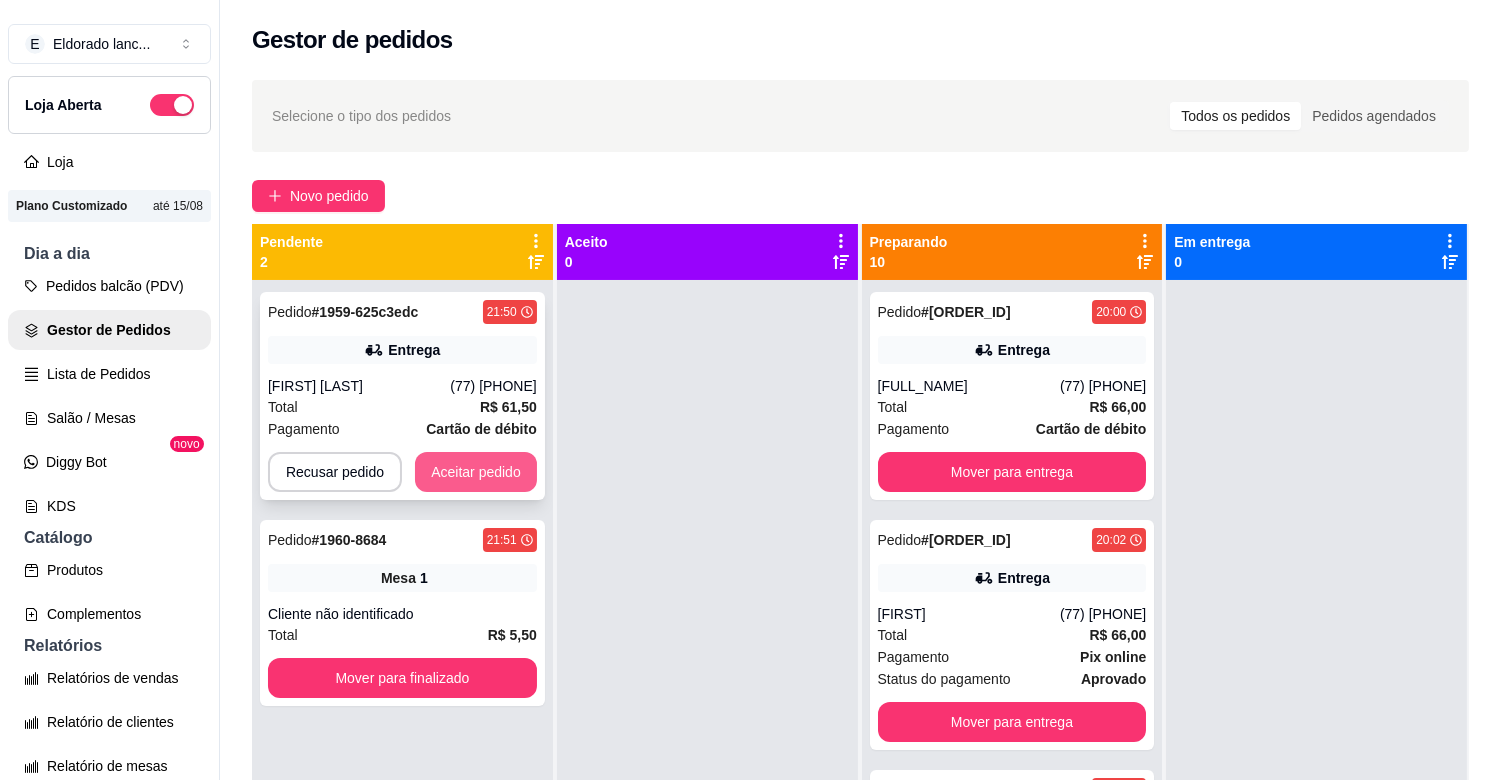 click on "Aceitar pedido" at bounding box center (476, 472) 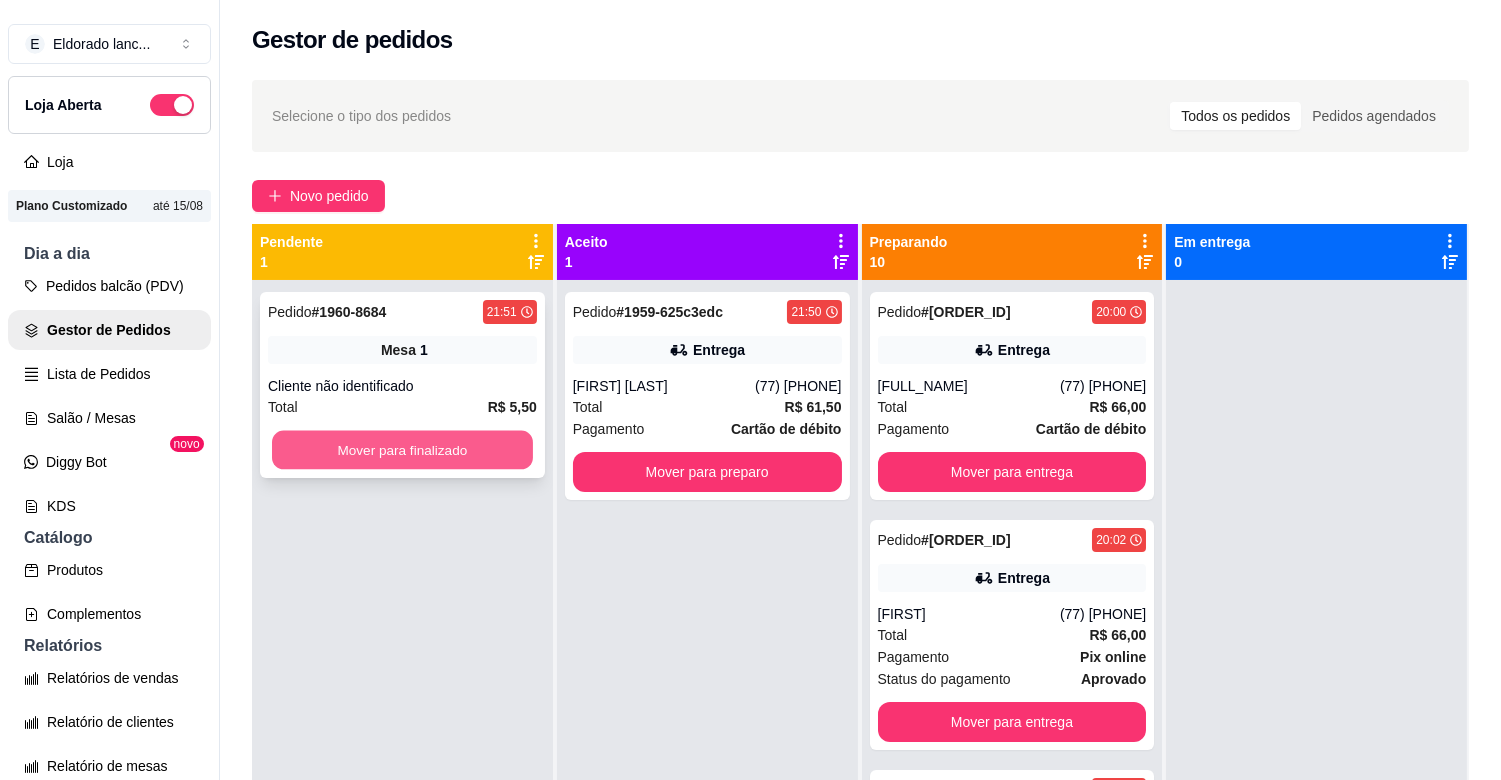 click on "Mover para finalizado" at bounding box center [402, 450] 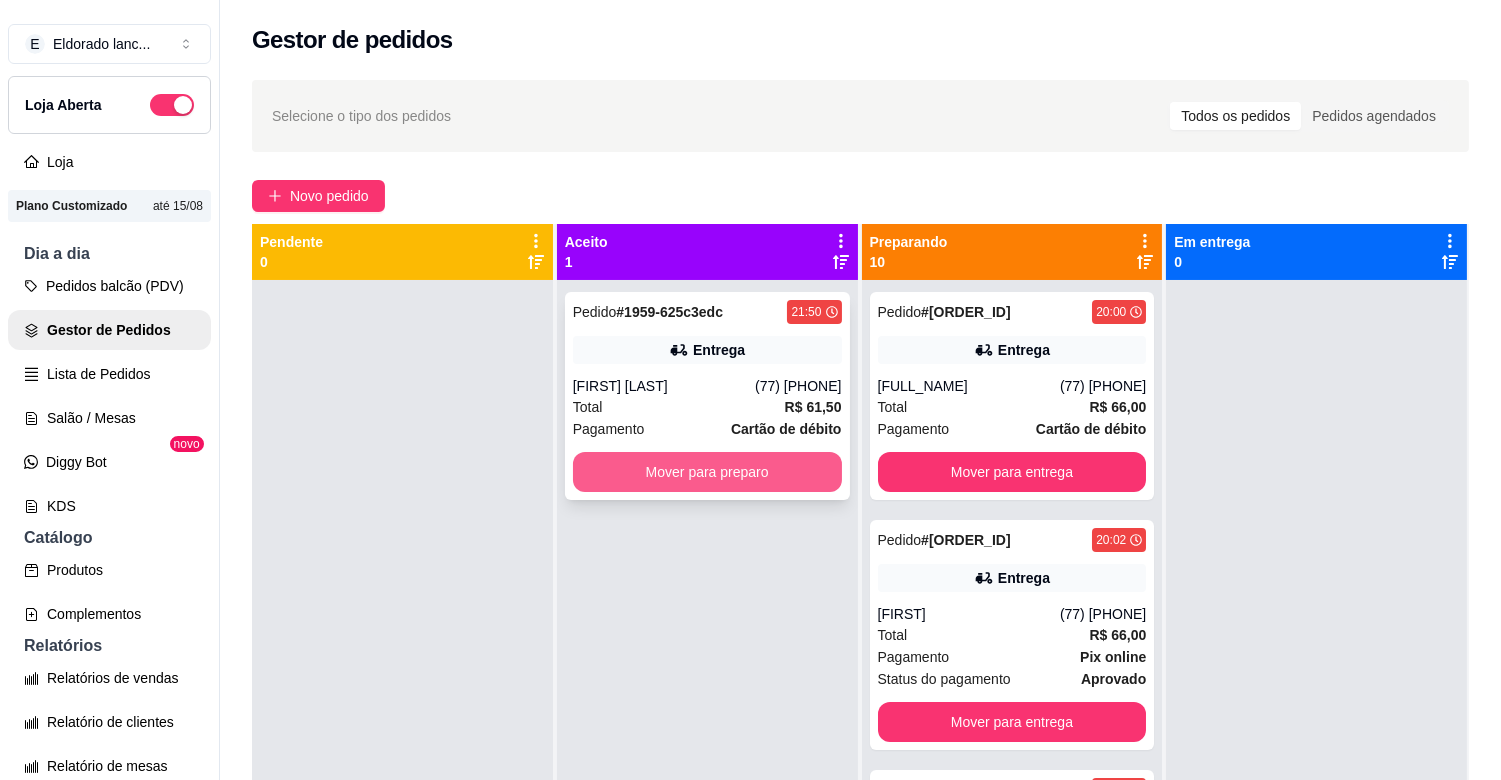 click on "Mover para preparo" at bounding box center (707, 472) 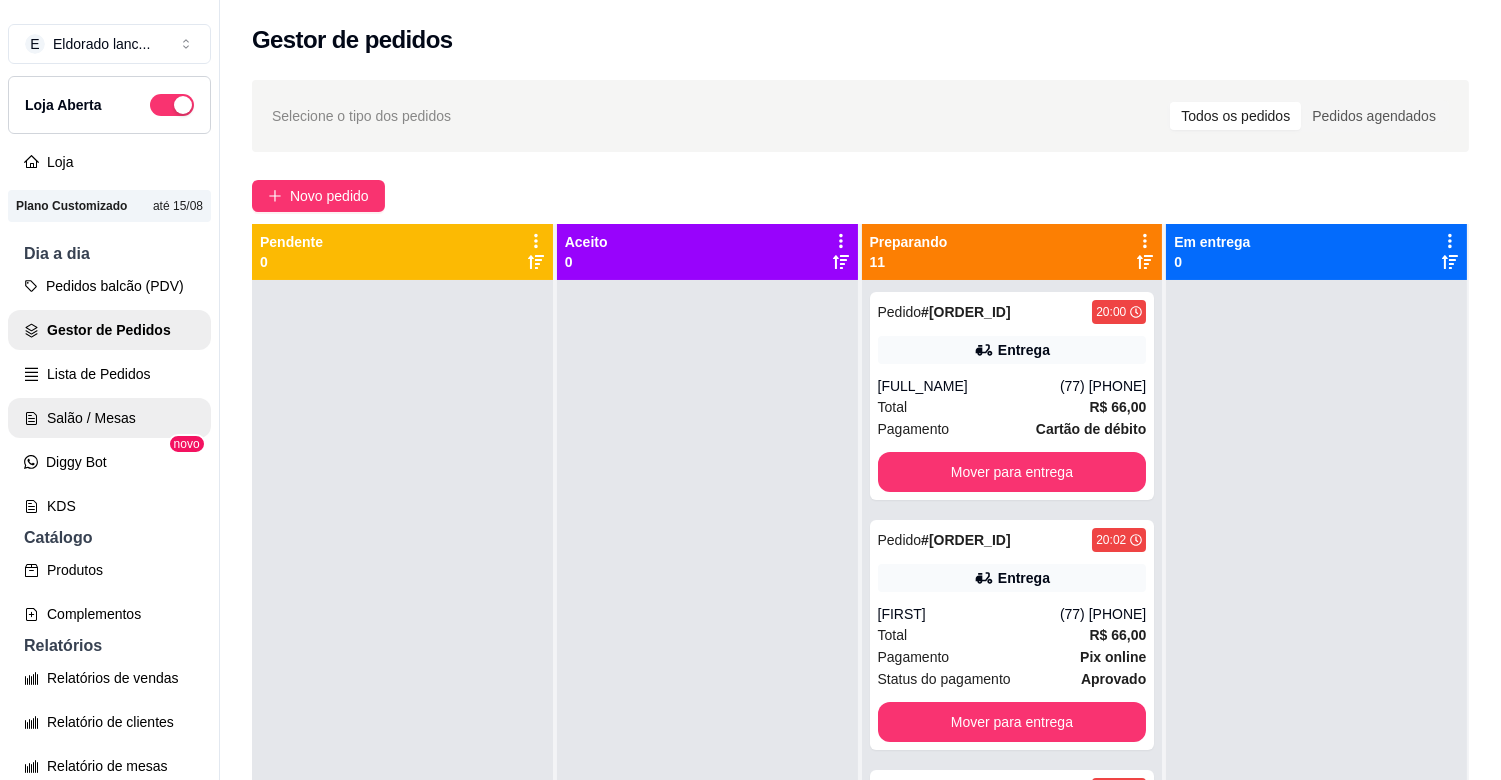 click on "Salão / Mesas" at bounding box center (109, 418) 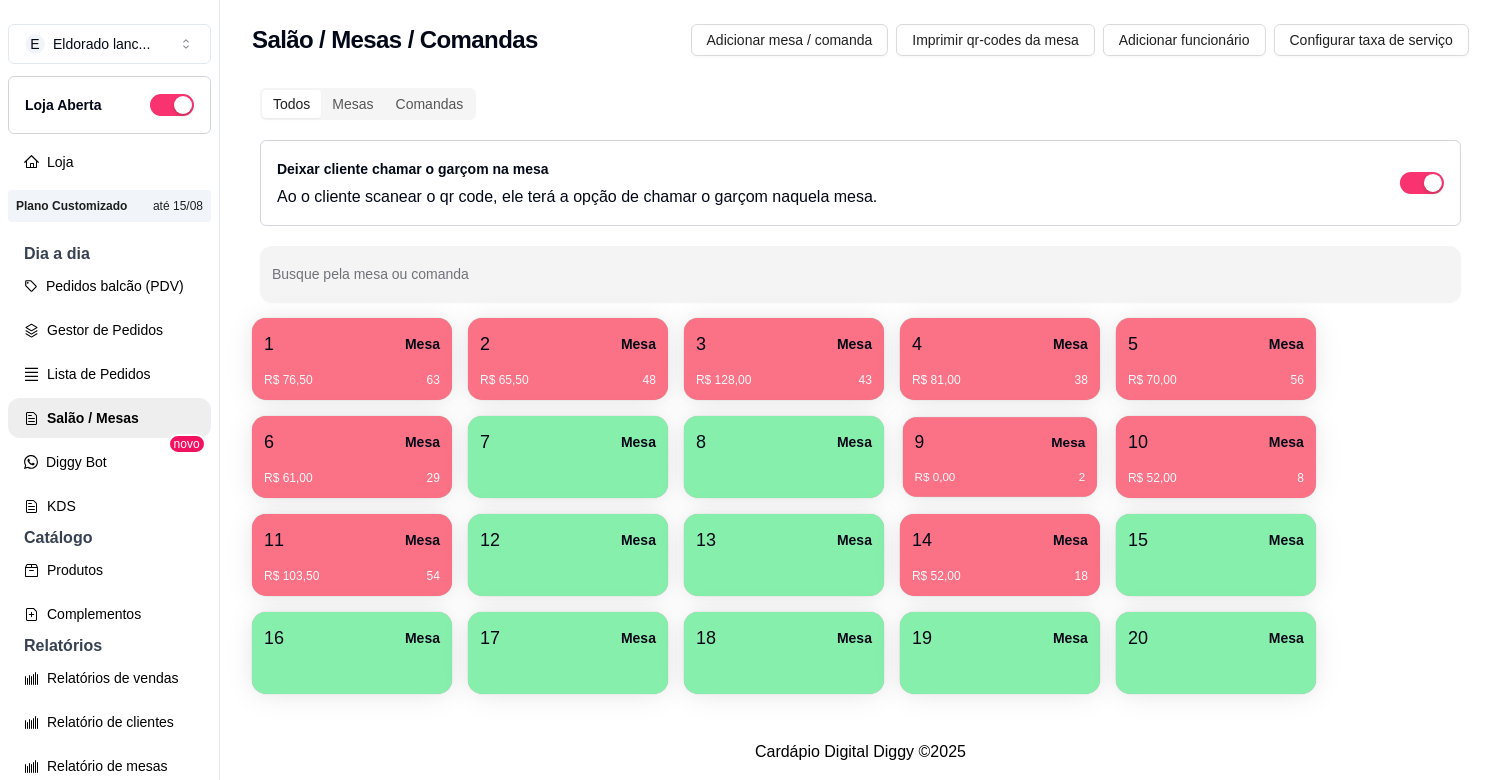 click on "9 Mesa" at bounding box center [1000, 442] 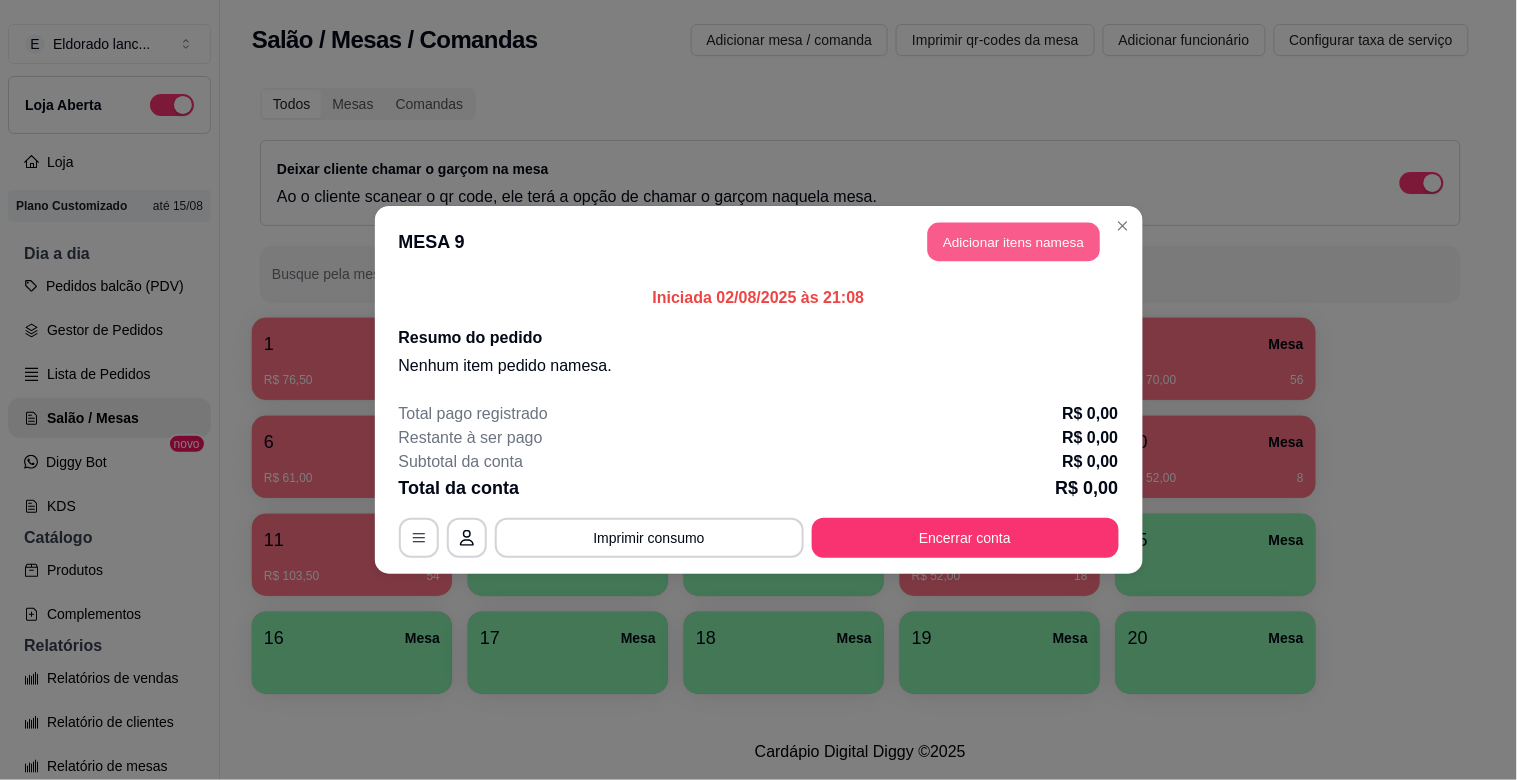 click on "Adicionar itens na  mesa" at bounding box center [1014, 242] 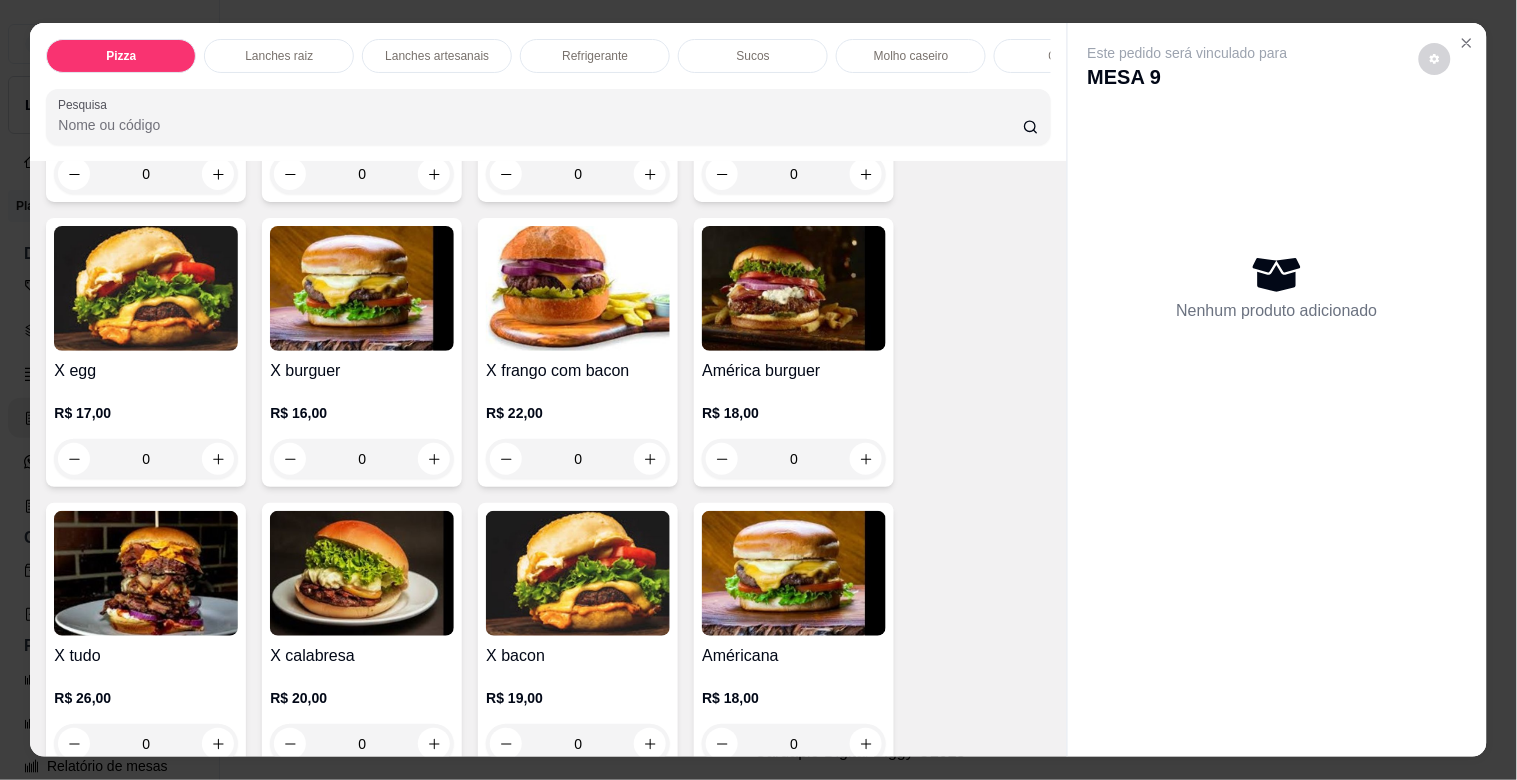 scroll, scrollTop: 933, scrollLeft: 0, axis: vertical 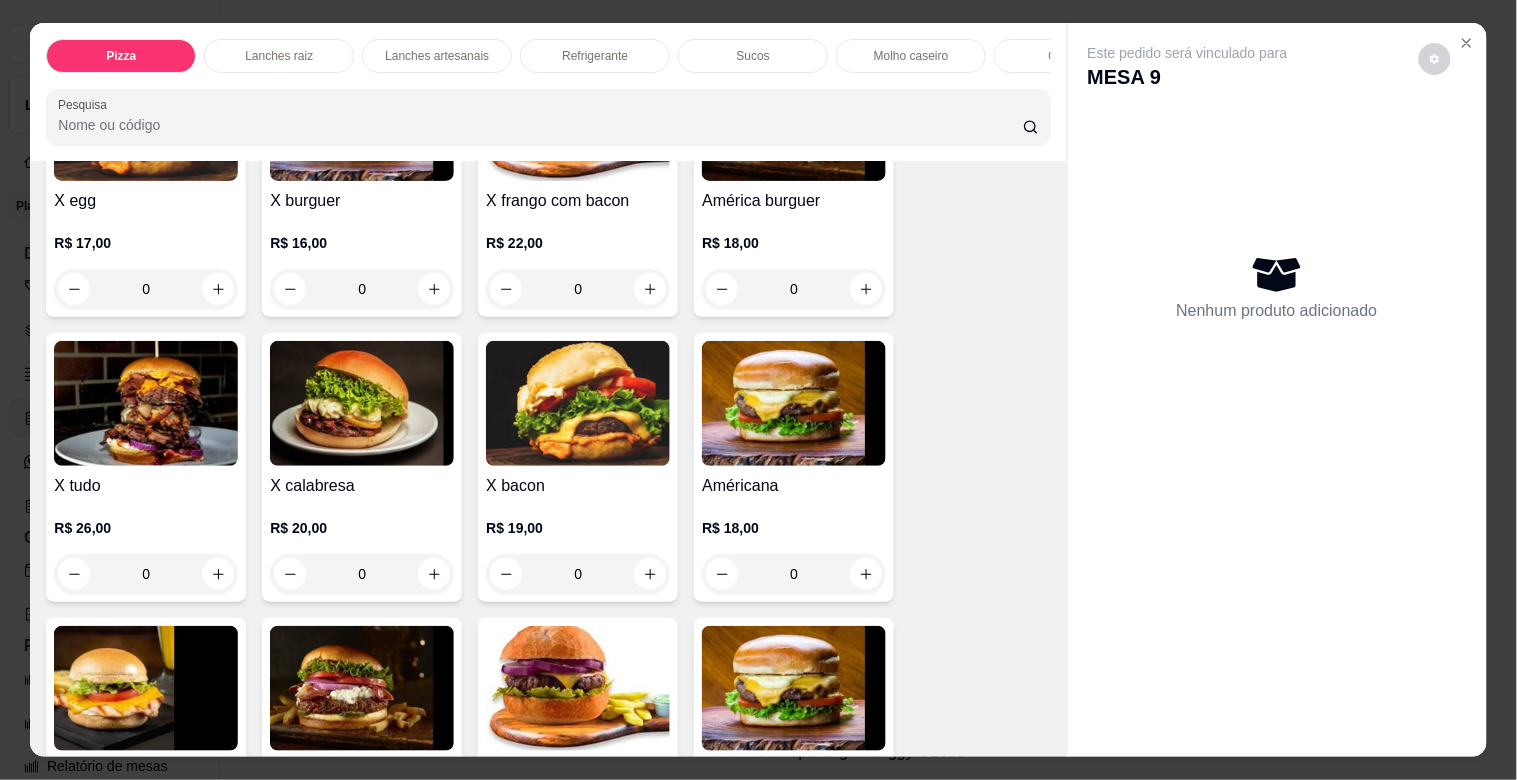 click on "0" at bounding box center (578, 574) 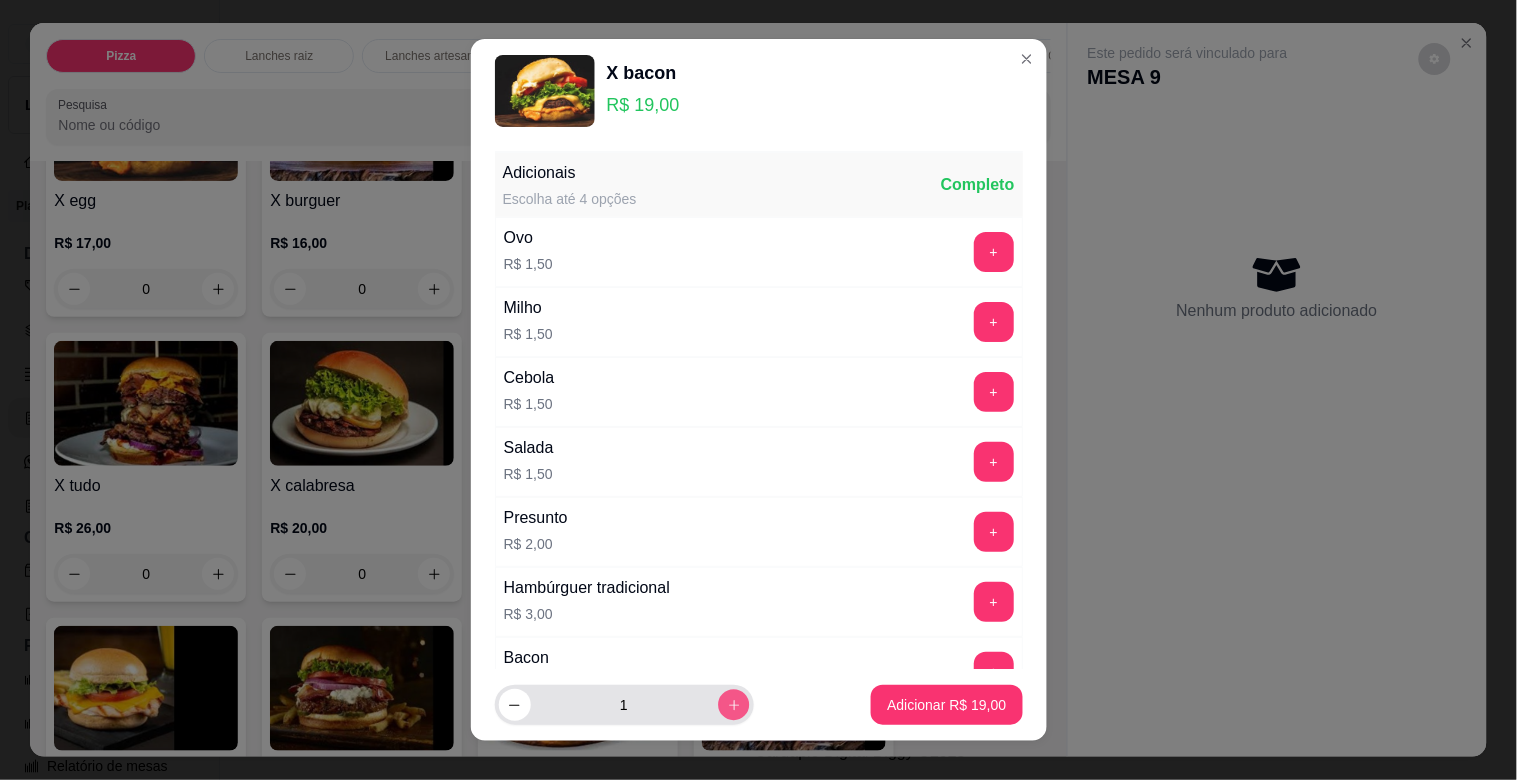 click at bounding box center (733, 704) 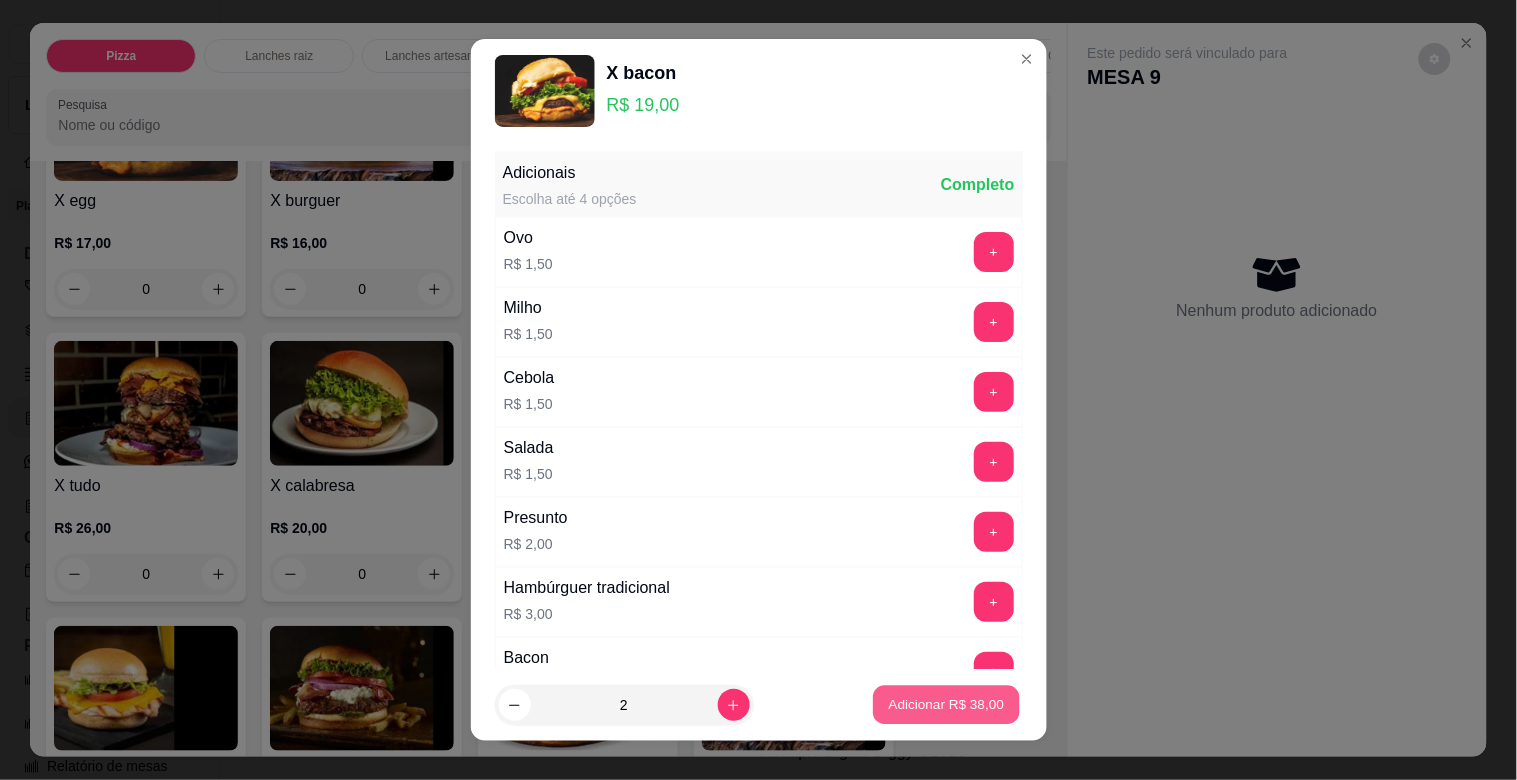 click on "Adicionar   R$ 38,00" at bounding box center (947, 705) 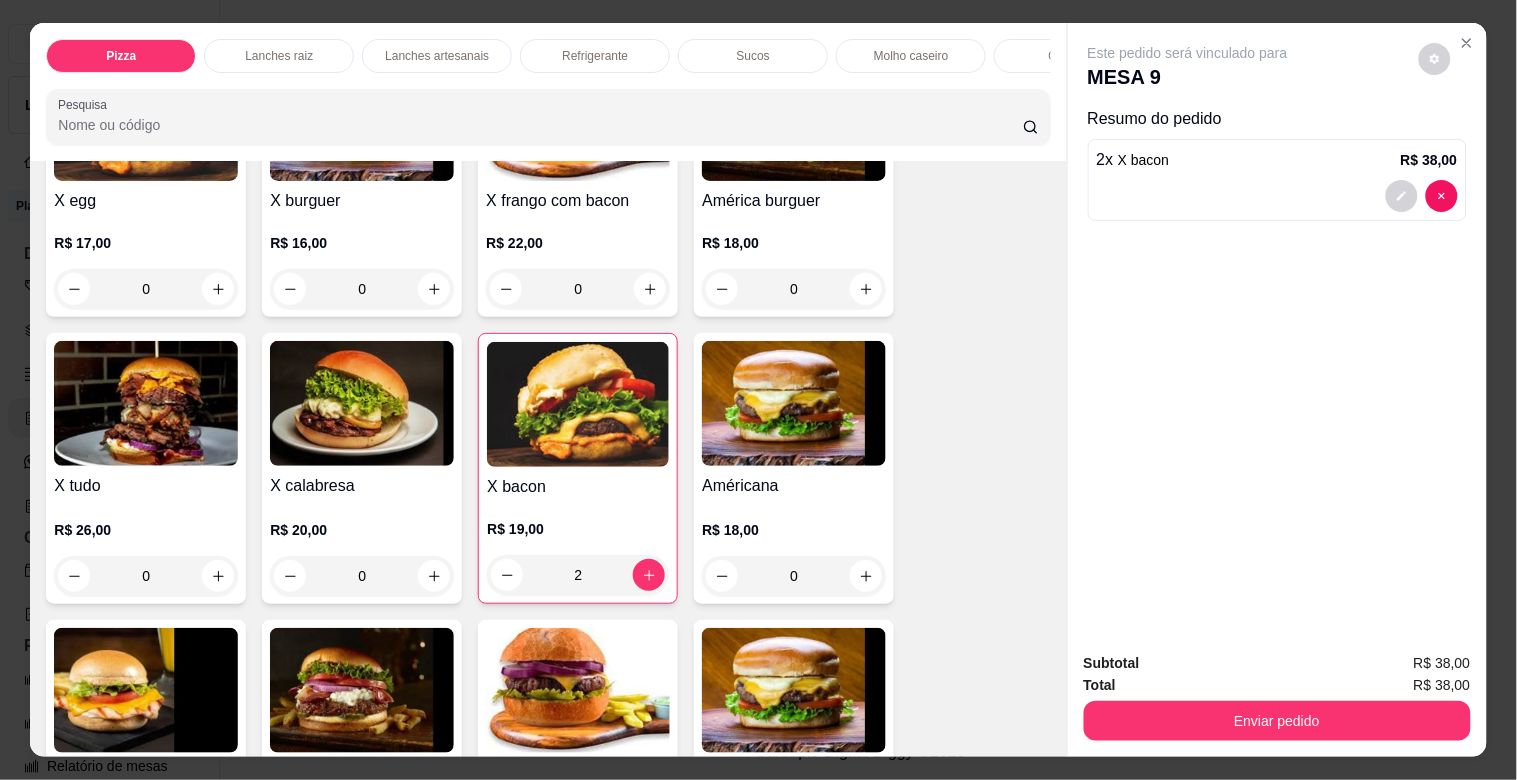 click on "0" at bounding box center (362, 289) 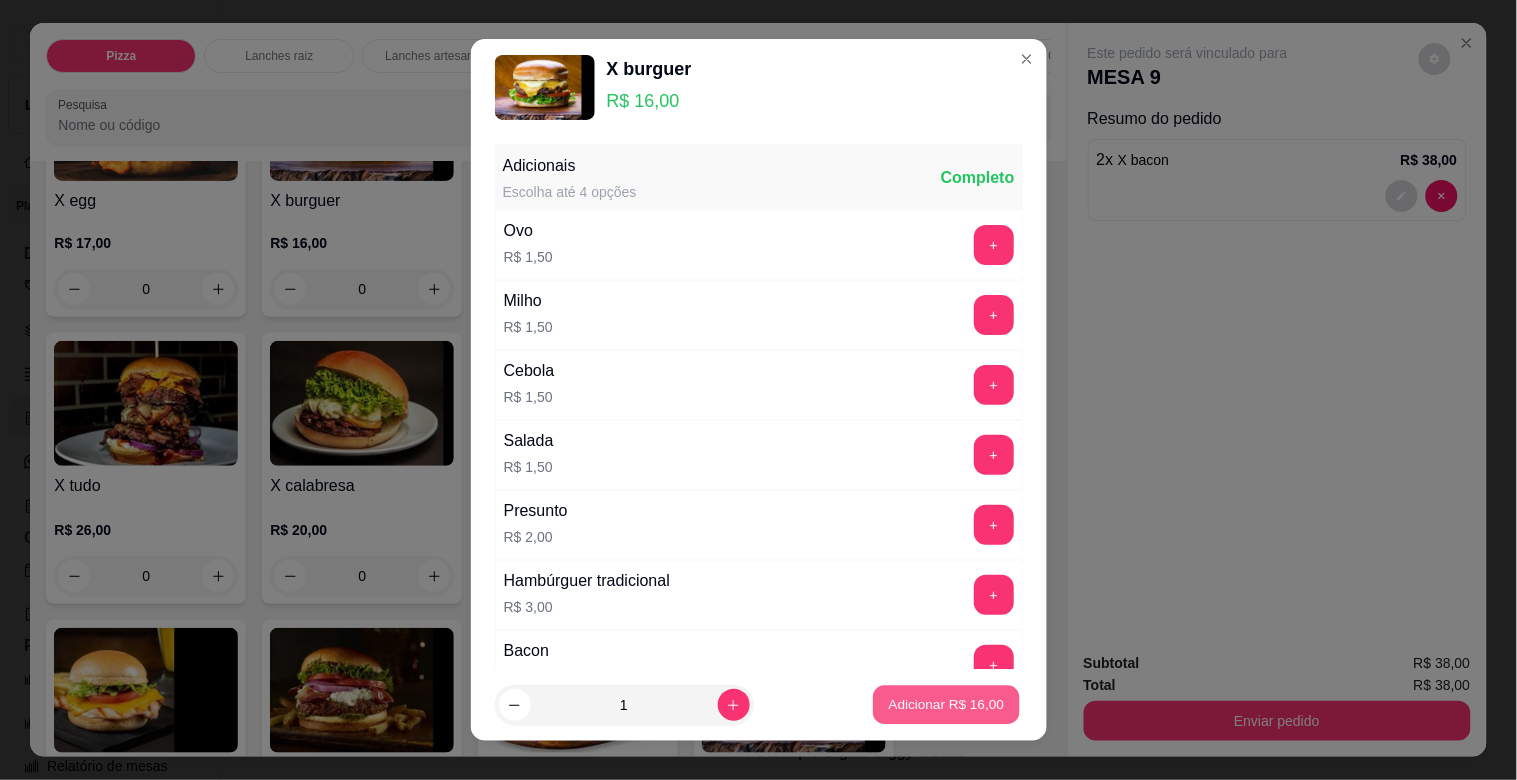 click on "Adicionar   R$ 16,00" at bounding box center (947, 704) 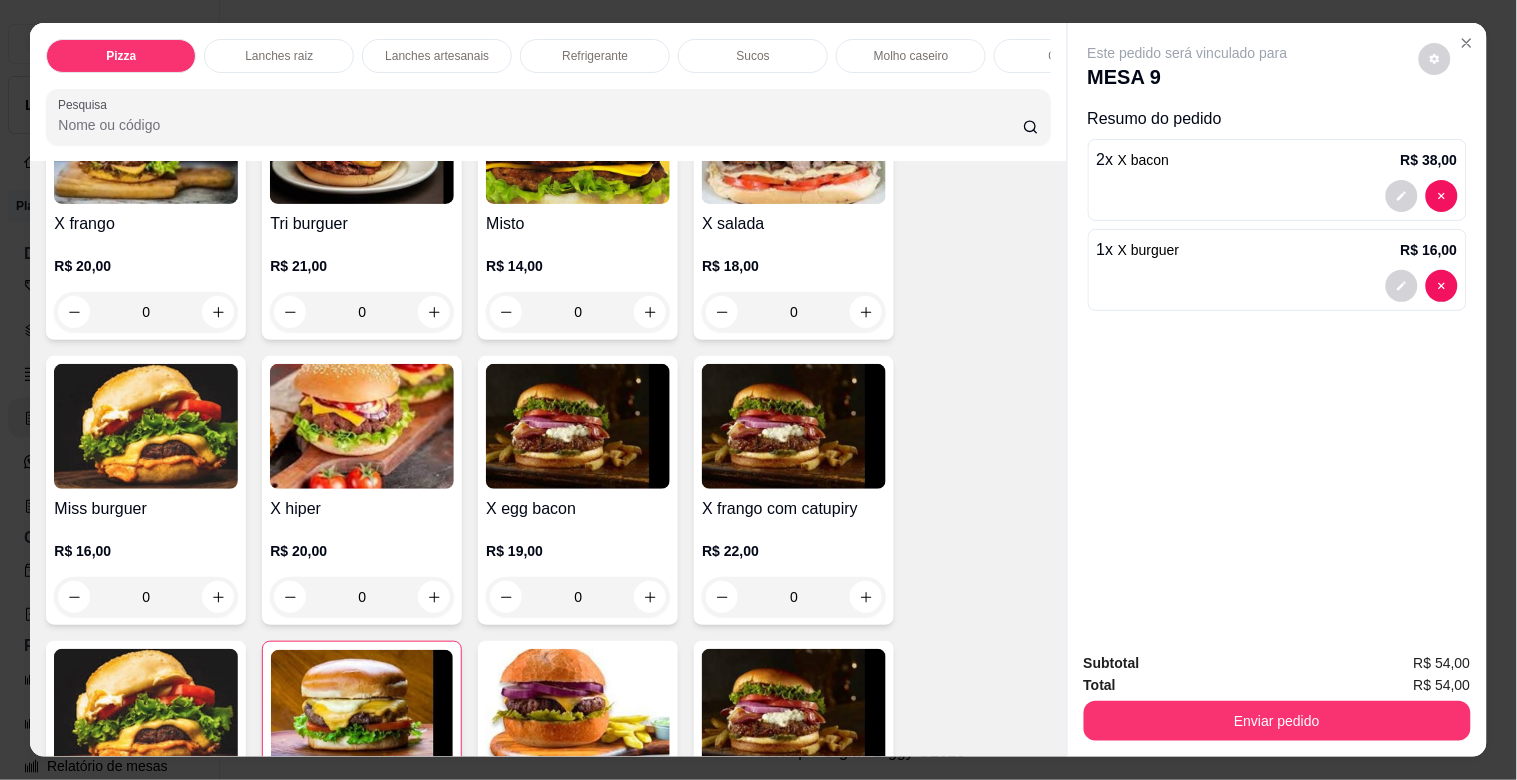 scroll, scrollTop: 485, scrollLeft: 0, axis: vertical 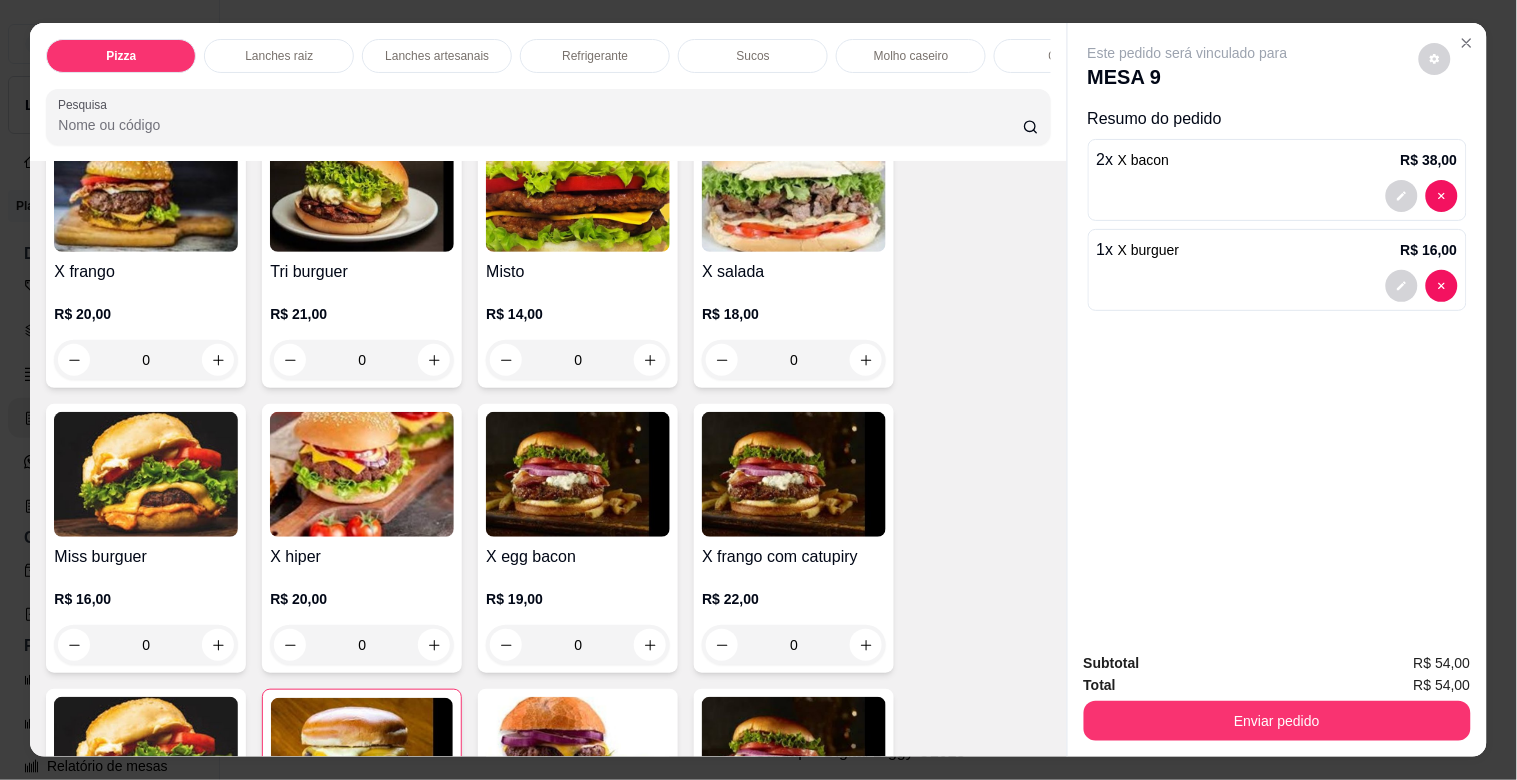 click on "0" at bounding box center (146, 645) 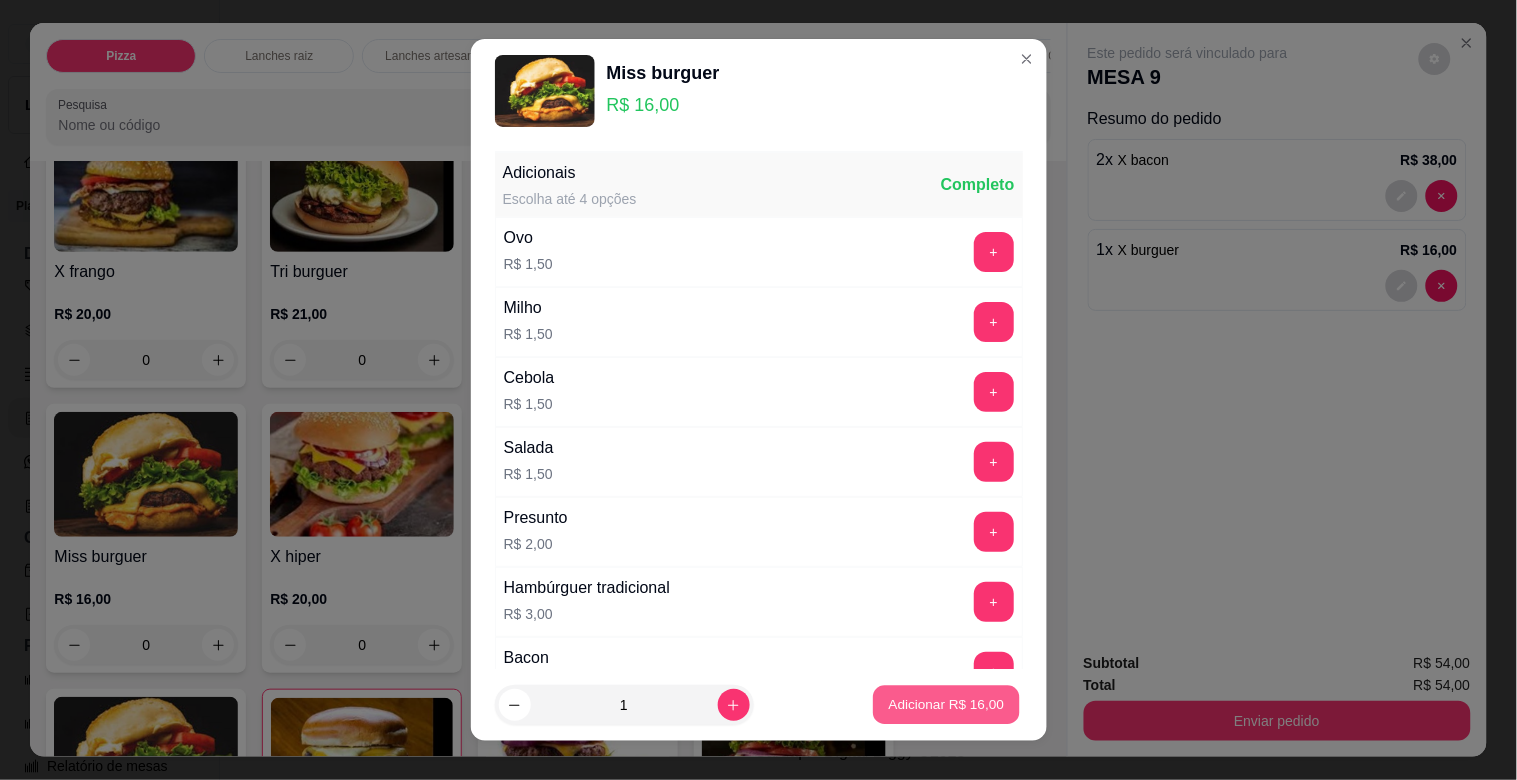 click on "Adicionar   R$ 16,00" at bounding box center (947, 704) 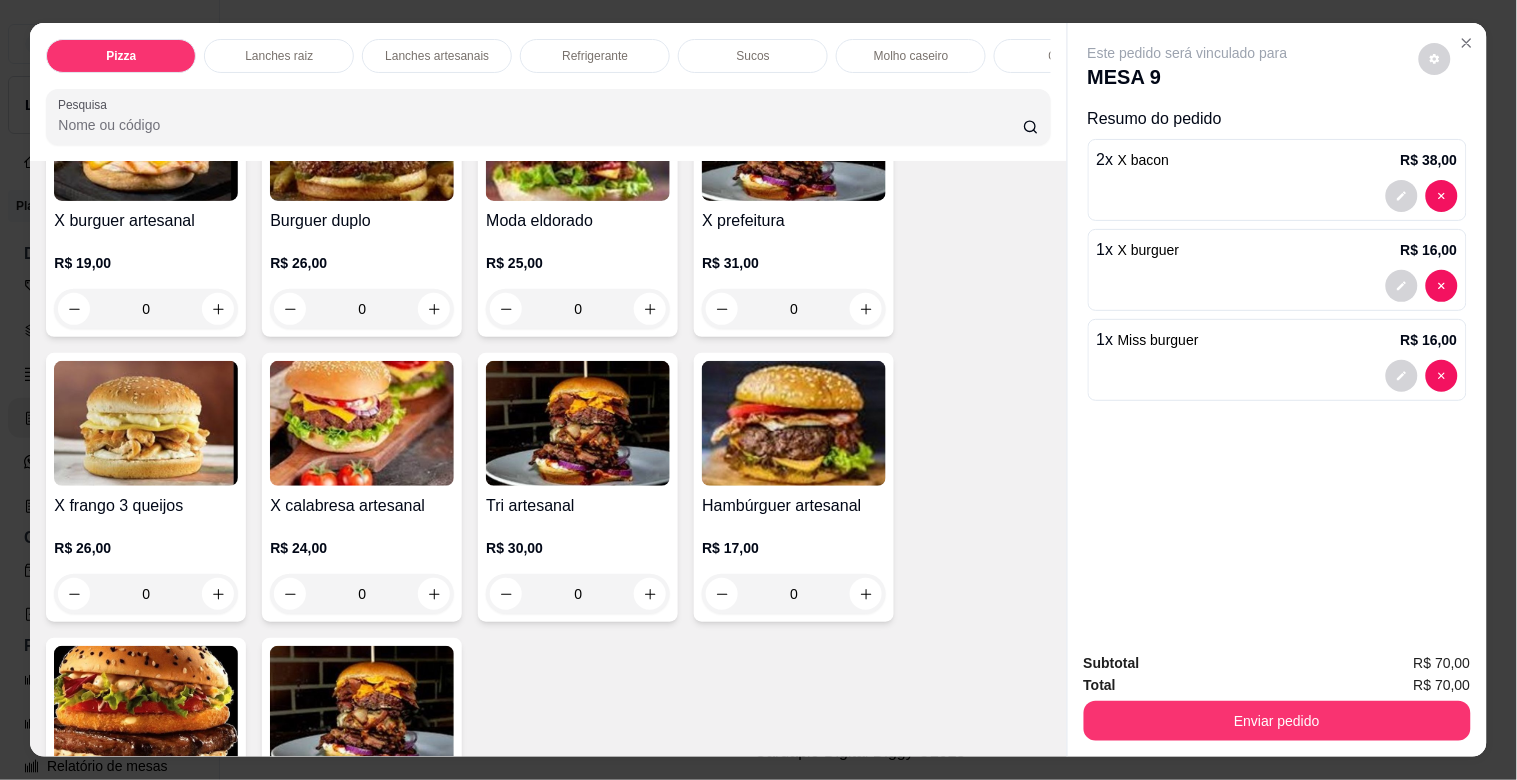 scroll, scrollTop: 2898, scrollLeft: 0, axis: vertical 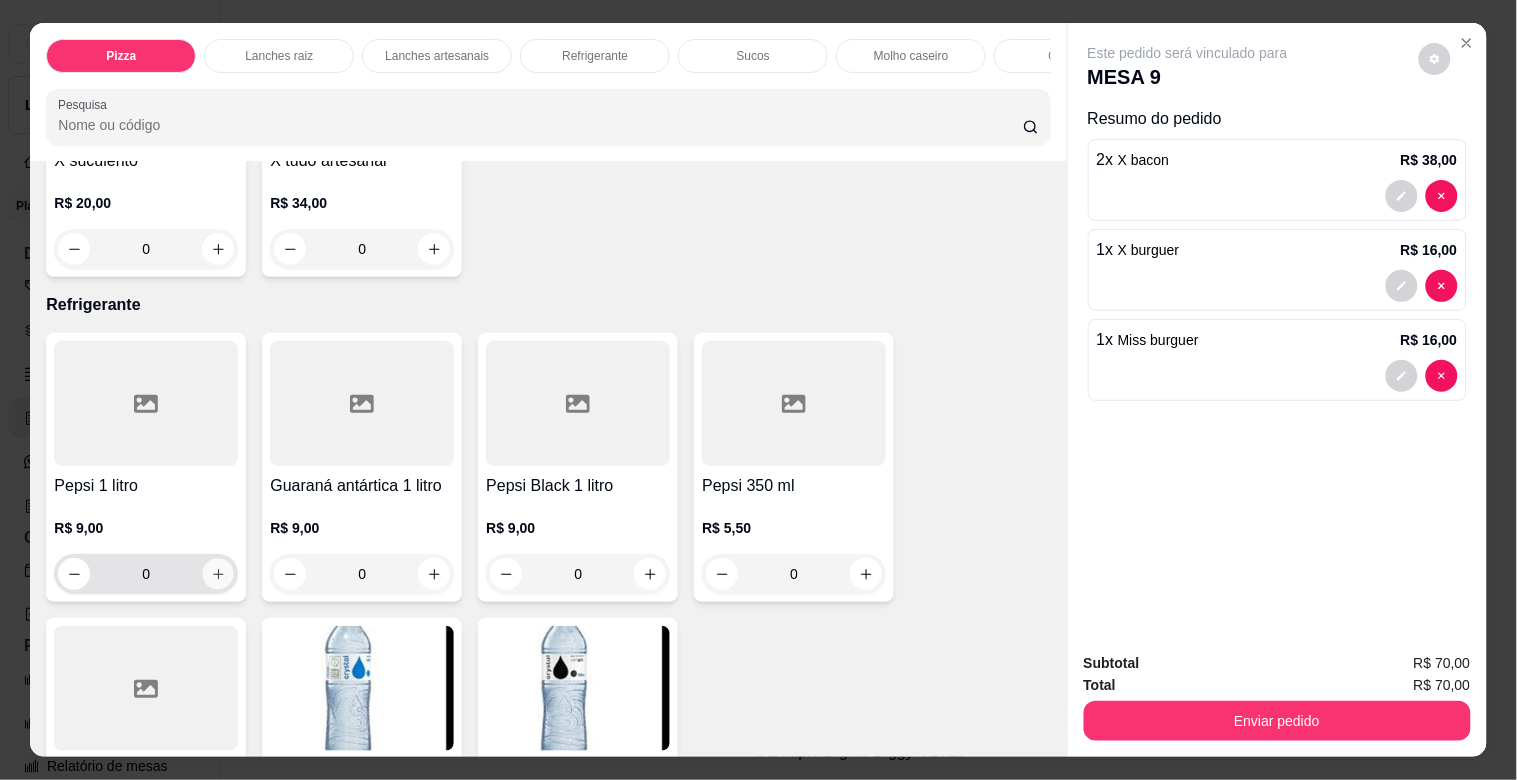 click 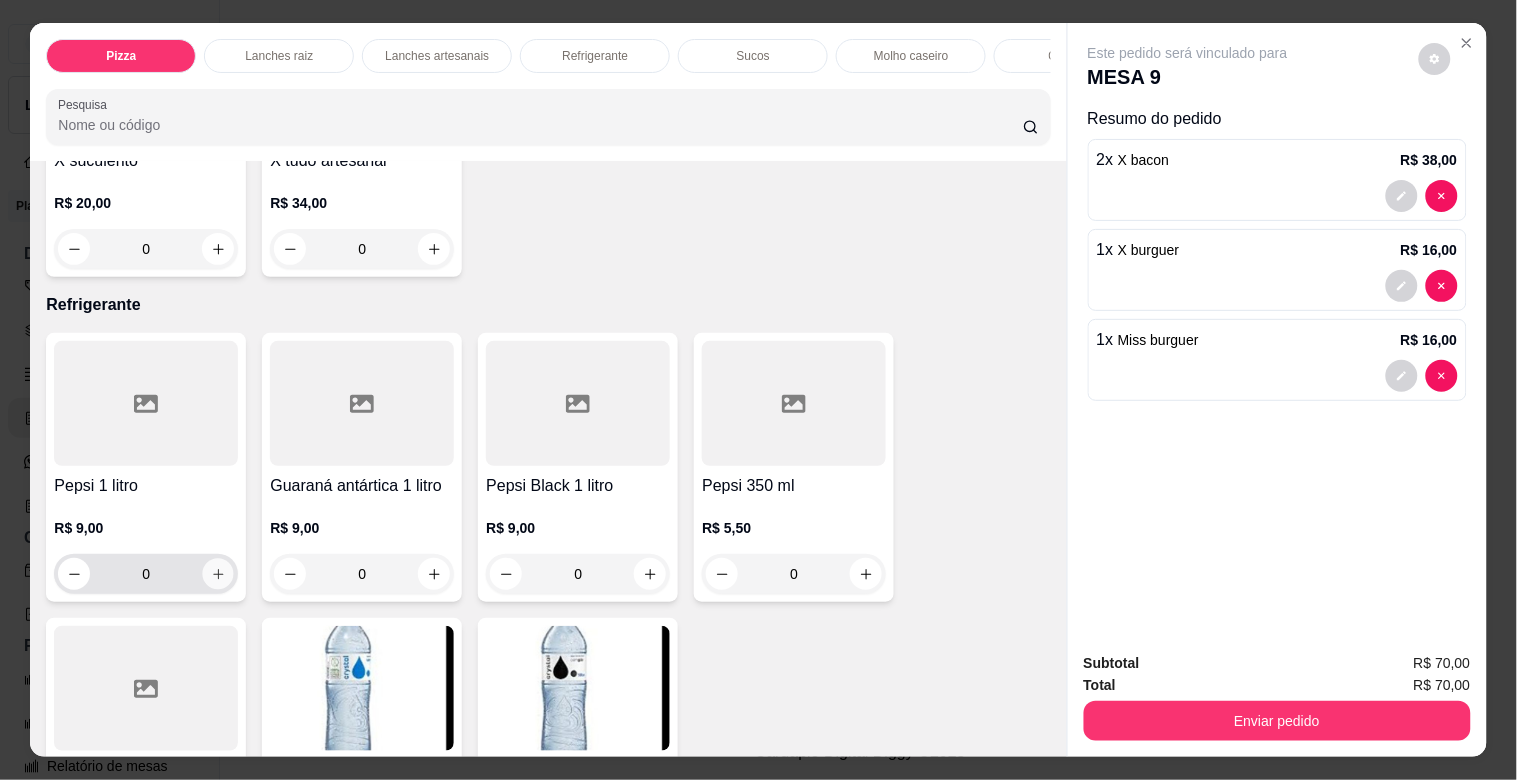 type on "1" 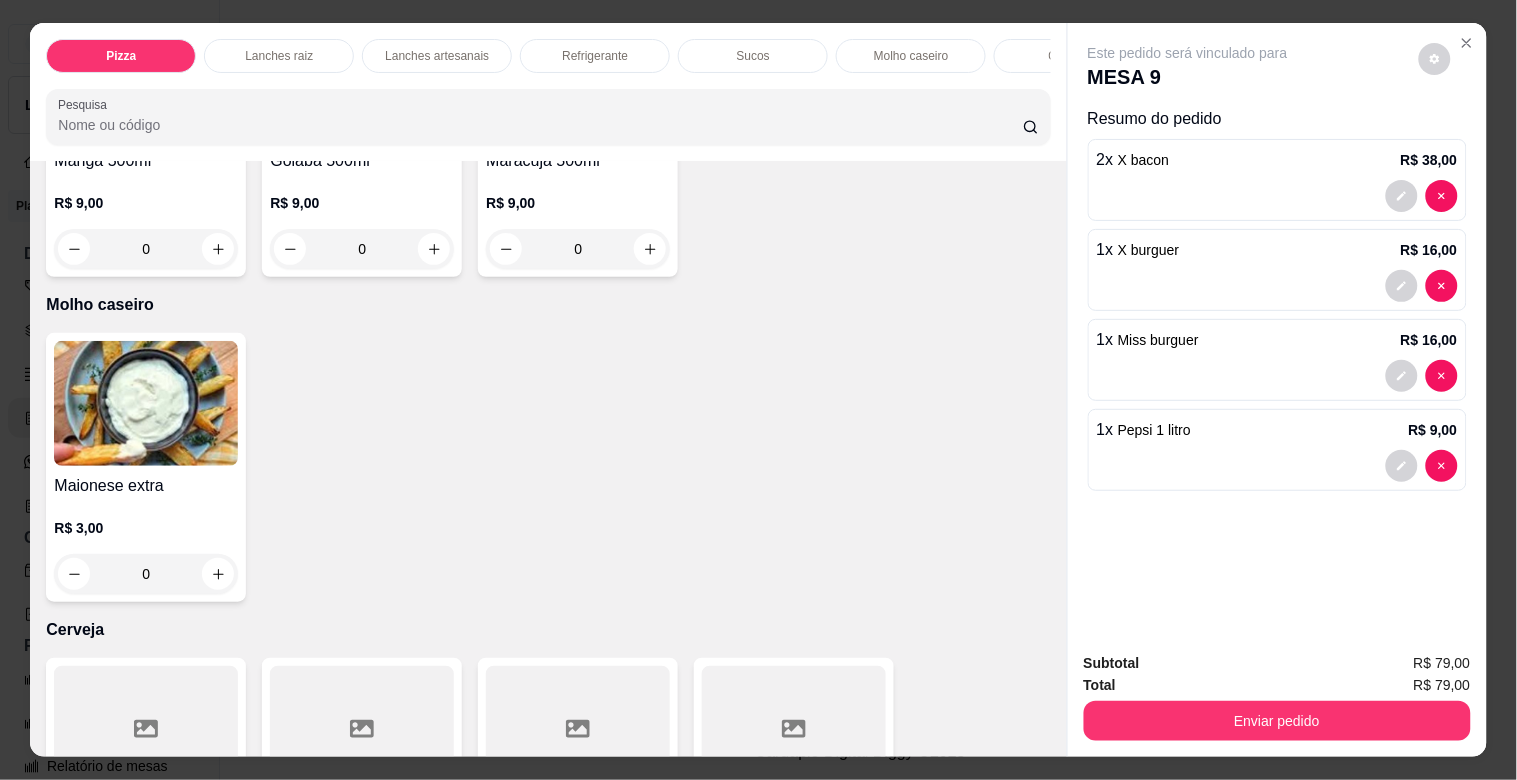 scroll, scrollTop: 4514, scrollLeft: 0, axis: vertical 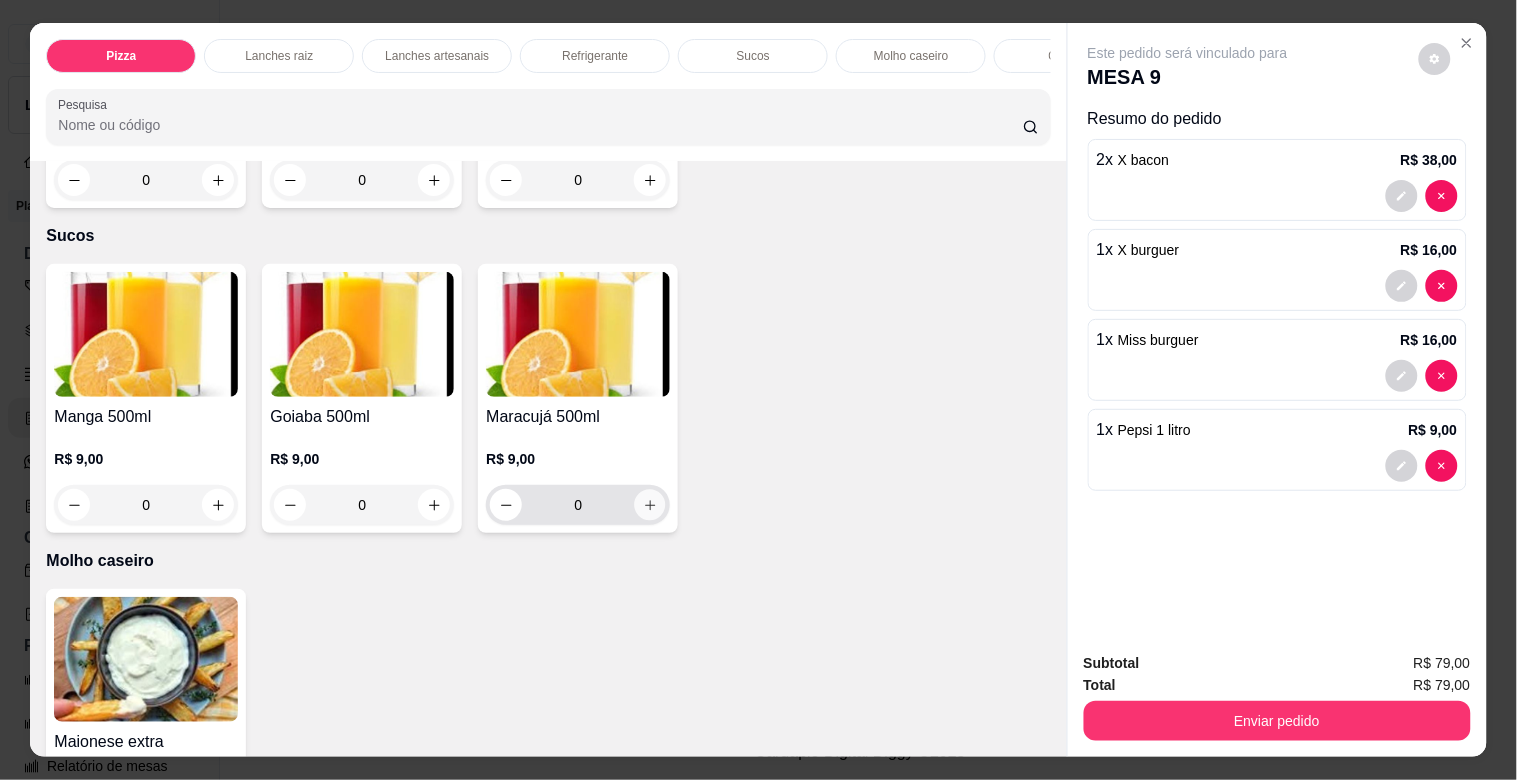 click 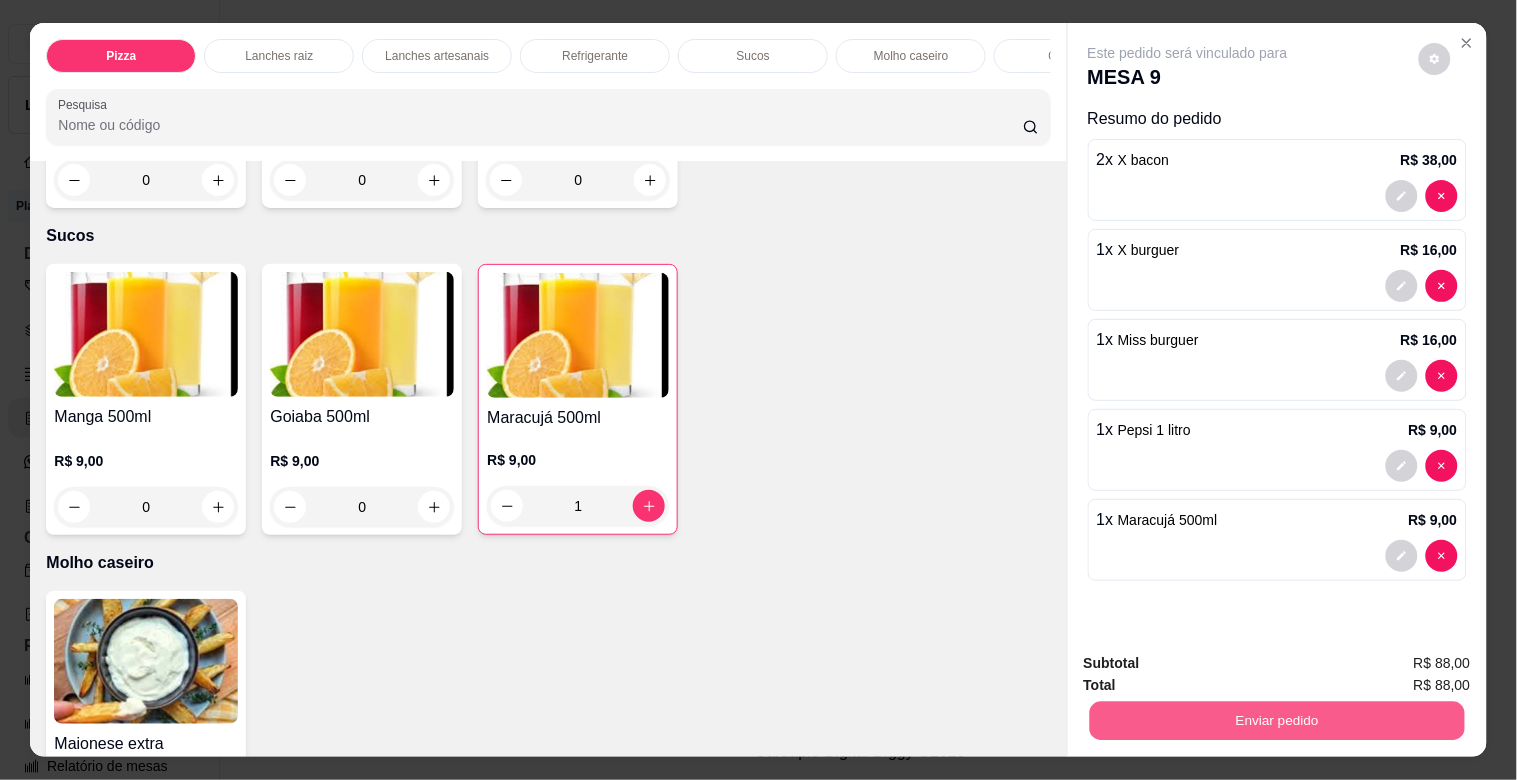 click on "Enviar pedido" at bounding box center (1276, 720) 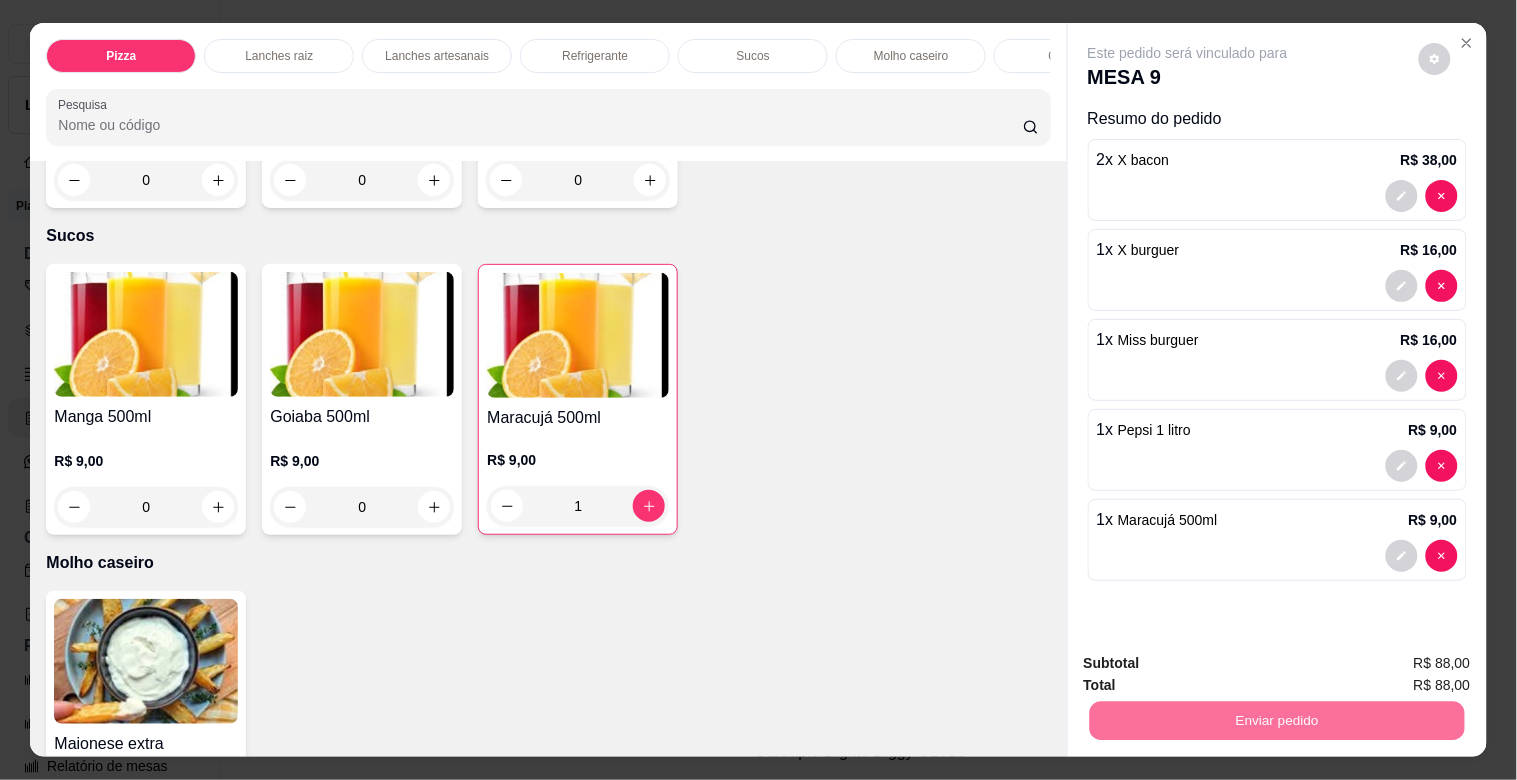 click on "Não registrar e enviar pedido" at bounding box center [1211, 662] 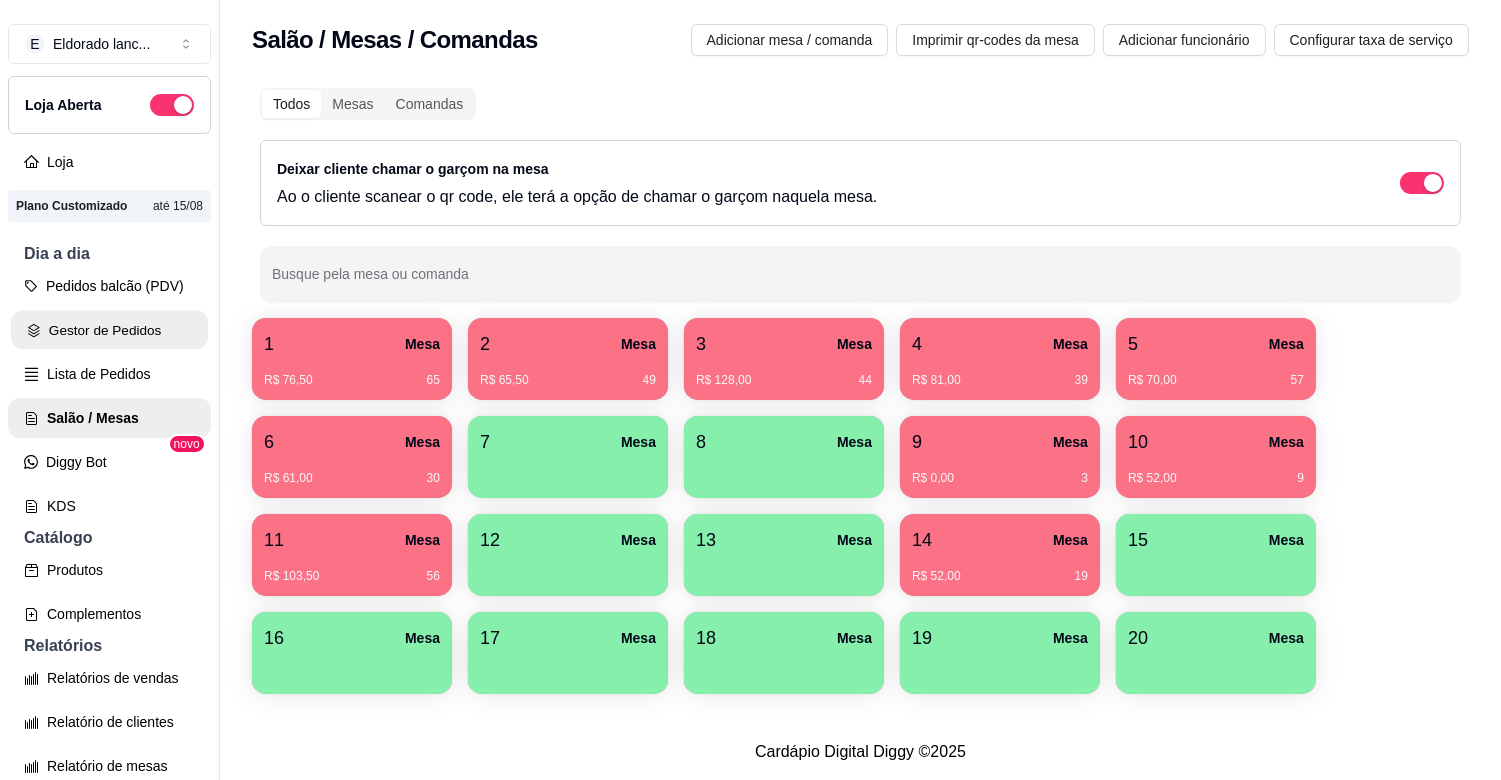 click on "Gestor de Pedidos" at bounding box center [109, 330] 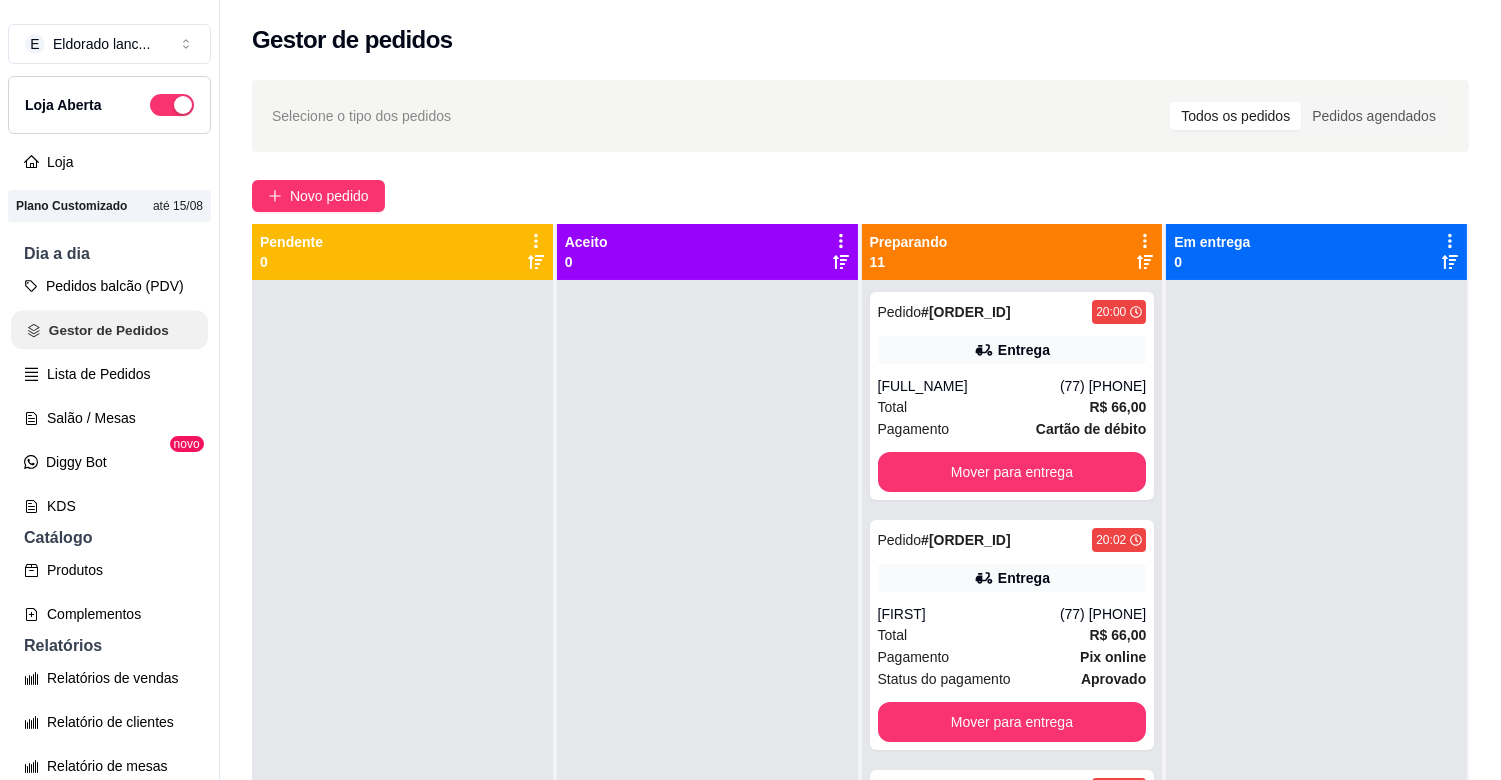 click on "Gestor de Pedidos" at bounding box center [109, 330] 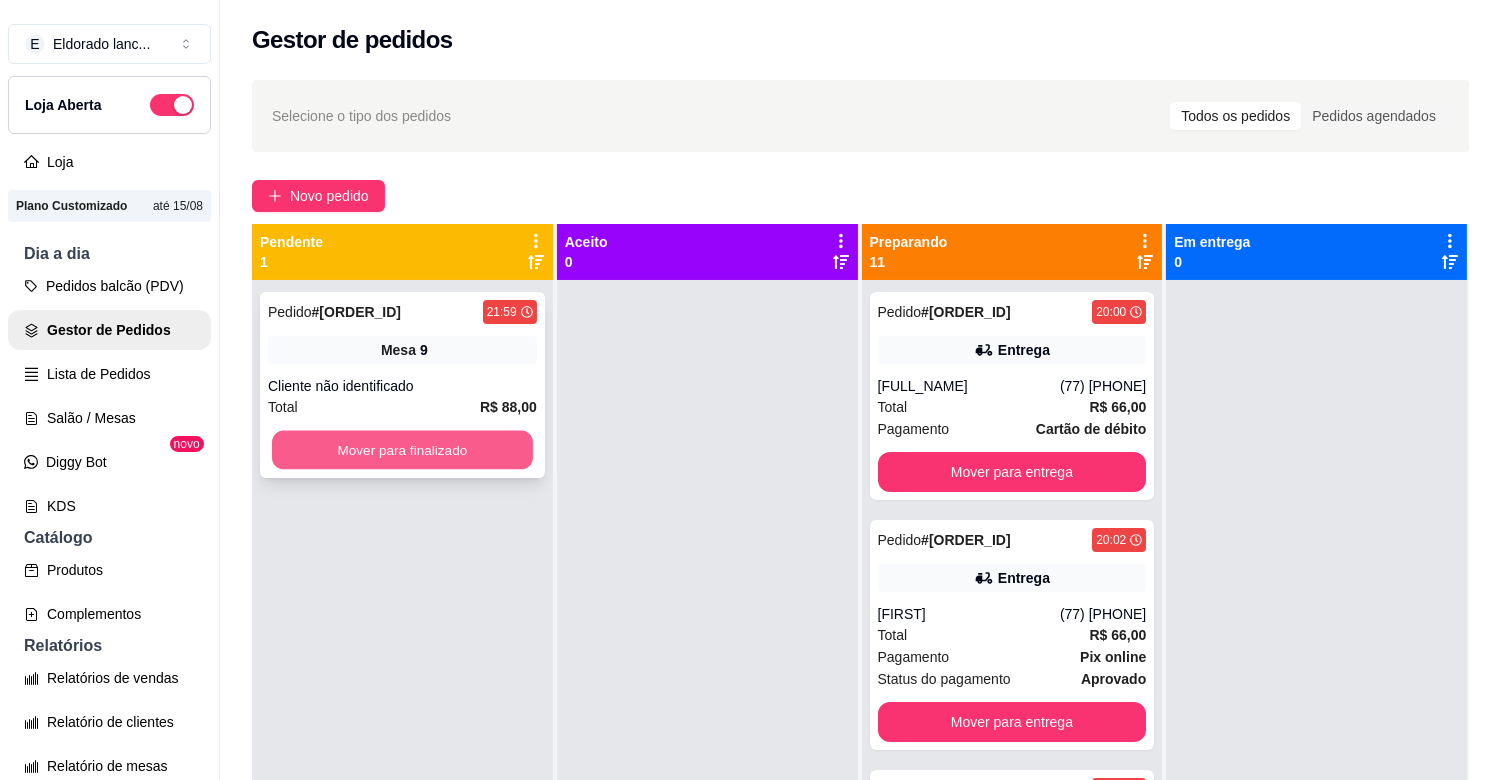 click on "Mover para finalizado" at bounding box center (402, 450) 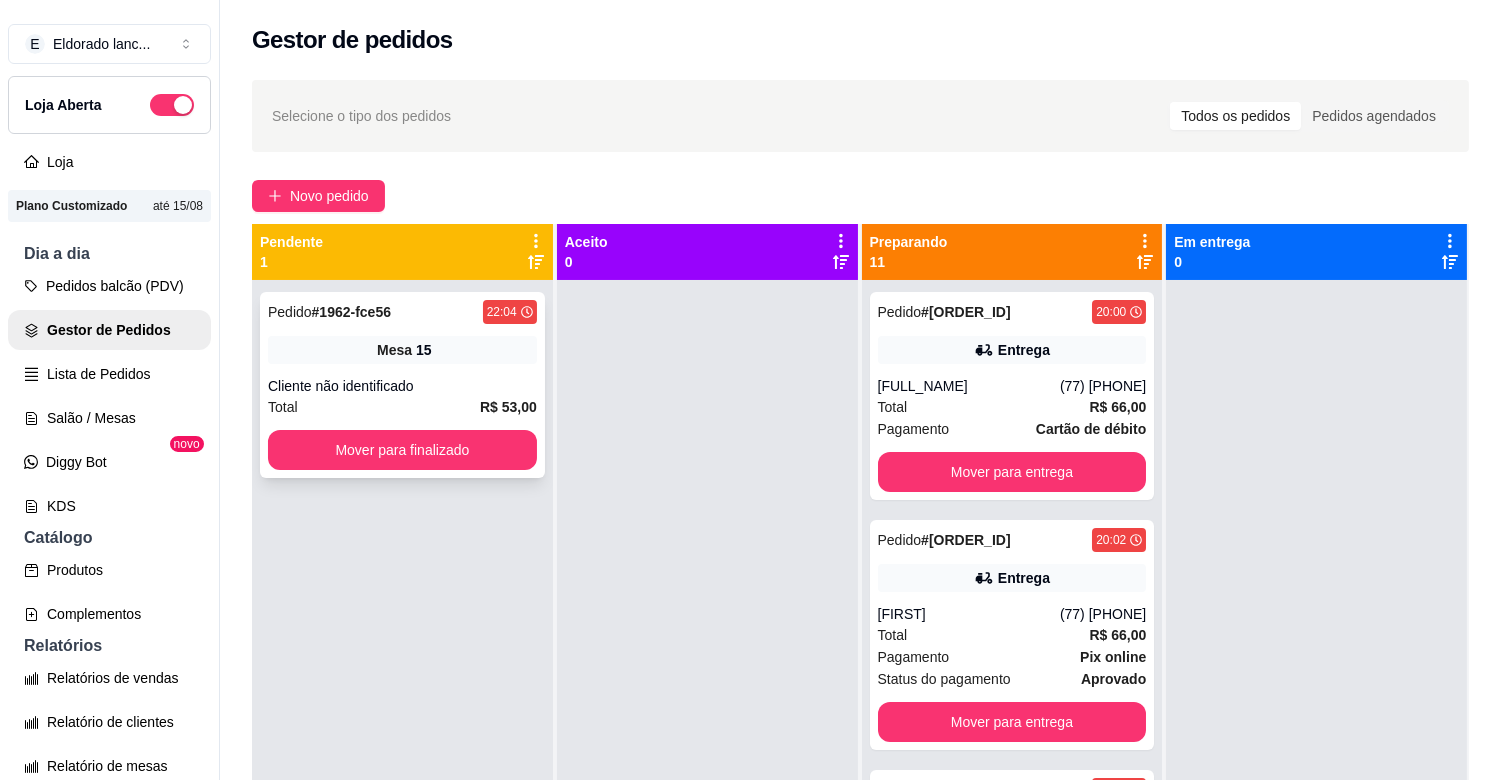 click on "Pedido # 1962-fce56 22:04 Mesa 15 Cliente não identificado Total R$ 53,00 Mover para finalizado" at bounding box center [402, 385] 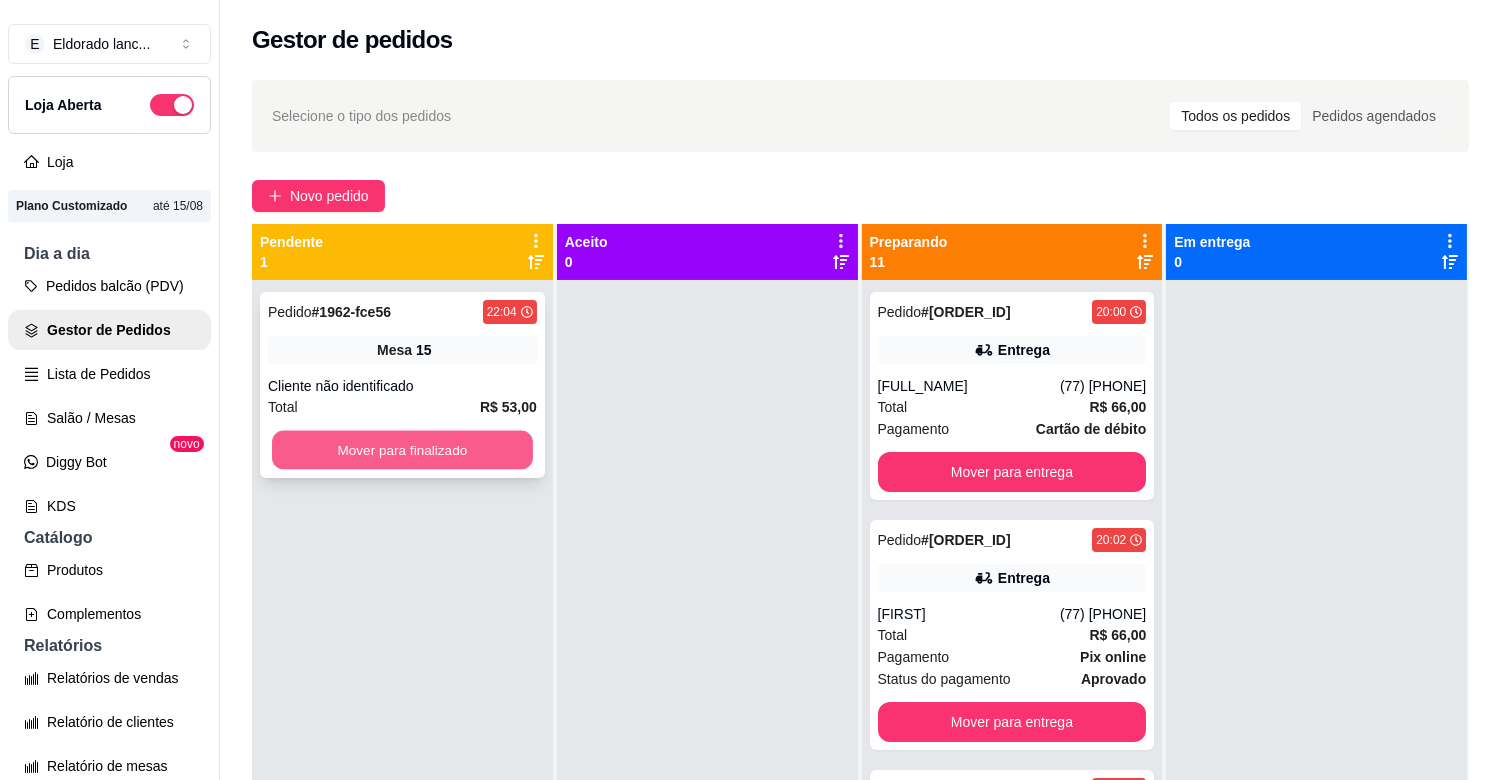 click on "Mover para finalizado" at bounding box center (402, 450) 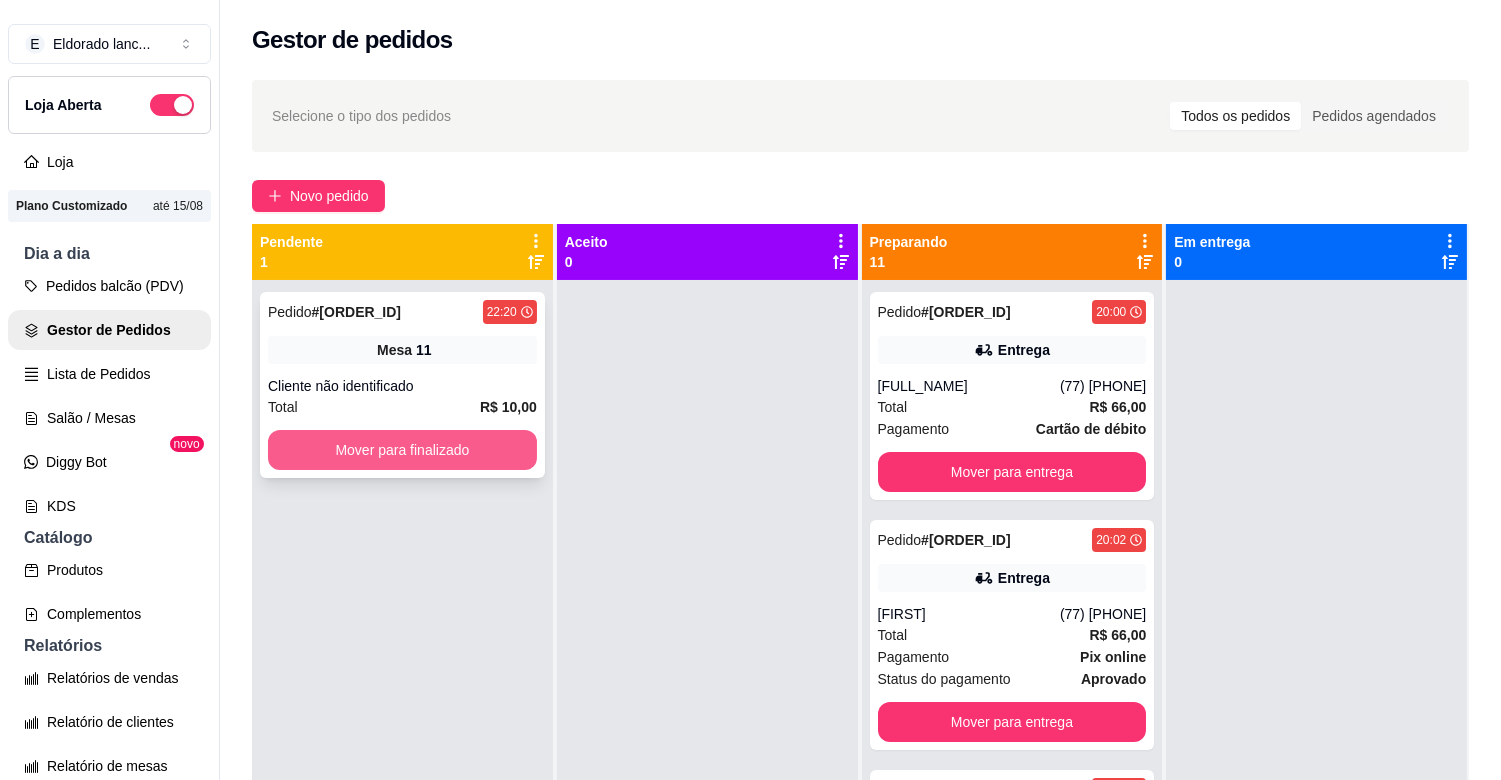 click on "Mover para finalizado" at bounding box center [402, 450] 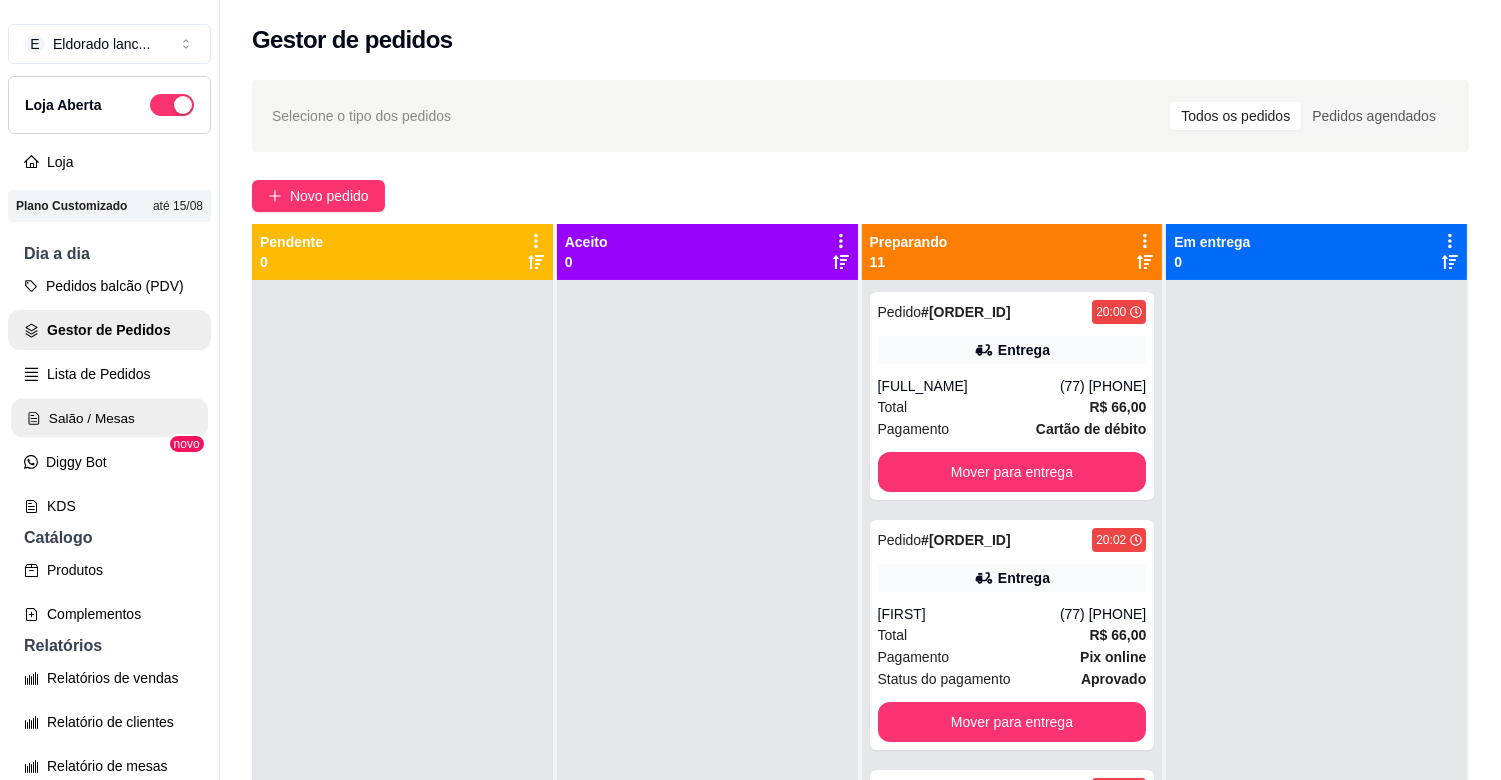 click on "Salão / Mesas" at bounding box center (109, 418) 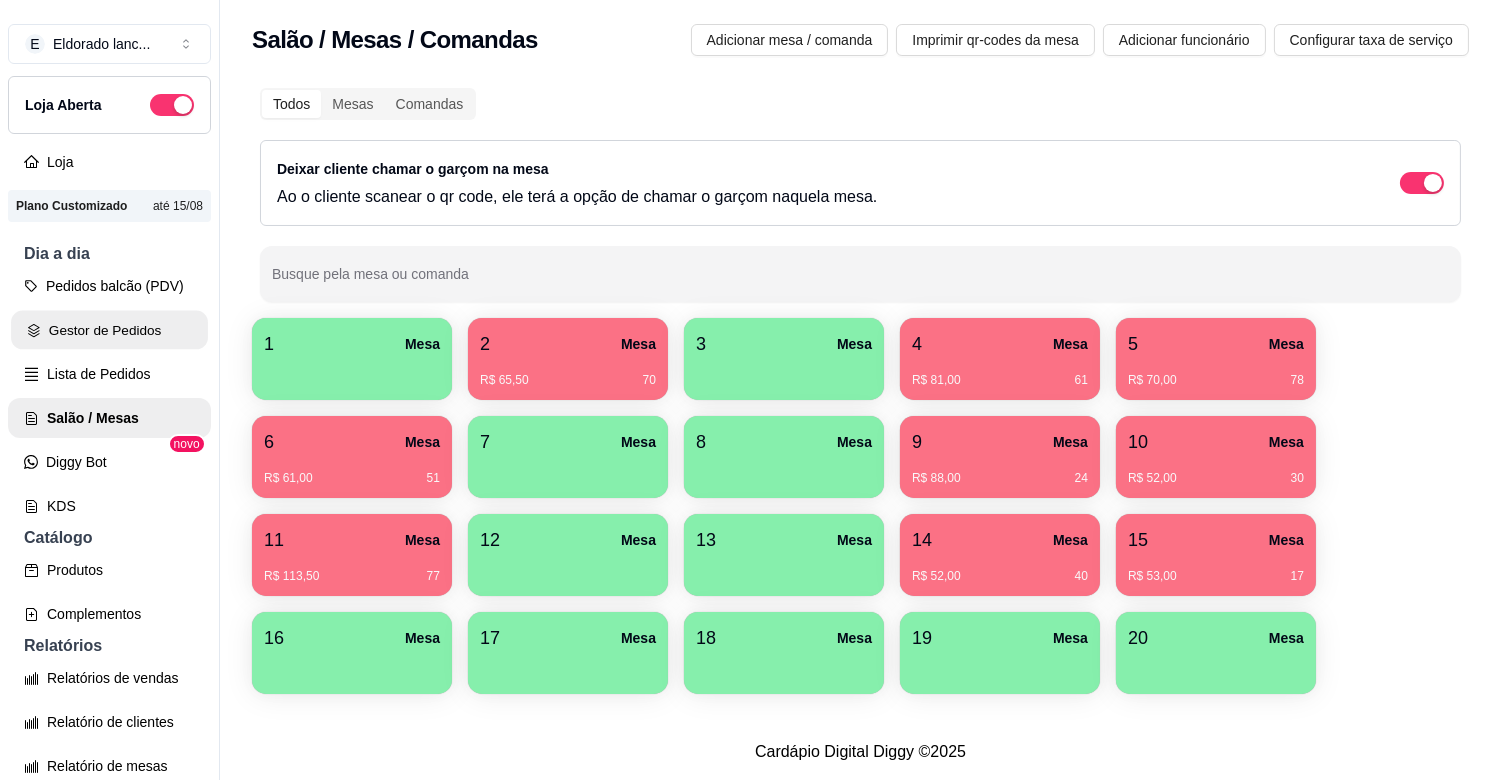 click on "Gestor de Pedidos" at bounding box center (109, 330) 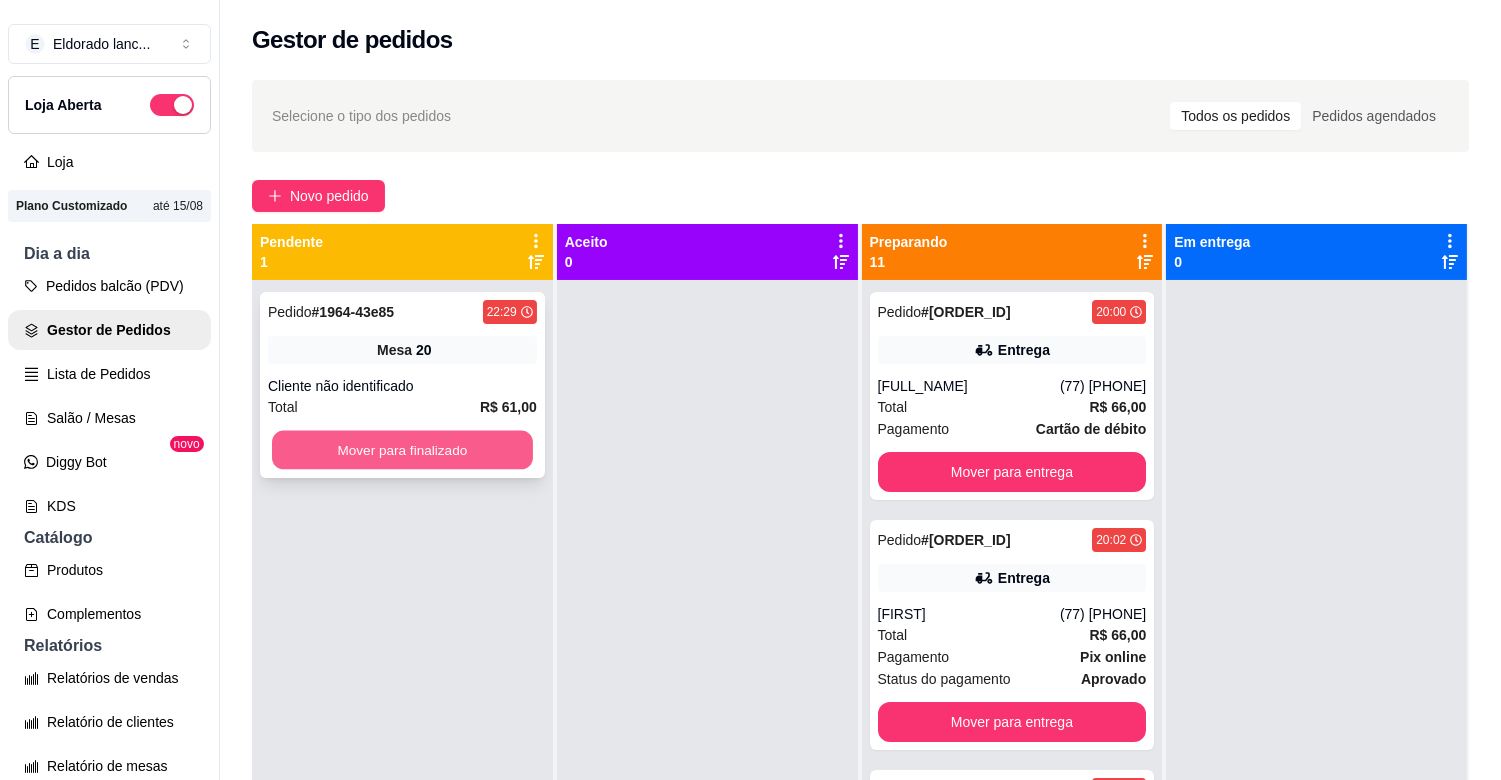 click on "Mover para finalizado" at bounding box center (402, 450) 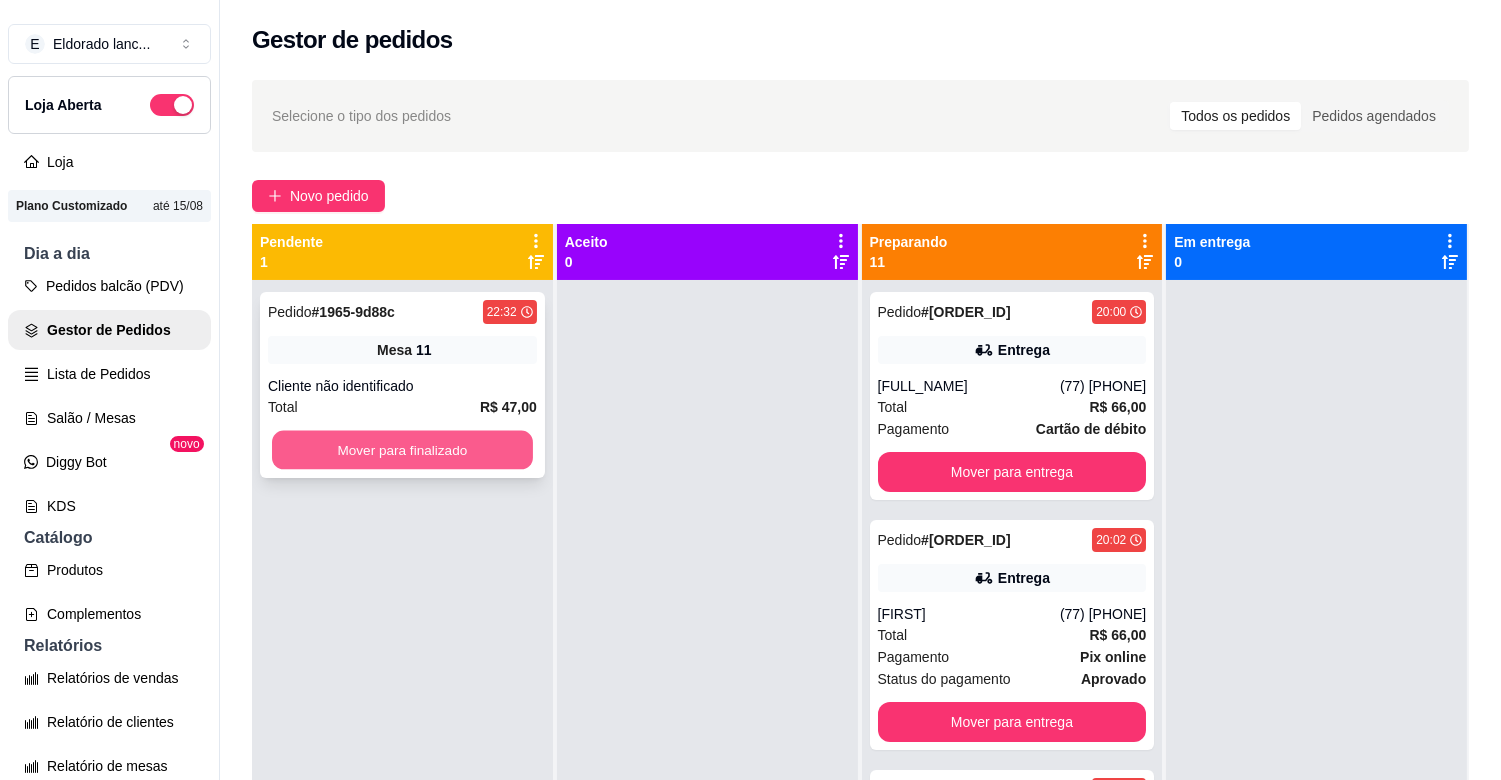 click on "Mover para finalizado" at bounding box center (402, 450) 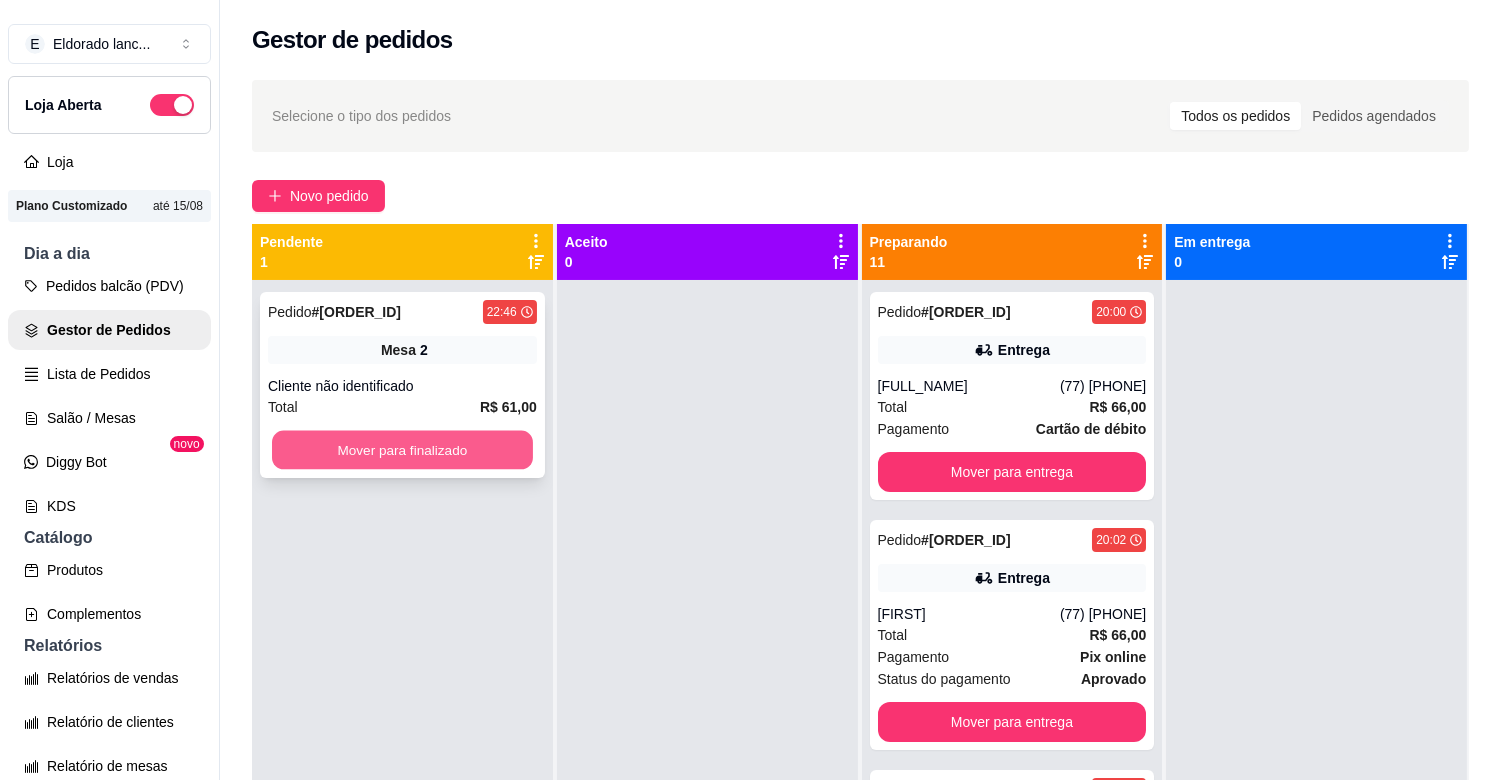 click on "Mover para finalizado" at bounding box center [402, 450] 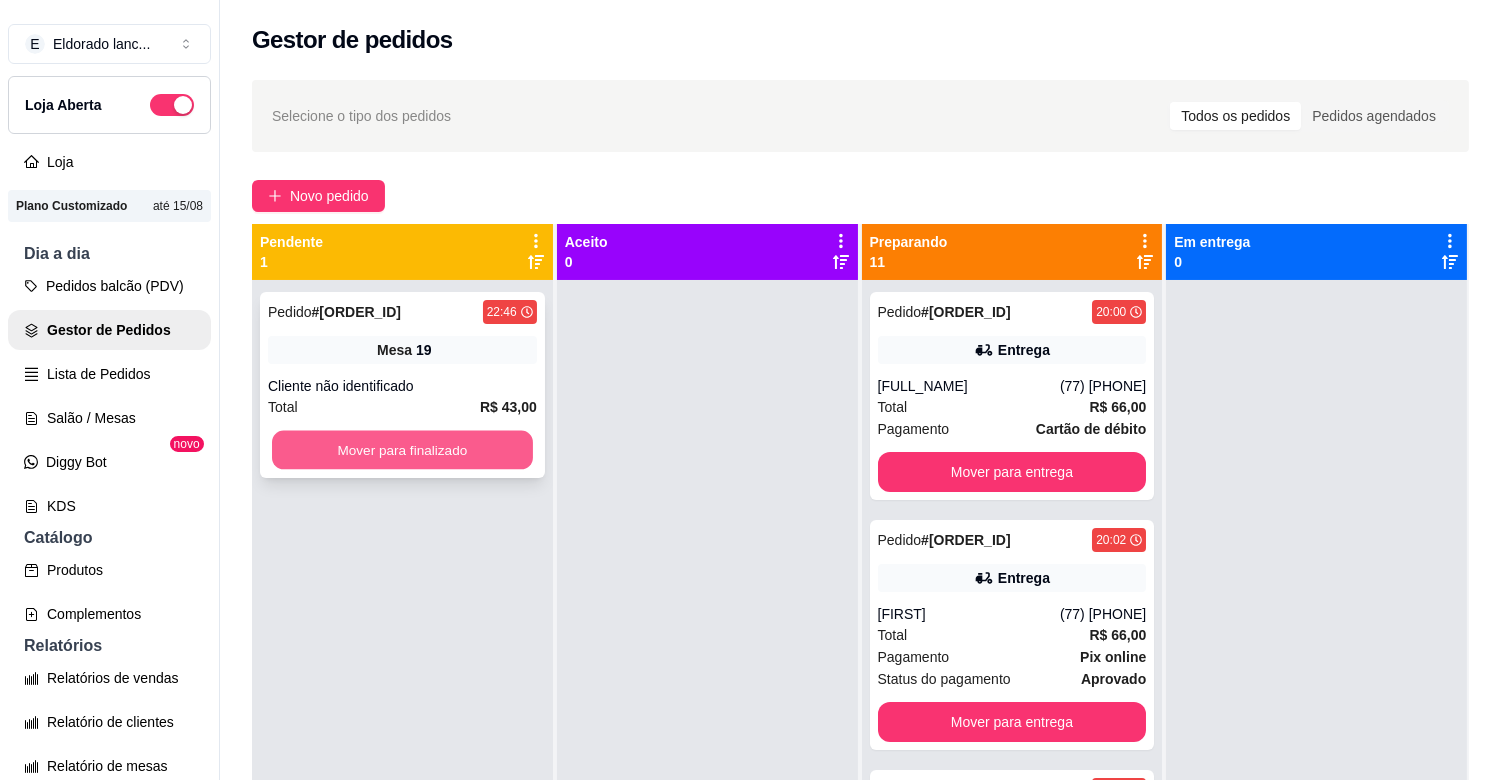 click on "Mover para finalizado" at bounding box center (402, 450) 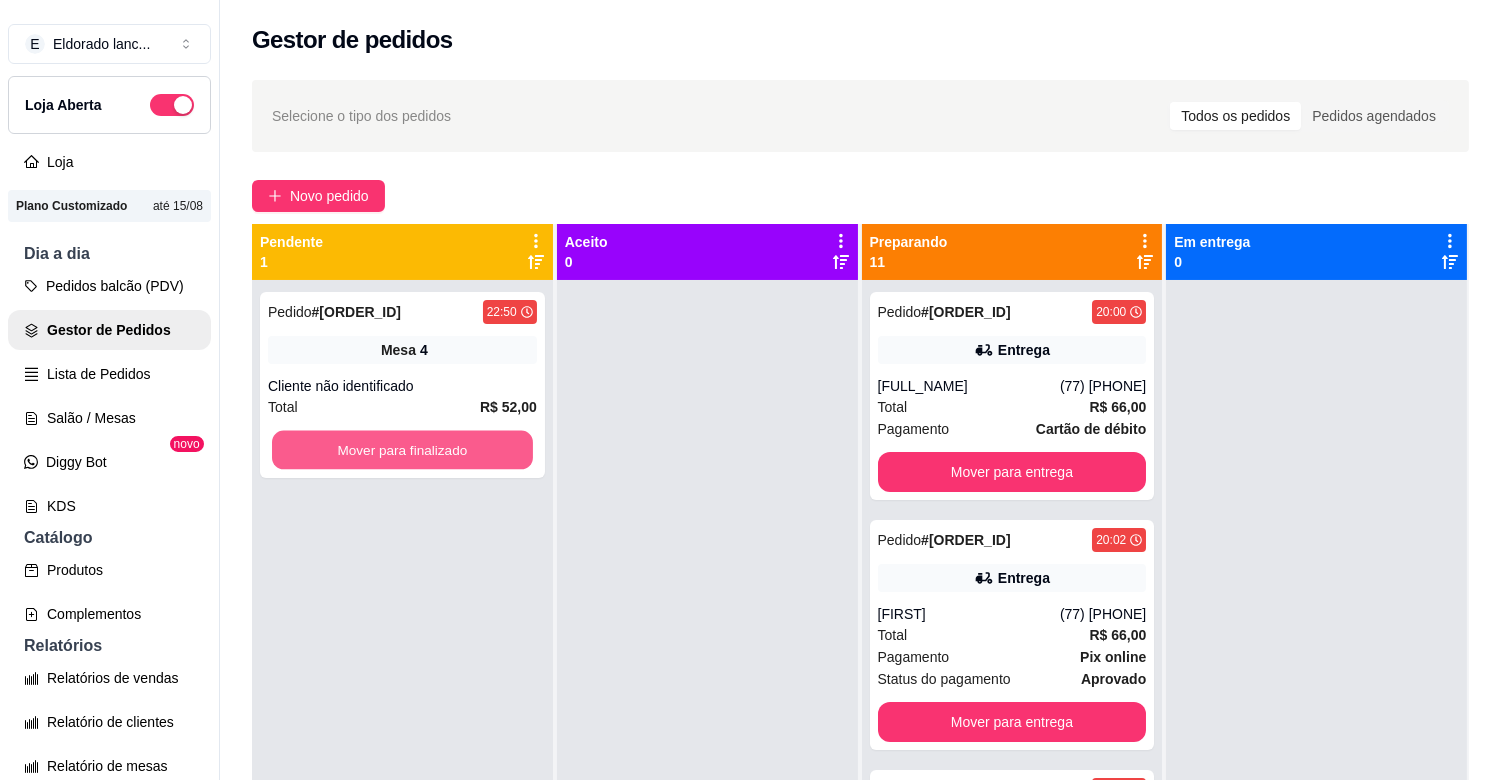 click on "Mover para finalizado" at bounding box center (402, 450) 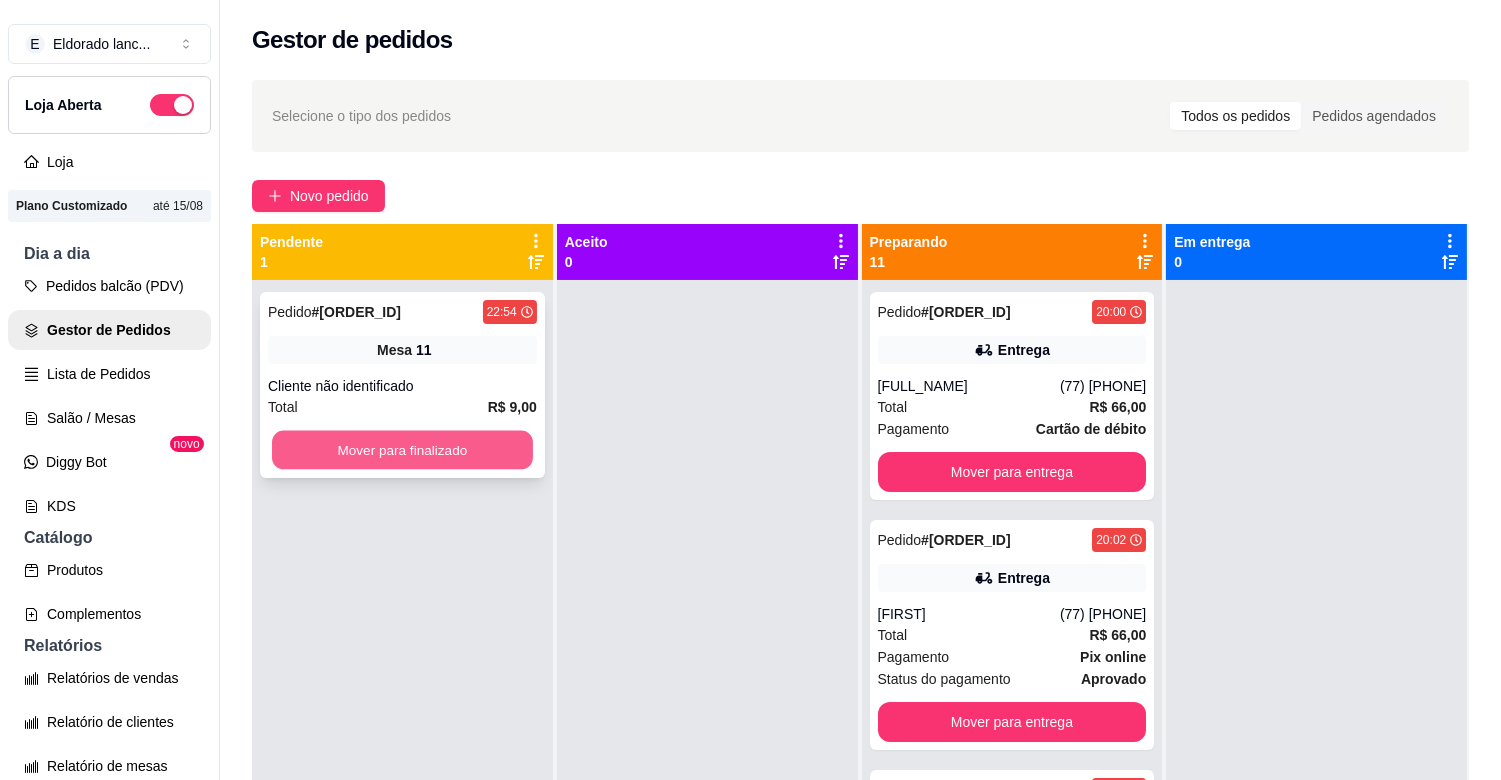 click on "Mover para finalizado" at bounding box center [402, 450] 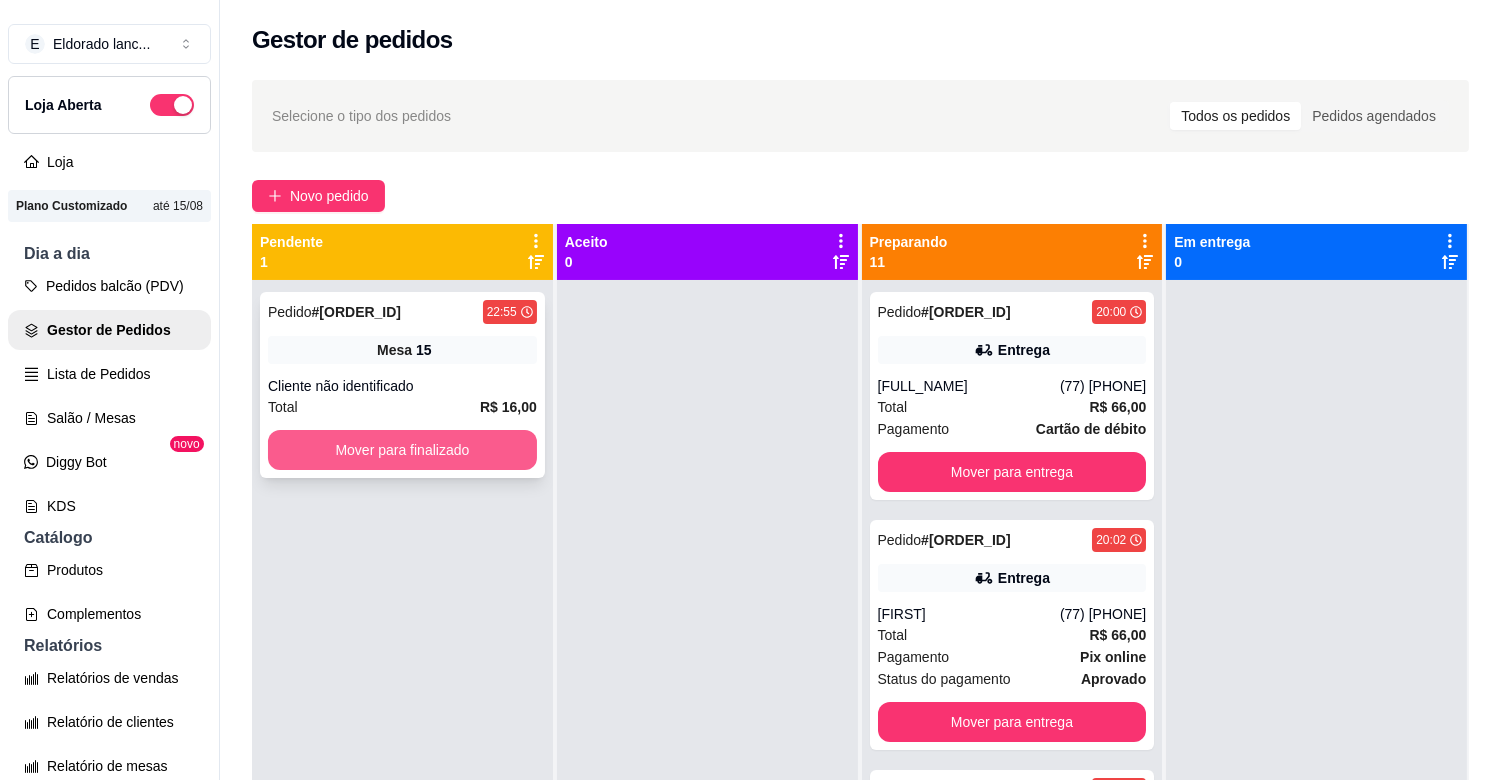 click on "Mover para finalizado" at bounding box center (402, 450) 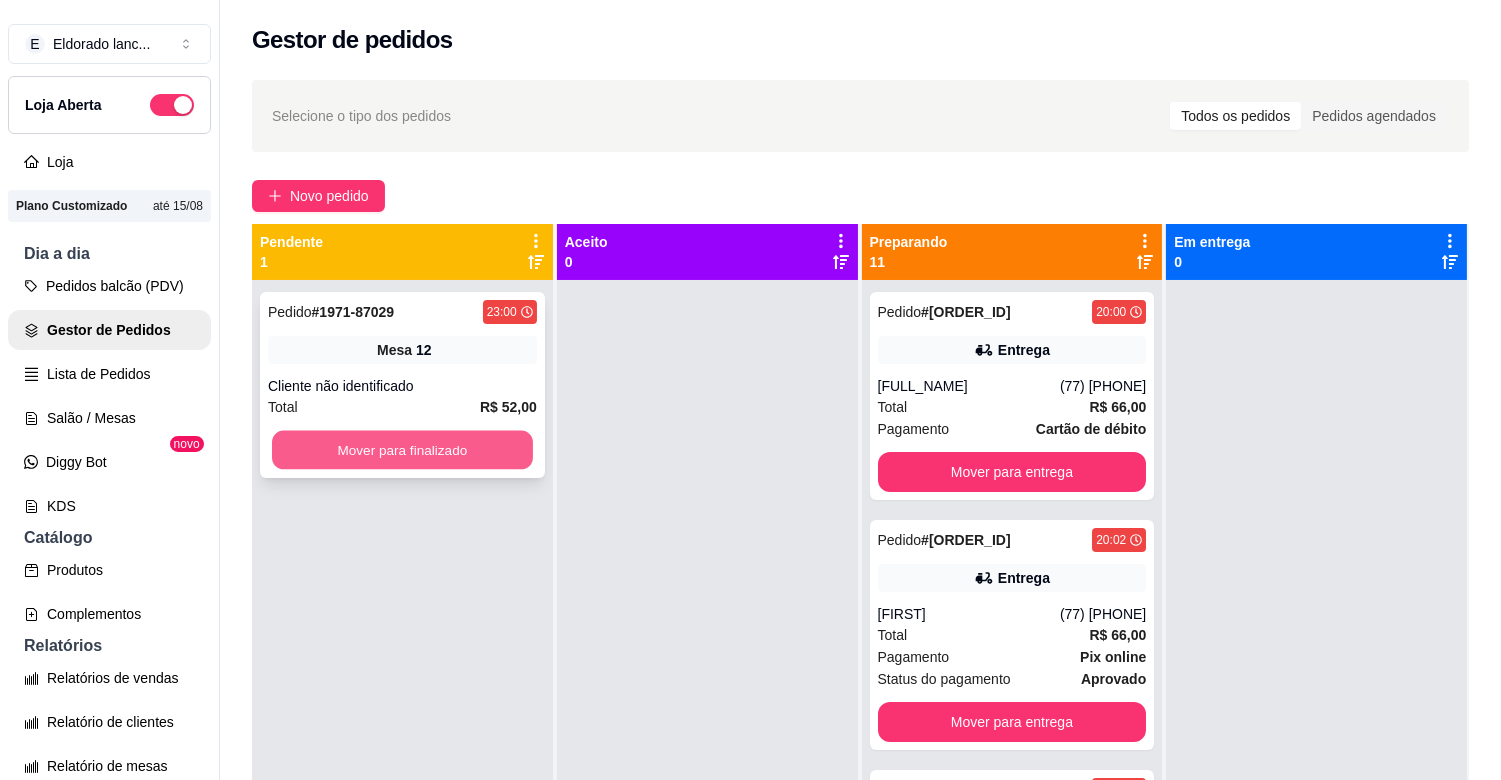 click on "Mover para finalizado" at bounding box center (402, 450) 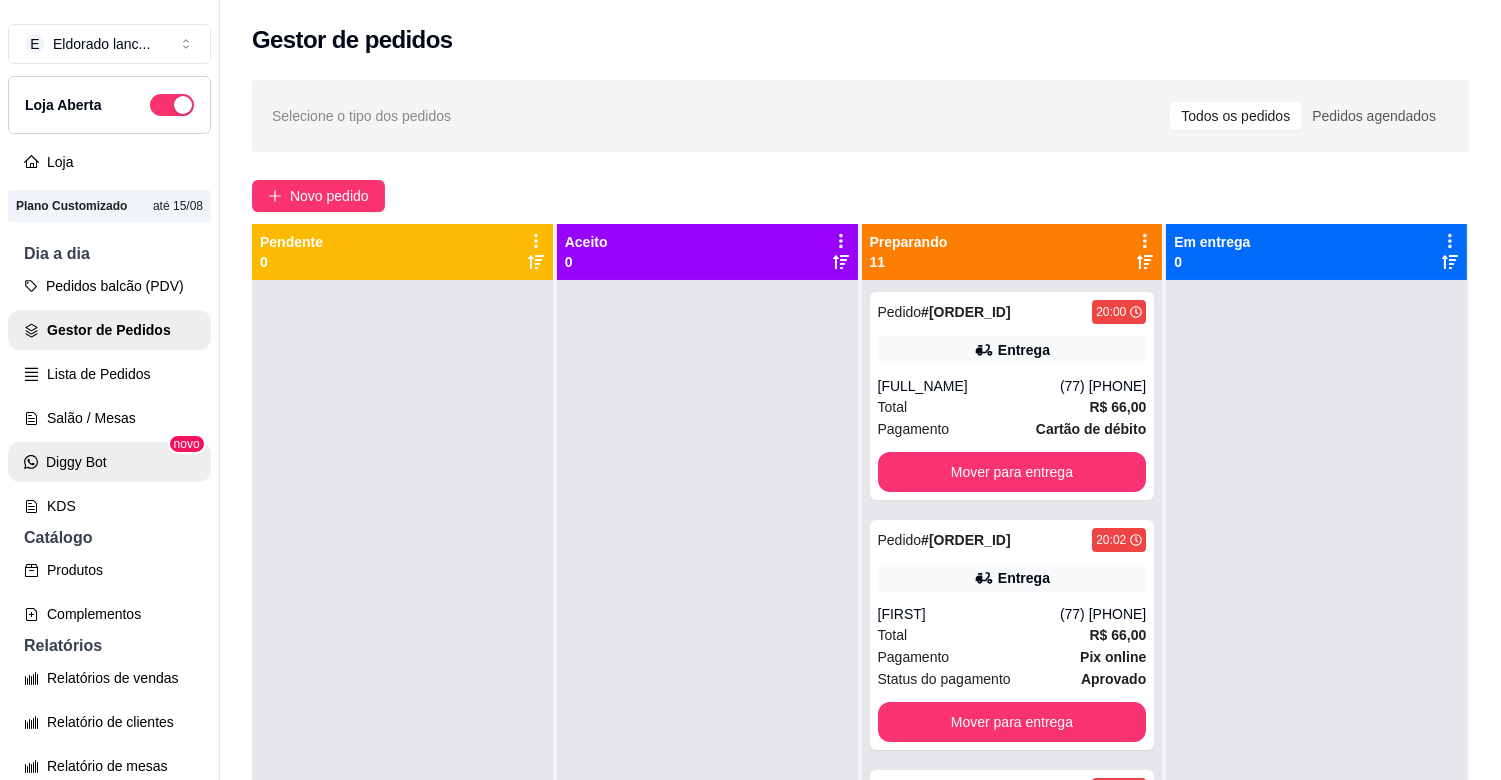 click on "Diggy Bot novo" at bounding box center (109, 462) 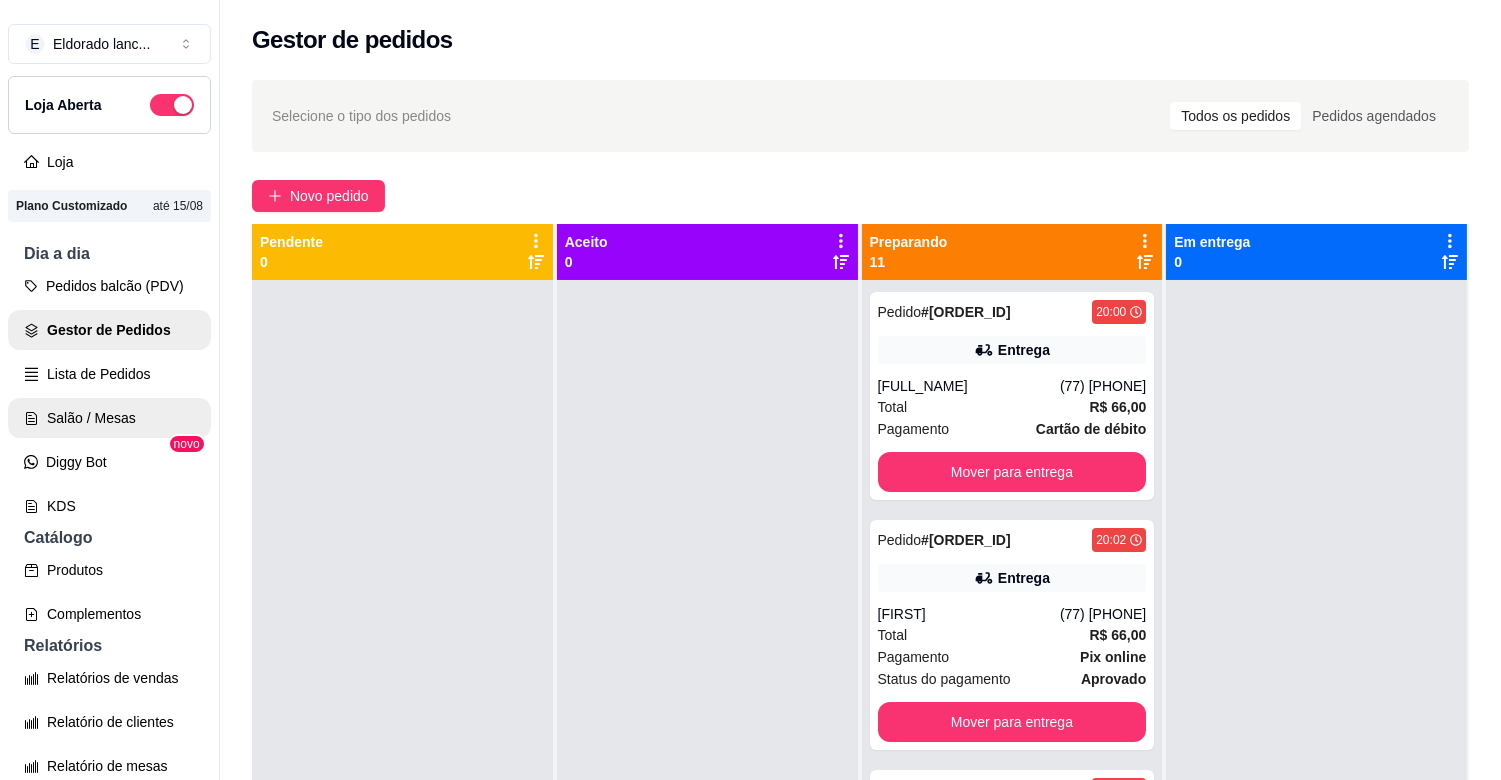 click on "Salão / Mesas" at bounding box center [109, 418] 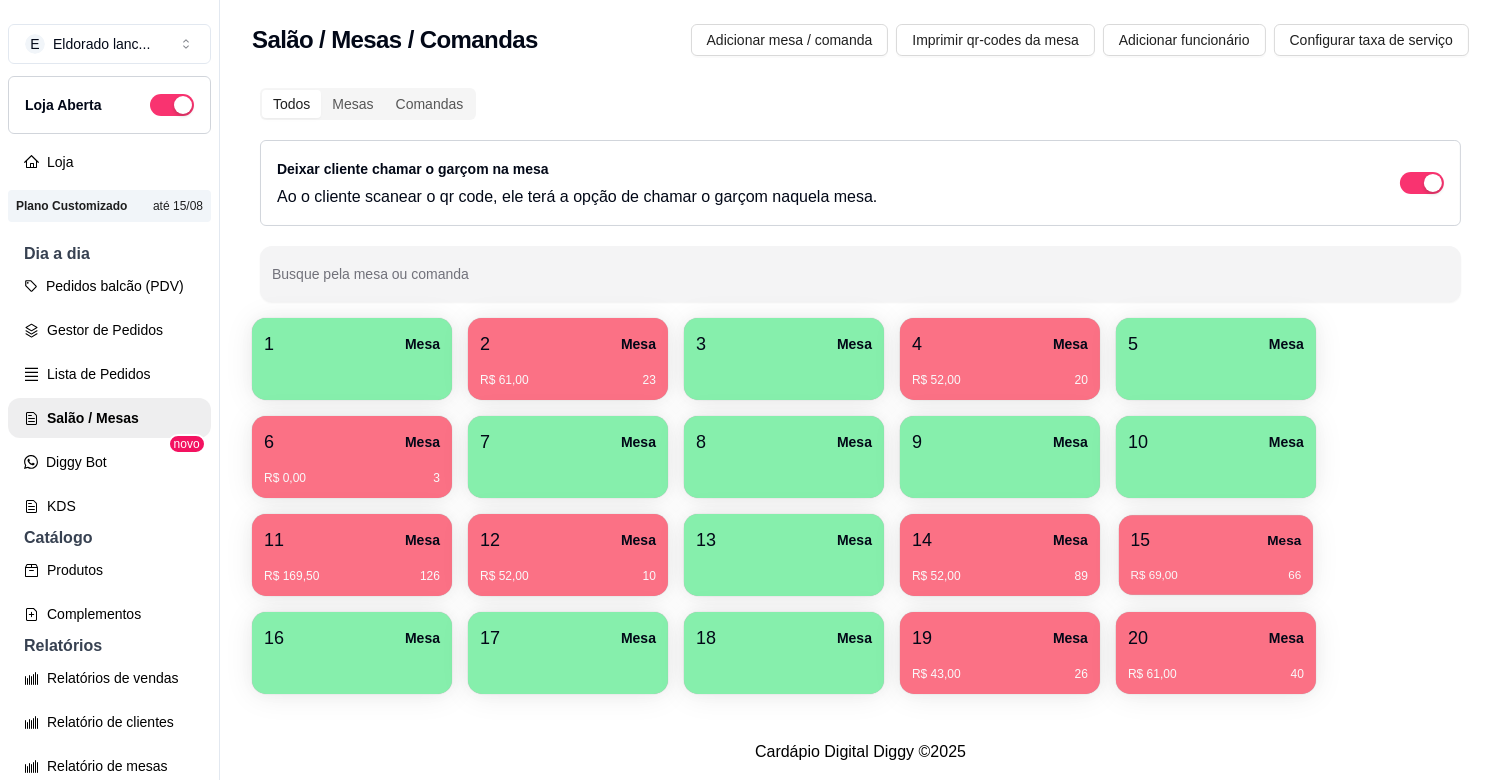 click on "R$ 69,00 [NUMBER]" at bounding box center (1216, 576) 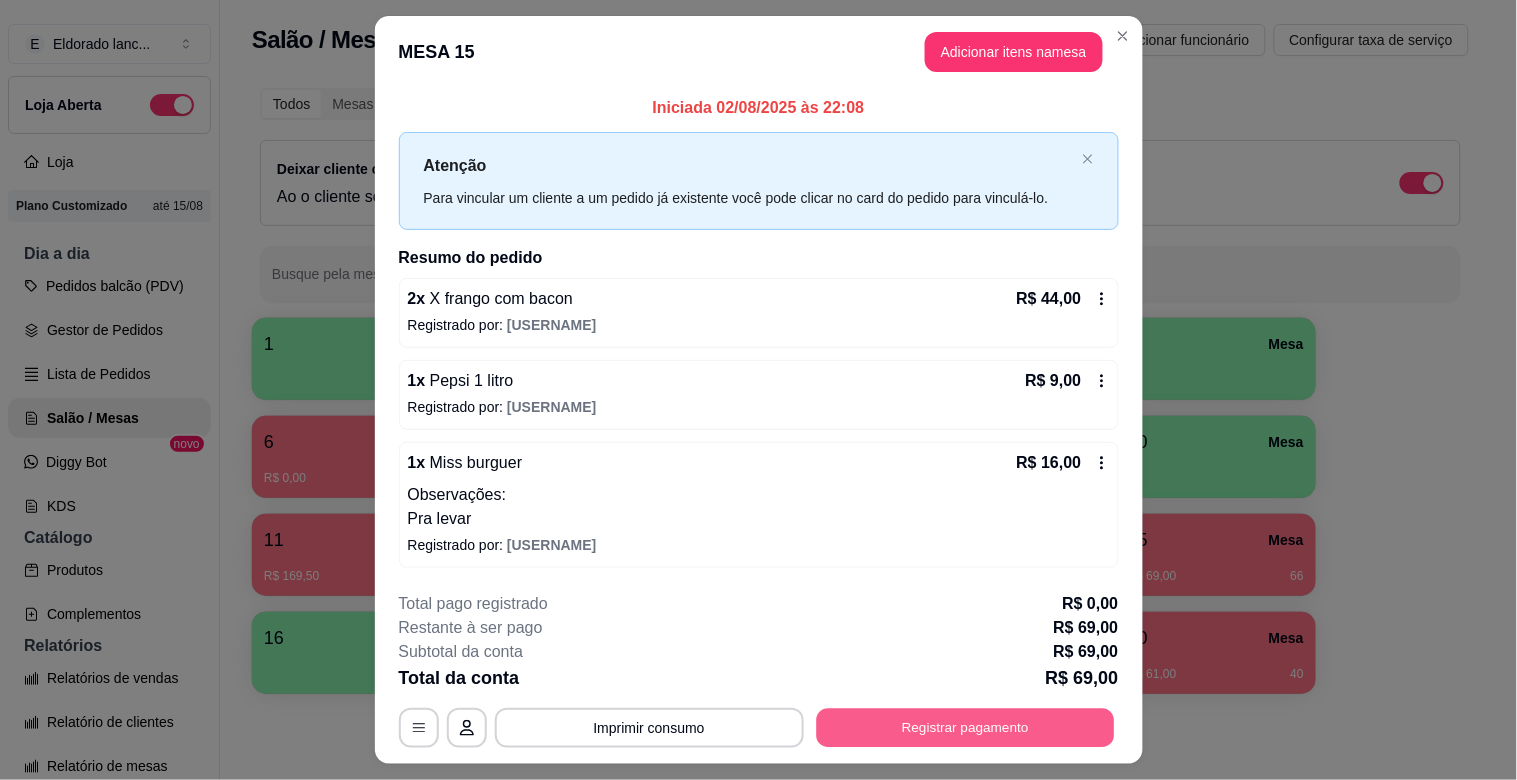 click on "Registrar pagamento" at bounding box center (965, 727) 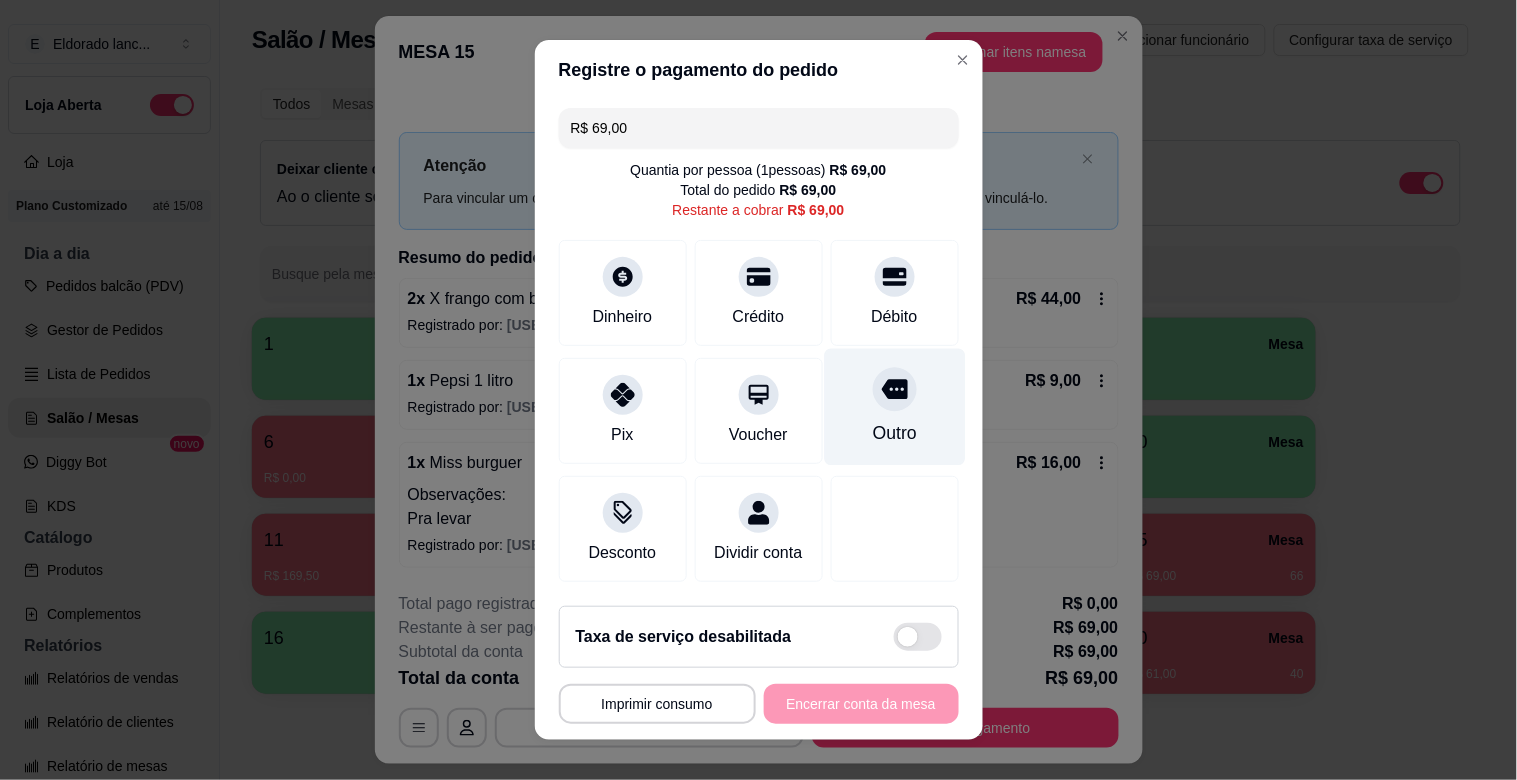click on "Outro" at bounding box center (894, 433) 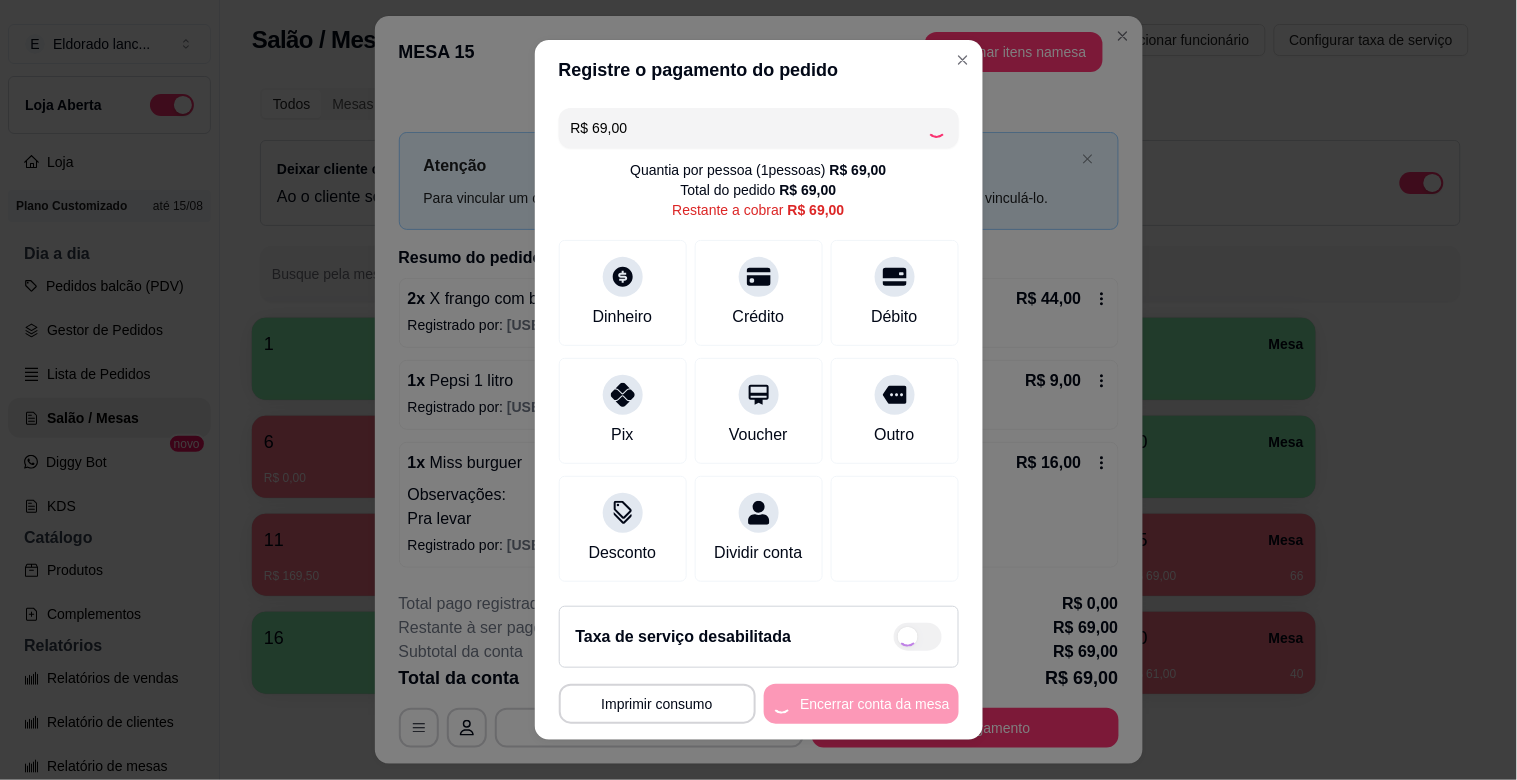 click on "**********" at bounding box center (759, 704) 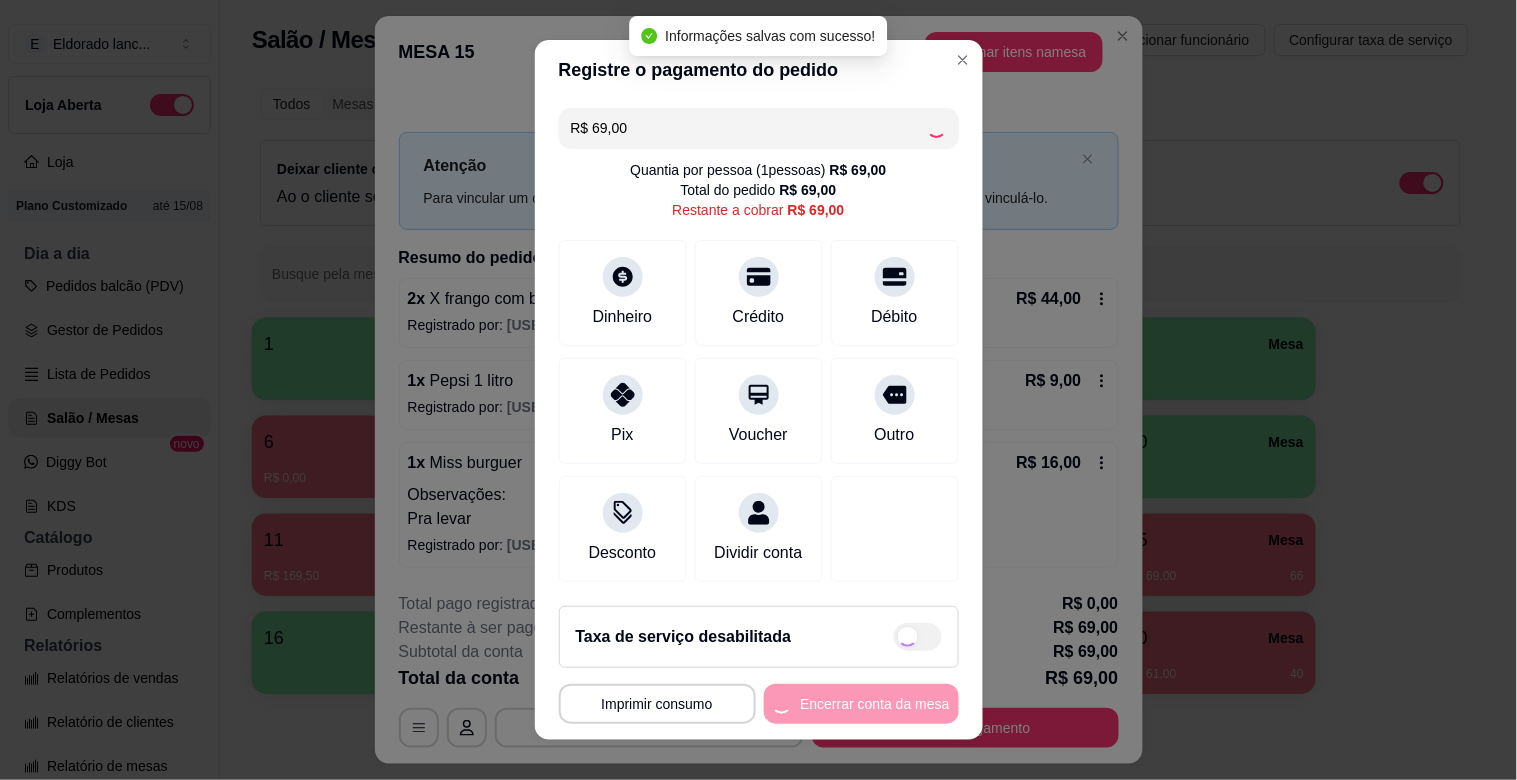 click on "**********" at bounding box center [759, 704] 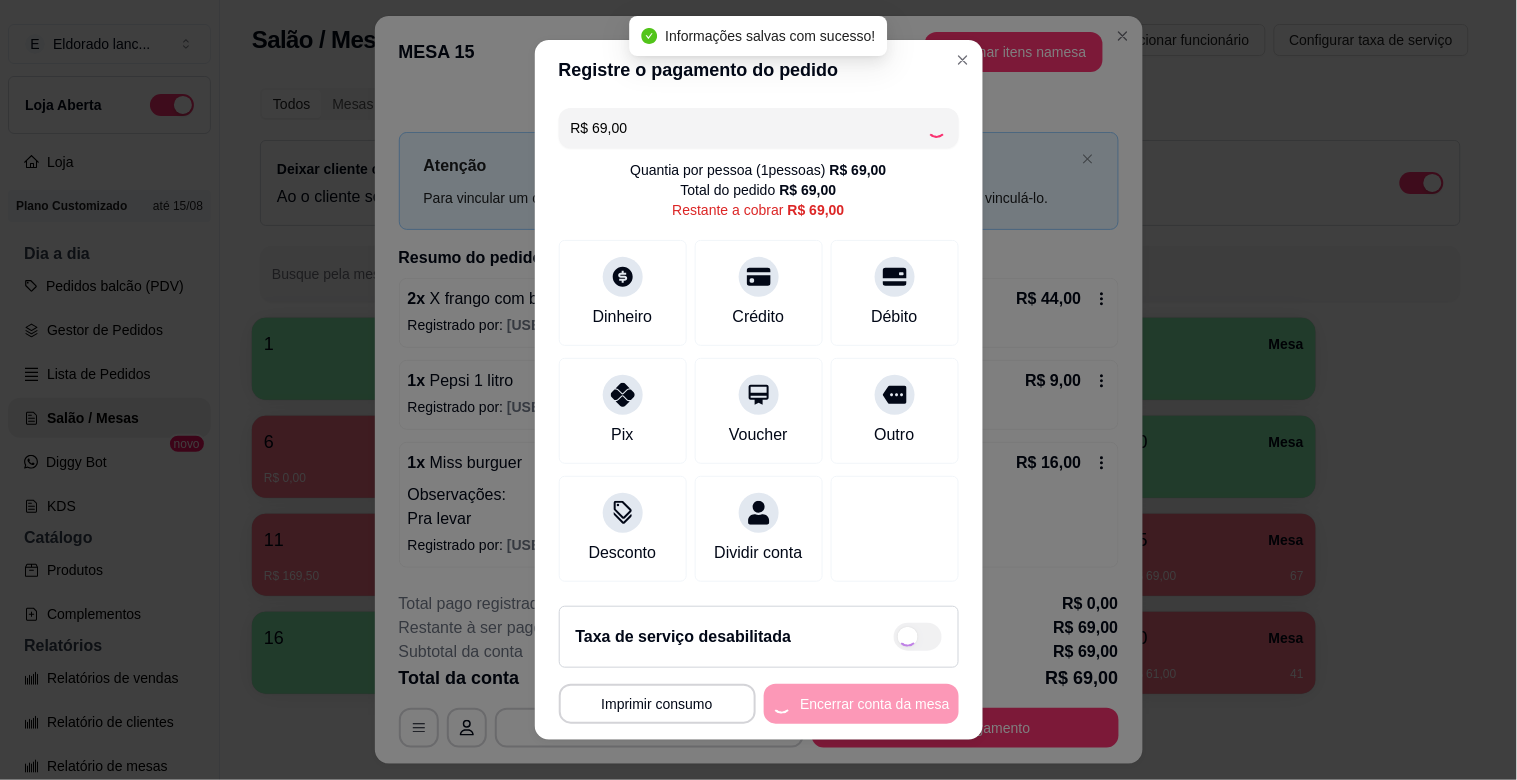 click on "**********" at bounding box center [759, 704] 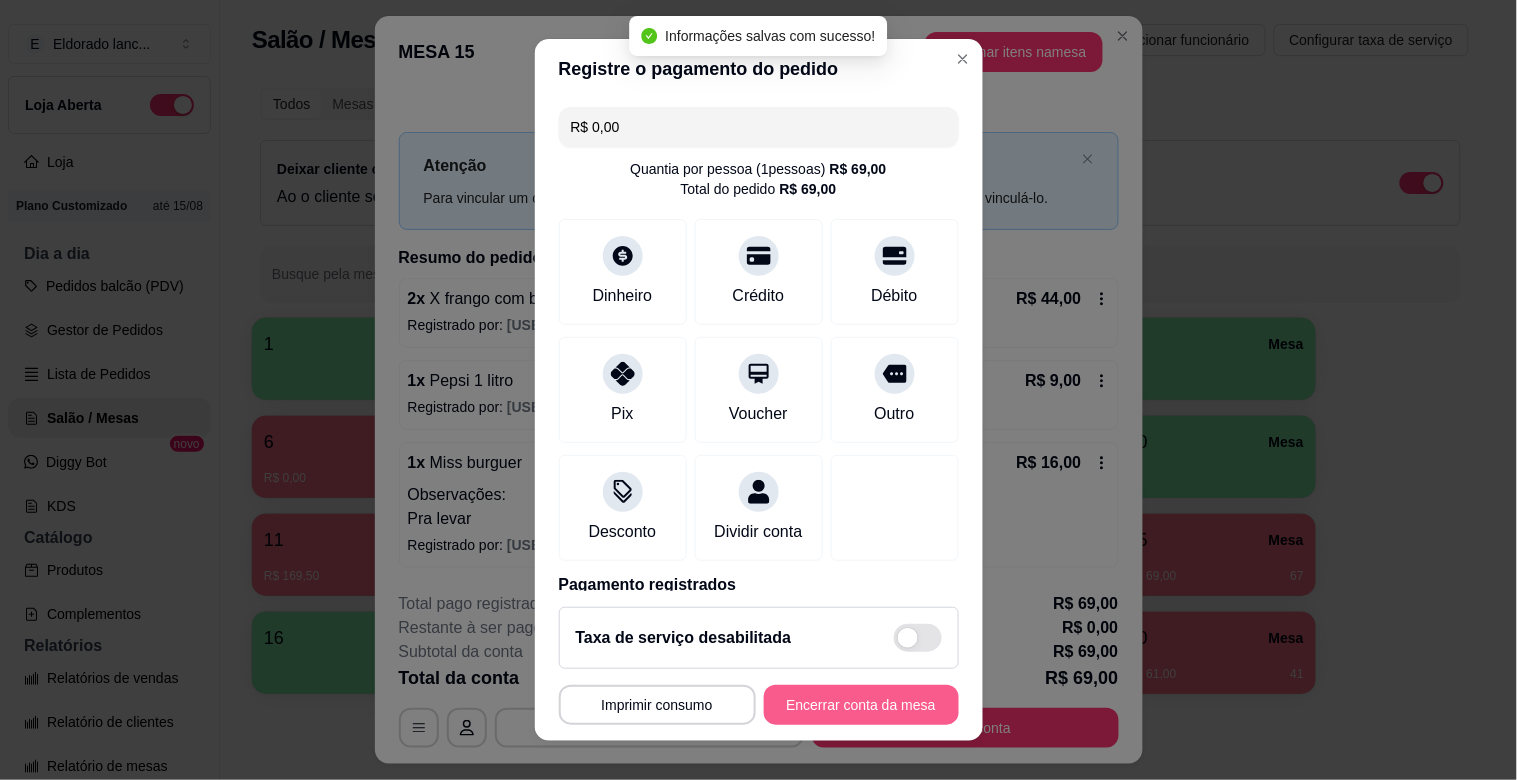 type on "R$ 0,00" 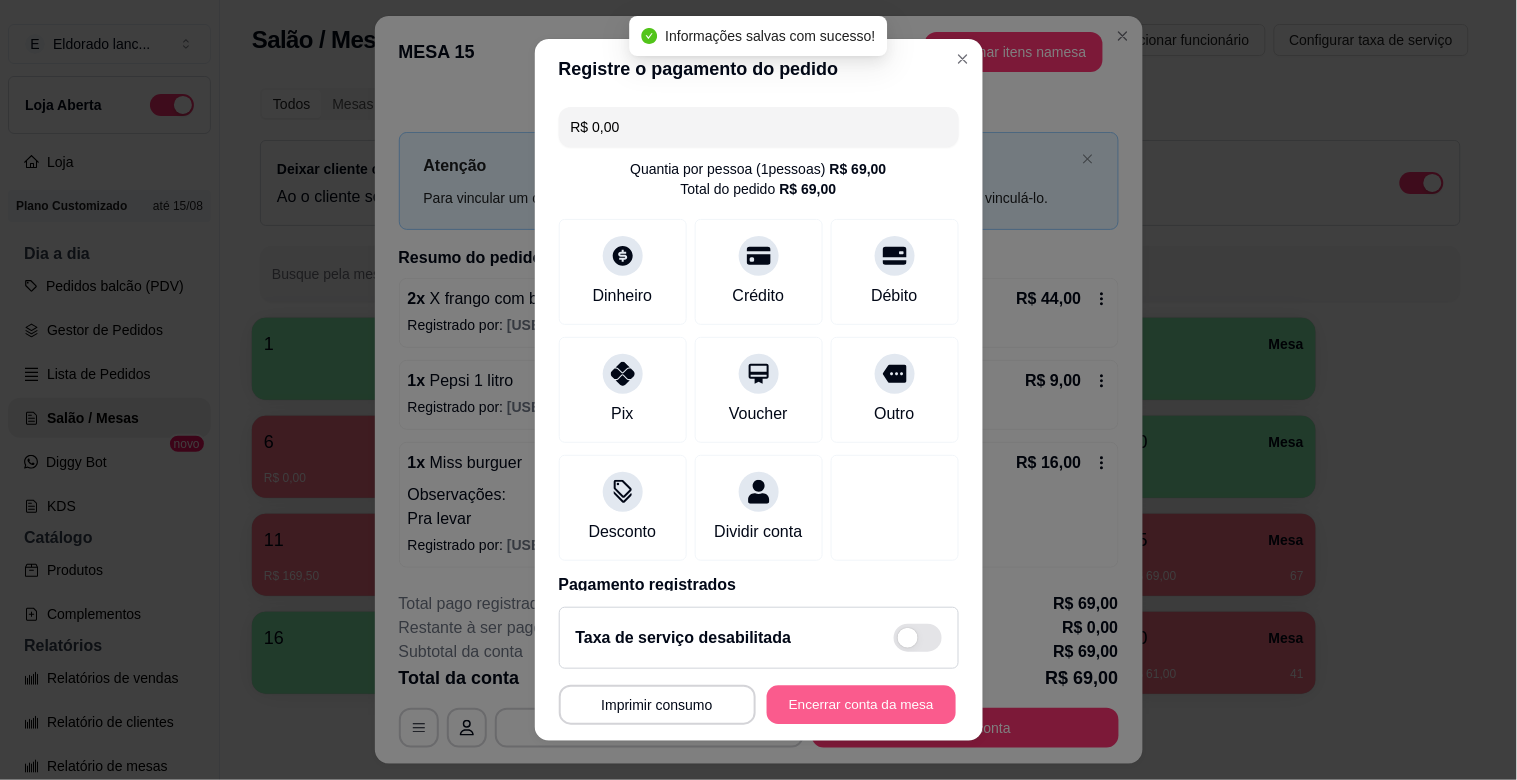 click on "Encerrar conta da mesa" at bounding box center [861, 705] 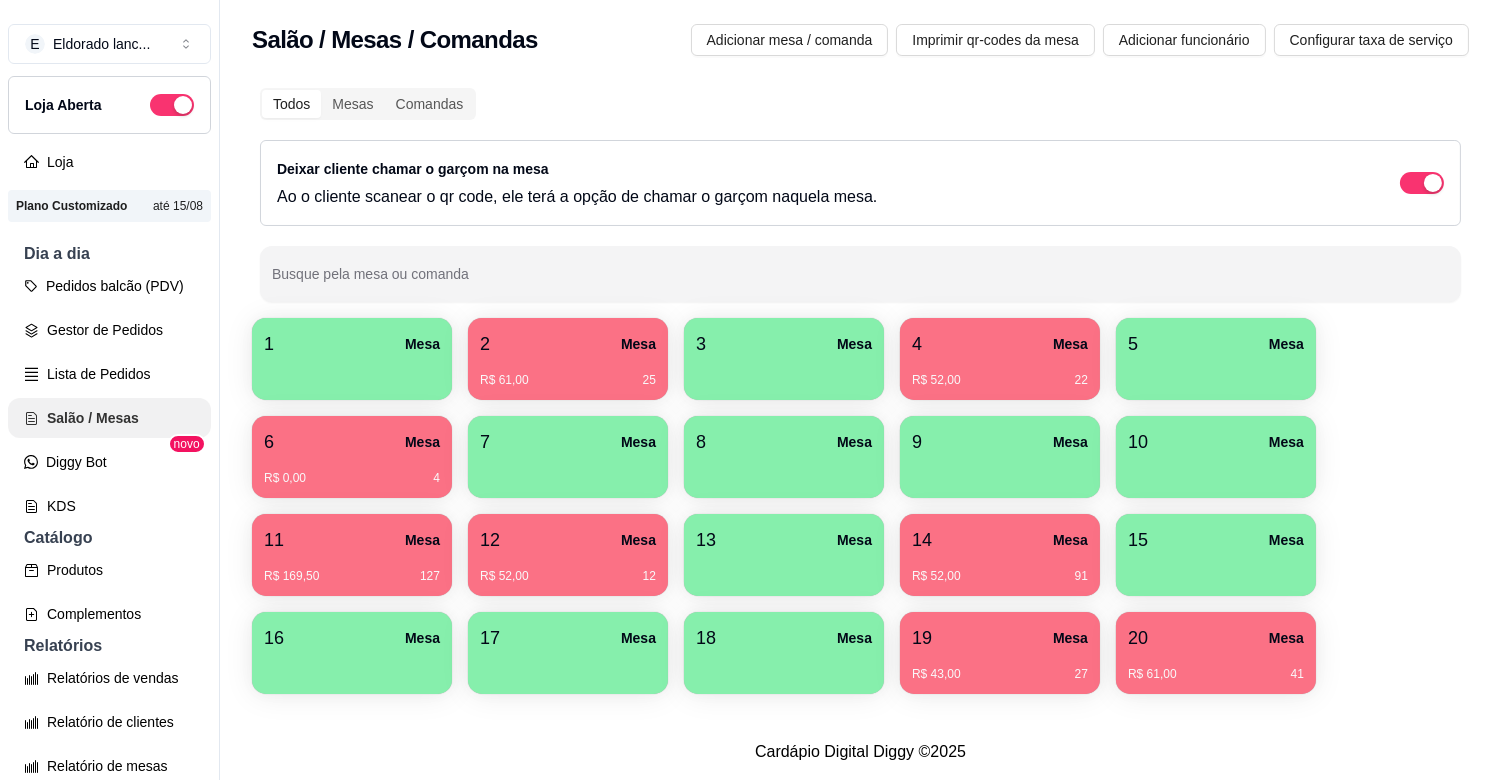 click on "Salão / Mesas" at bounding box center (109, 418) 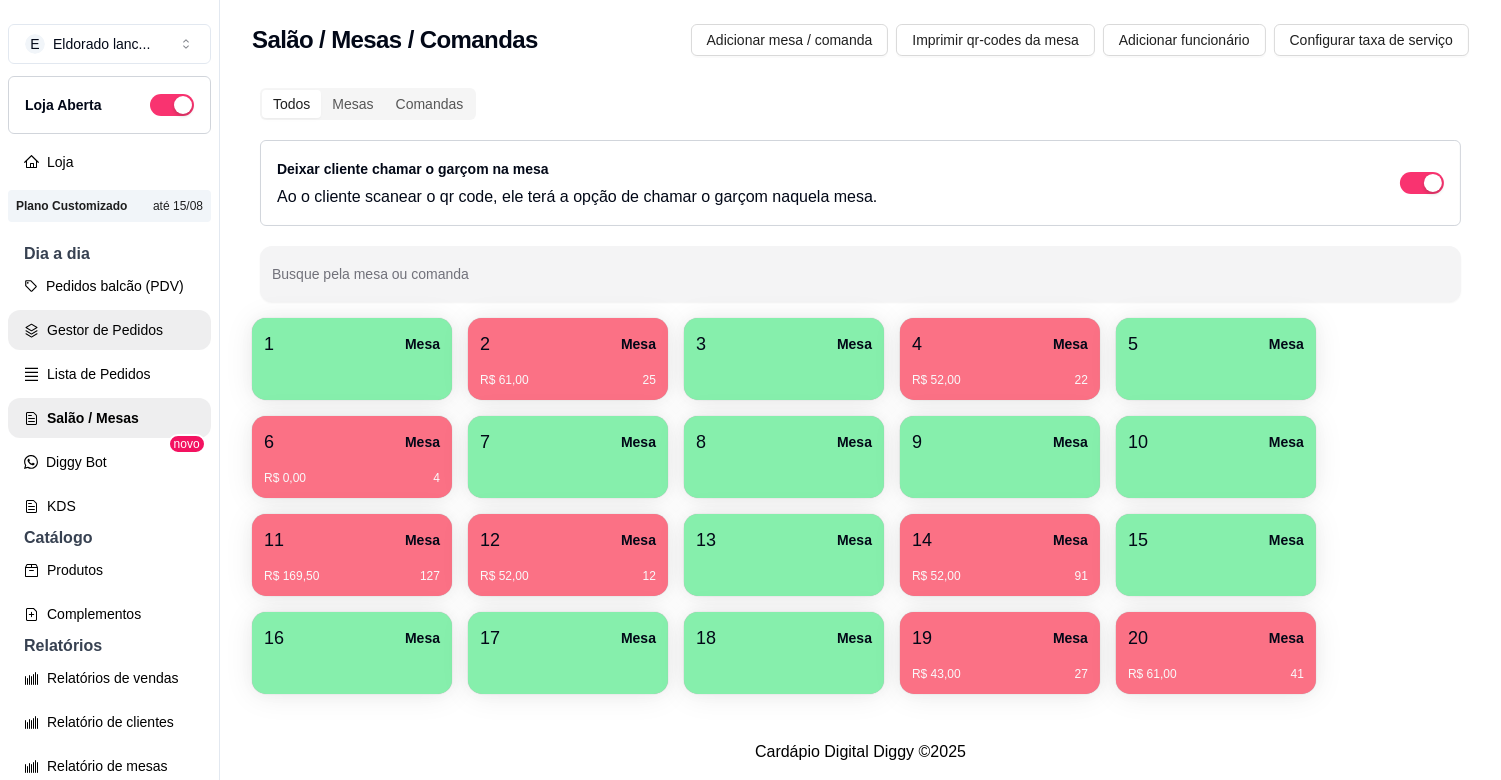 click on "Gestor de Pedidos" at bounding box center [109, 330] 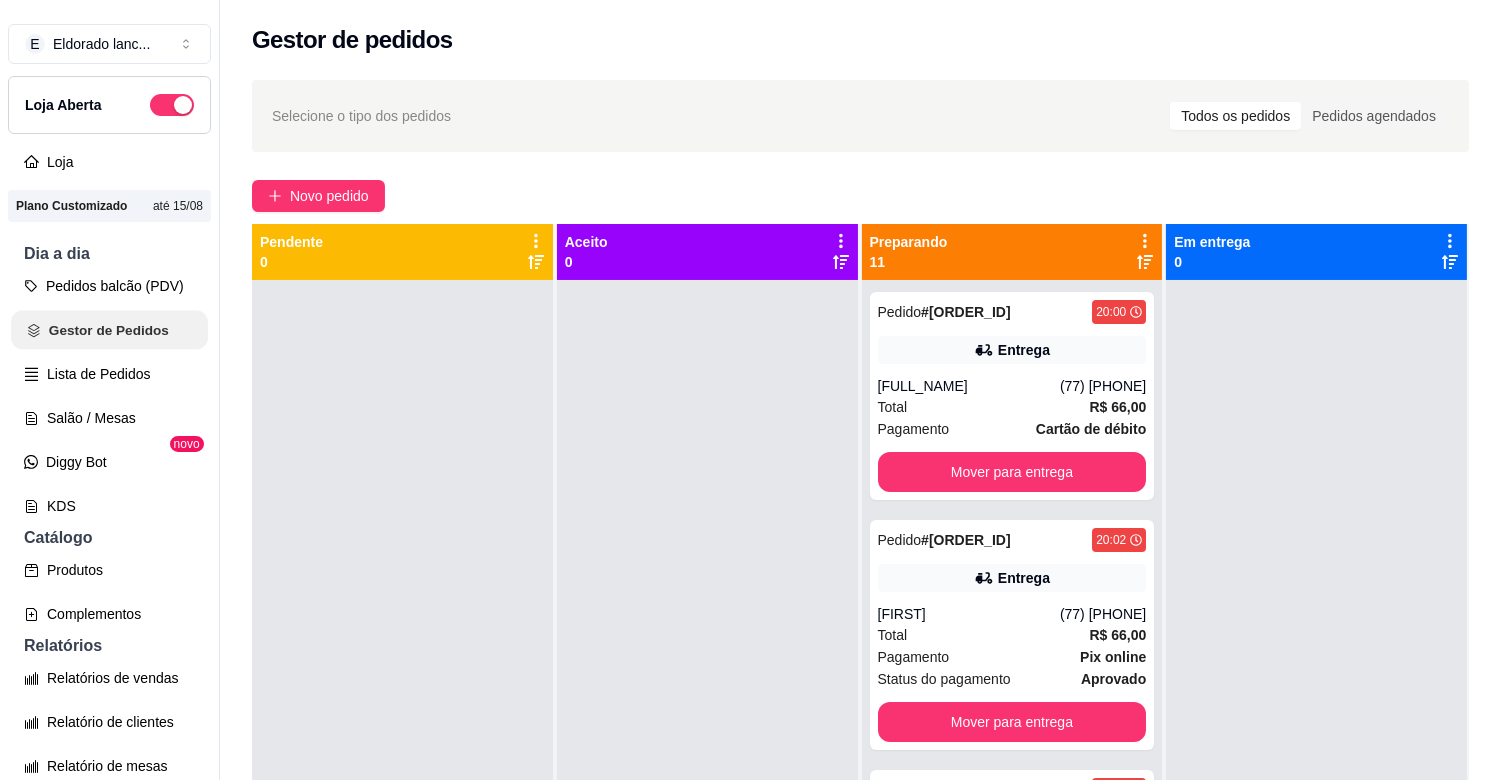 click on "Gestor de Pedidos" at bounding box center (109, 330) 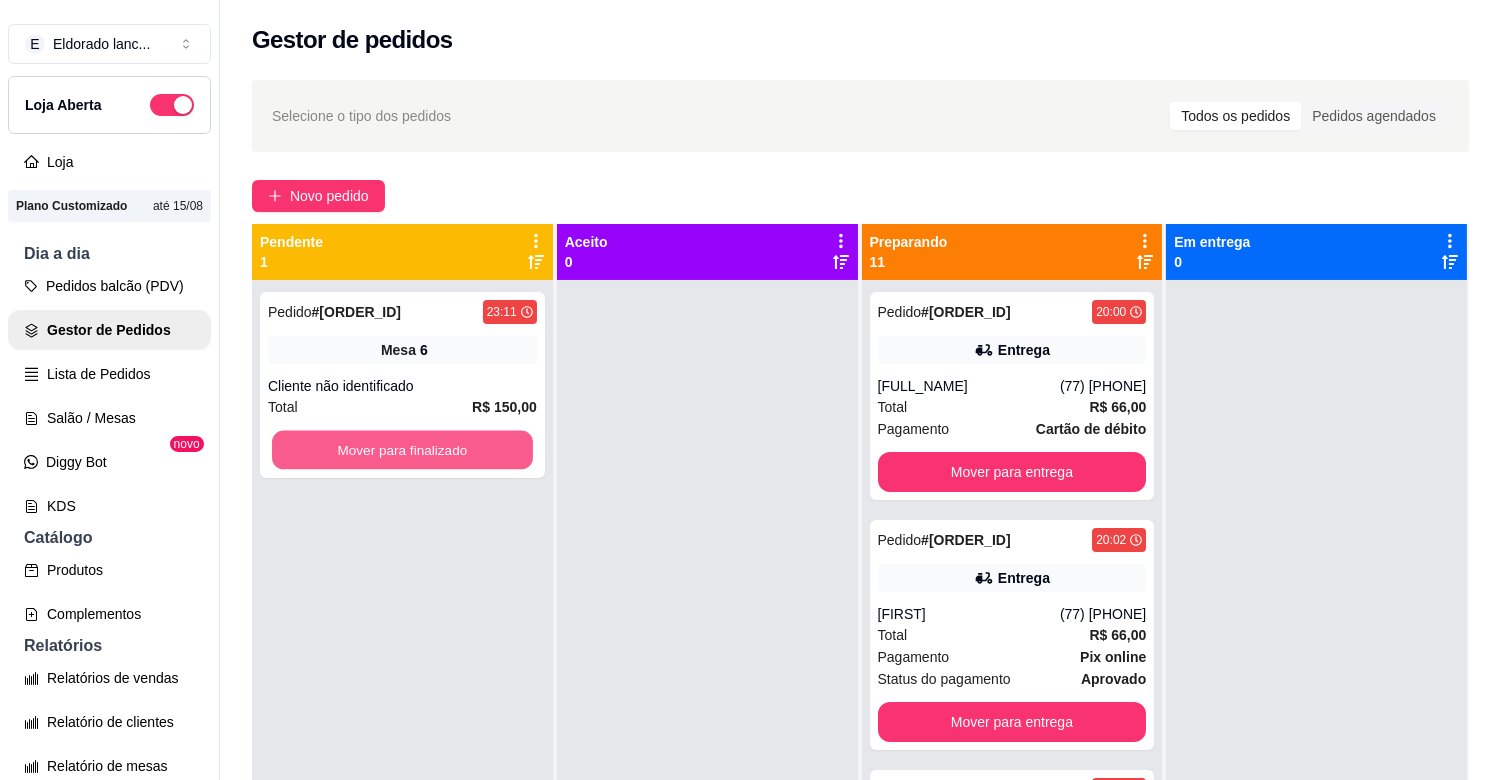 click on "Mover para finalizado" at bounding box center (402, 450) 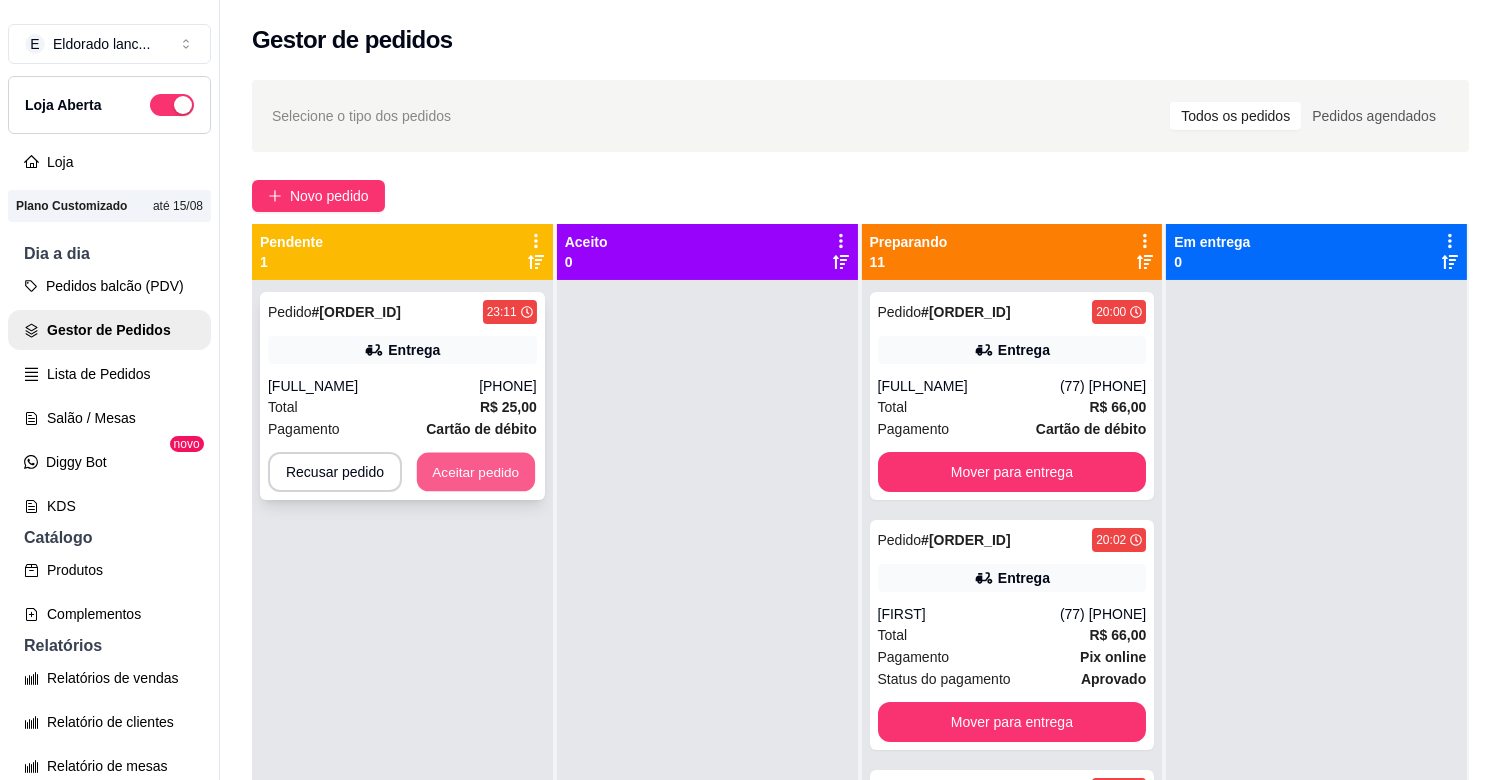 click on "Aceitar pedido" at bounding box center (476, 472) 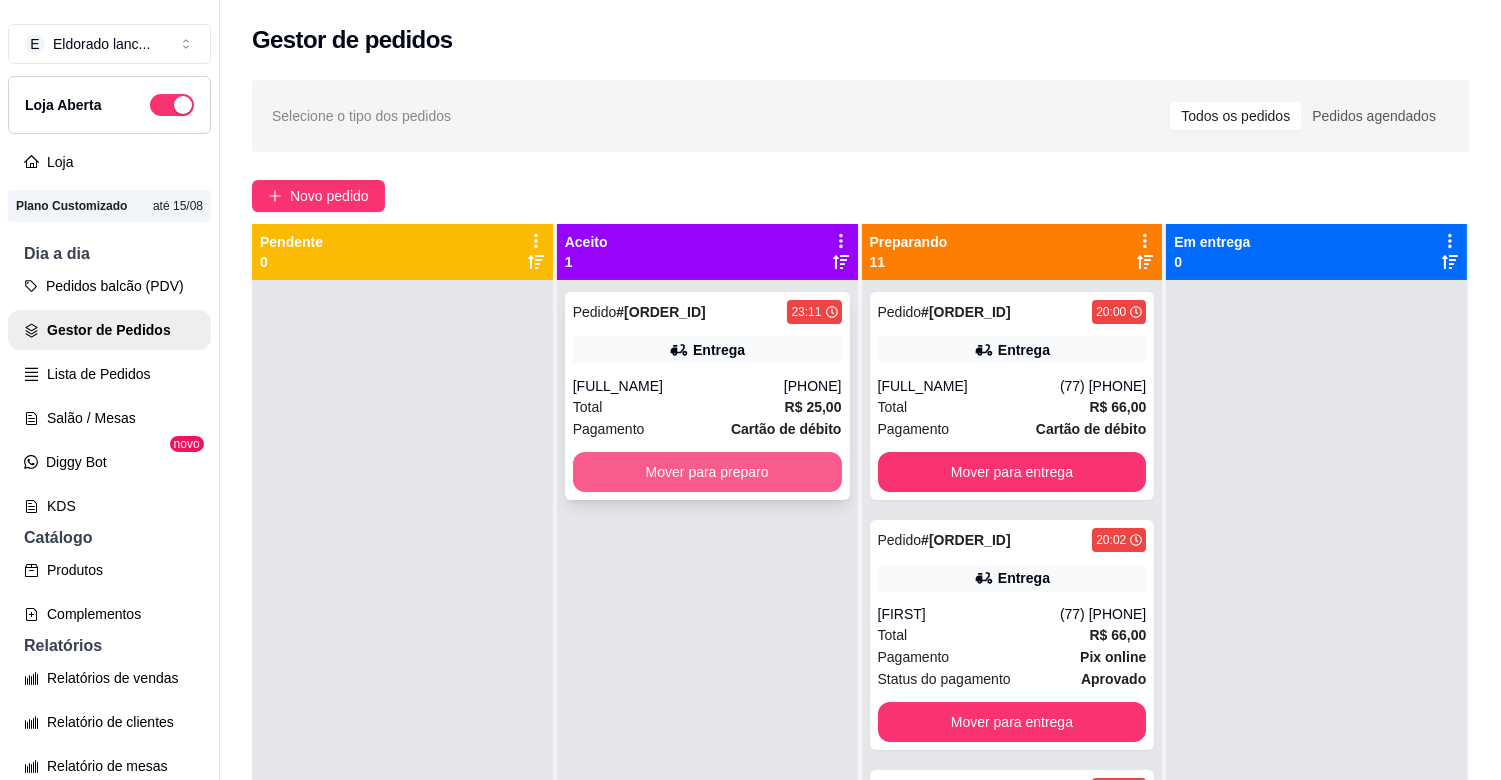 click on "Mover para preparo" at bounding box center (707, 472) 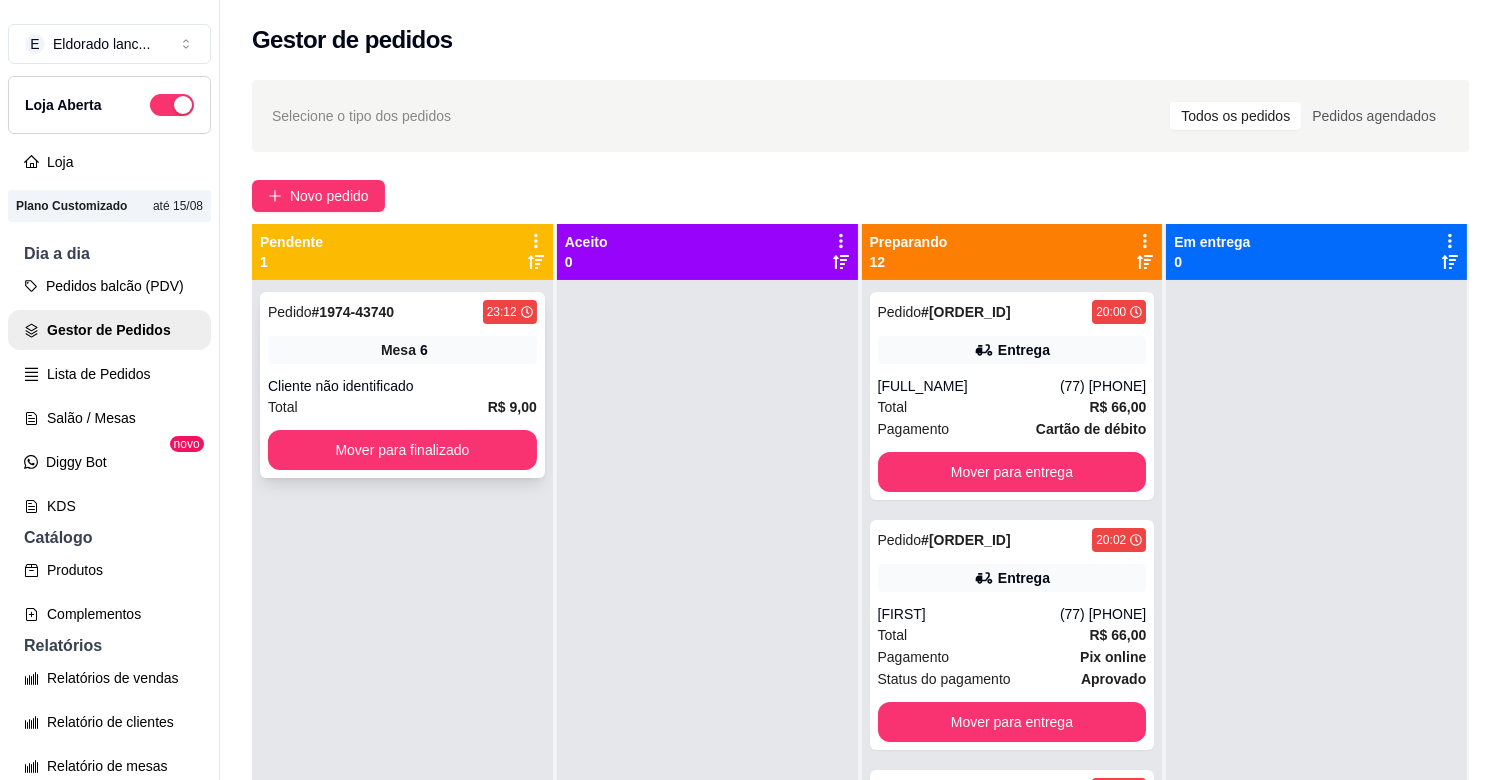 drag, startPoint x: 496, startPoint y: 424, endPoint x: 478, endPoint y: 442, distance: 25.455845 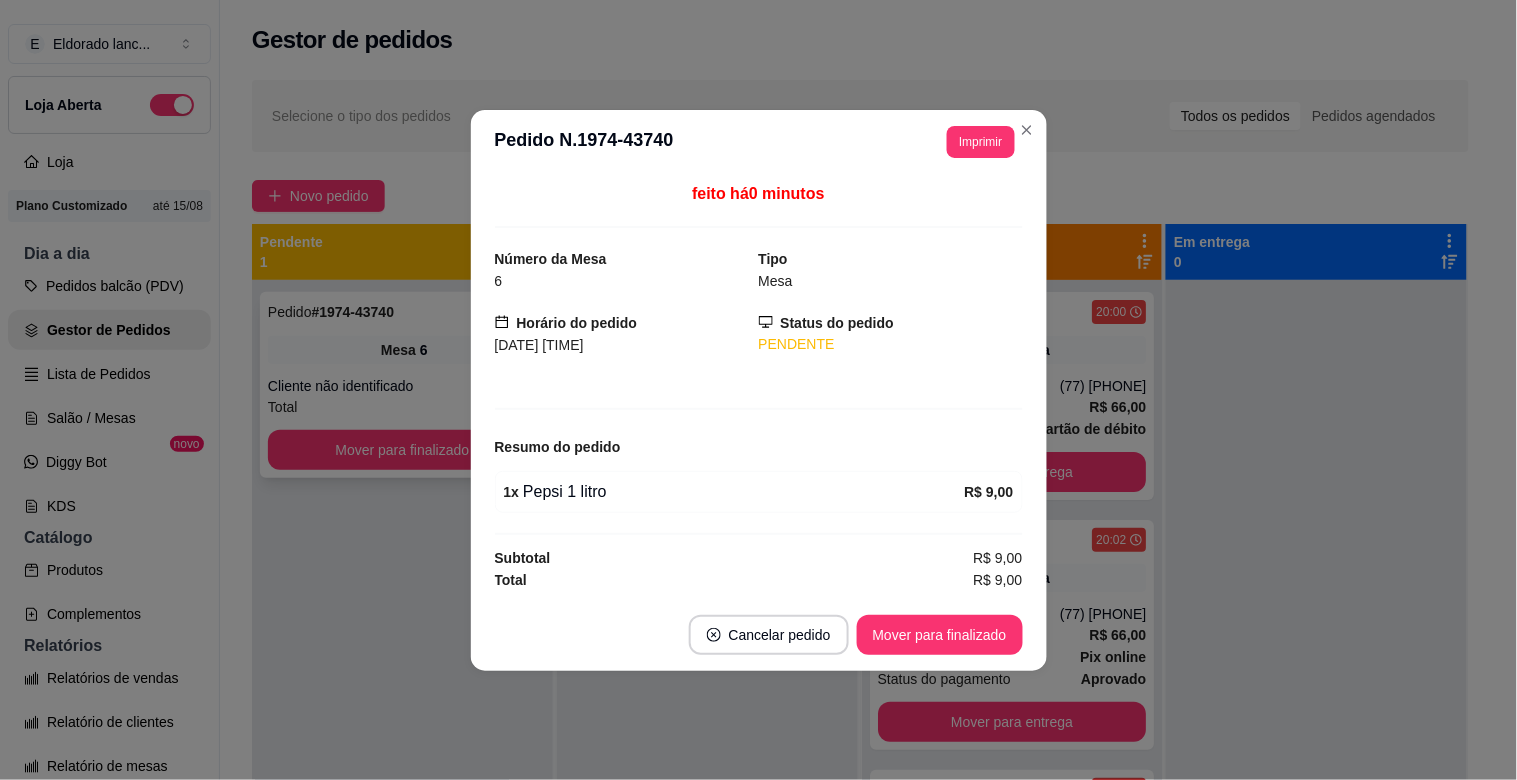click on "feito há 0 minutos Número da Mesa 6 Tipo Mesa Horário do pedido 02/08/2025 23:12 Status do pedido PENDENTE Resumo do pedido 1 x Pepsi 1 litro R$ 9,00 Subtotal R$ 9,00 Total R$ 9,00" at bounding box center (759, 386) 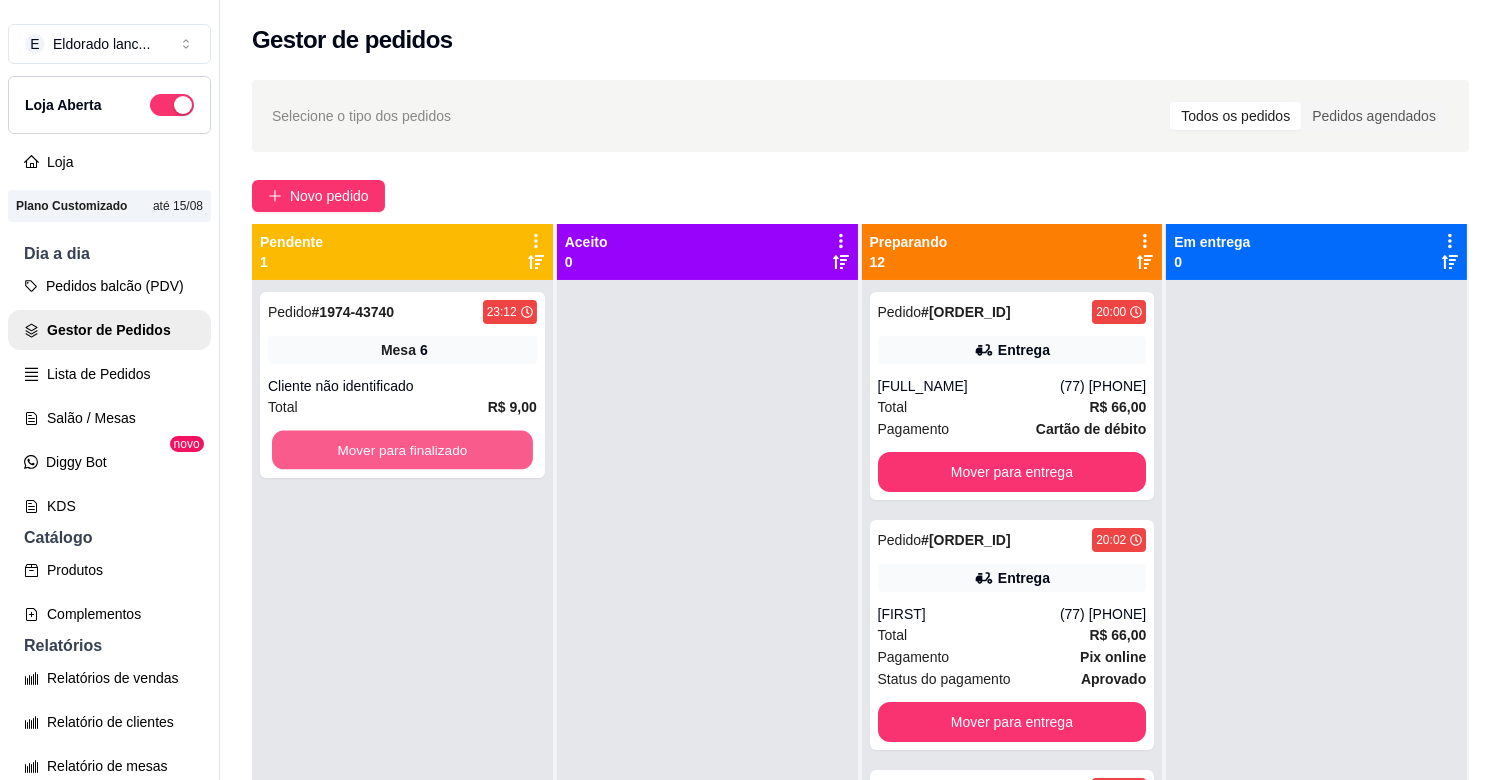 click on "Mover para finalizado" at bounding box center (402, 450) 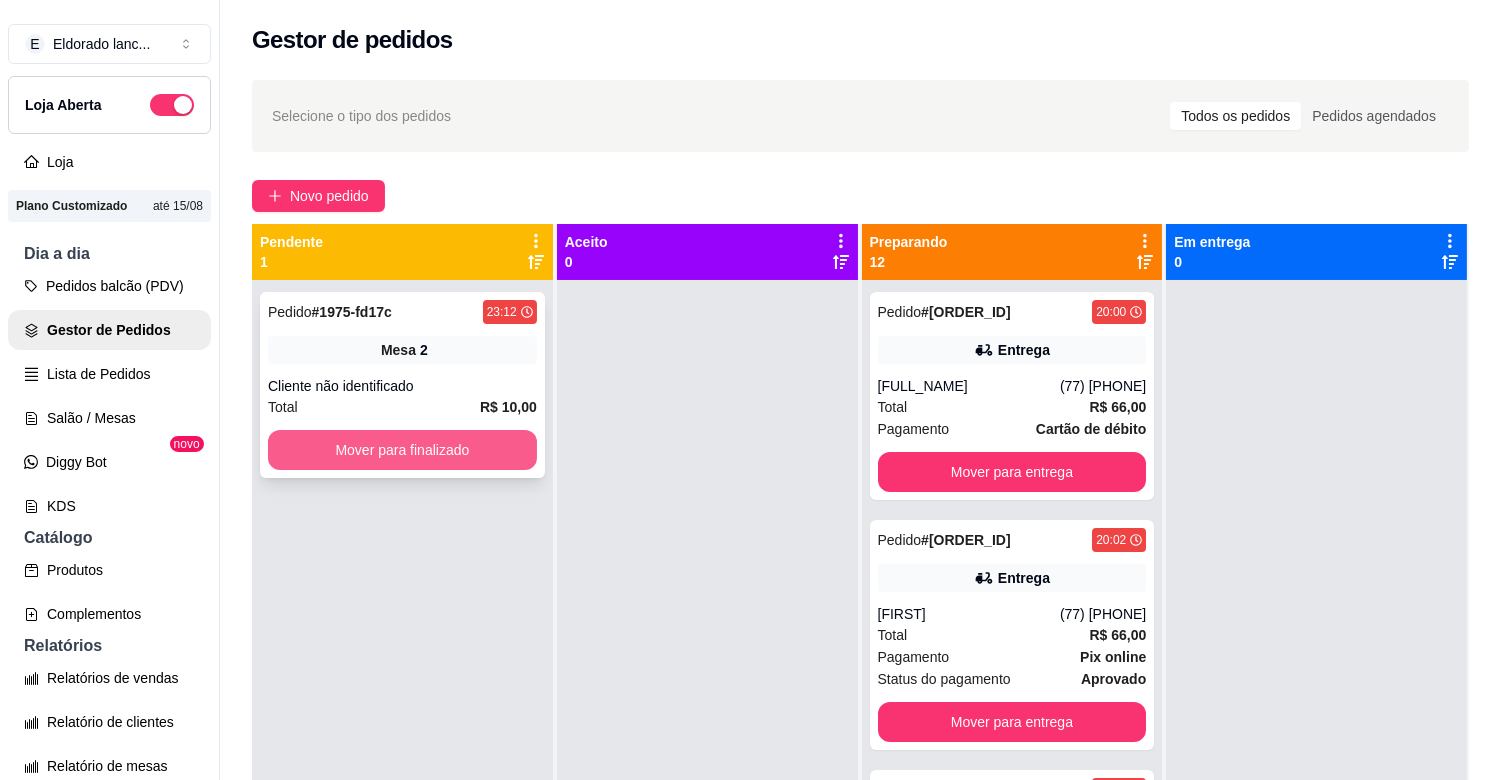 click on "Mover para finalizado" at bounding box center [402, 450] 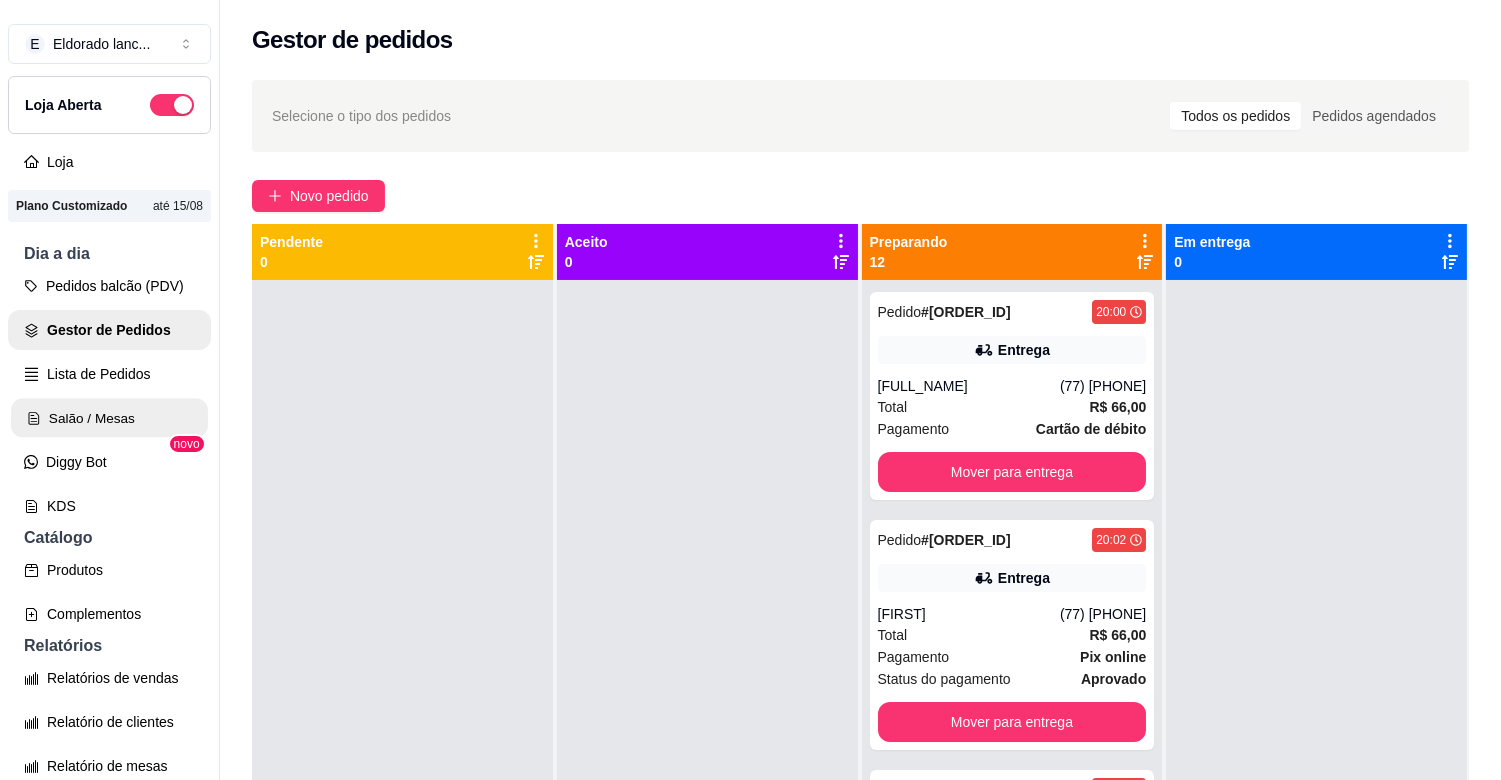 click on "Salão / Mesas" at bounding box center [109, 418] 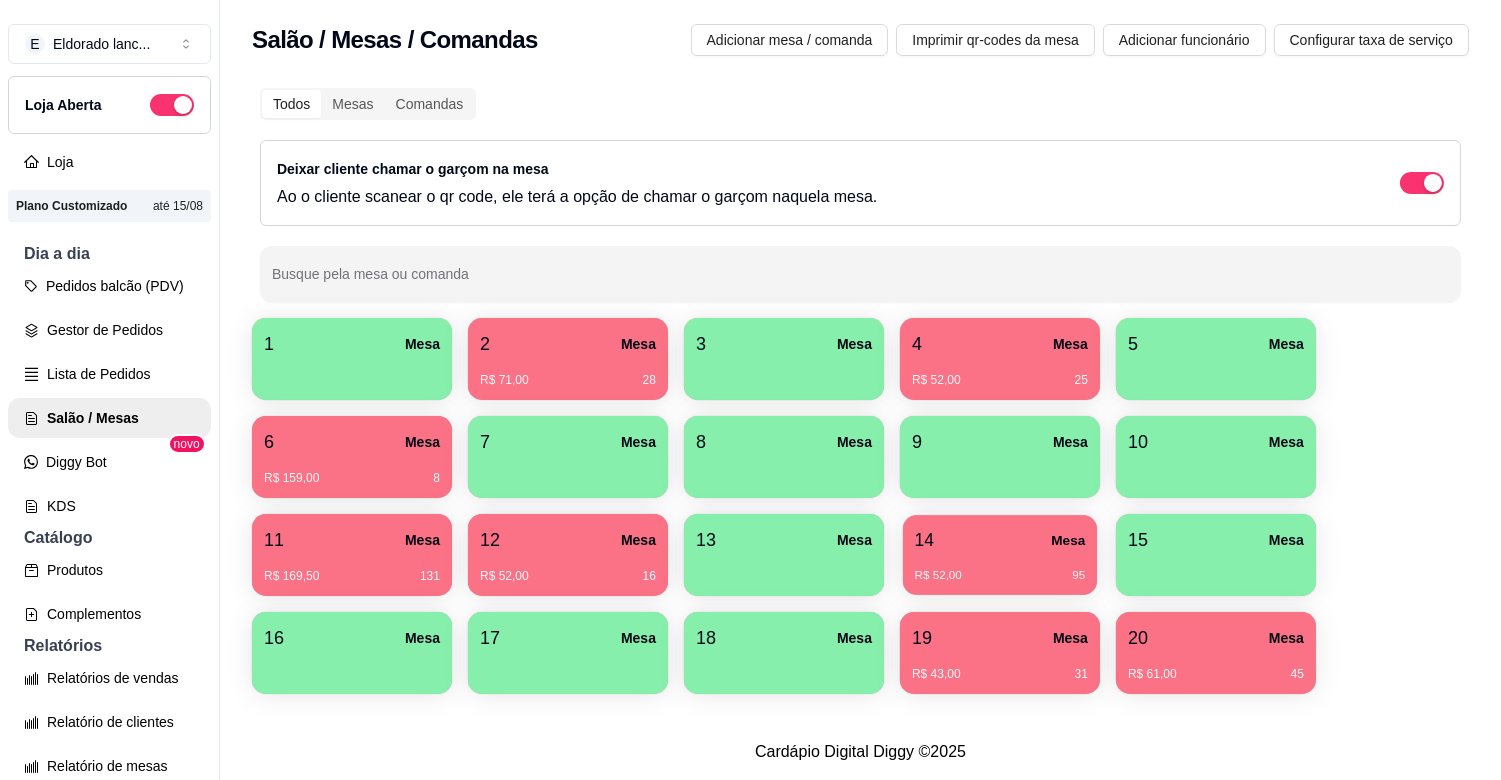 click on "14 Mesa" at bounding box center [1000, 540] 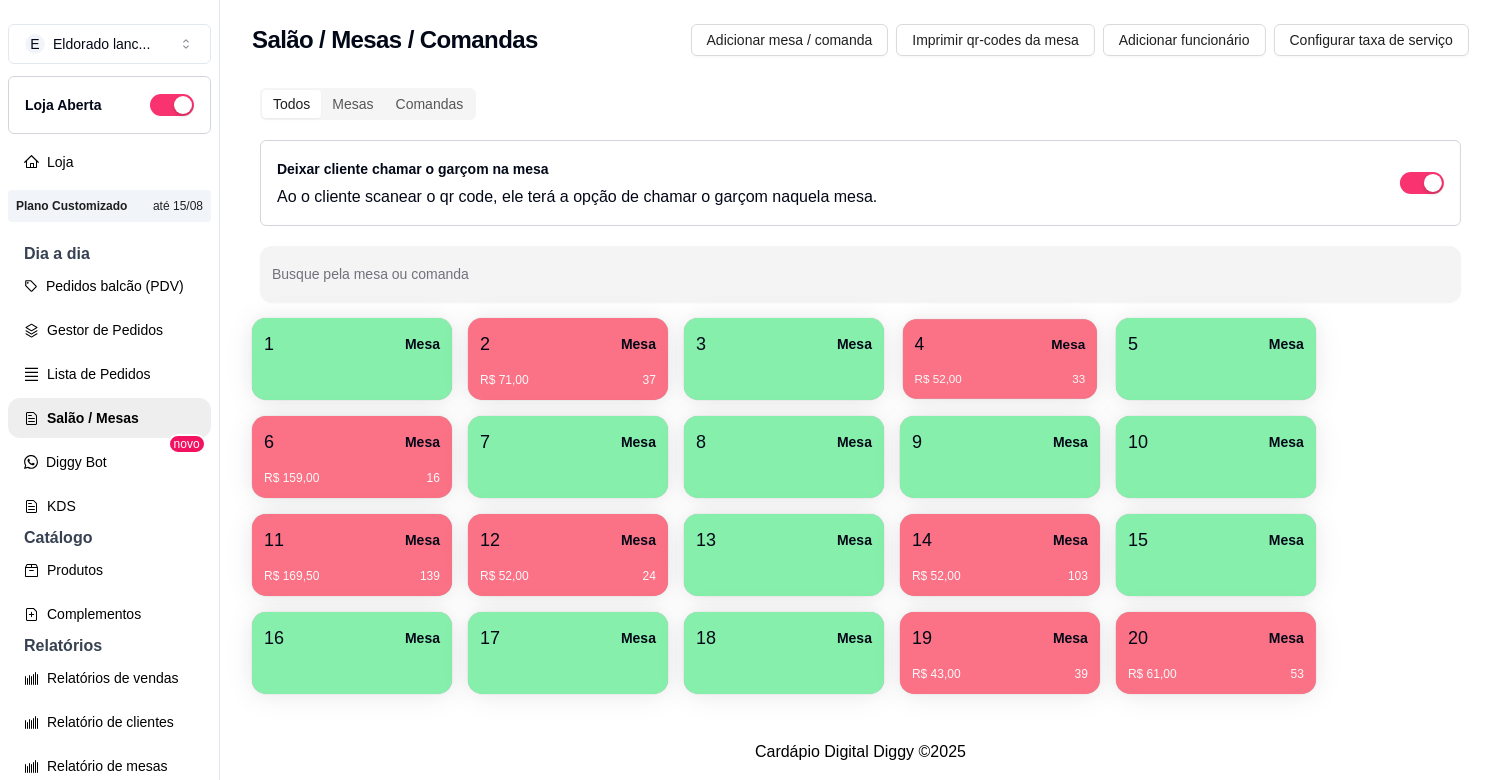 click on "4 Mesa" at bounding box center [1000, 344] 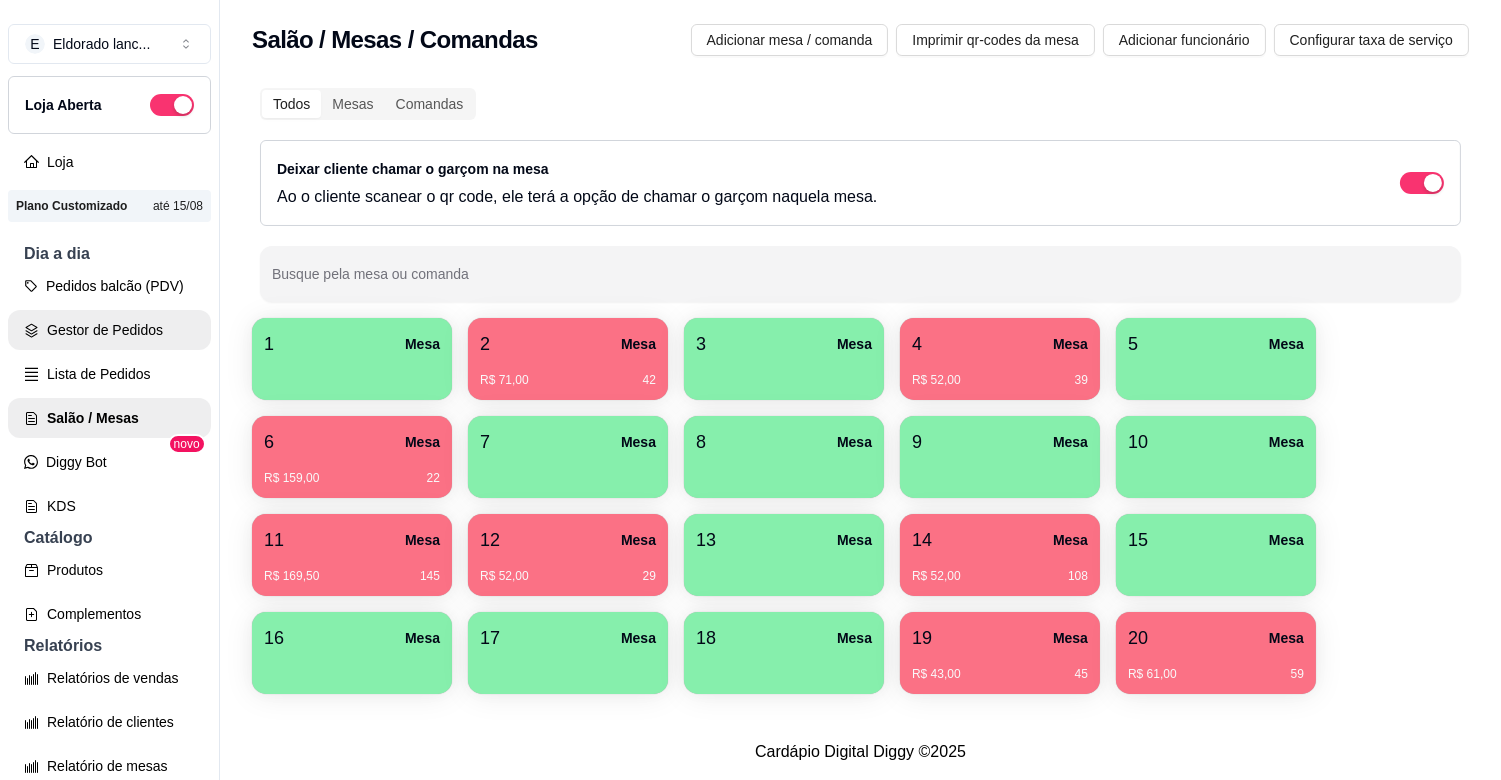 click on "Gestor de Pedidos" at bounding box center (109, 330) 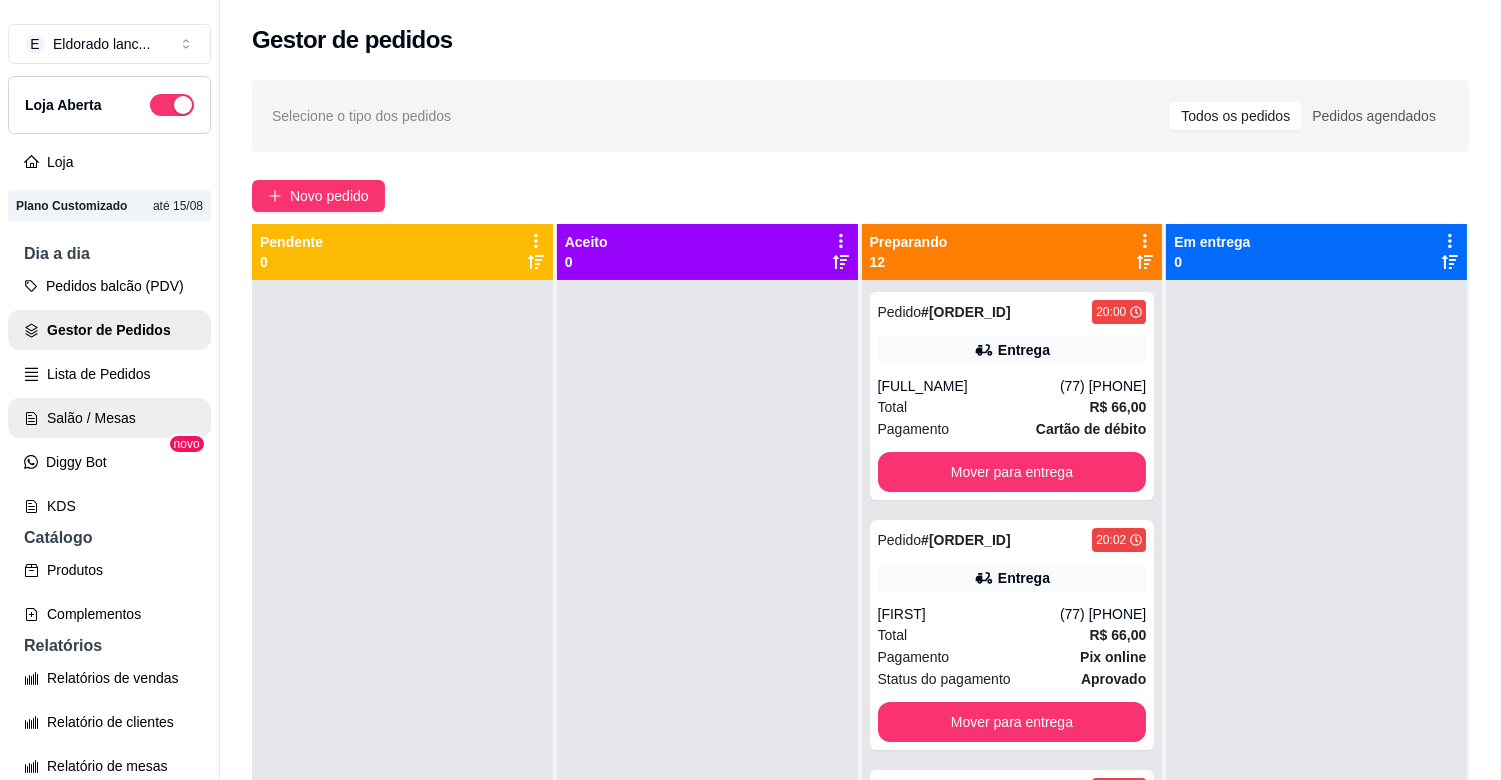 click on "Salão / Mesas" at bounding box center (109, 418) 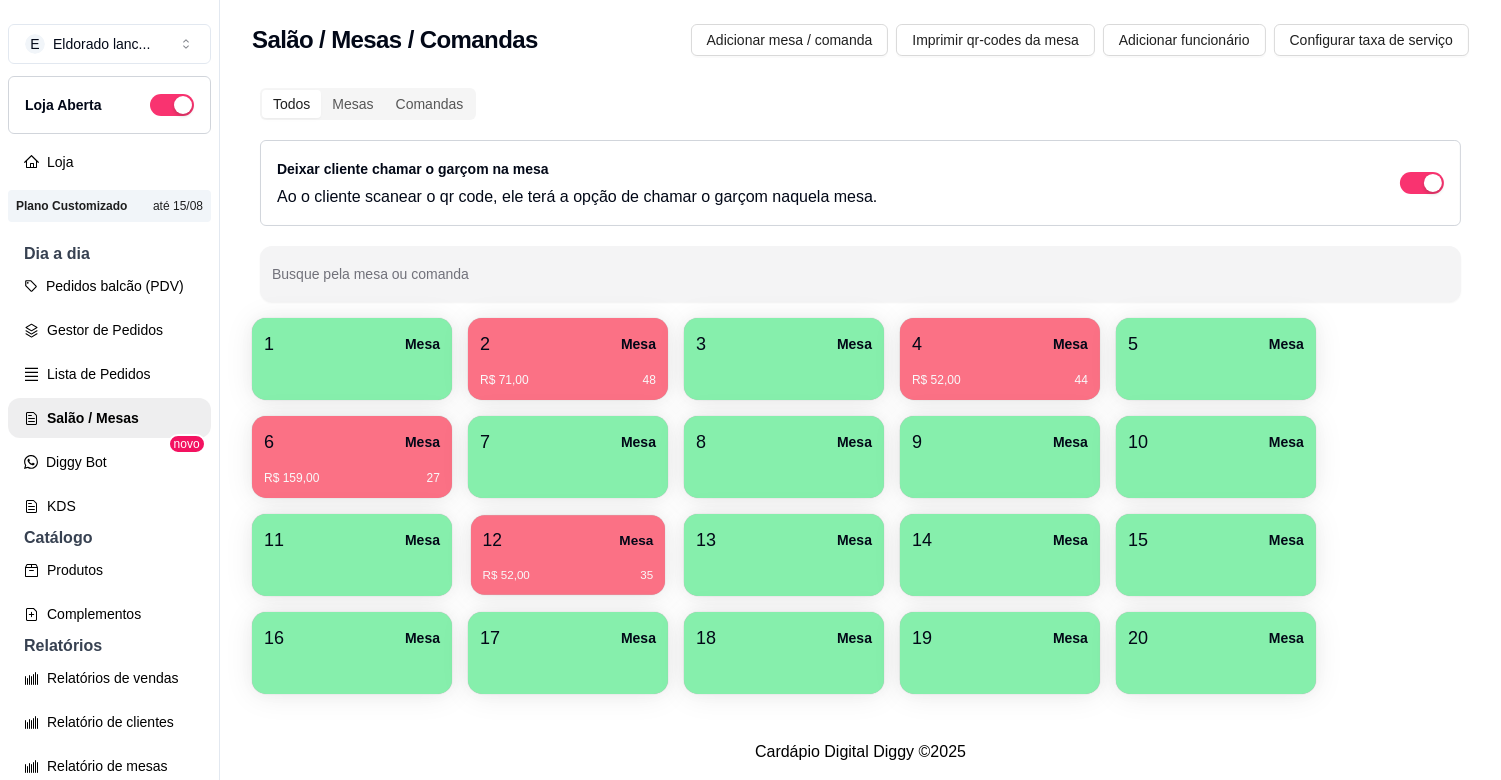 click on "Mesa" at bounding box center [636, 540] 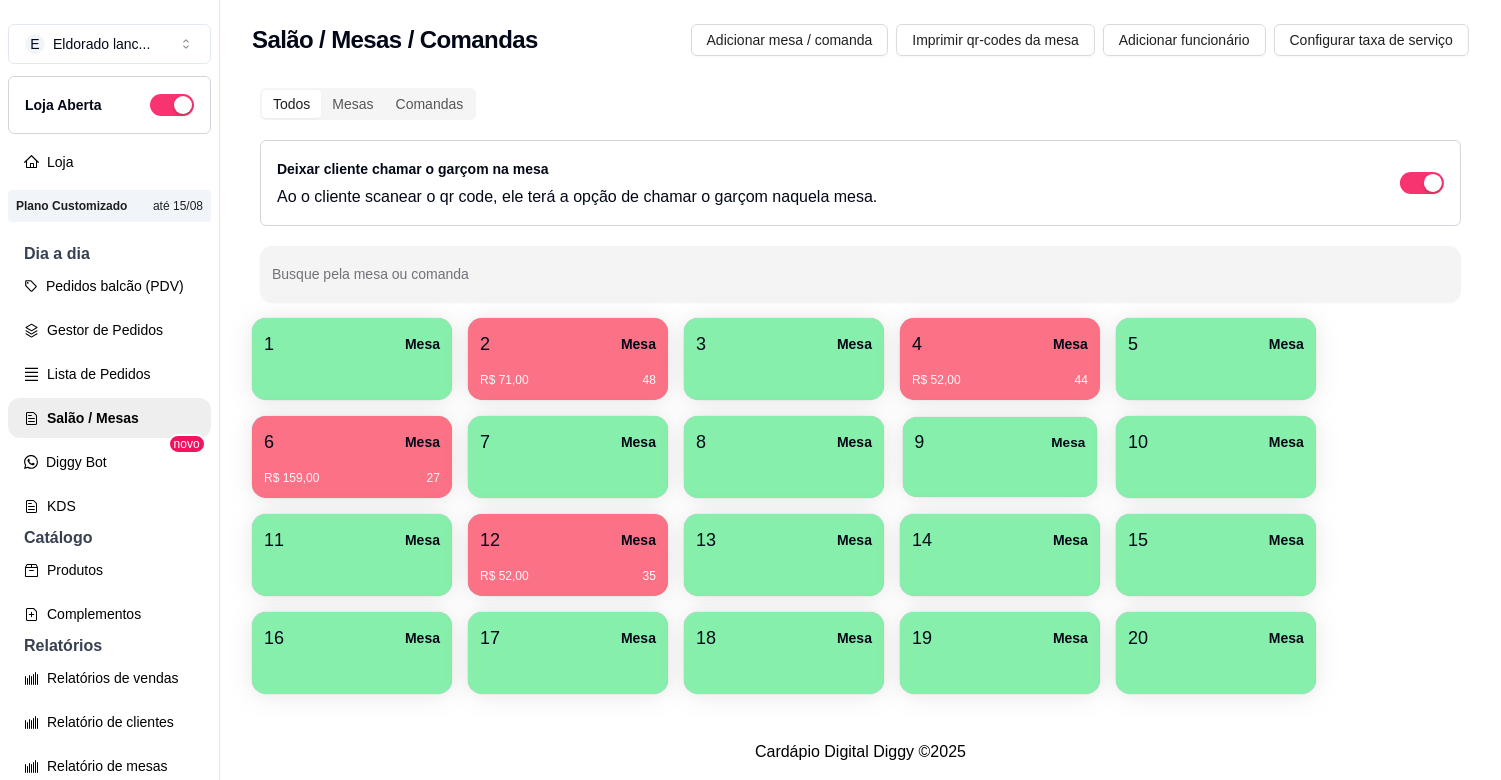 click at bounding box center [1000, 470] 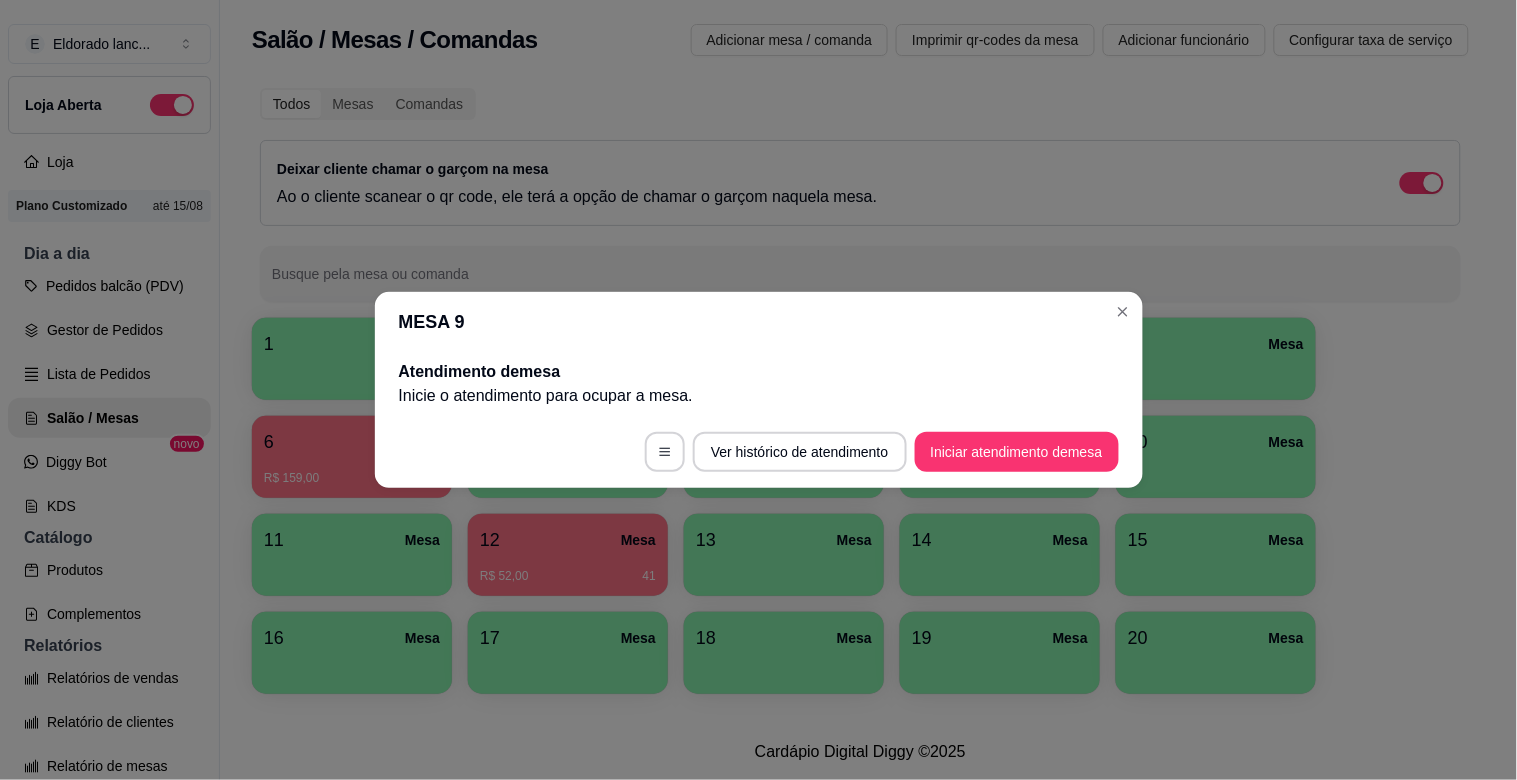 click on "Ver histórico de atendimento Iniciar atendimento de  mesa" at bounding box center (759, 452) 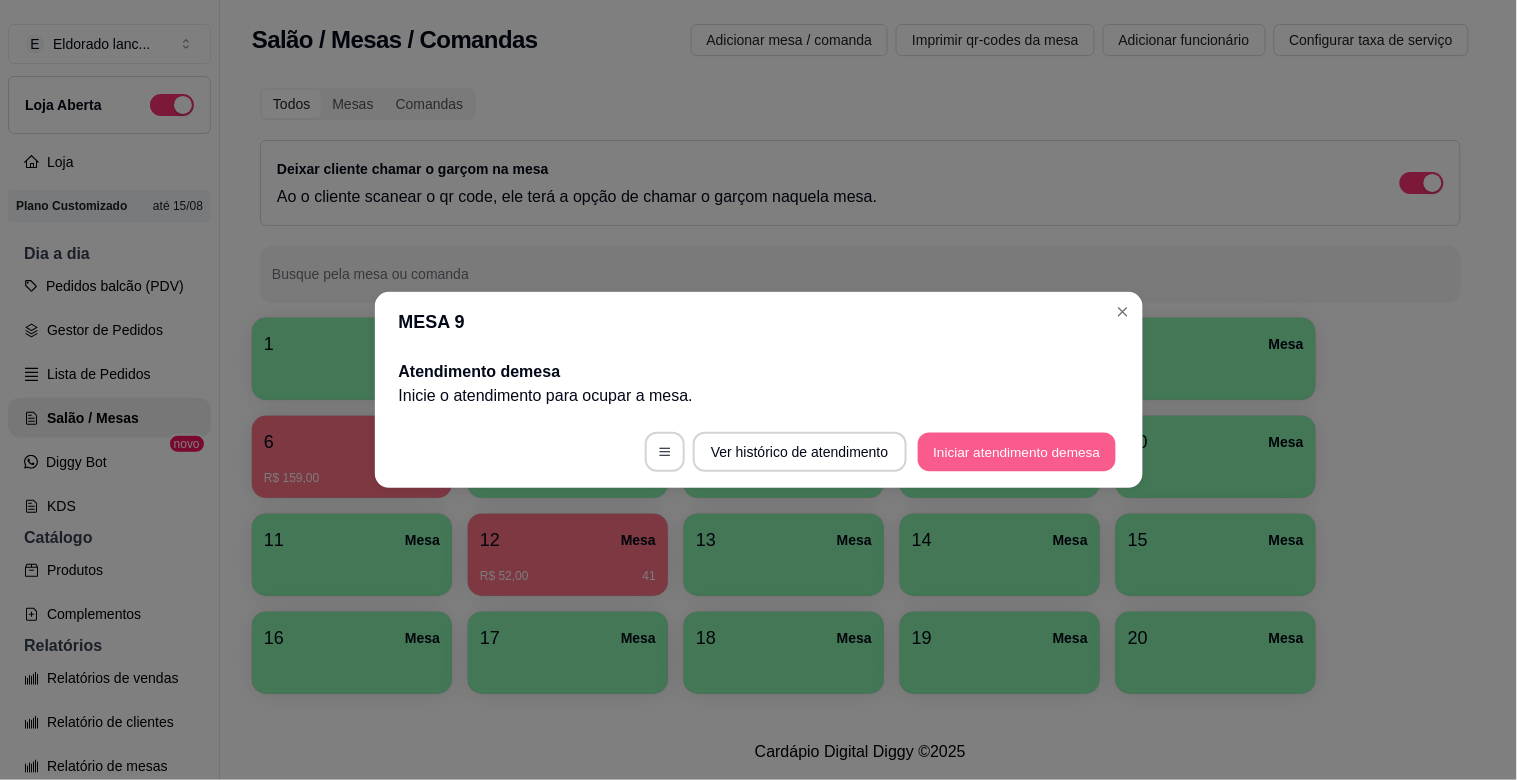 click on "Iniciar atendimento de  mesa" at bounding box center (1017, 452) 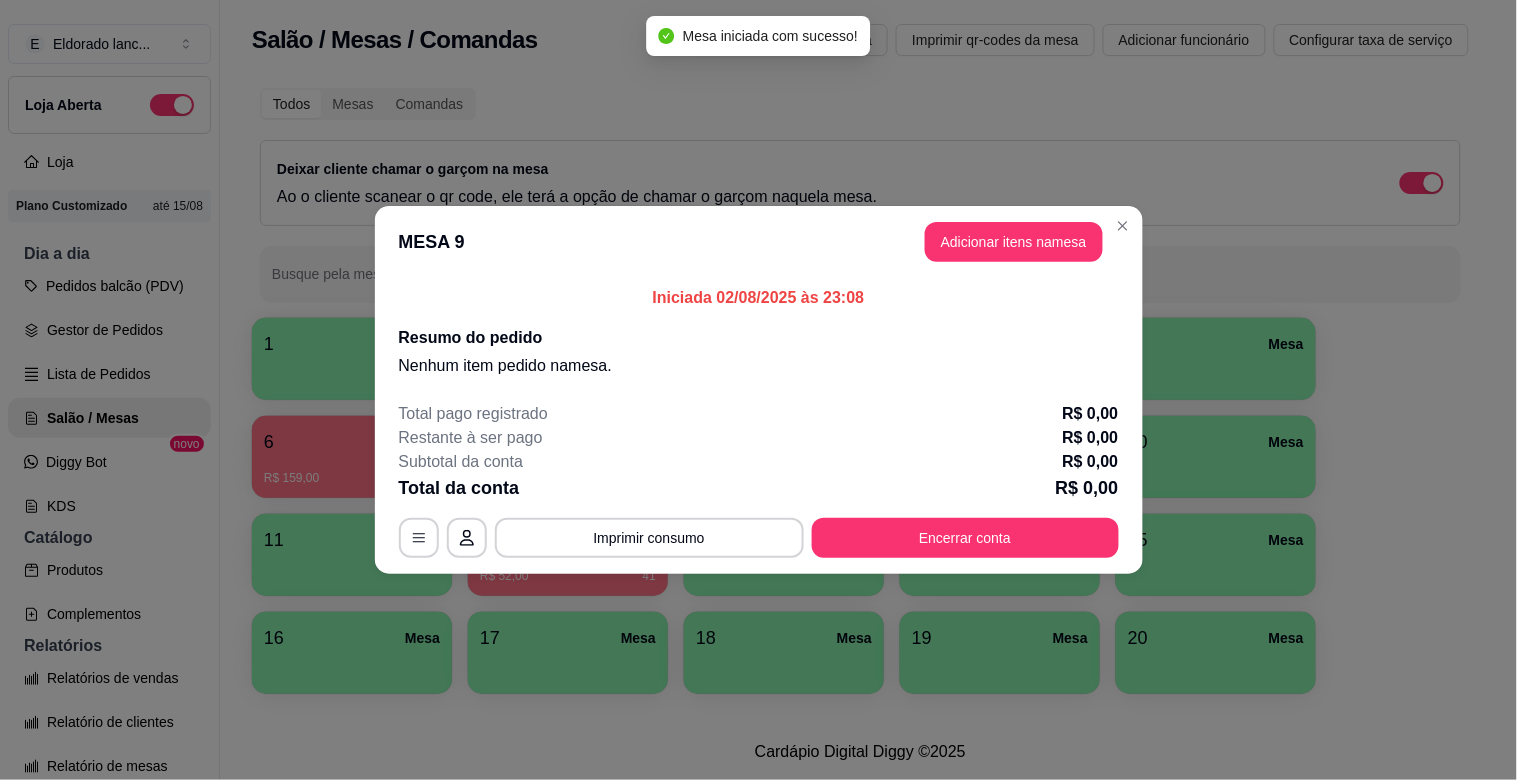 click on "MESA 9 Adicionar itens na  mesa" at bounding box center (759, 242) 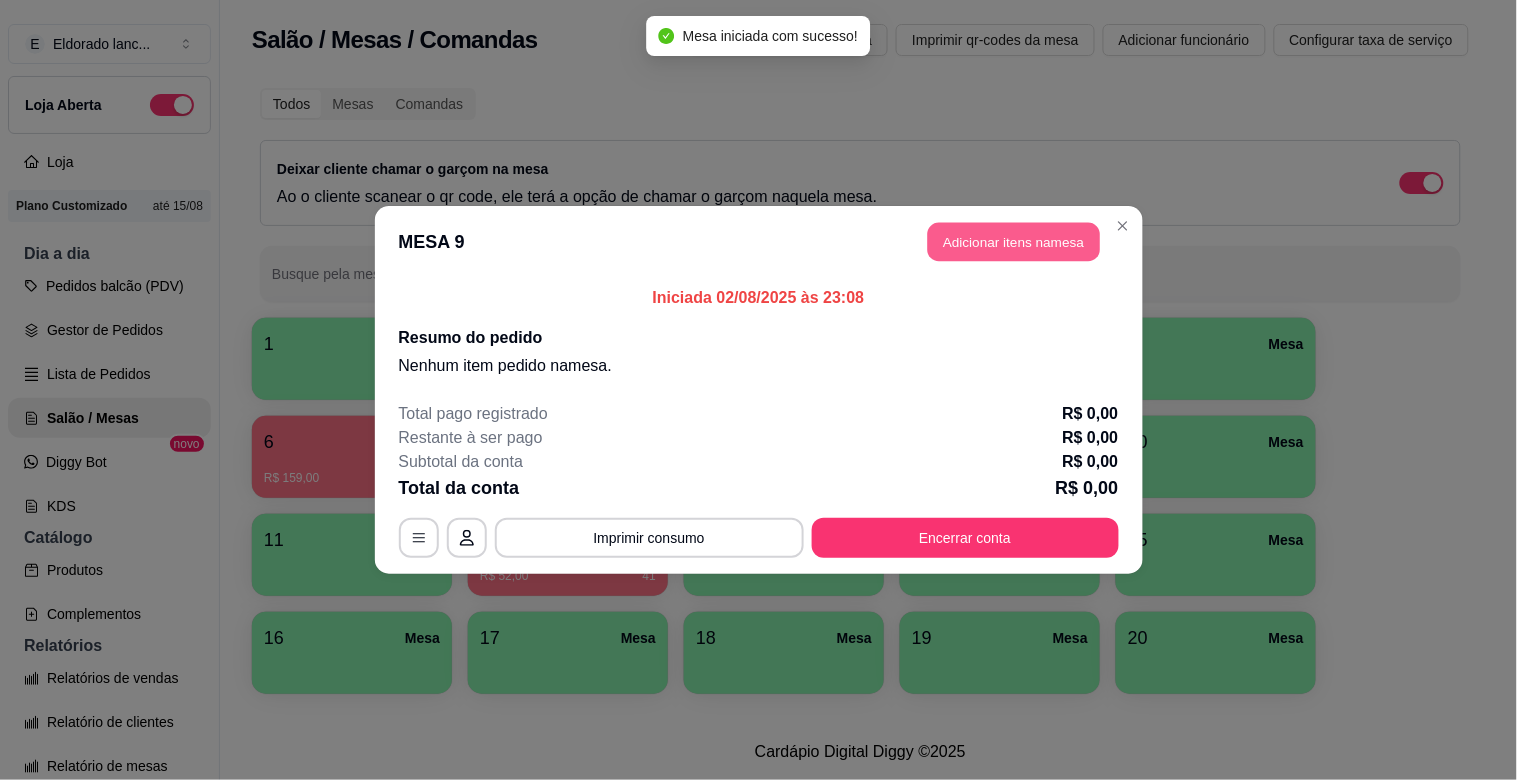 click on "Adicionar itens na  mesa" at bounding box center [1014, 242] 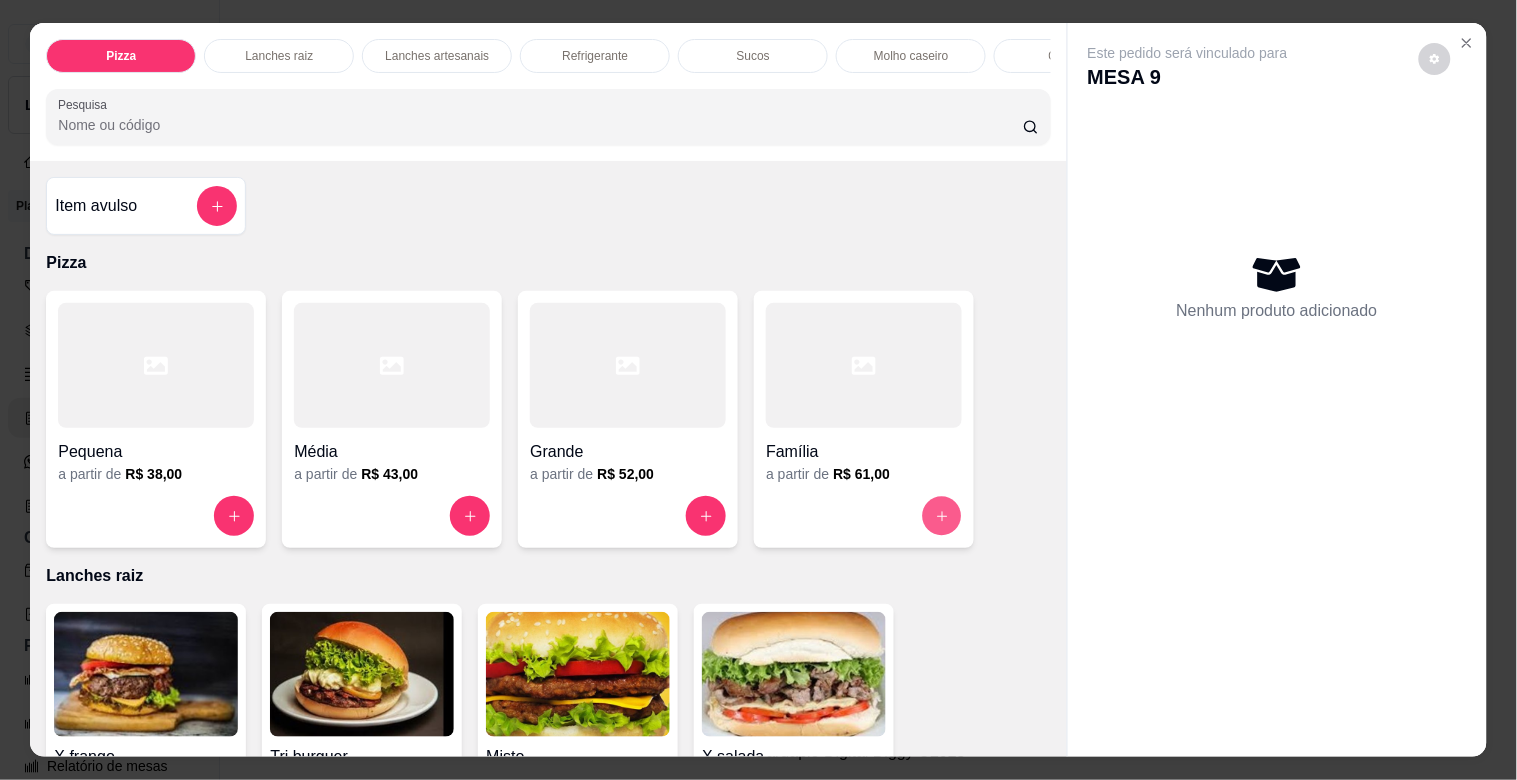 click at bounding box center [942, 516] 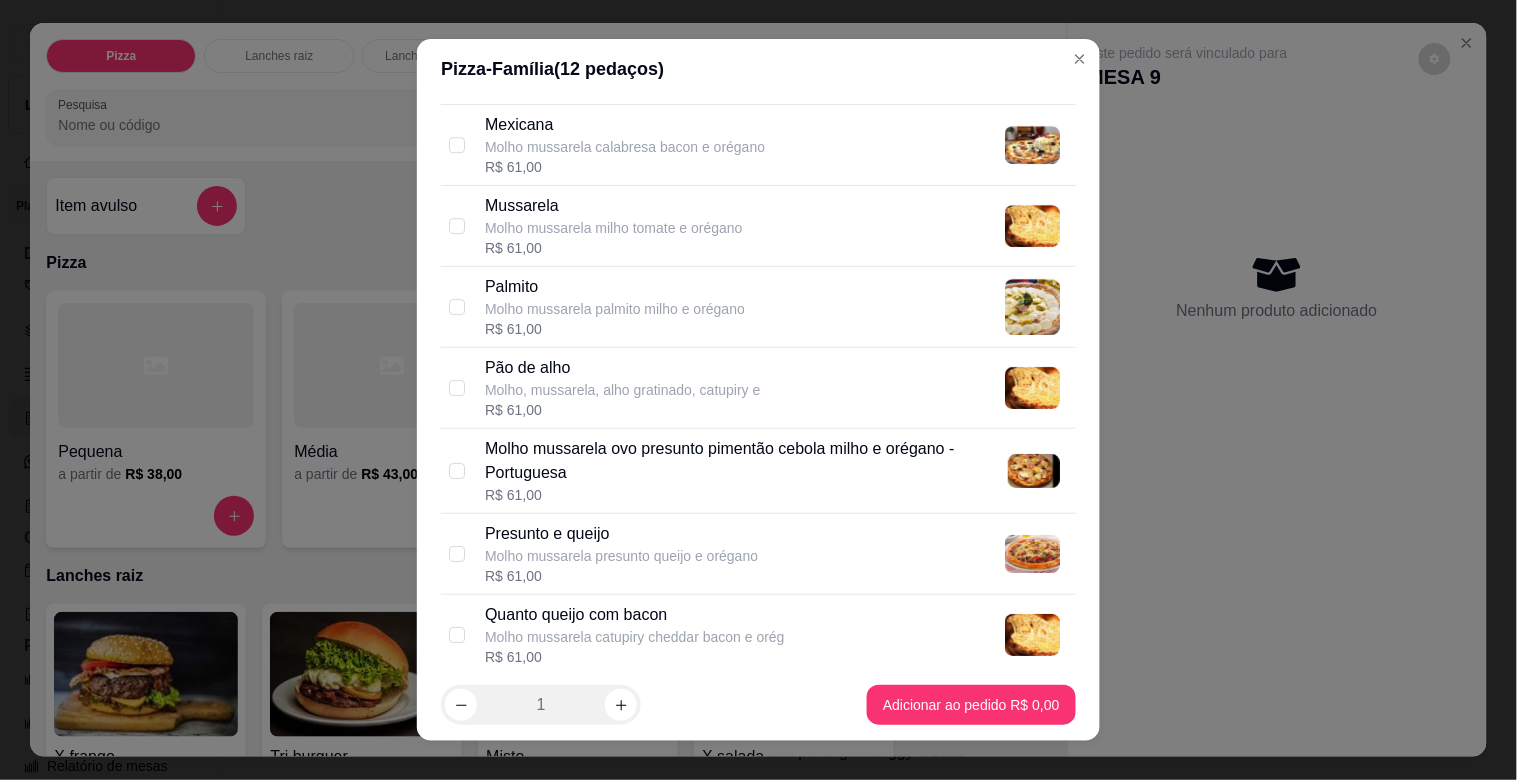 scroll, scrollTop: 1660, scrollLeft: 0, axis: vertical 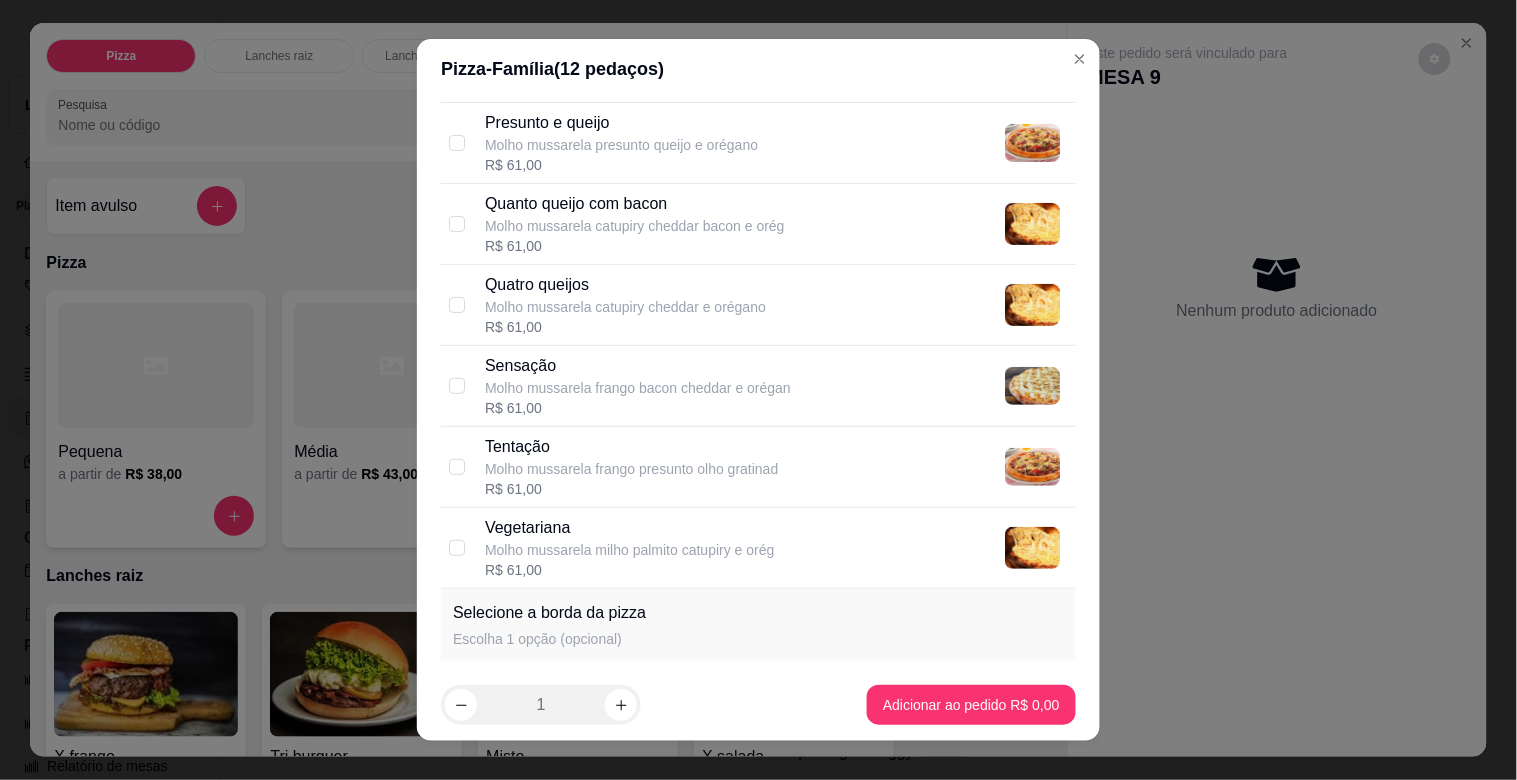 click on "Quatro queijos Molho mussarela catupiry cheddar e orégano R$ 61,00" at bounding box center [776, 305] 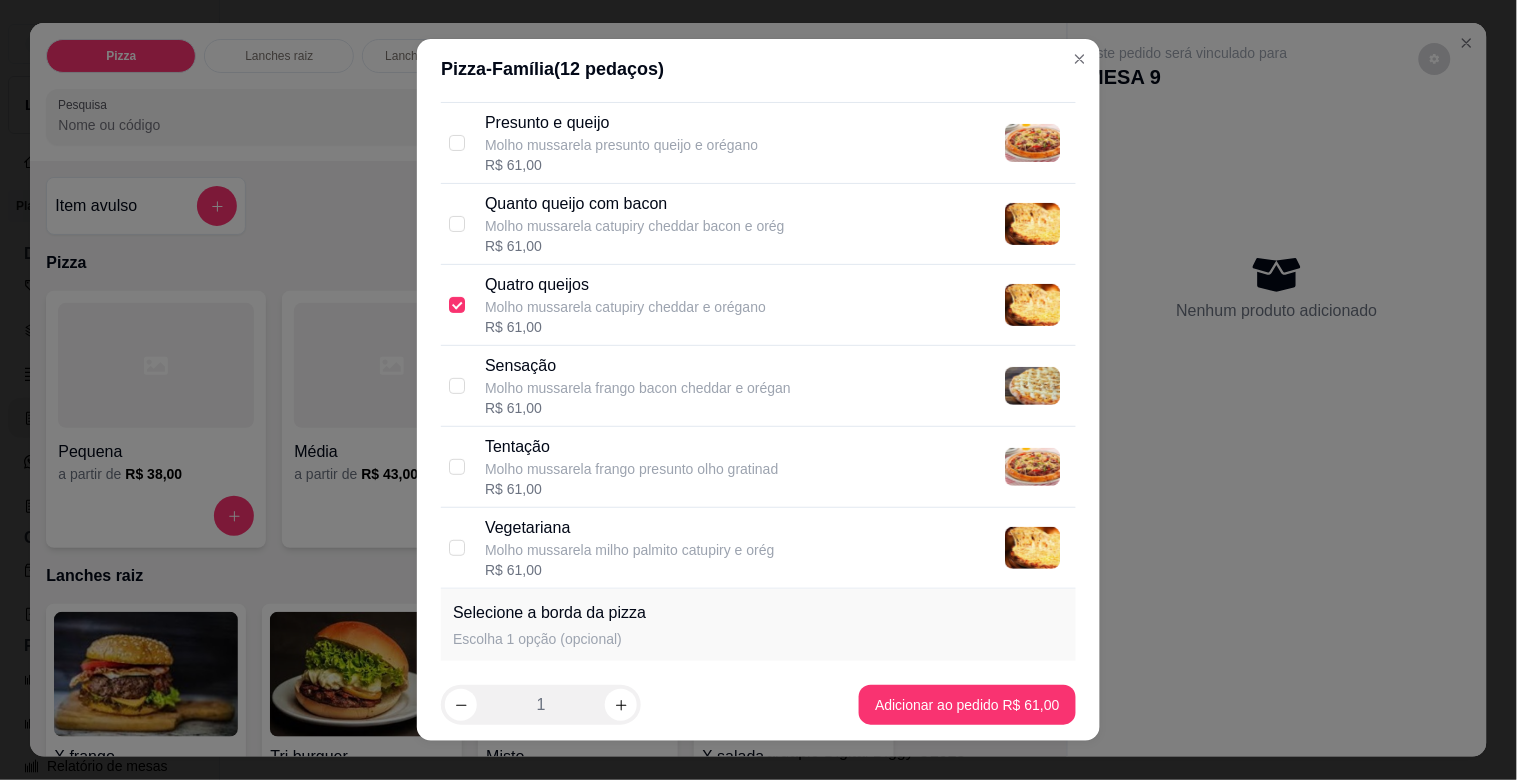 click on "Molho mussarela frango bacon cheddar e orégan" at bounding box center [638, 388] 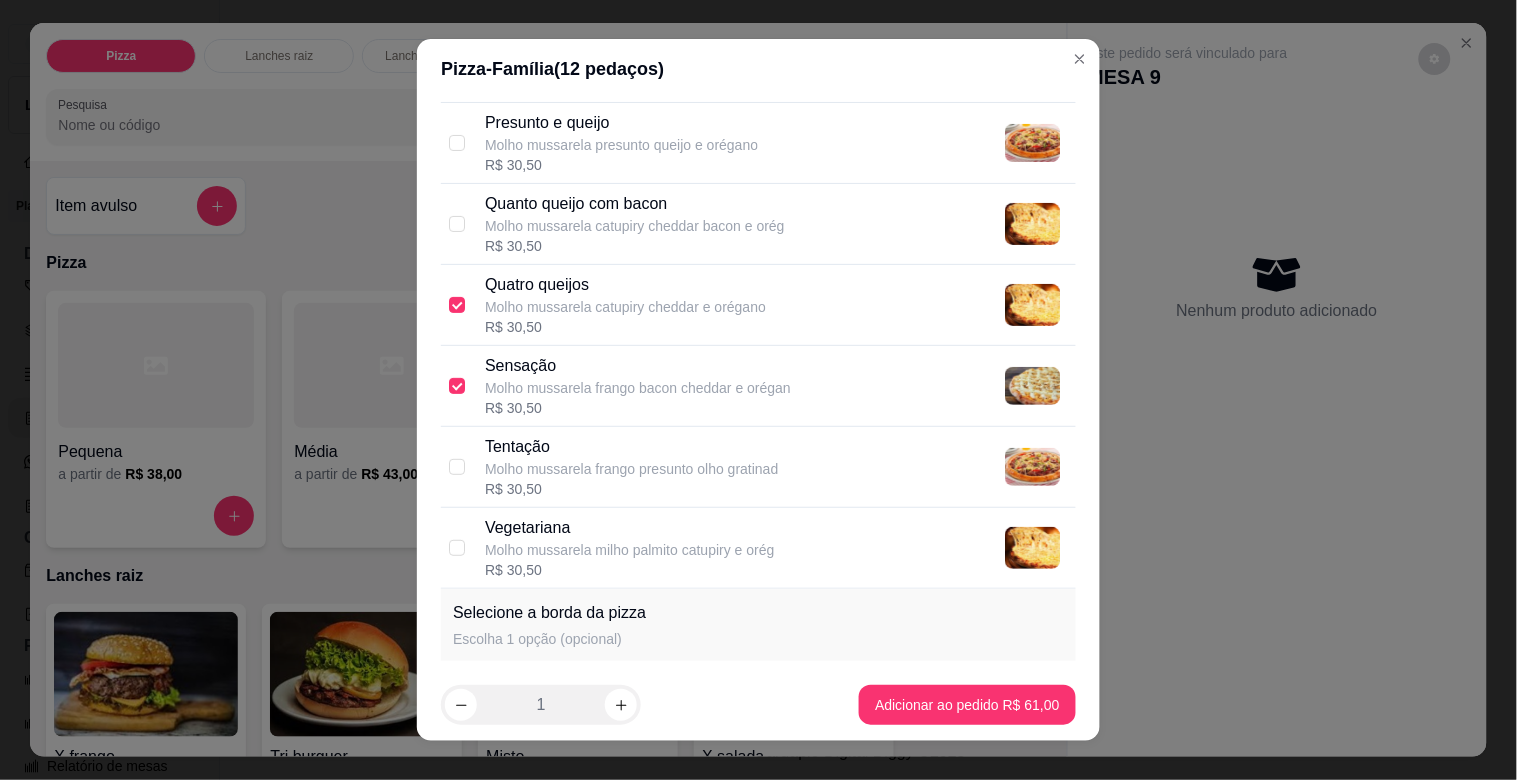 scroll, scrollTop: 2451, scrollLeft: 0, axis: vertical 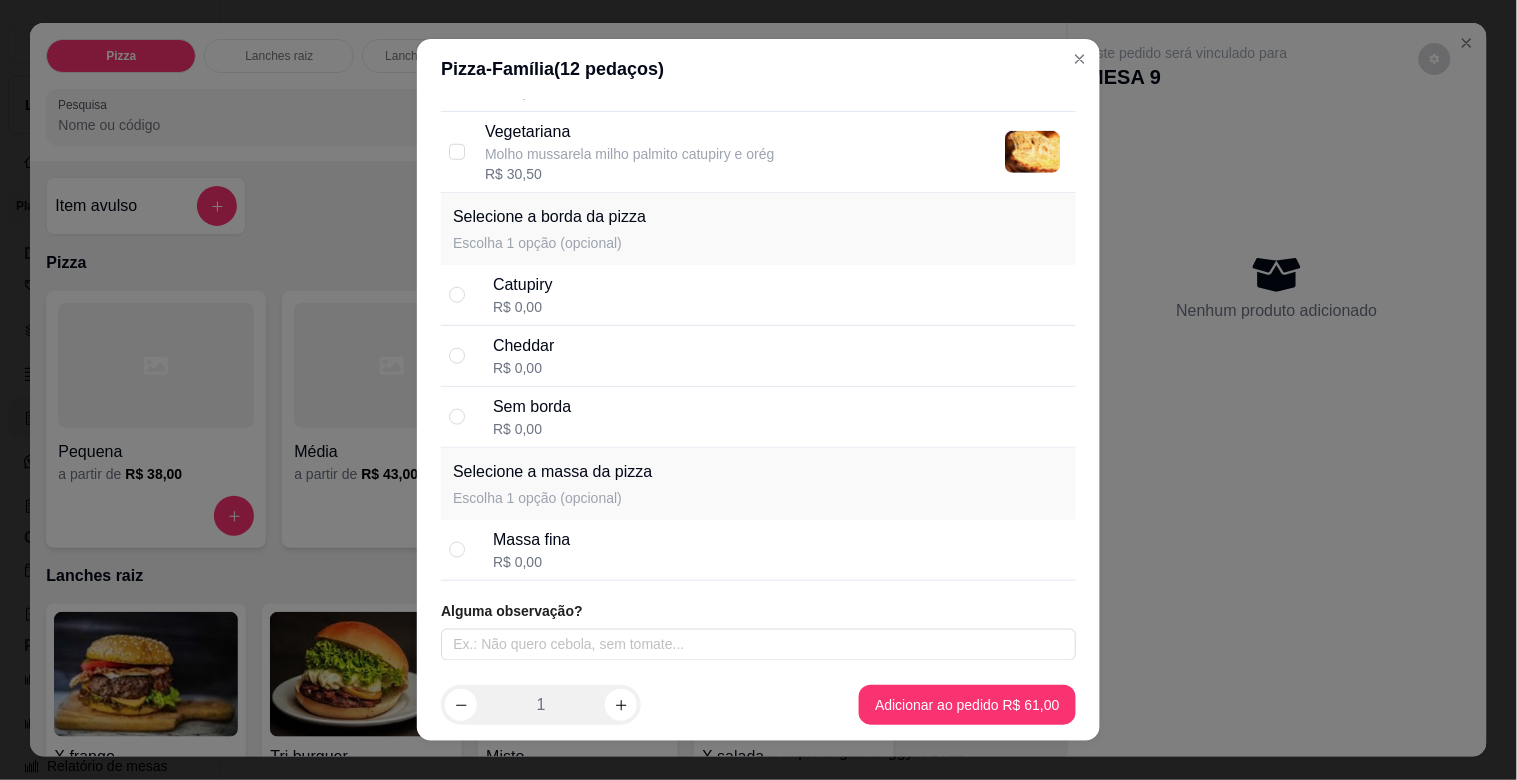 click on "Catupiry  R$ 0,00" at bounding box center (780, 295) 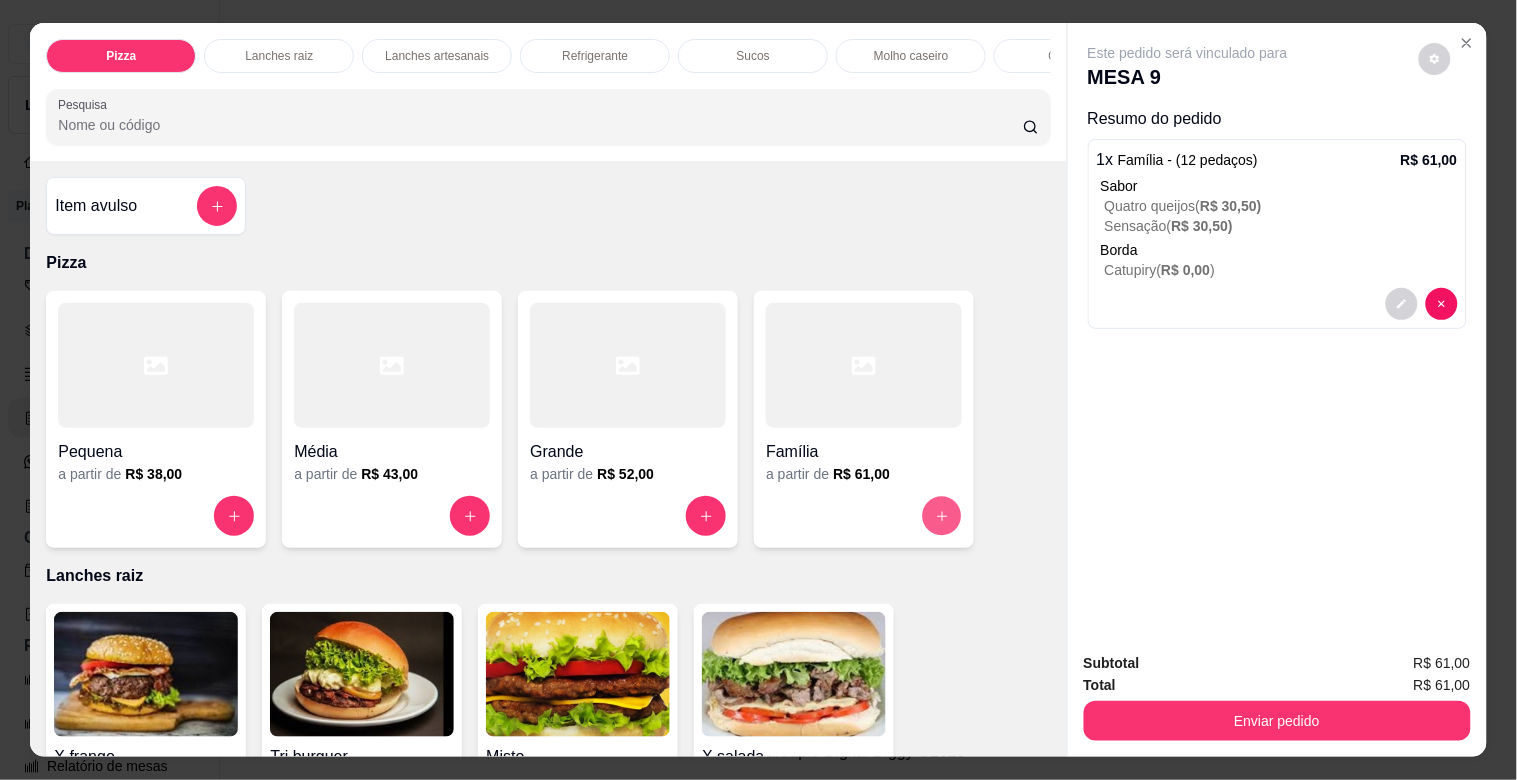 click 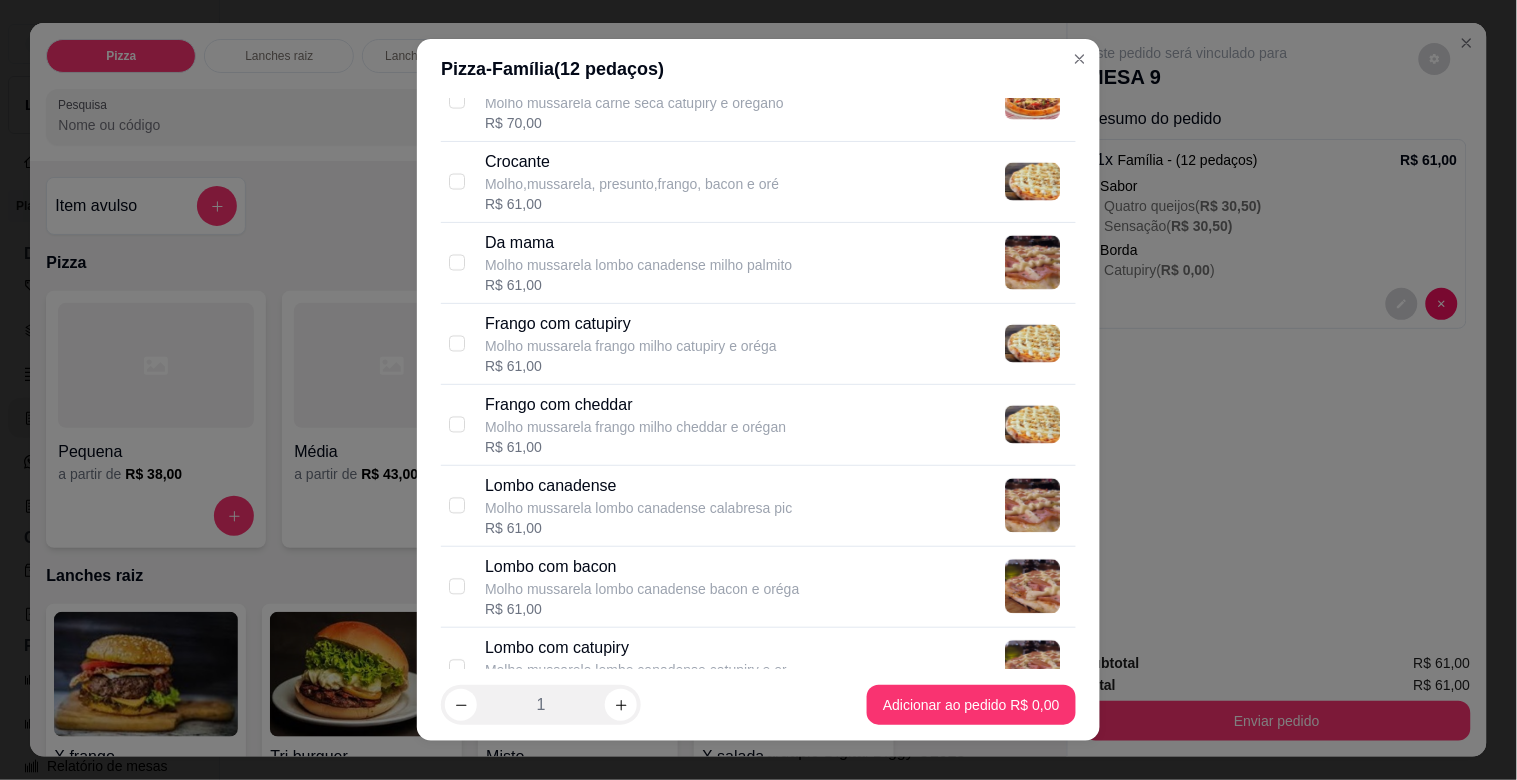 scroll, scrollTop: 1020, scrollLeft: 0, axis: vertical 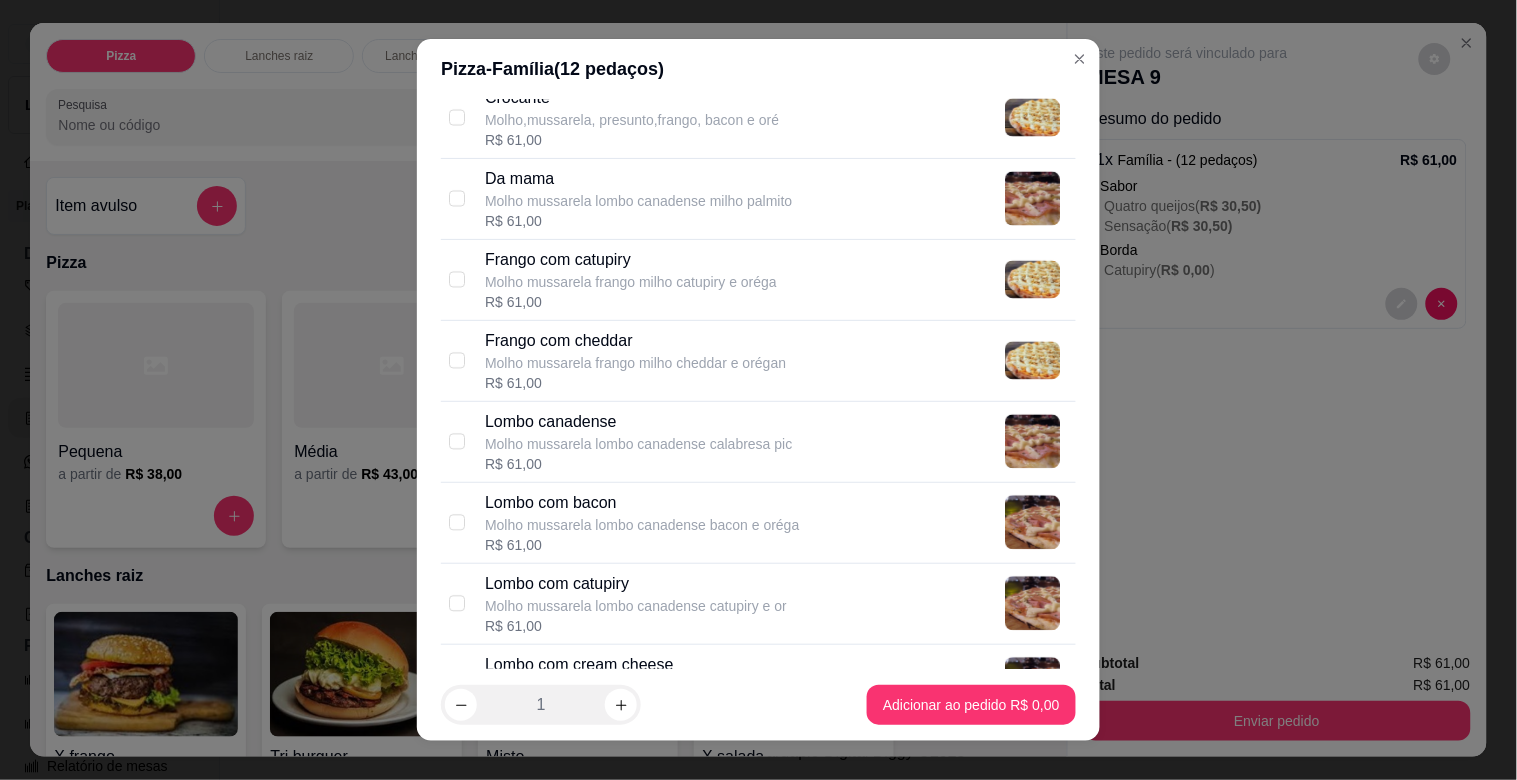 click on "Frango com catupiry Molho mussarela frango milho catupiry e oréga R$ 61,00" at bounding box center [776, 280] 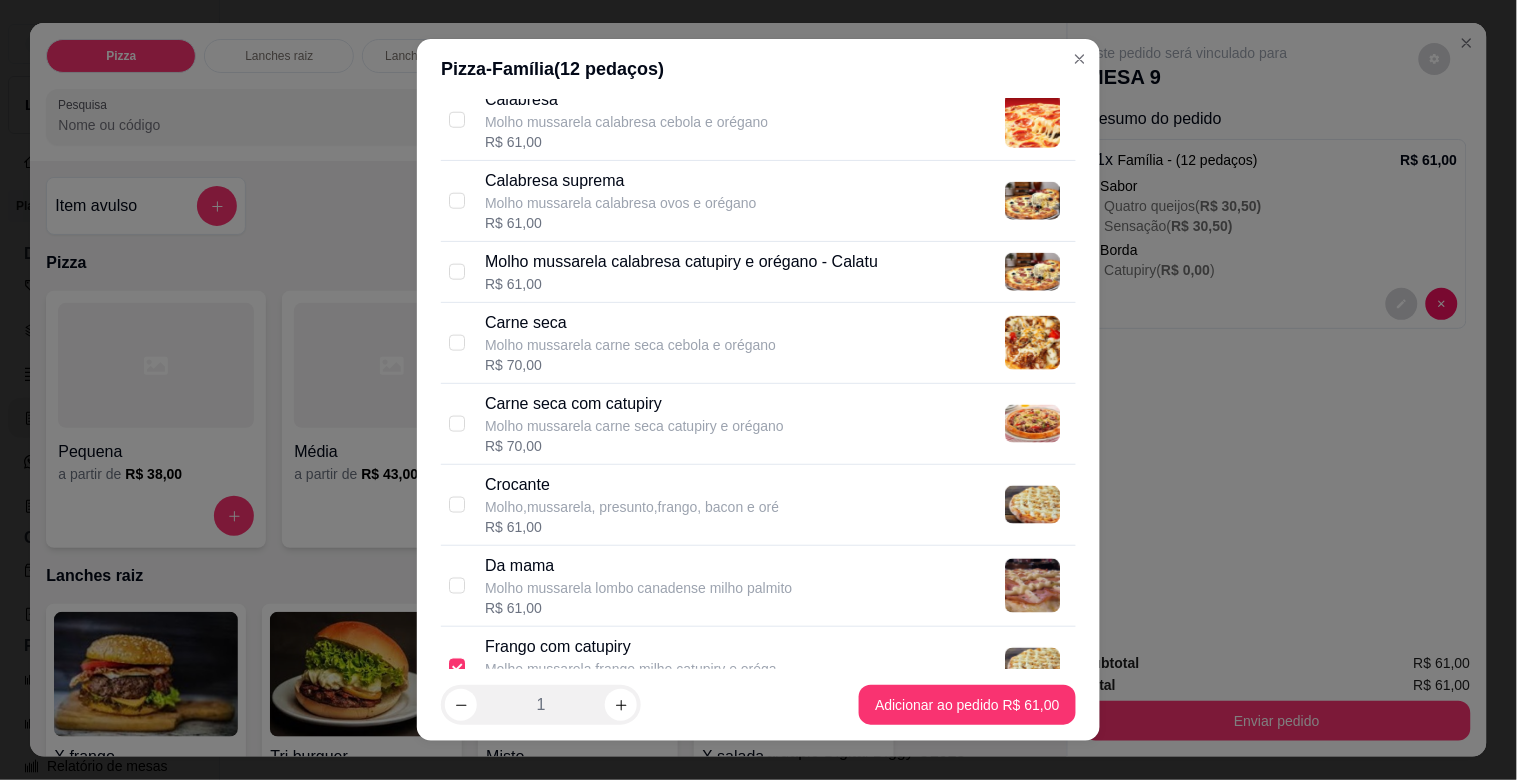scroll, scrollTop: 621, scrollLeft: 0, axis: vertical 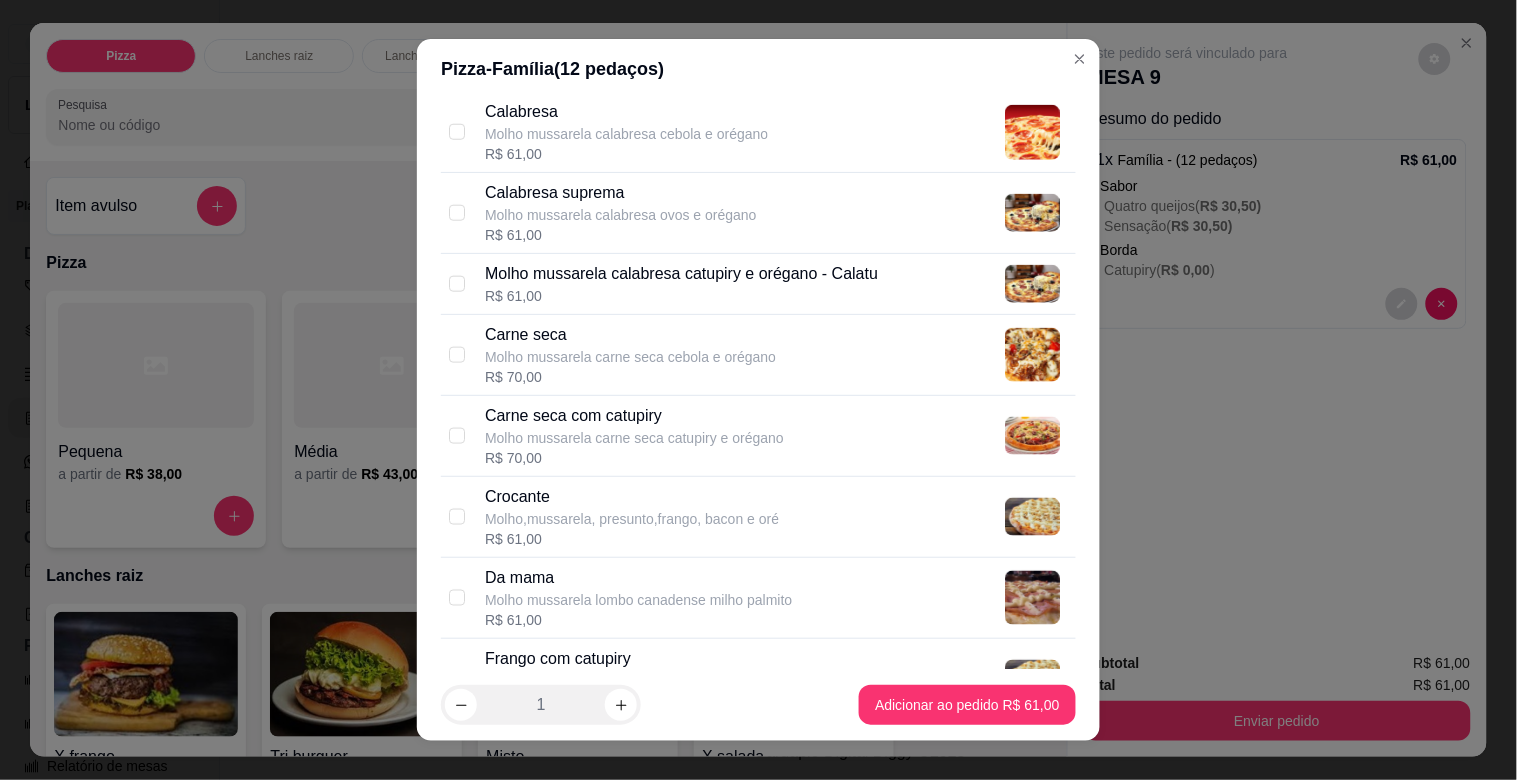 click on "Calabresa Molho mussarela calabresa cebola e orégano R$ 61,00" at bounding box center [776, 132] 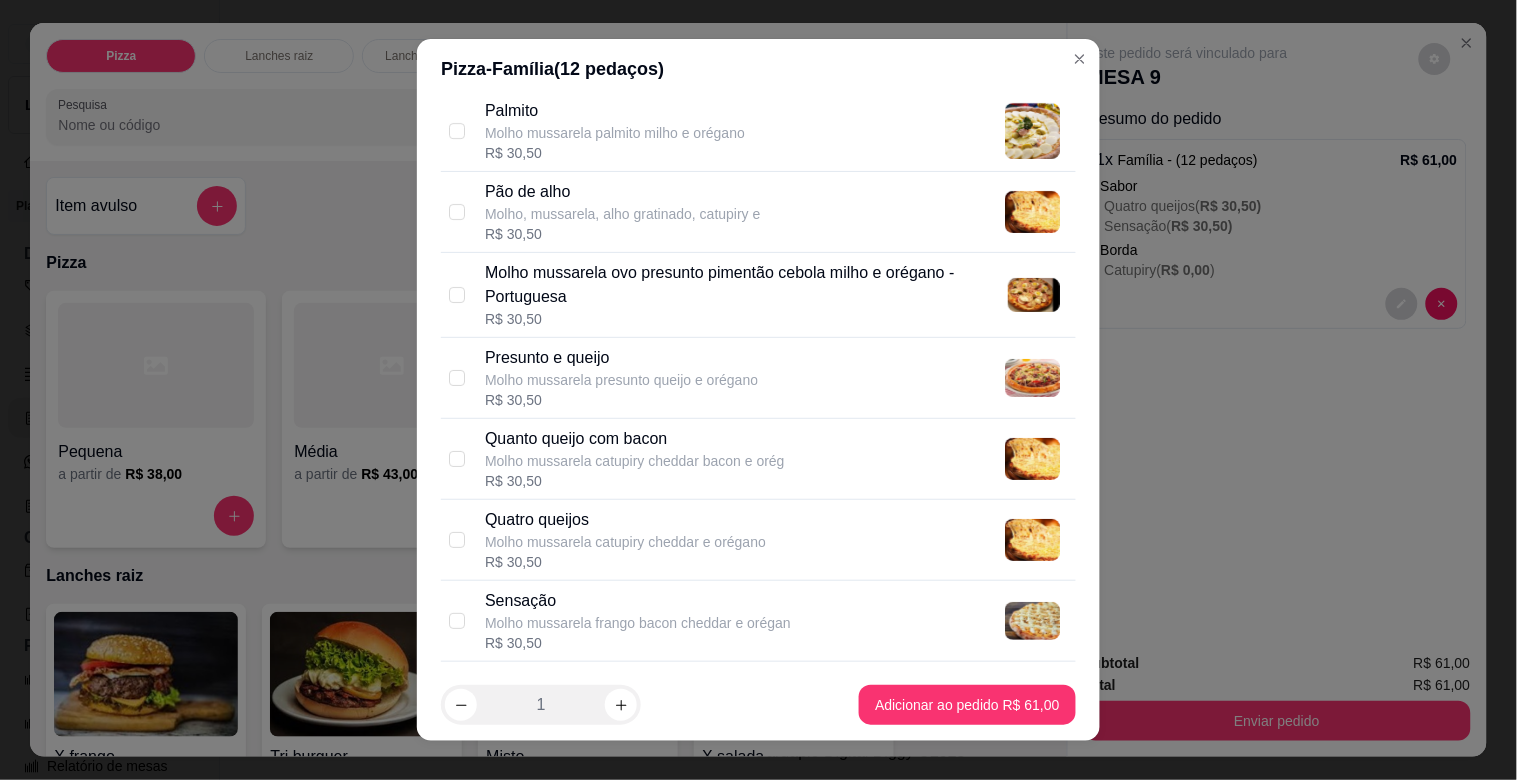 scroll, scrollTop: 1823, scrollLeft: 0, axis: vertical 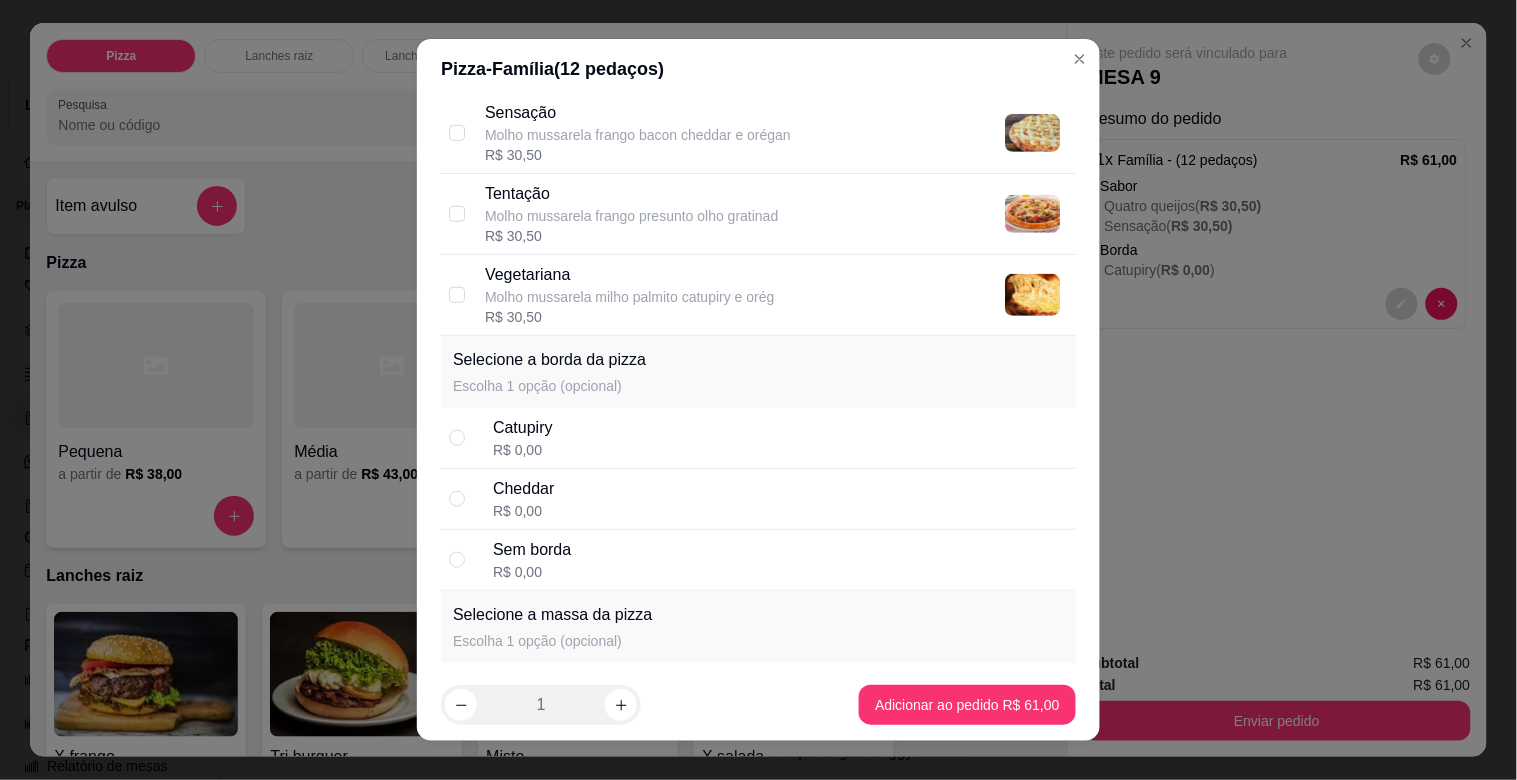 click on "Cheddar R$ 0,00" at bounding box center [780, 499] 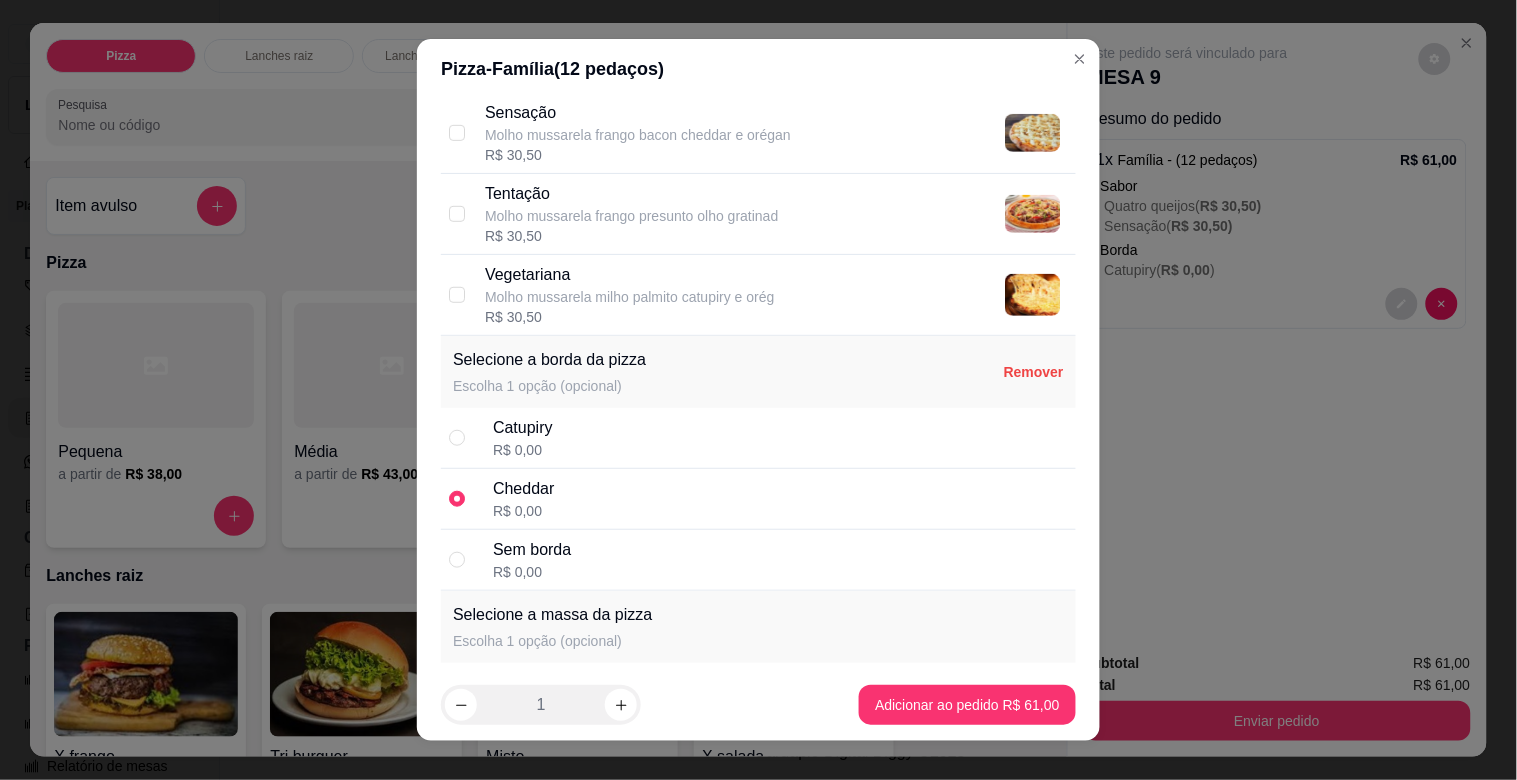 click on "1 Adicionar ao pedido R$ 61,00" at bounding box center (758, 705) 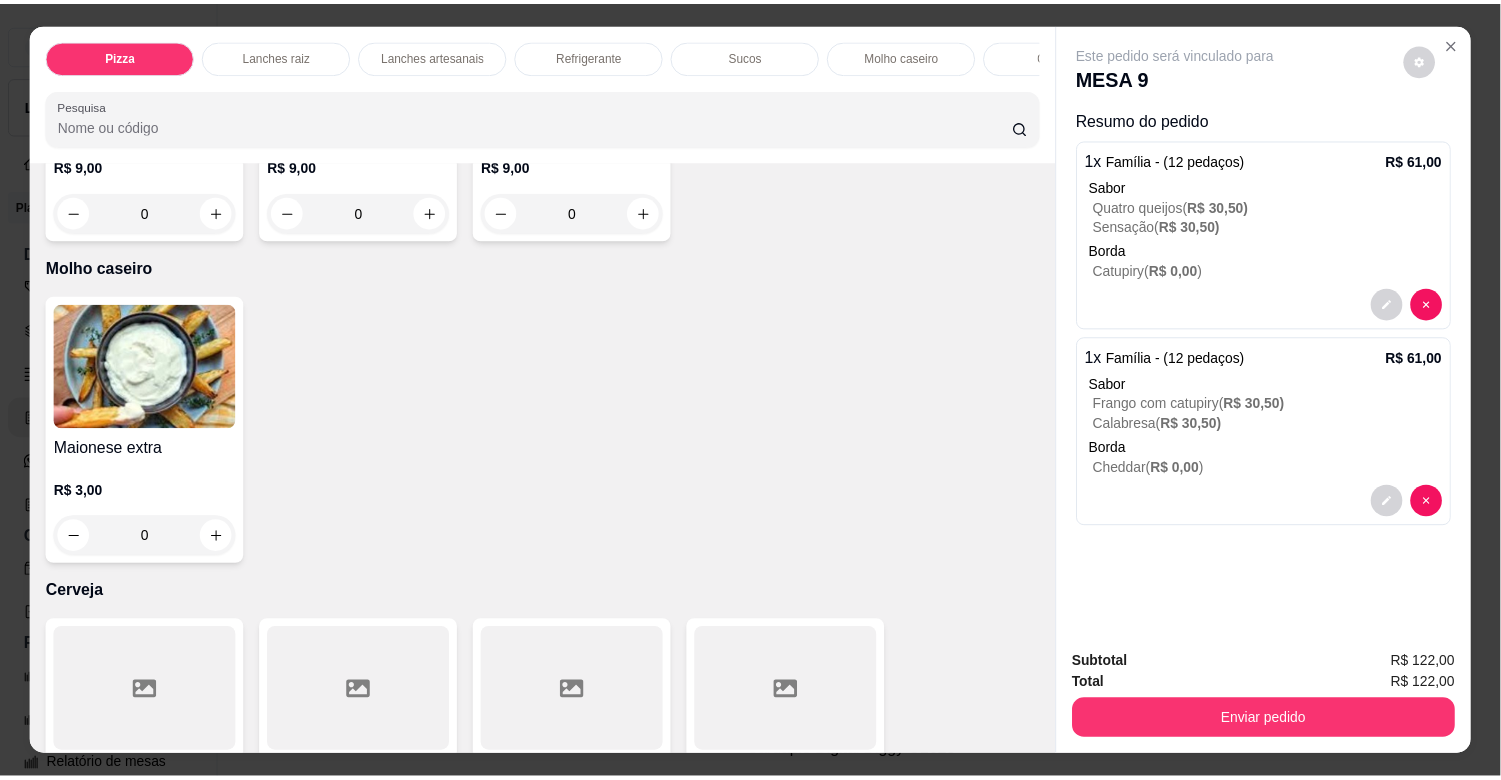 scroll, scrollTop: 4917, scrollLeft: 0, axis: vertical 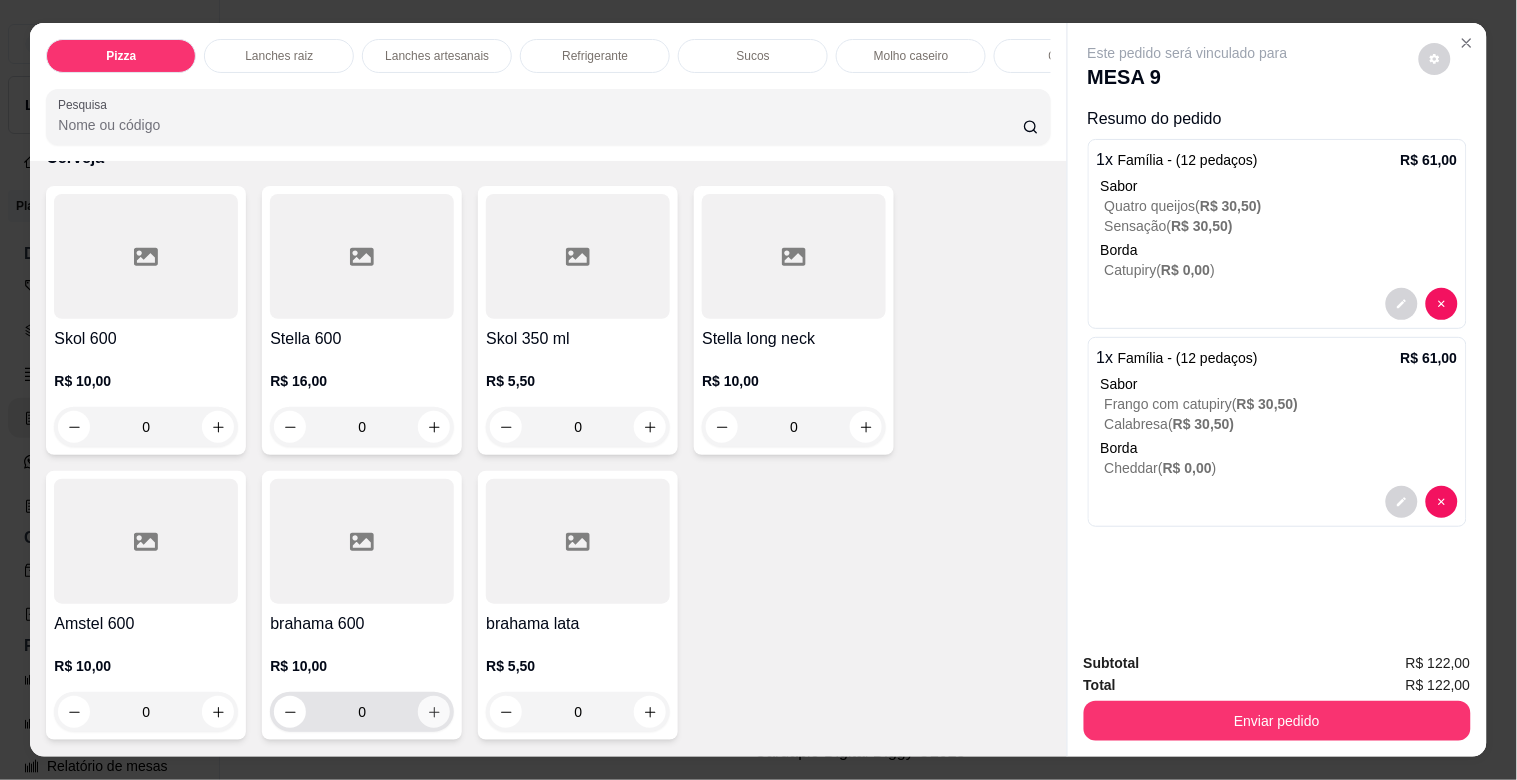 click 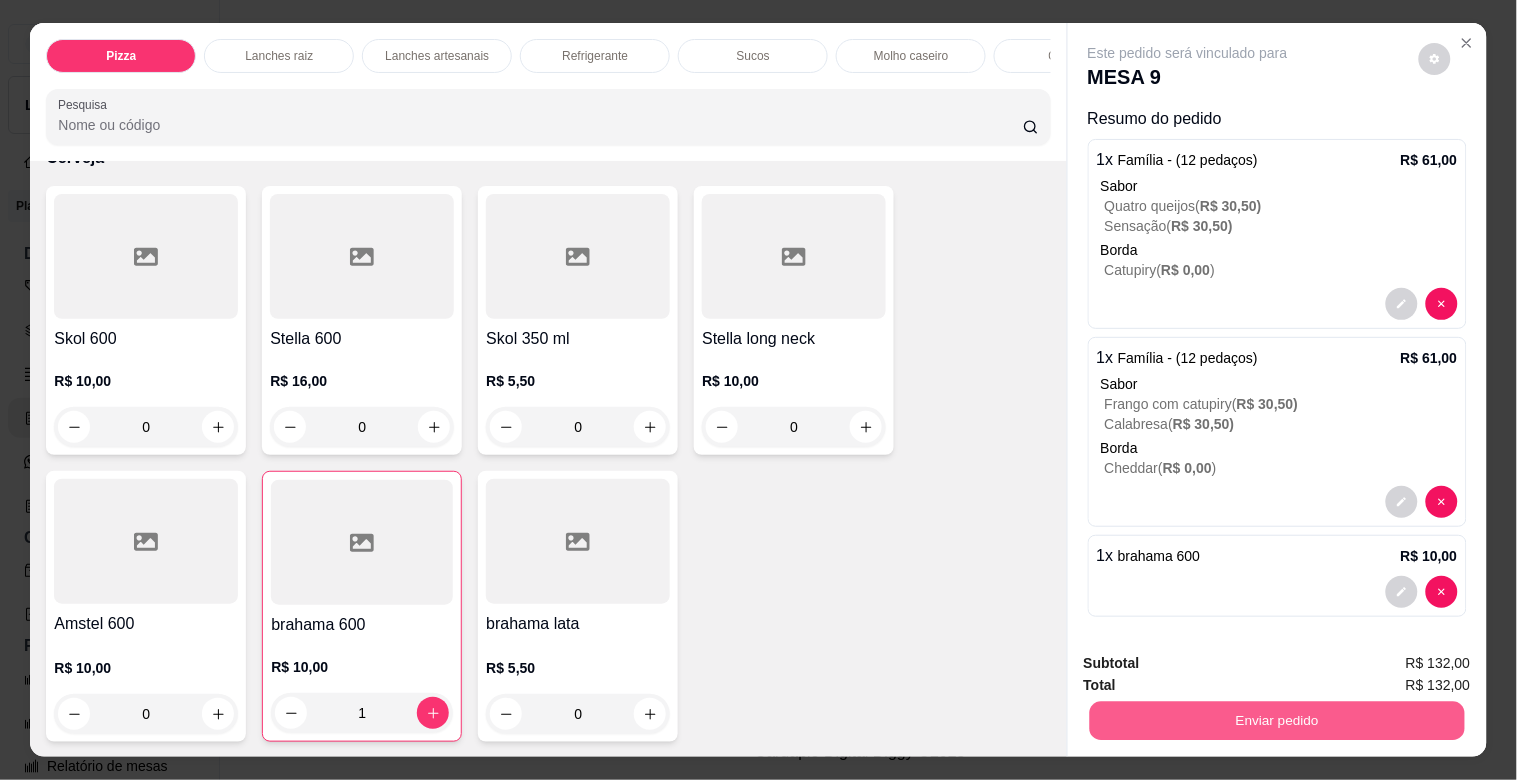 click on "Enviar pedido" at bounding box center (1276, 720) 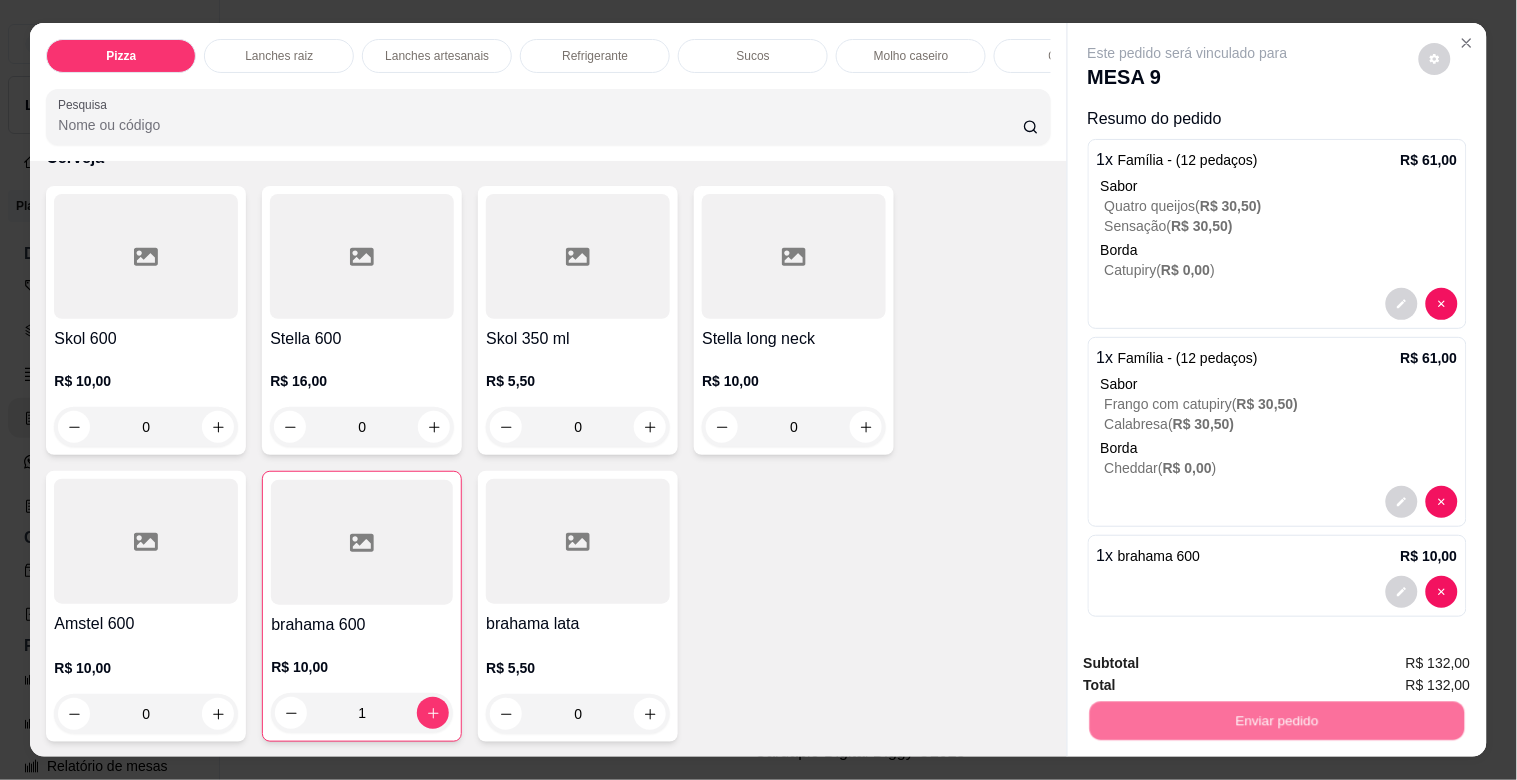 click on "Não registrar e enviar pedido" at bounding box center [1211, 662] 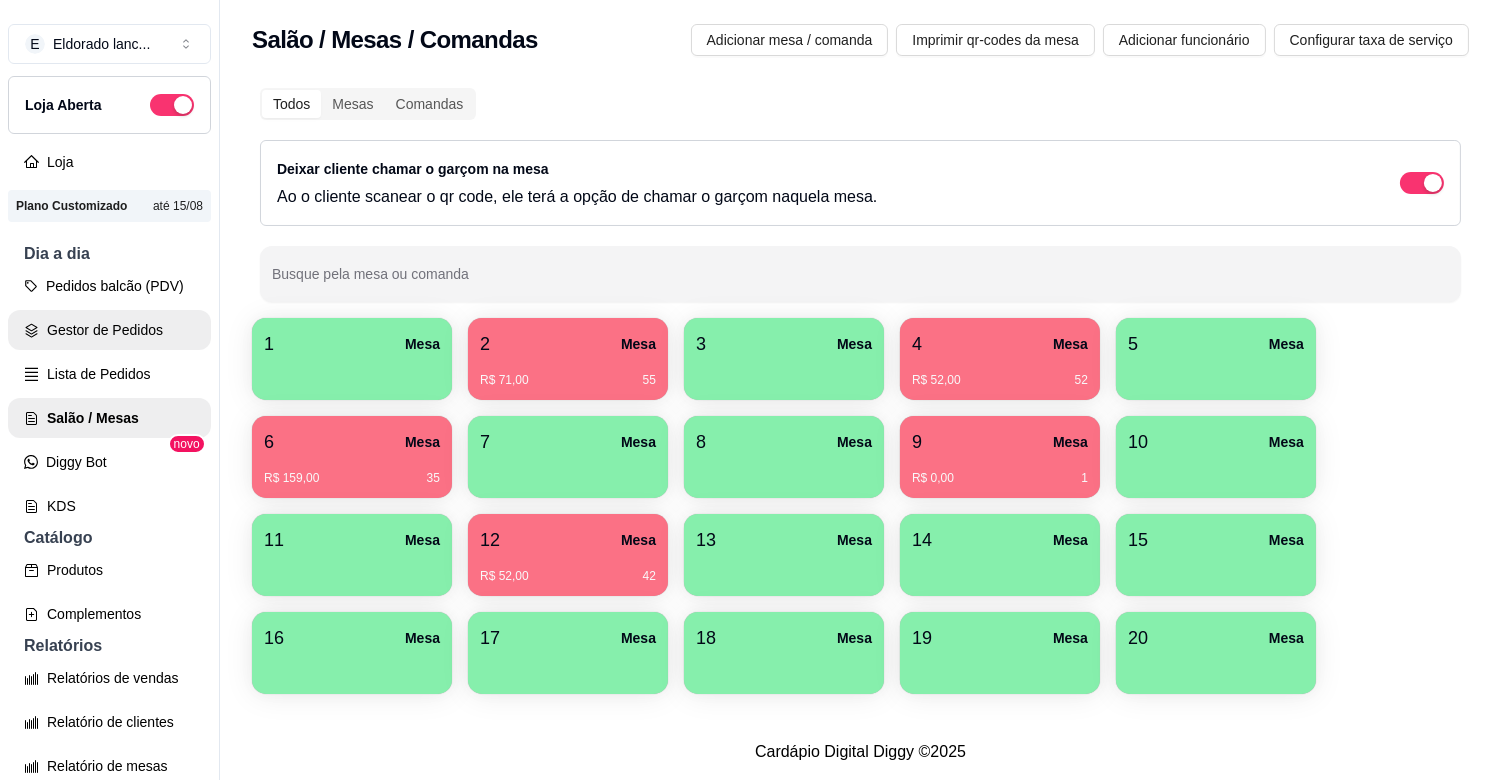click on "Gestor de Pedidos" at bounding box center [109, 330] 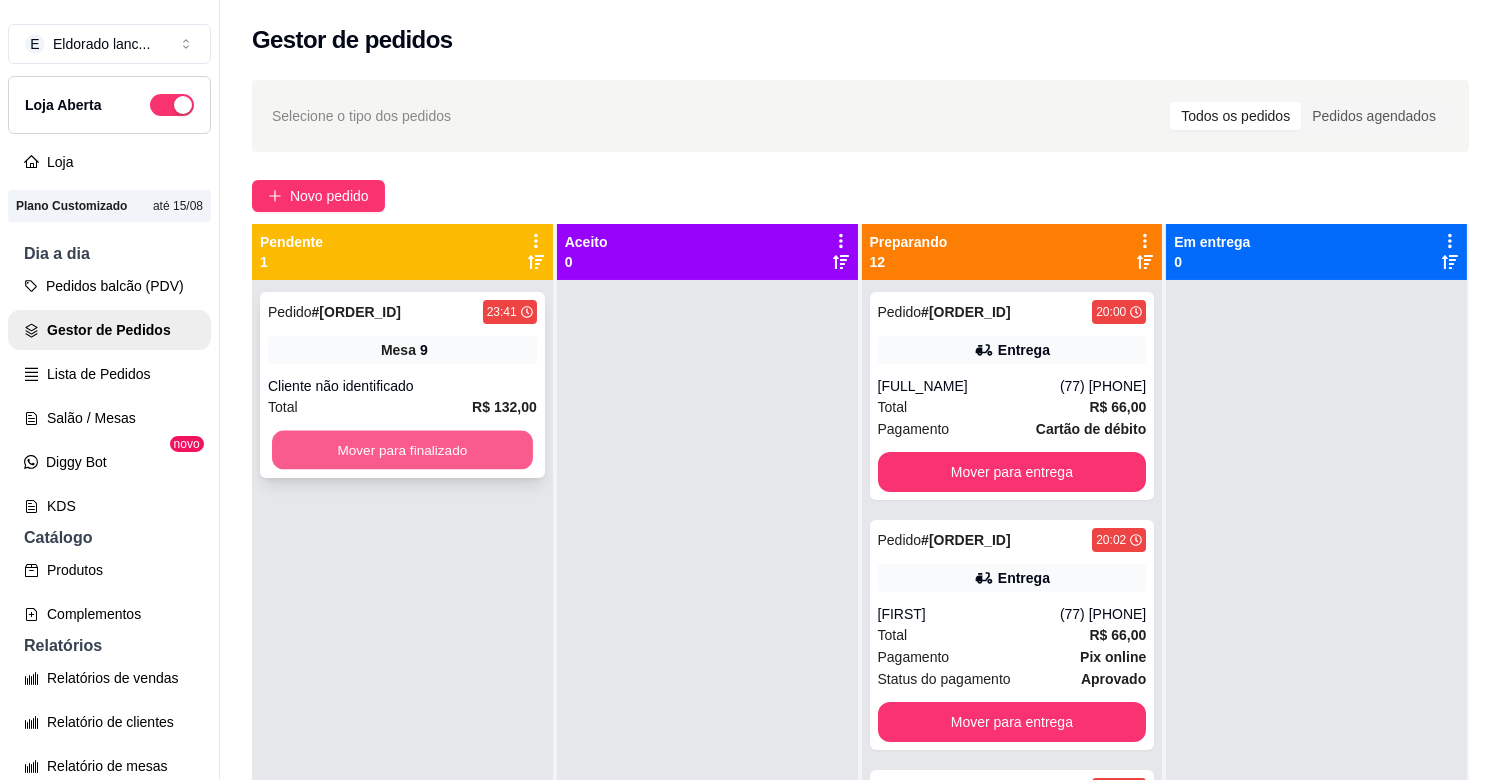 click on "Mover para finalizado" at bounding box center [402, 450] 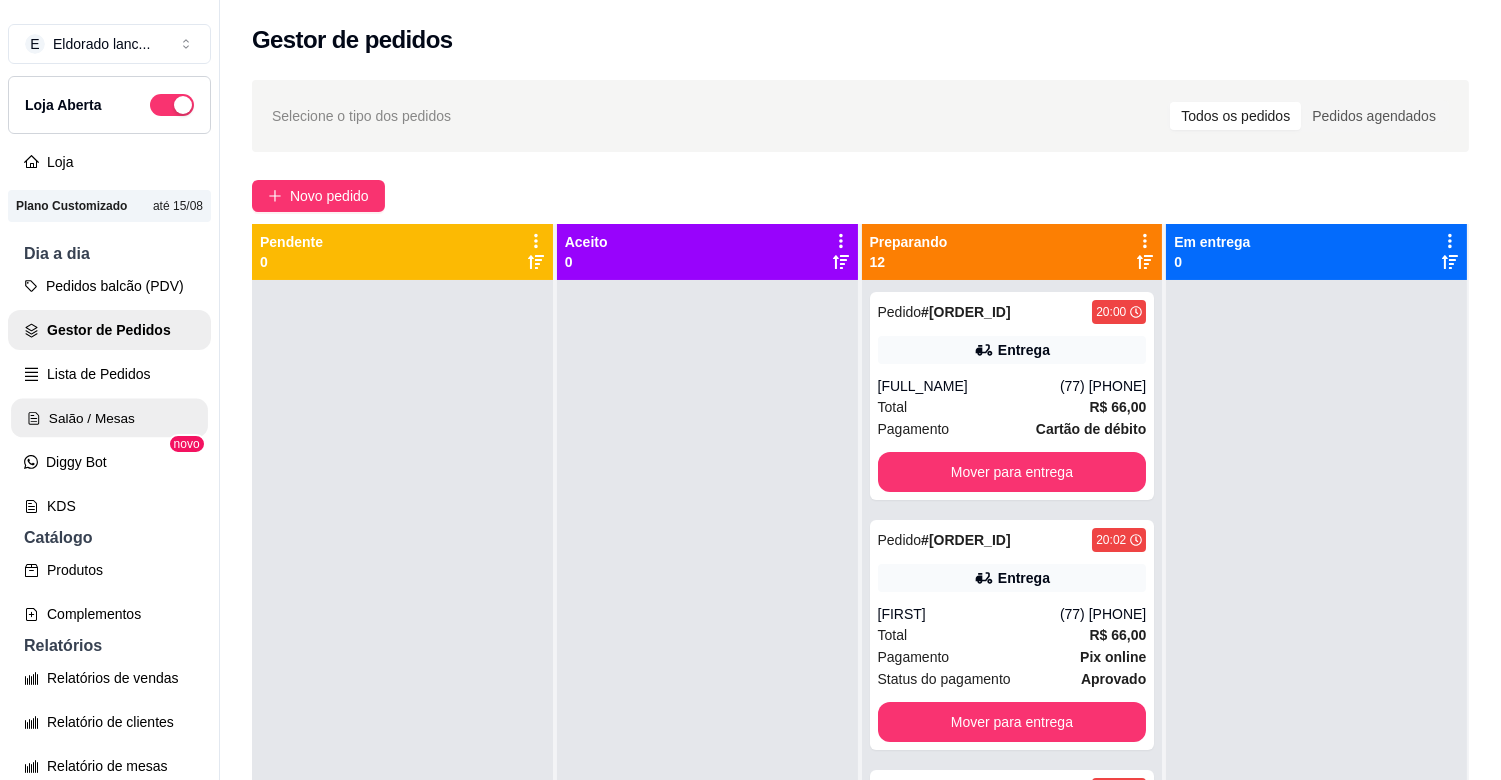 click on "Salão / Mesas" at bounding box center (109, 418) 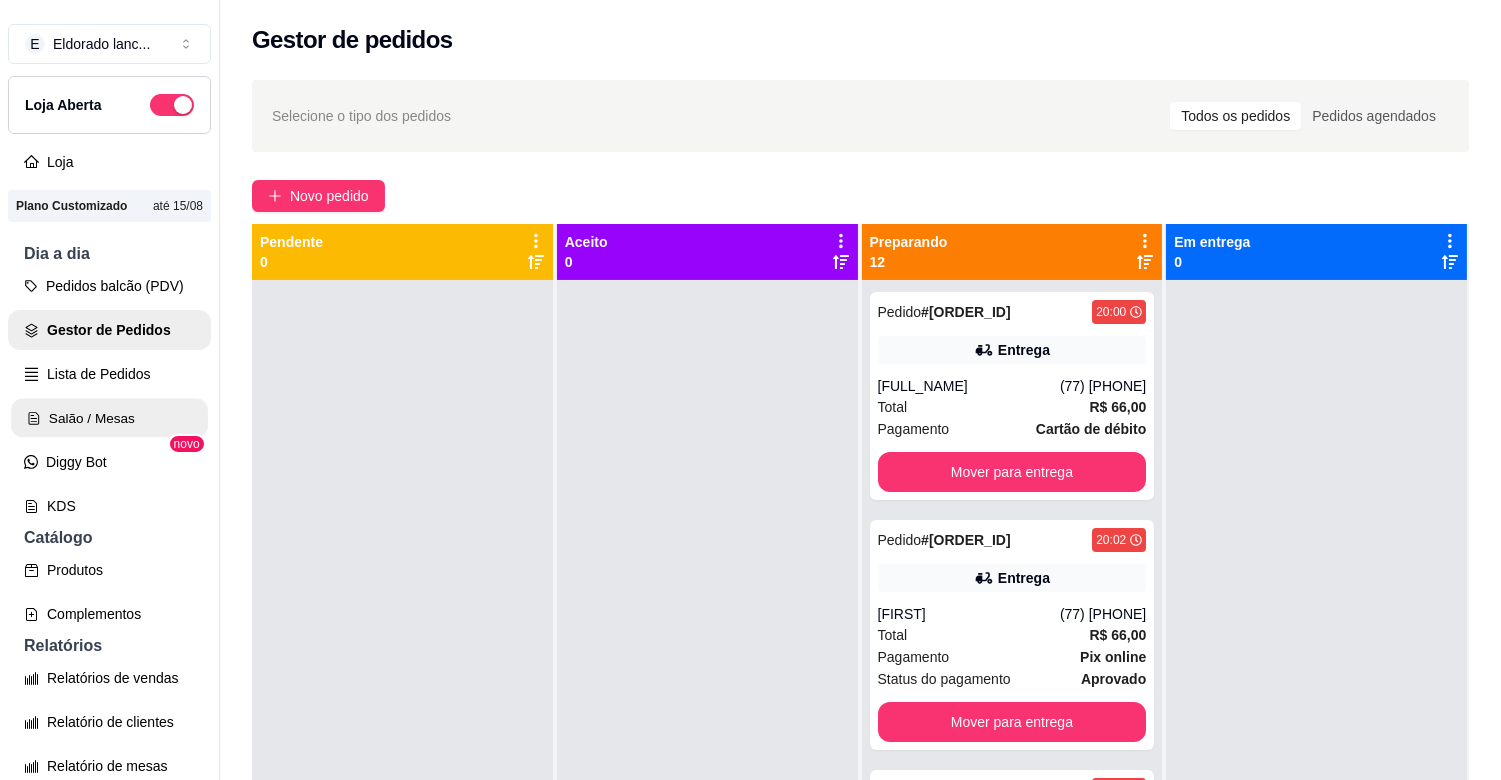 click on "Salão / Mesas" at bounding box center [109, 418] 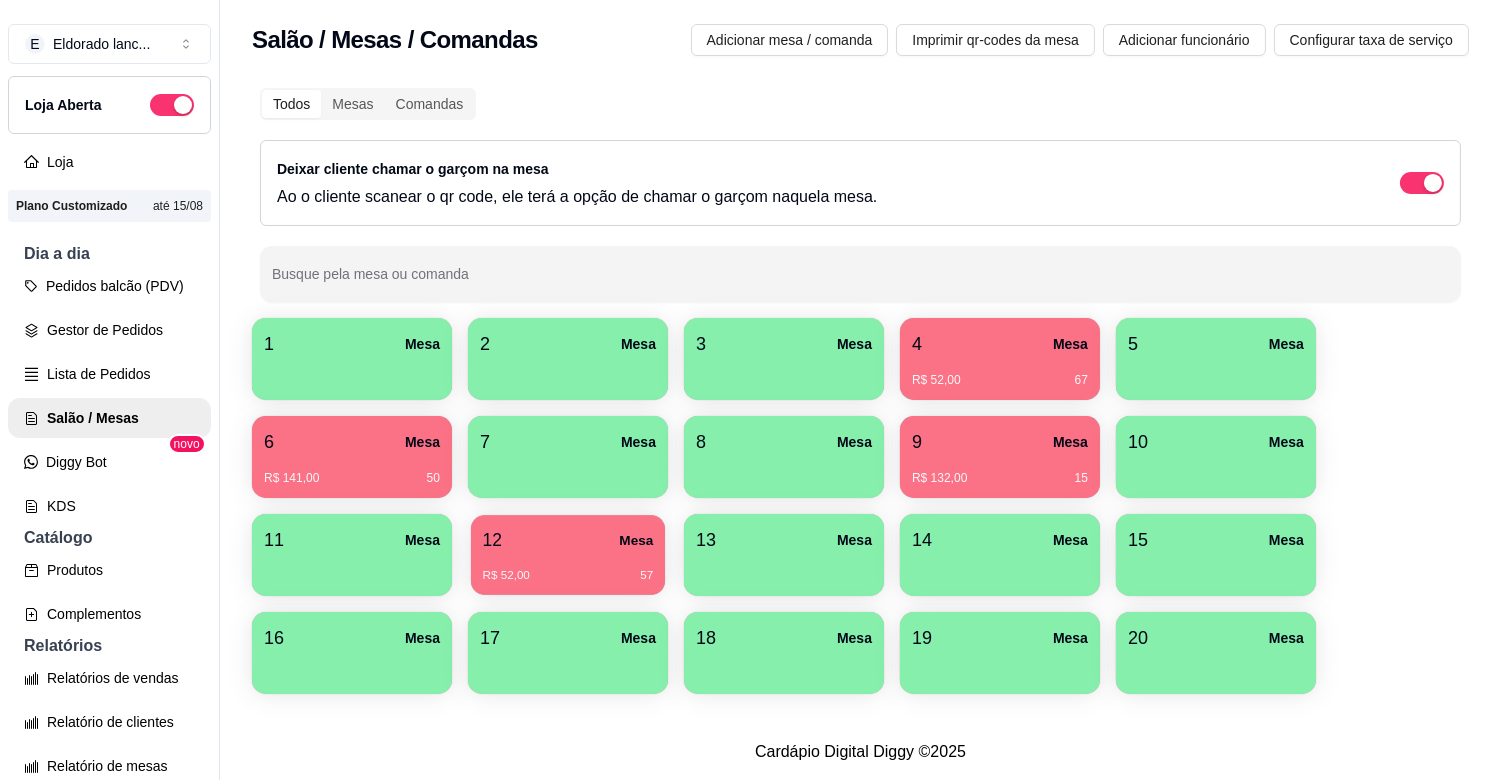 click on "Mesa R$ 52,00 [NUMBER]" at bounding box center (568, 555) 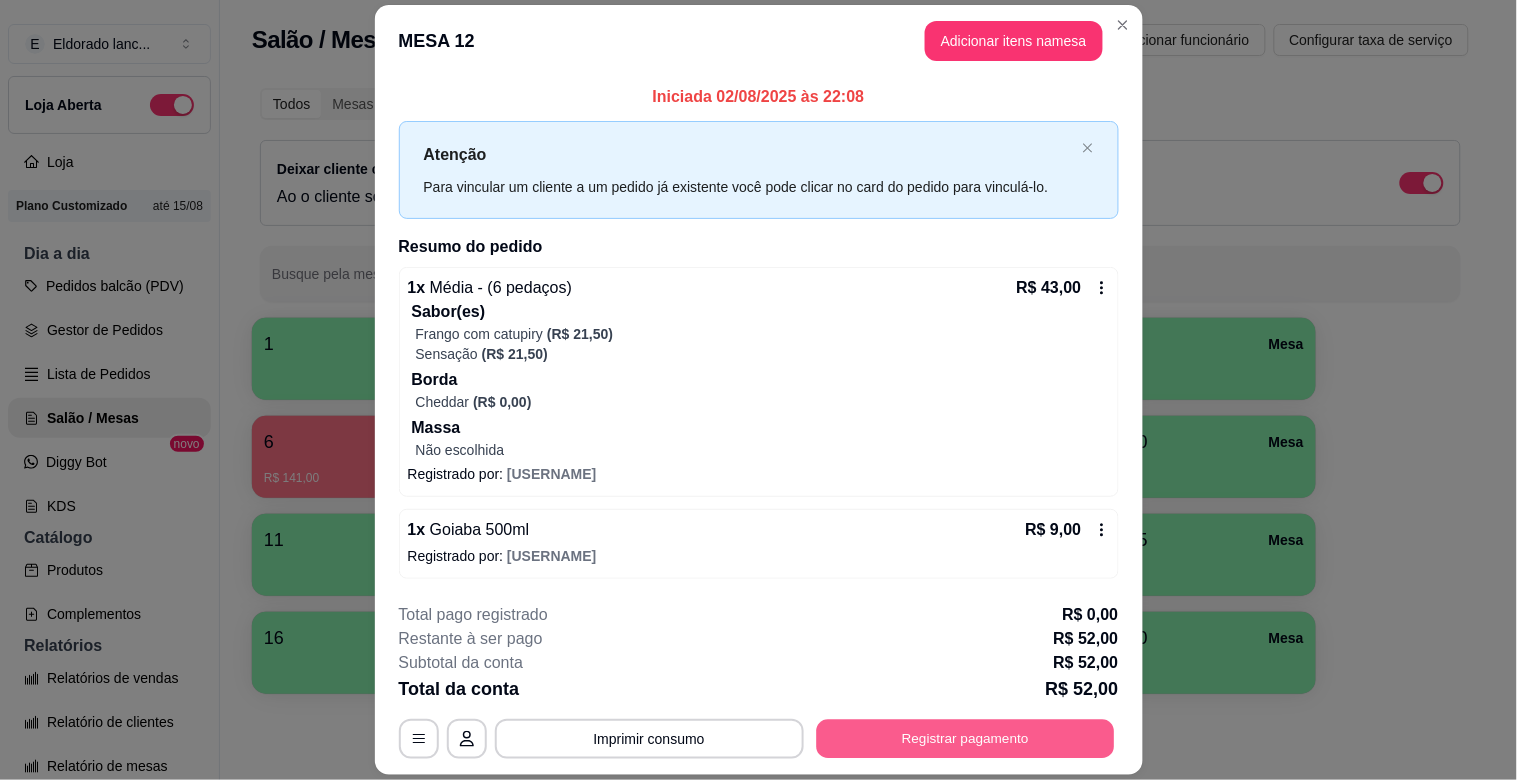 click on "Registrar pagamento" at bounding box center [965, 738] 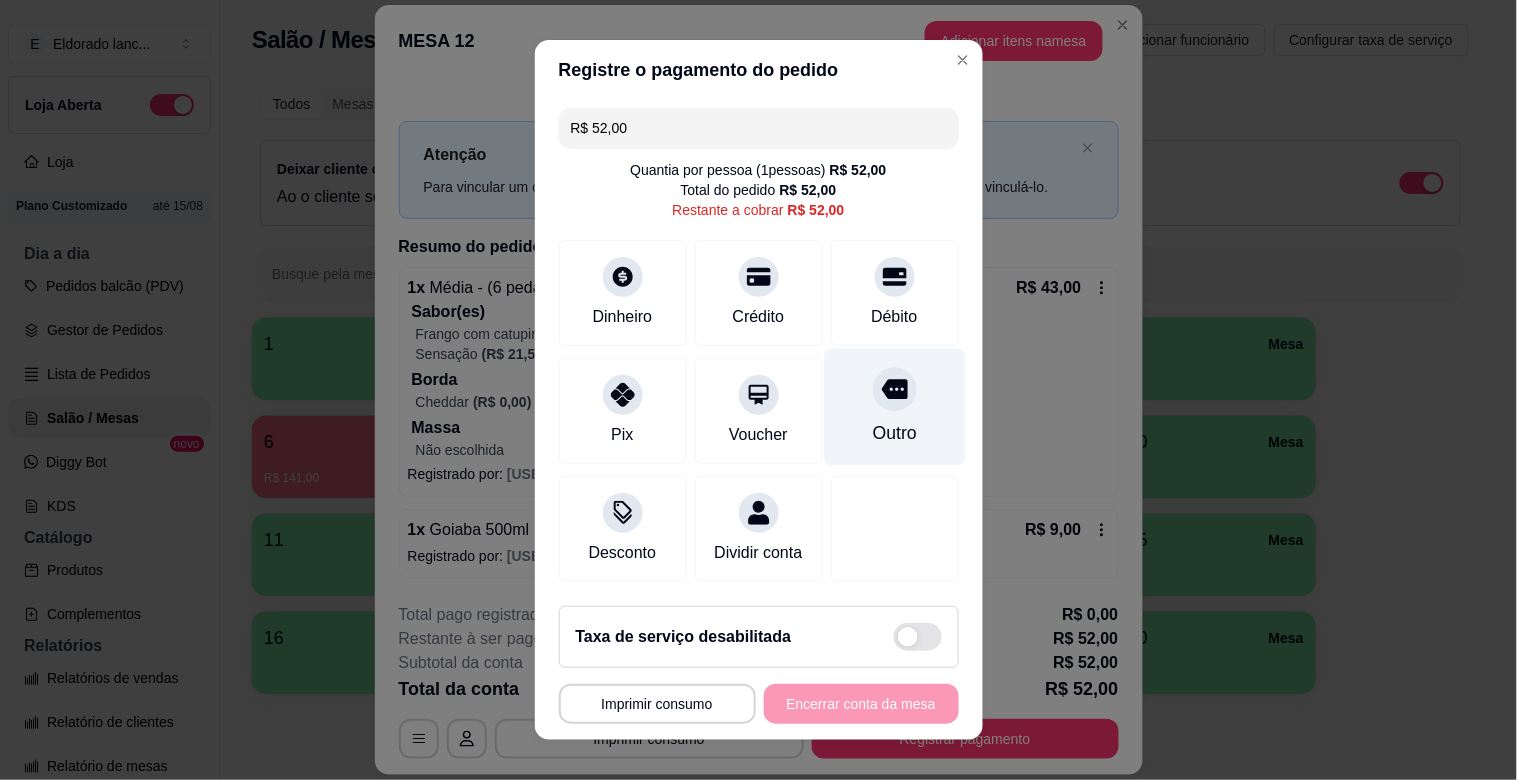 click on "Outro" at bounding box center [894, 407] 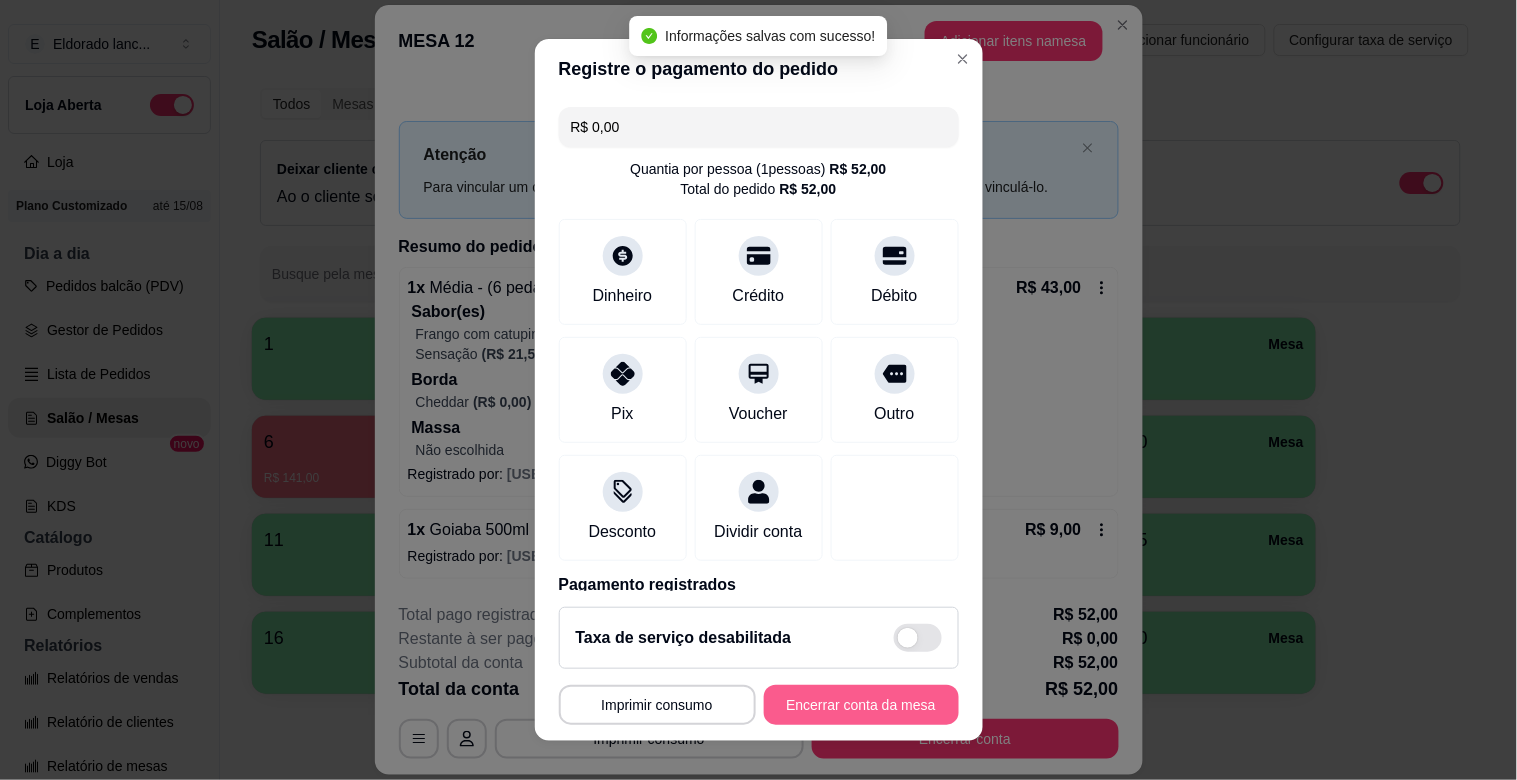 type on "R$ 0,00" 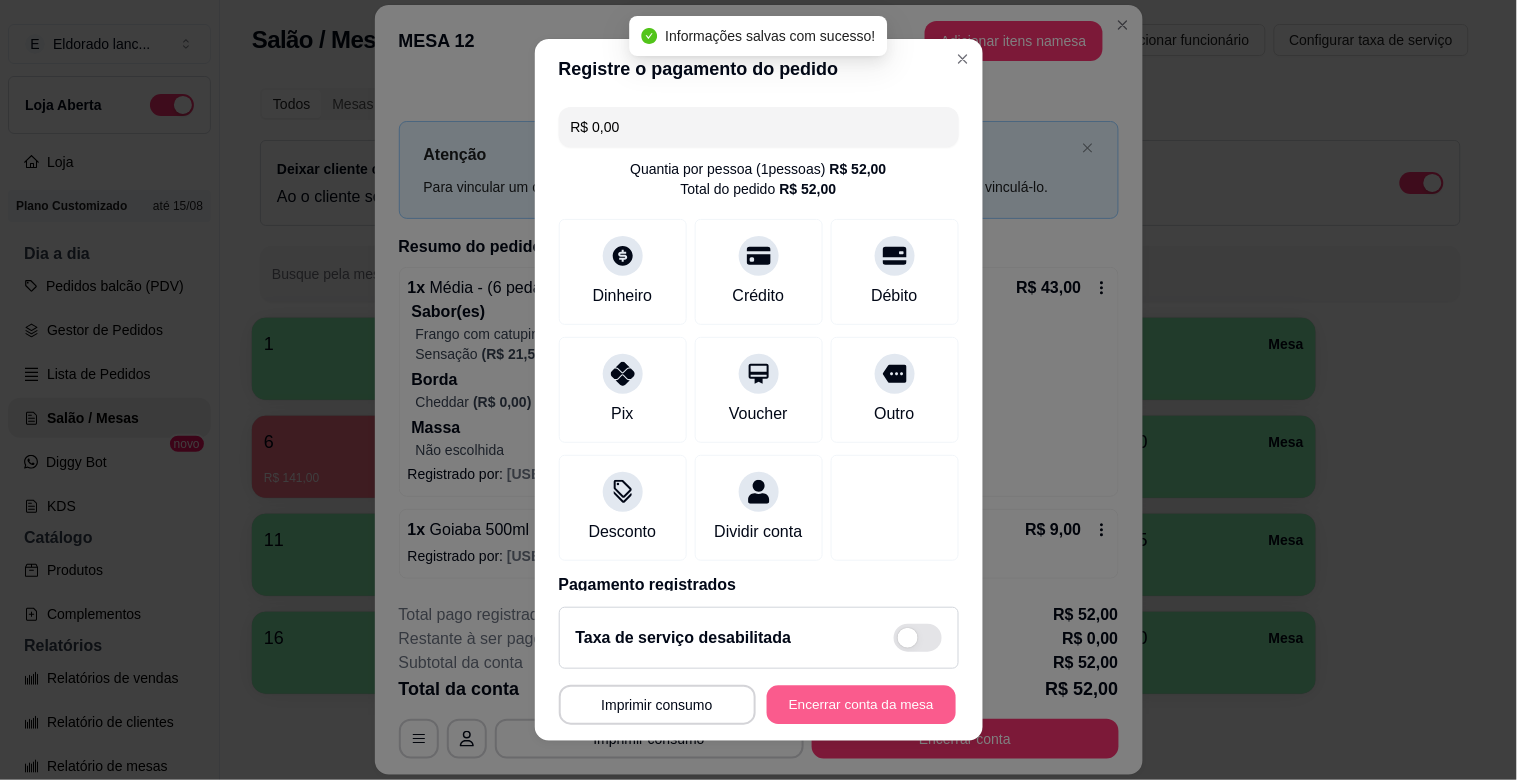 click on "Encerrar conta da mesa" at bounding box center [861, 705] 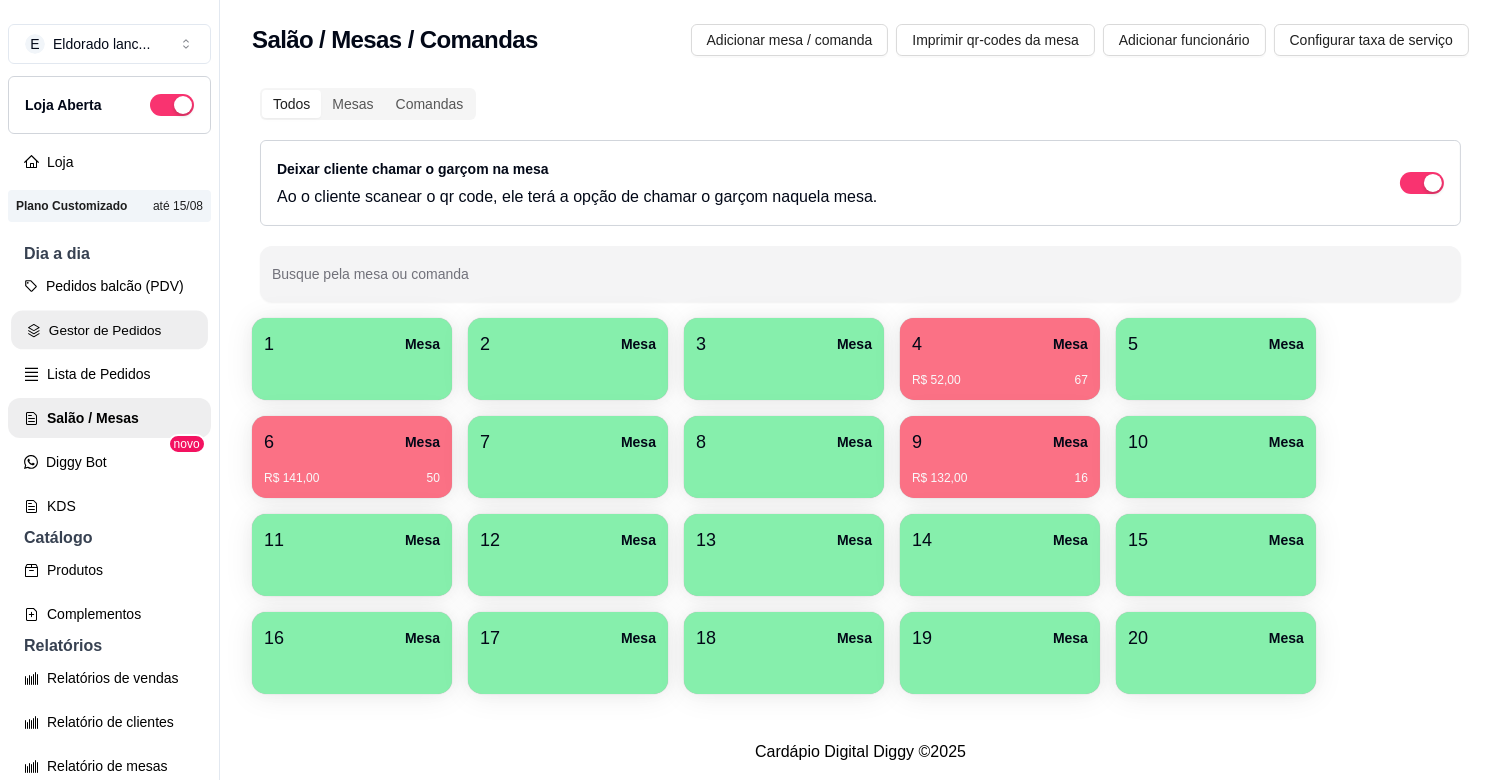 click on "Gestor de Pedidos" at bounding box center (109, 330) 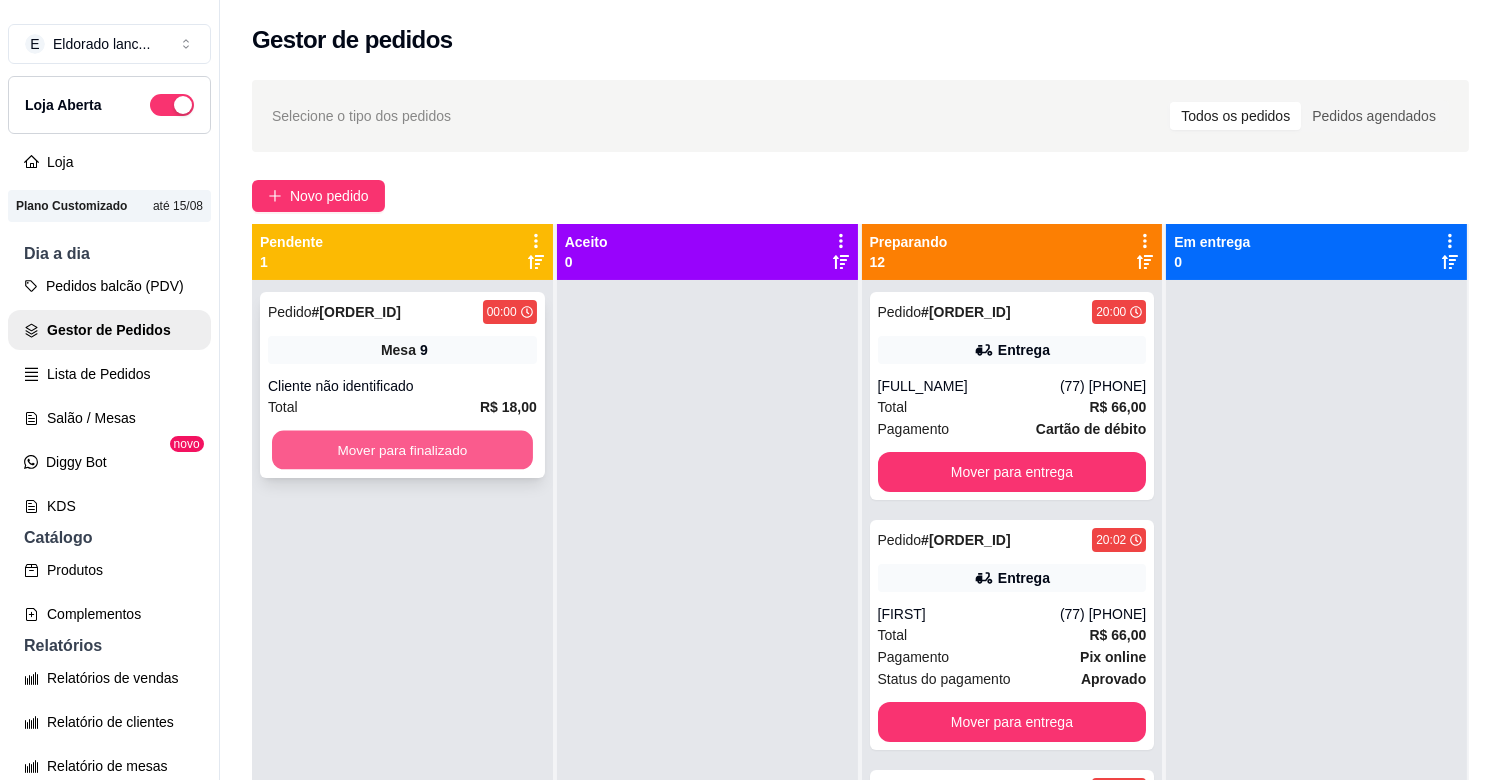 click on "Mover para finalizado" at bounding box center [402, 450] 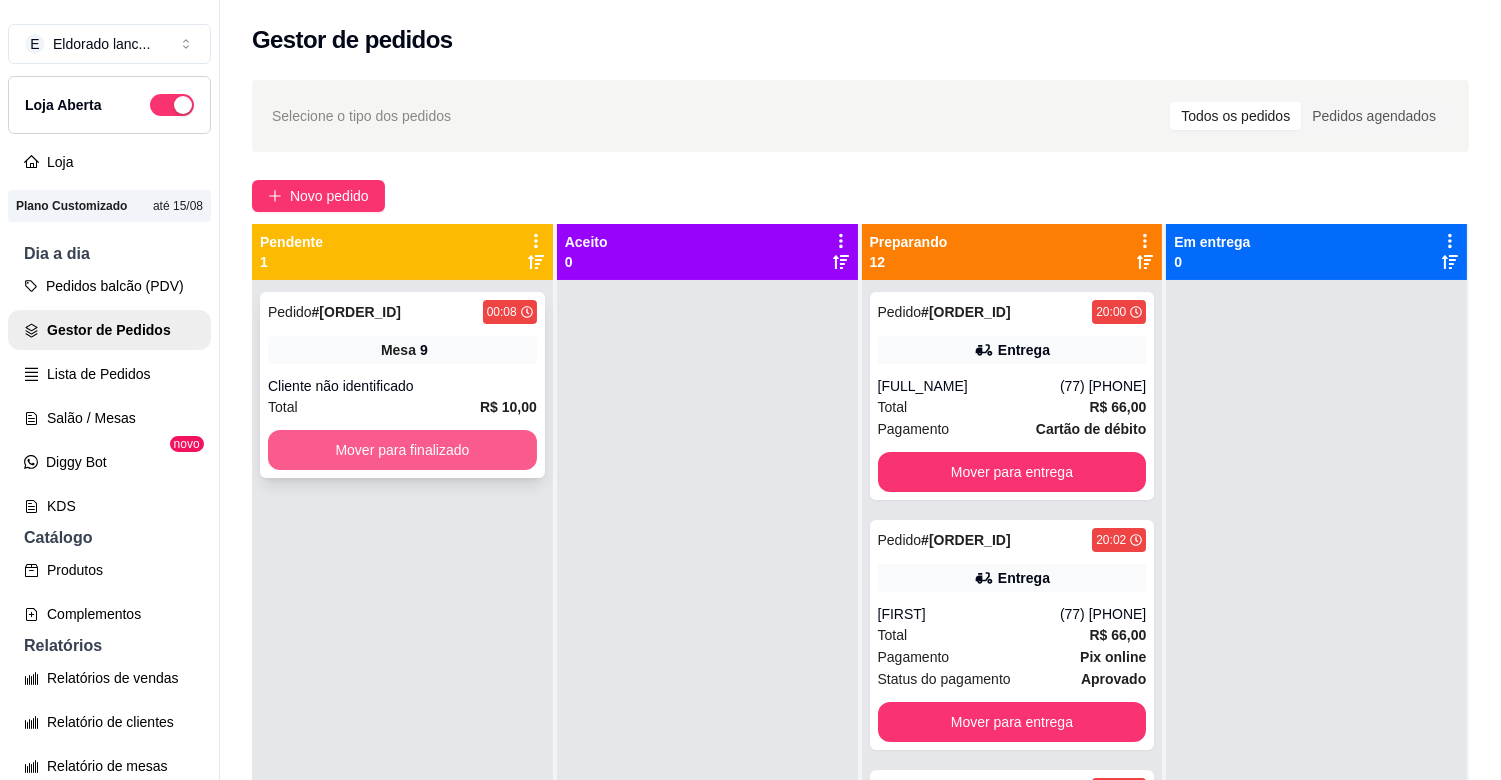 click on "Mover para finalizado" at bounding box center [402, 450] 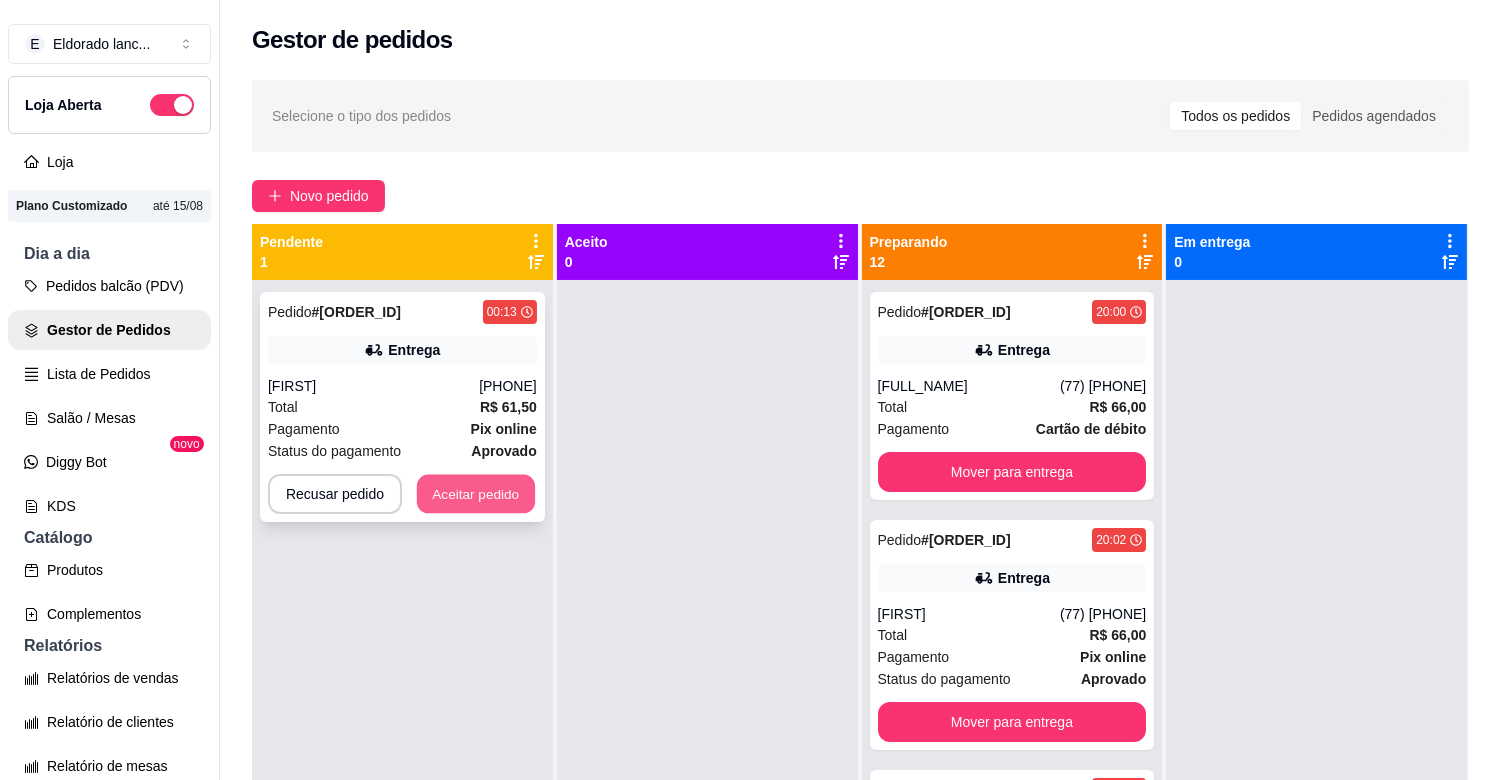 click on "Aceitar pedido" at bounding box center [476, 494] 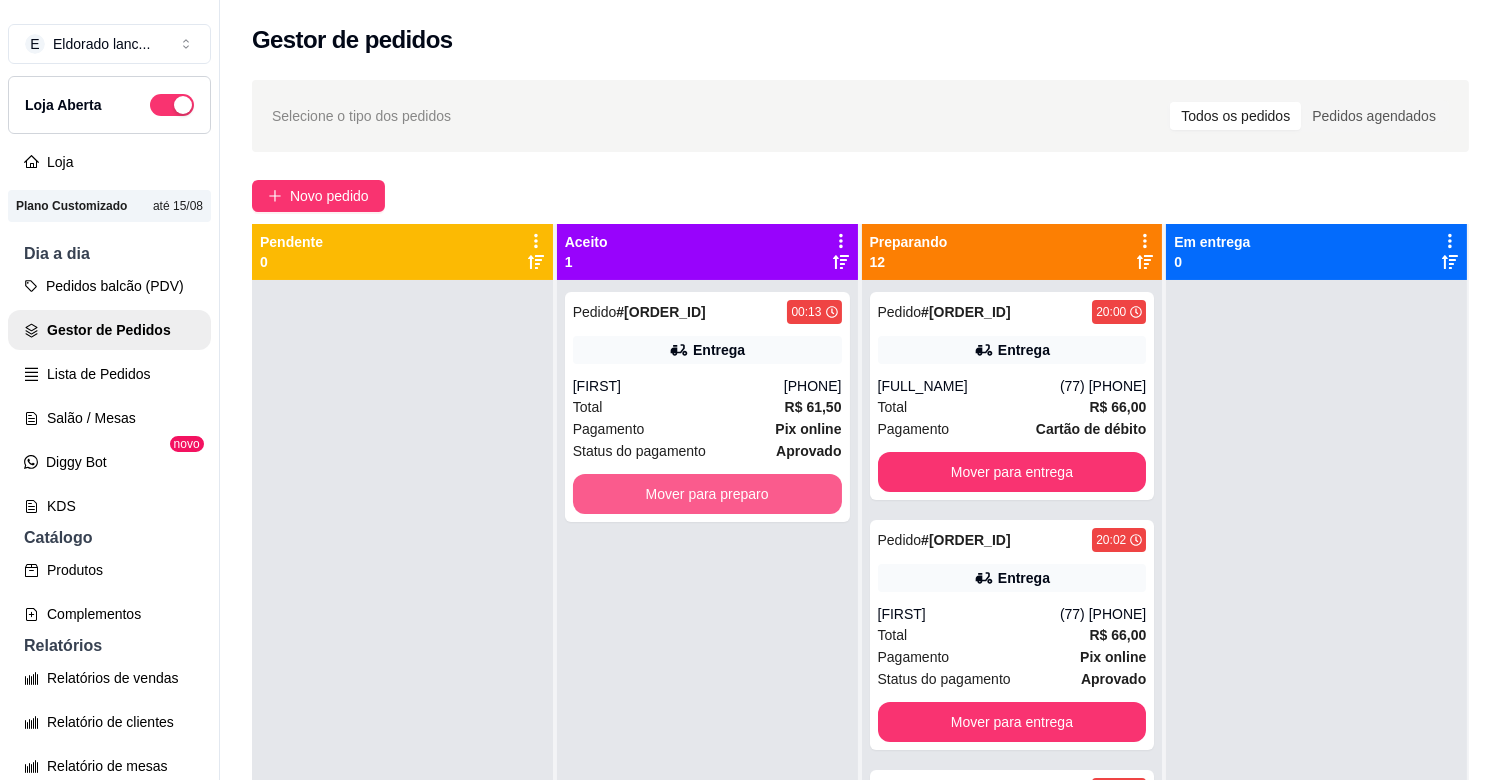 click on "Mover para preparo" at bounding box center (707, 494) 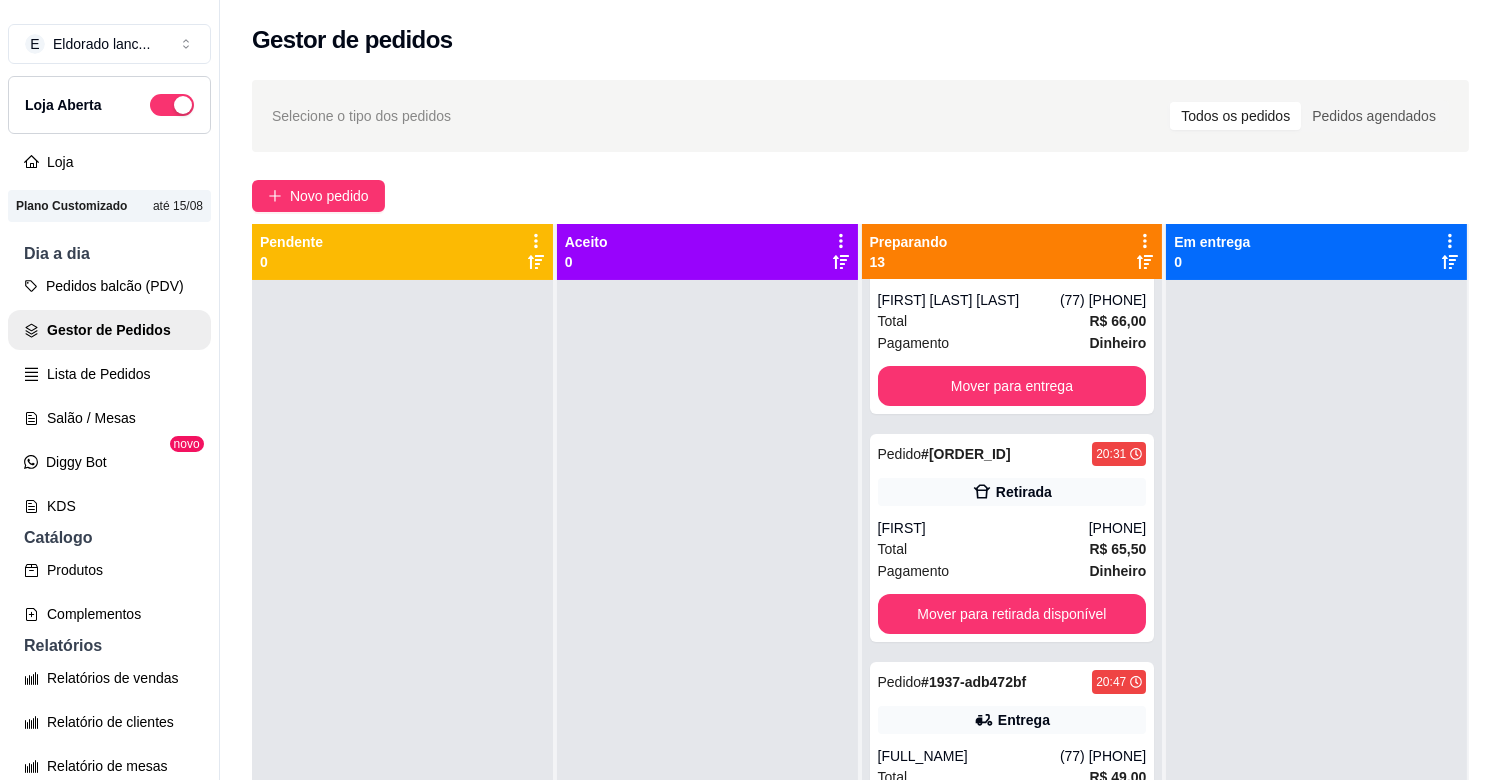 scroll, scrollTop: 1302, scrollLeft: 0, axis: vertical 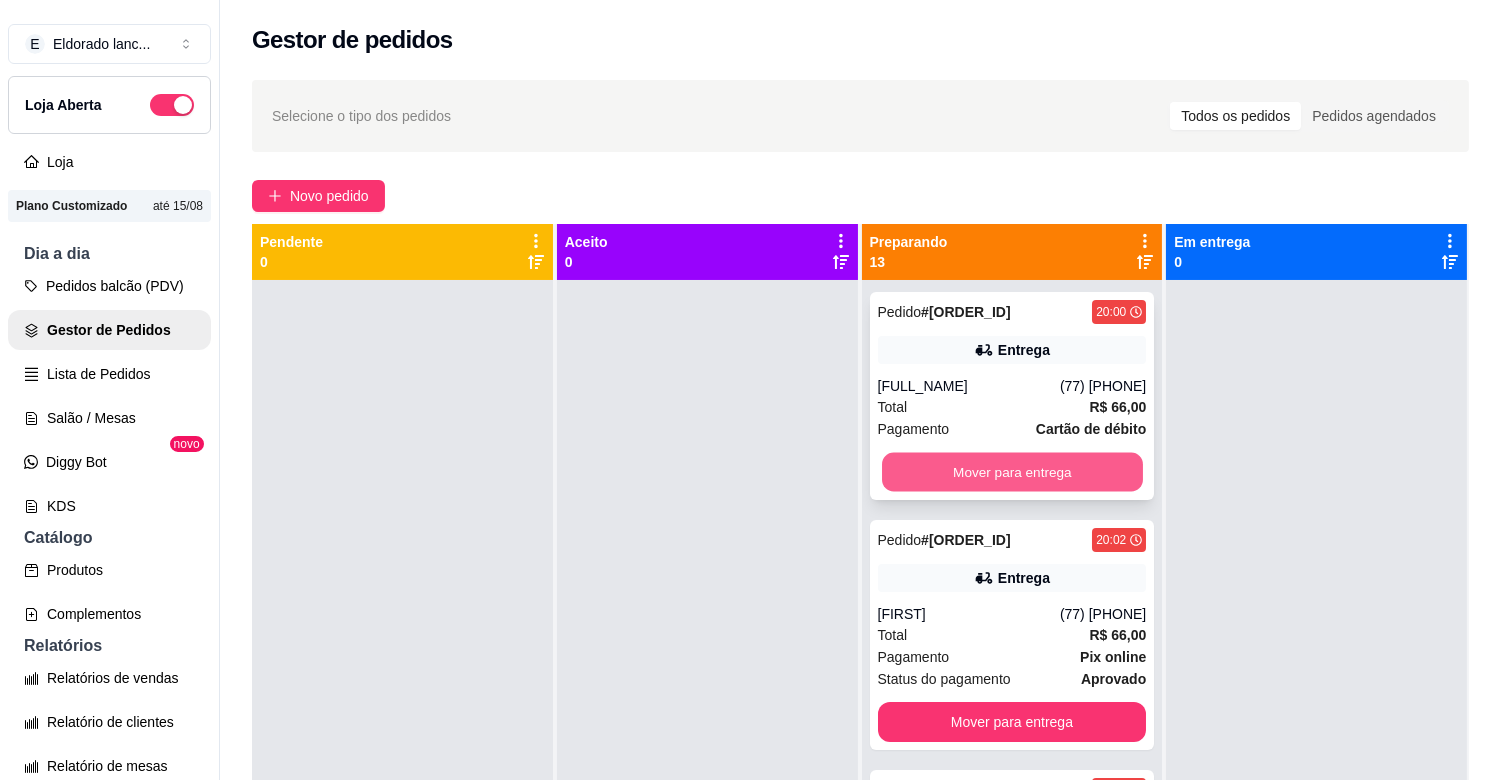click on "Mover para entrega" at bounding box center [1012, 472] 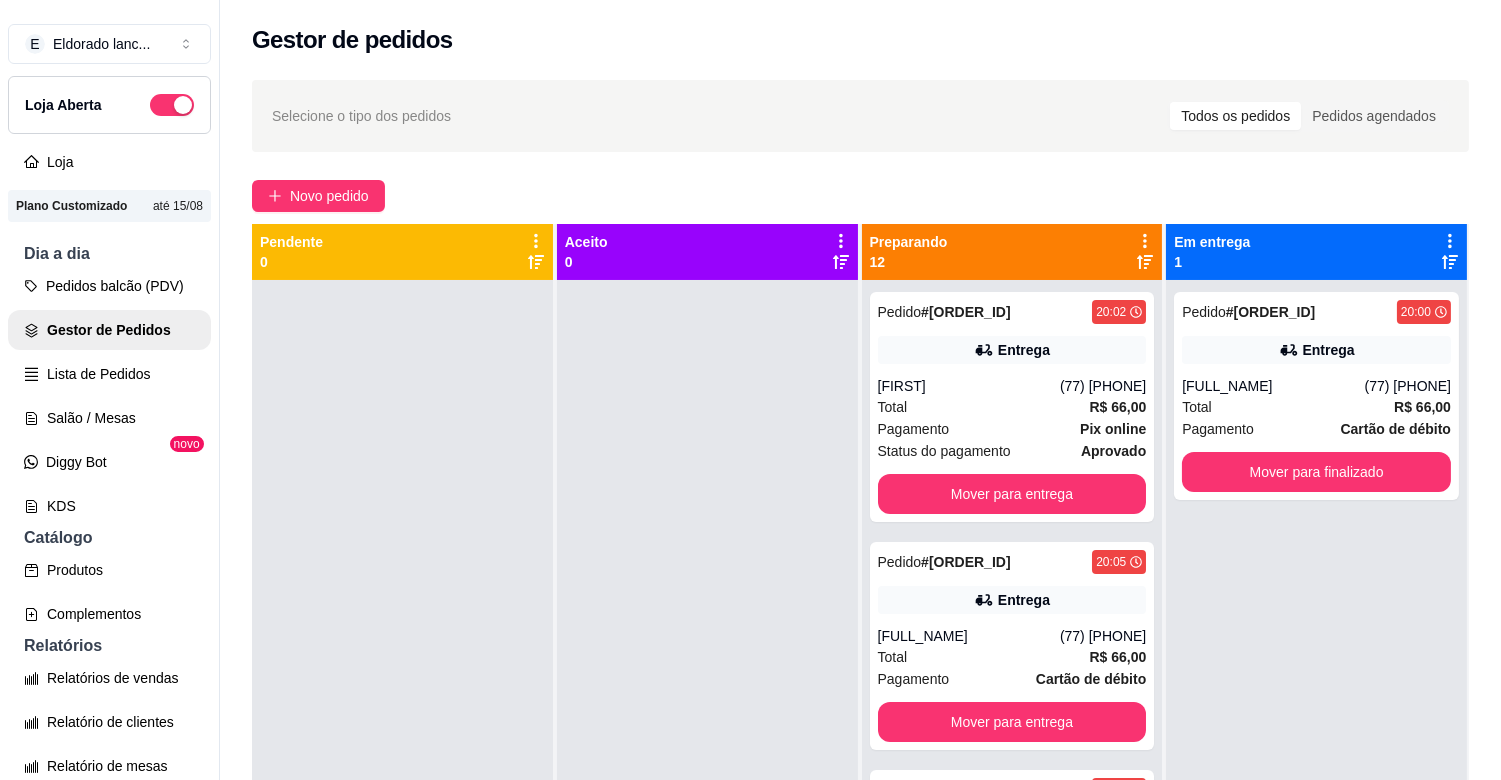 click on "Pedido  # [ORDER_ID] [TIME] Entrega [CUSTOMER_NAME] ([PHONE]) Total R$ 66,00 Pagamento Pix online Status do pagamento aprovado Mover para entrega" at bounding box center (1012, 407) 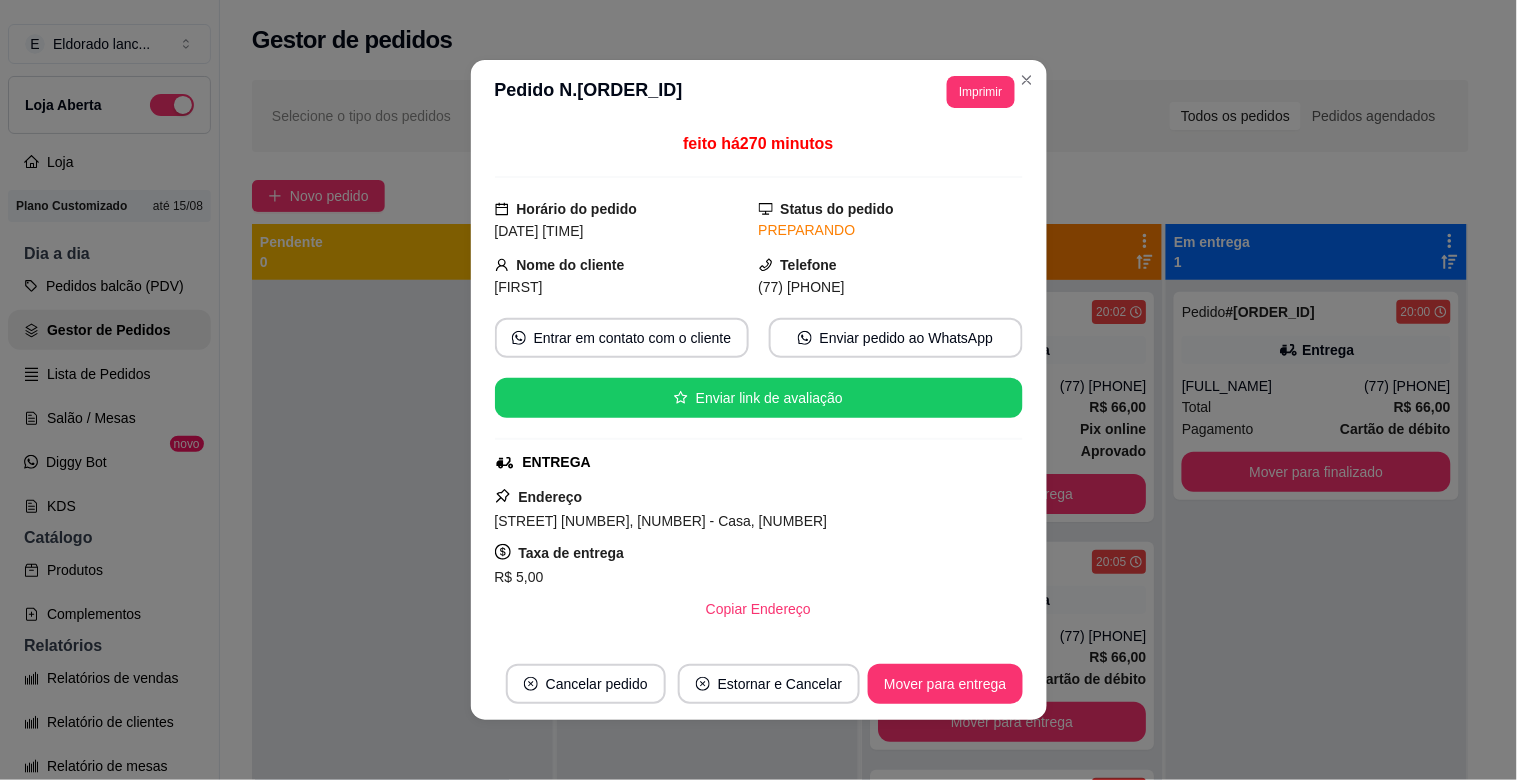 click on "Pedido # 1929-b5565b22 20:00 Entrega [FIRST] [LAST] (77) [PHONE] Total R$ 66,00 Pagamento Cartão de débito Mover para finalizado" at bounding box center [1316, 396] 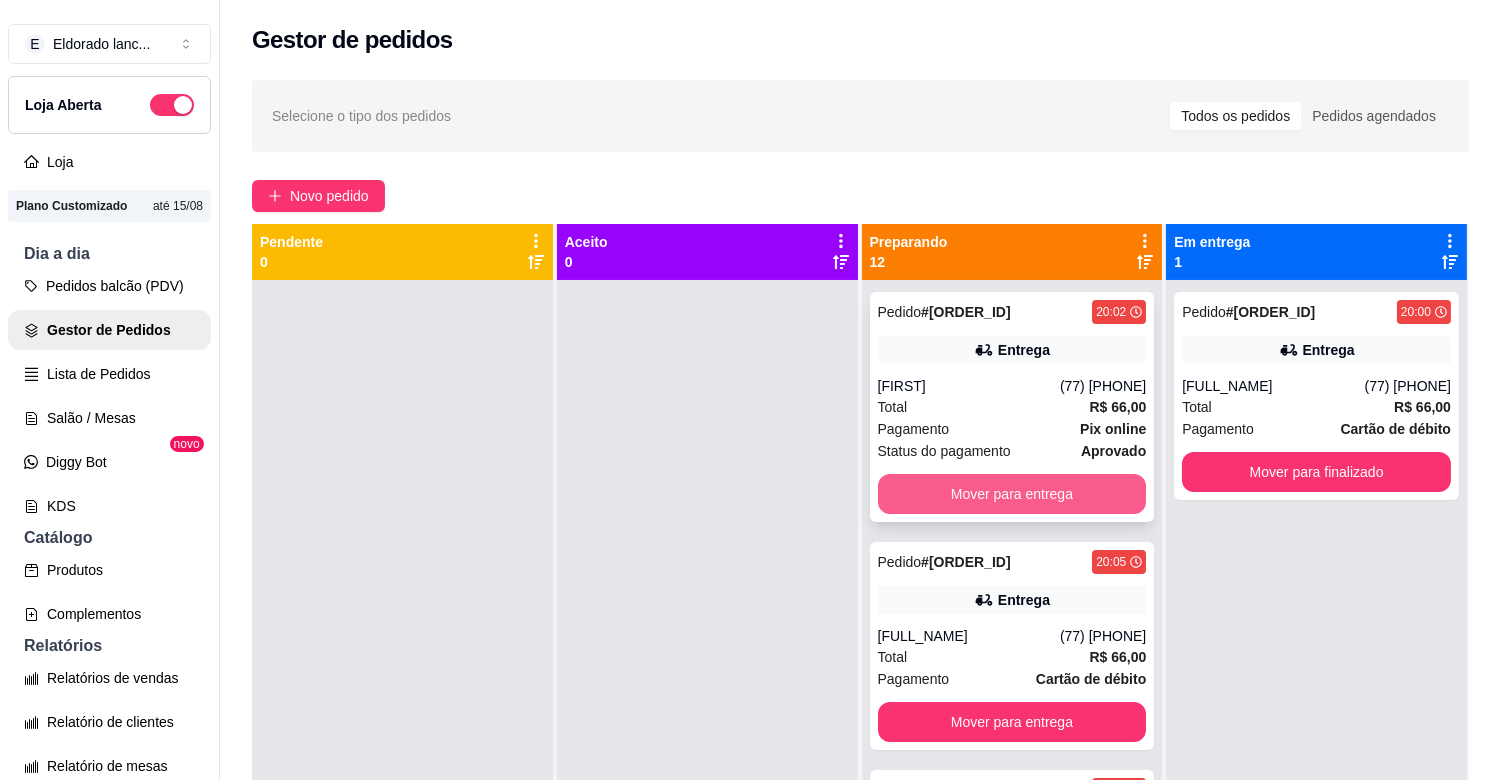 click on "Mover para entrega" at bounding box center [1012, 494] 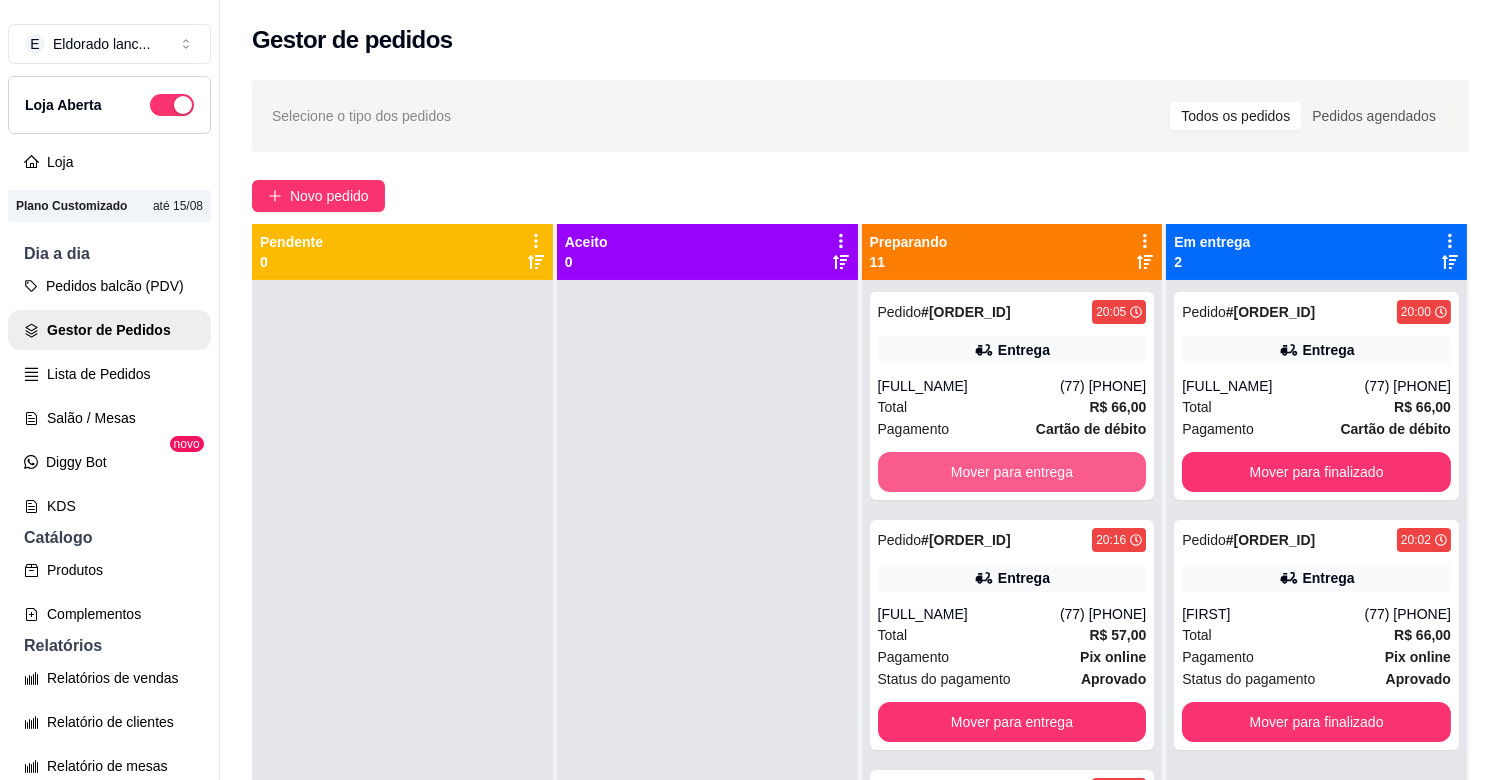 click on "Mover para entrega" at bounding box center (1012, 472) 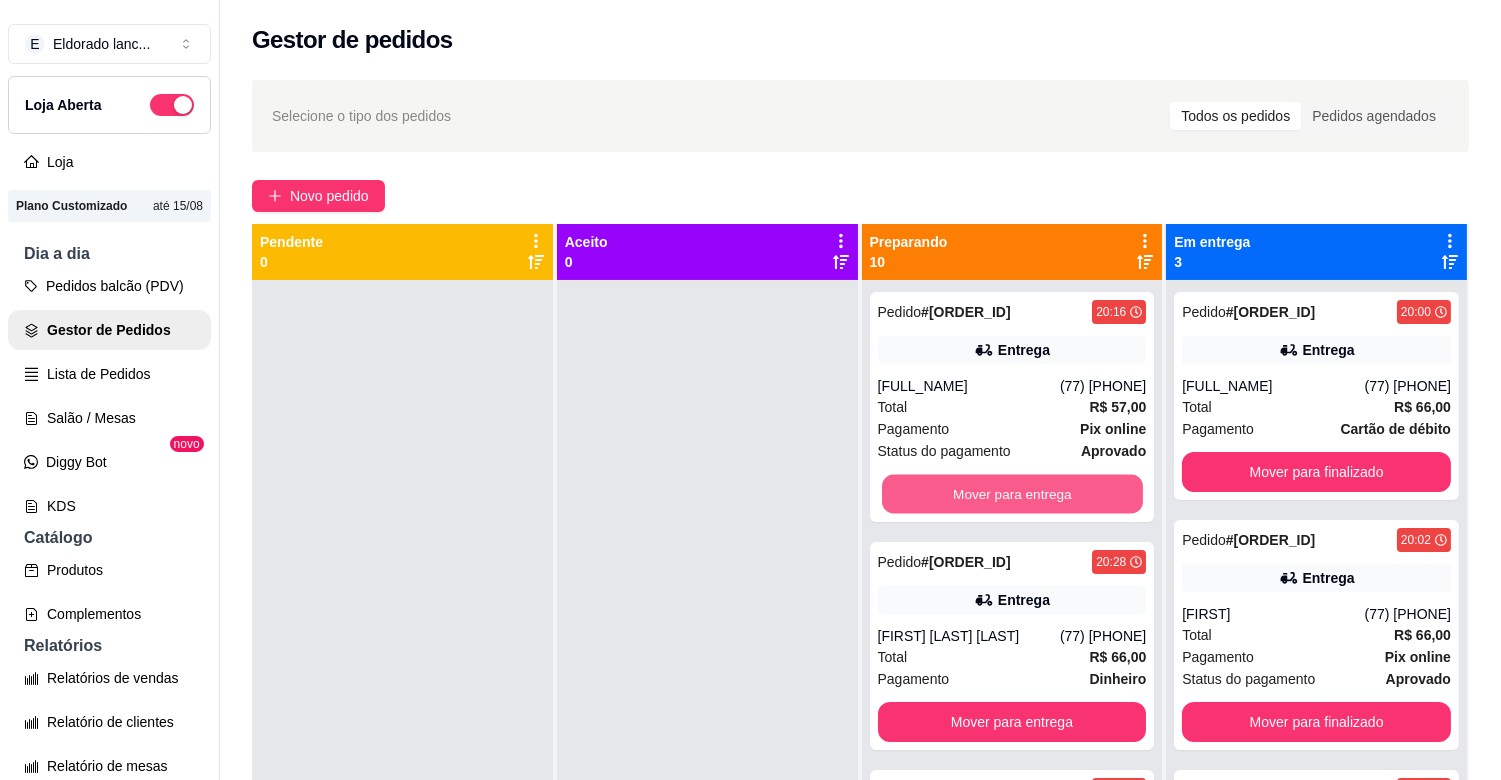 click on "Mover para entrega" at bounding box center (1012, 494) 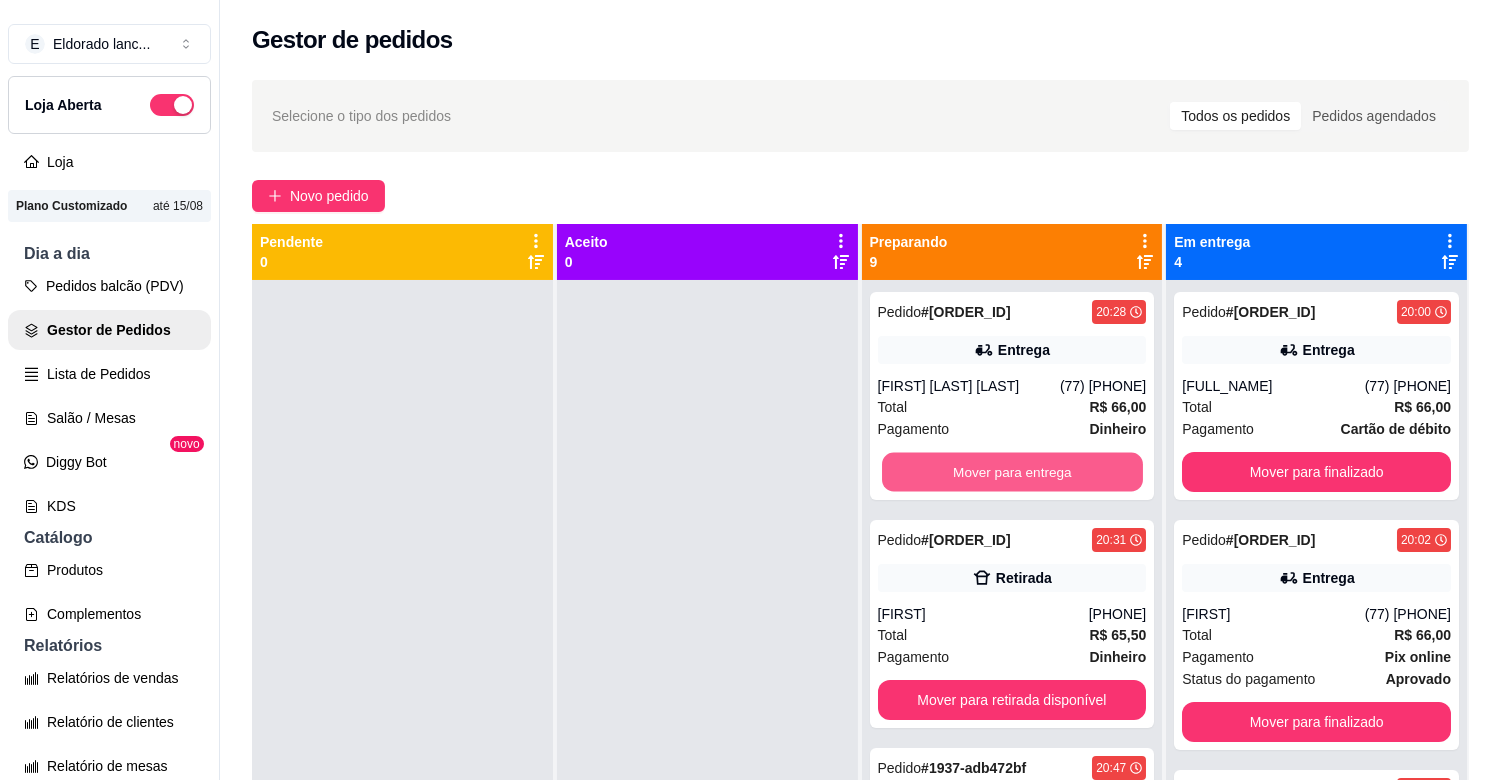 click on "Mover para entrega" at bounding box center [1012, 472] 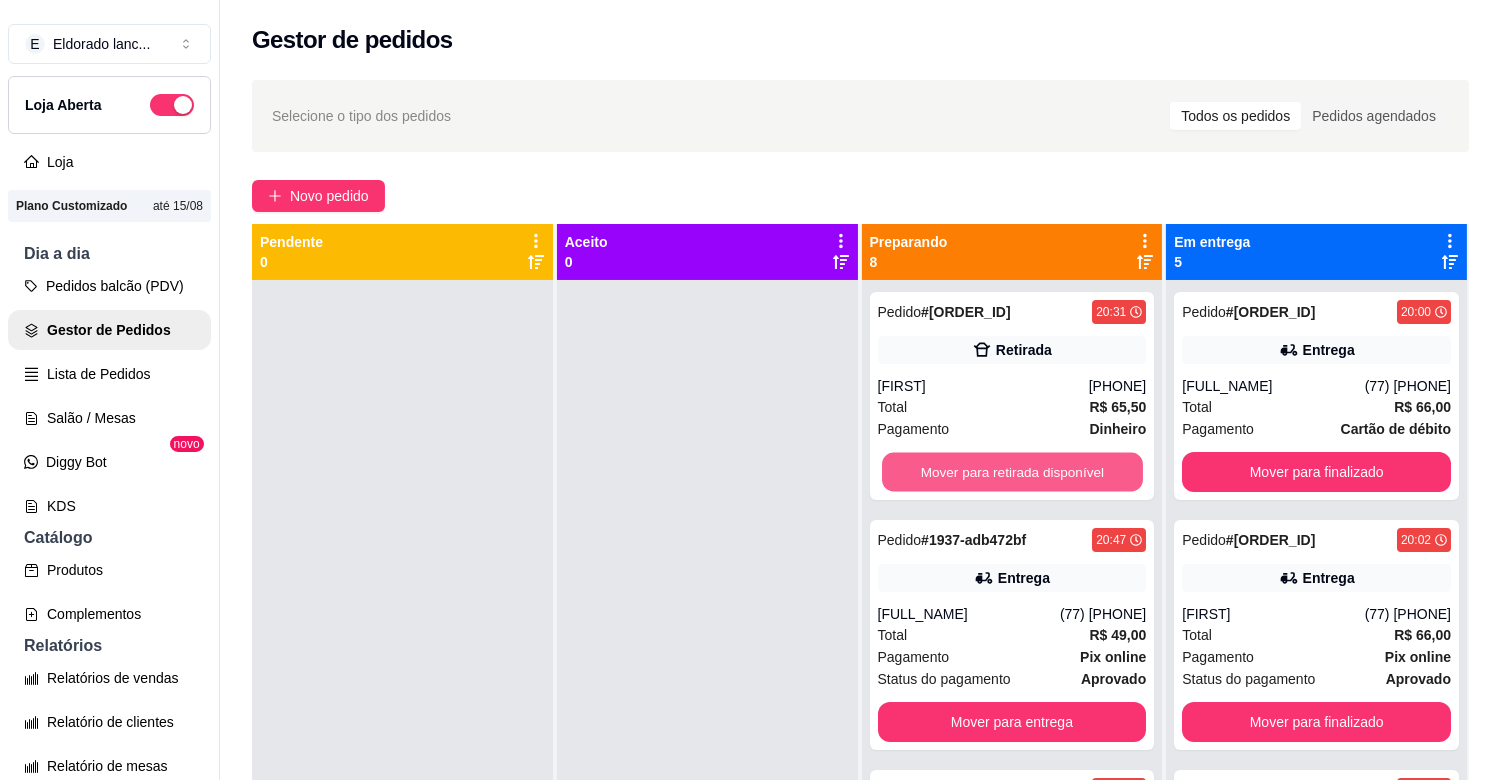 click on "Mover para retirada disponível" at bounding box center [1012, 472] 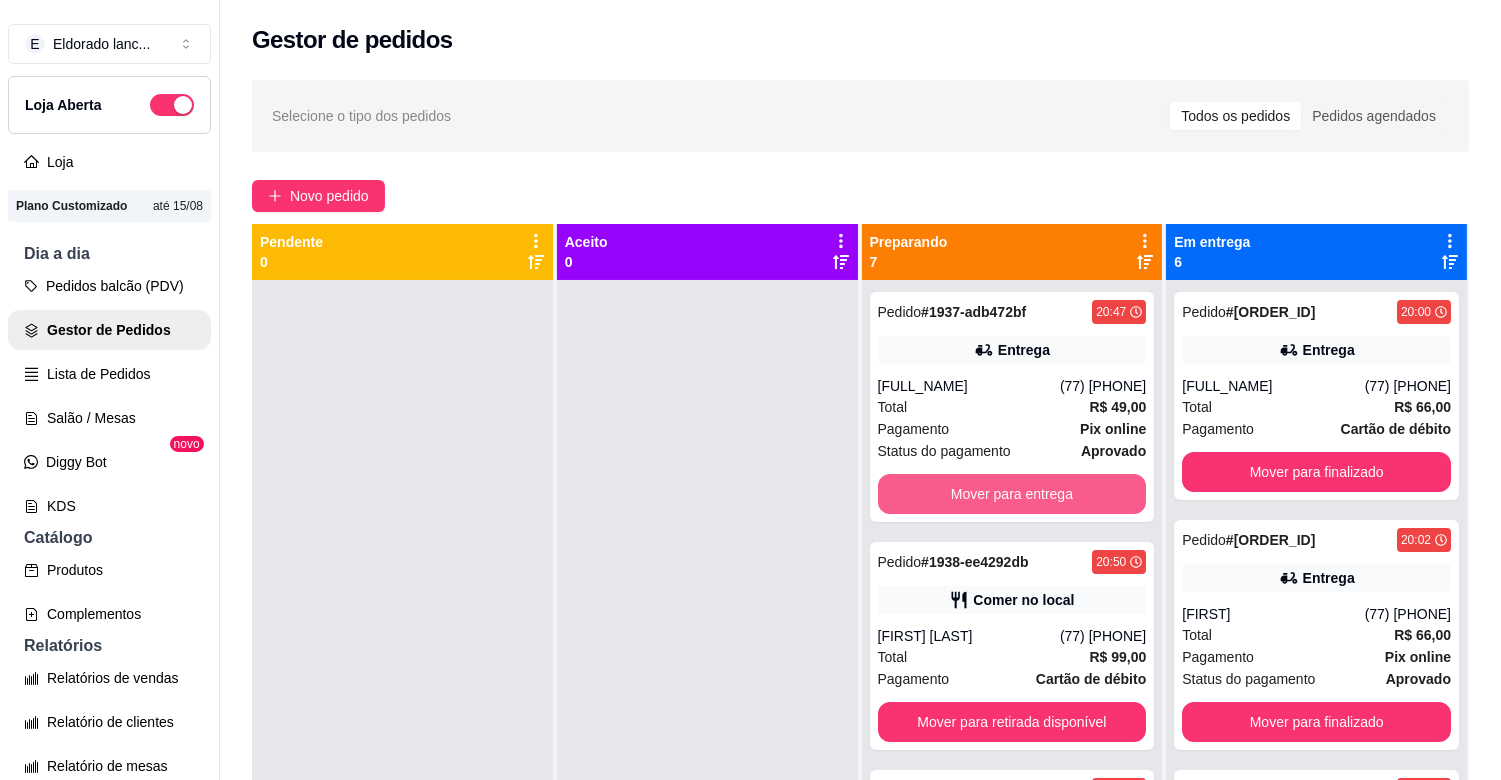 click on "Mover para entrega" at bounding box center (1012, 494) 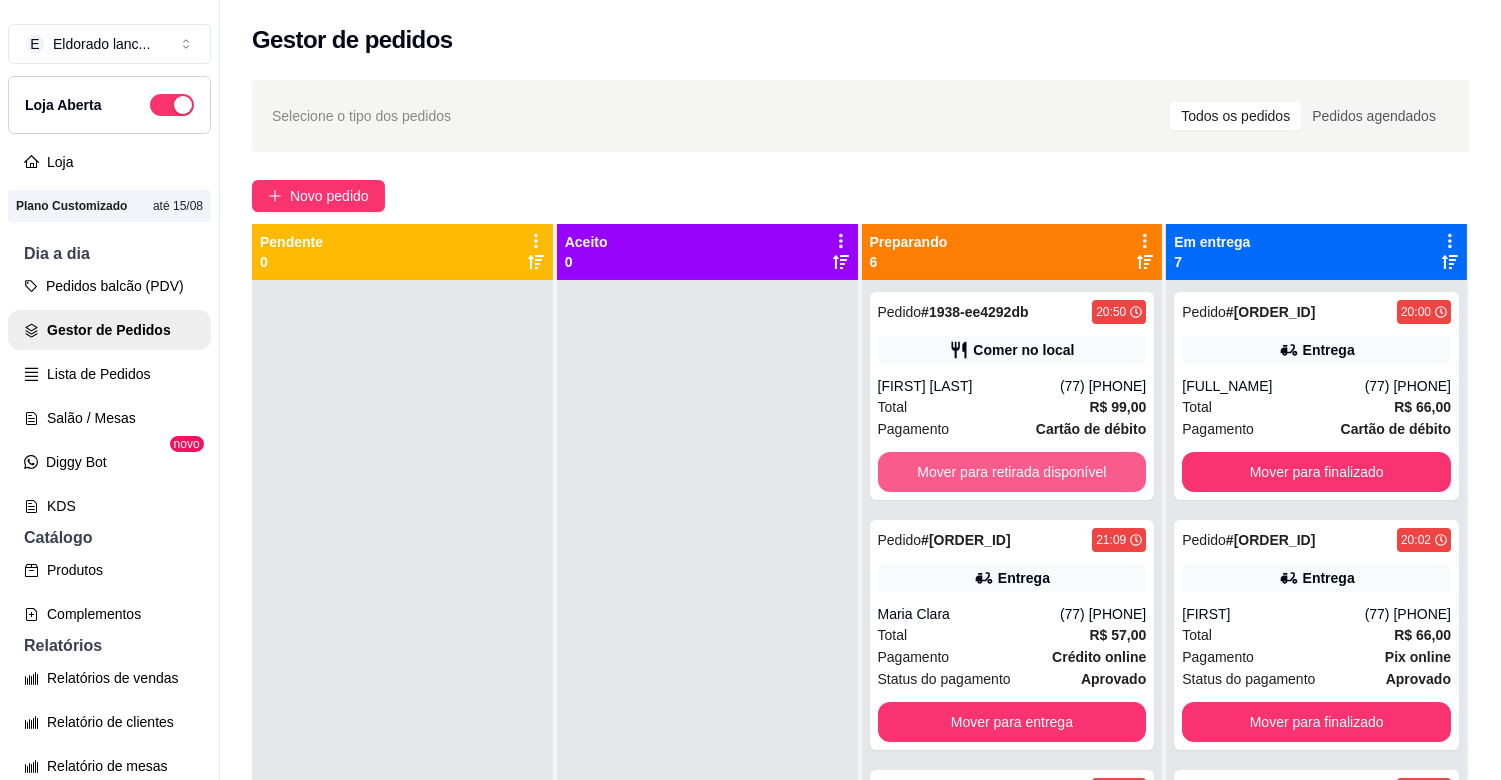 click on "Mover para retirada disponível" at bounding box center [1012, 472] 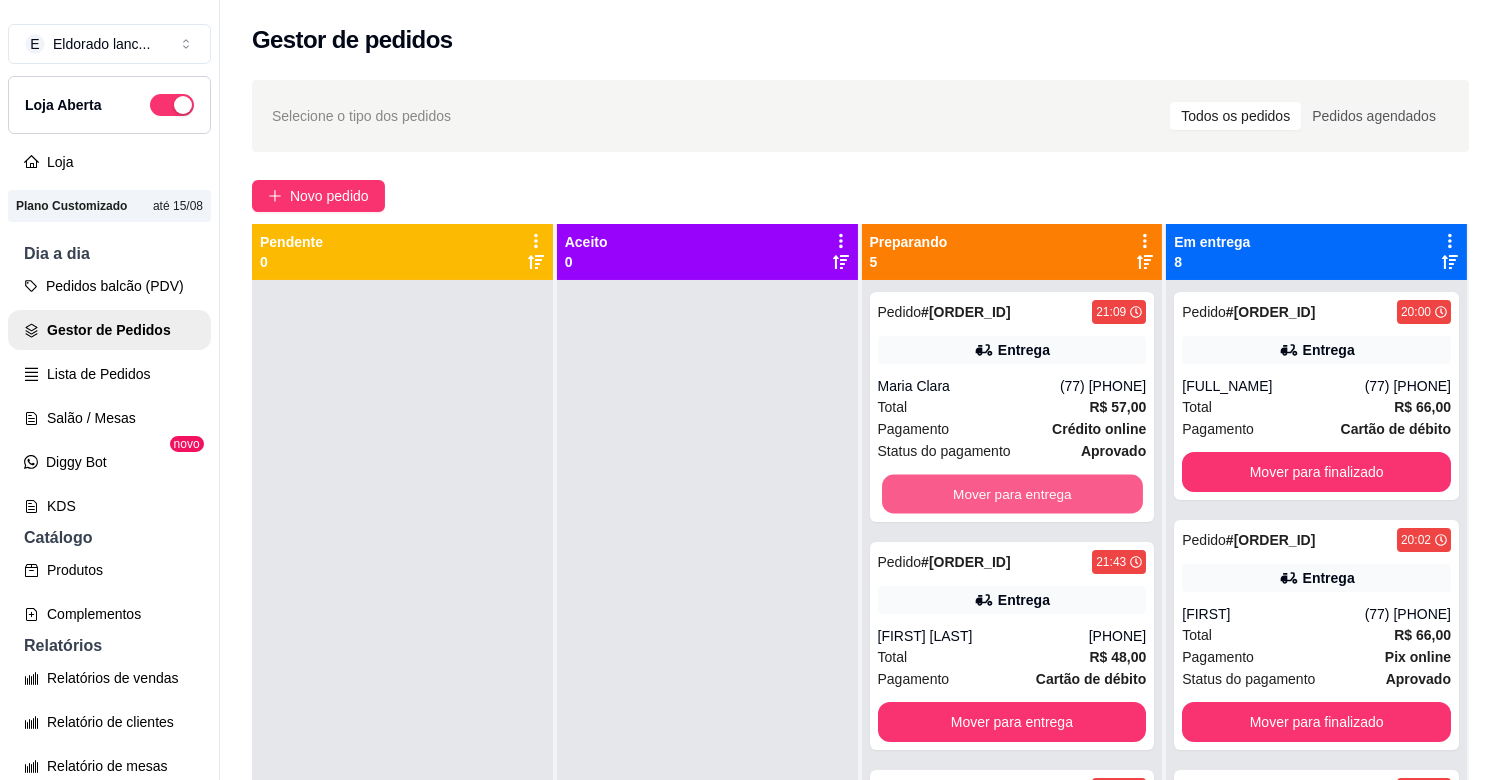 click on "Mover para entrega" at bounding box center (1012, 494) 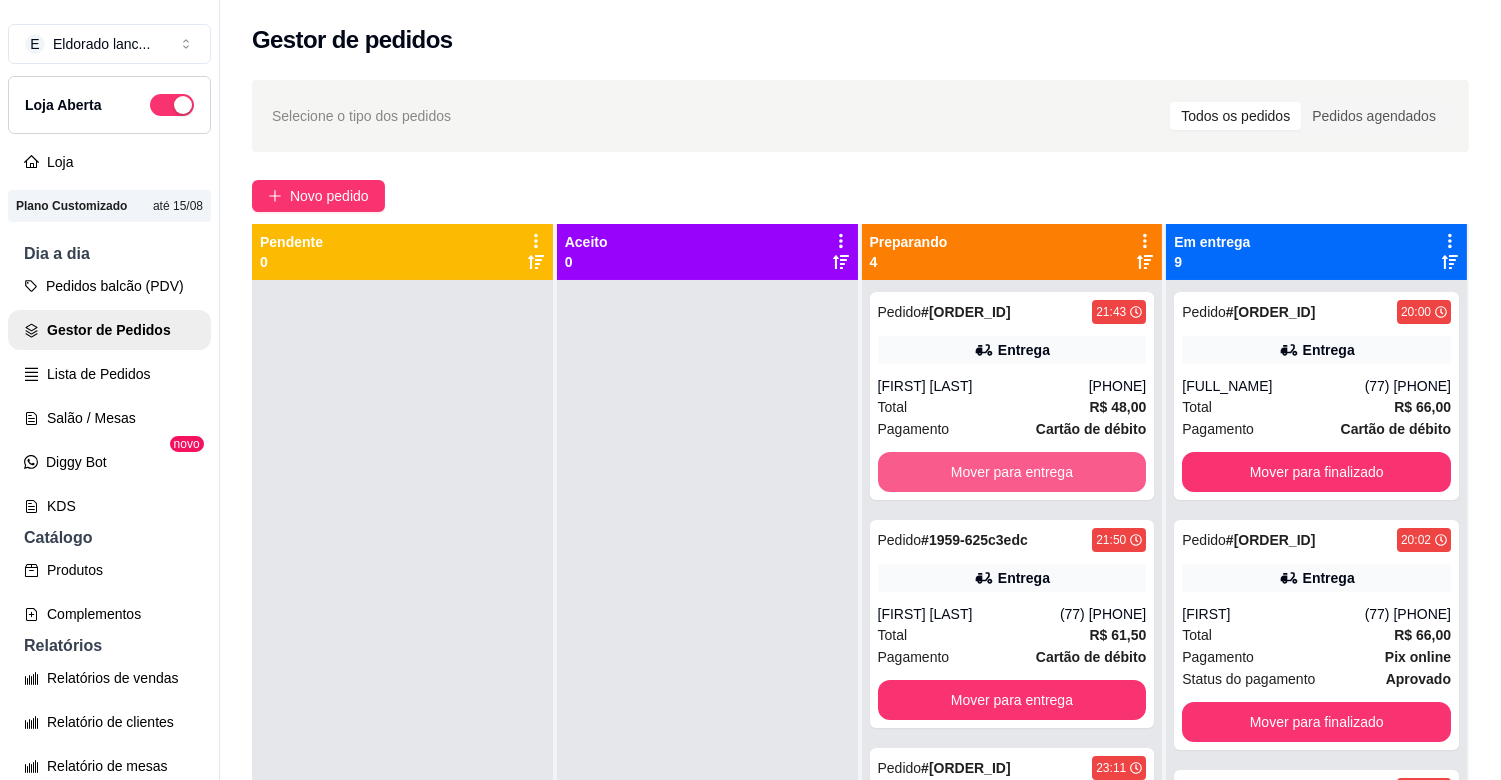 click on "Mover para entrega" at bounding box center [1012, 472] 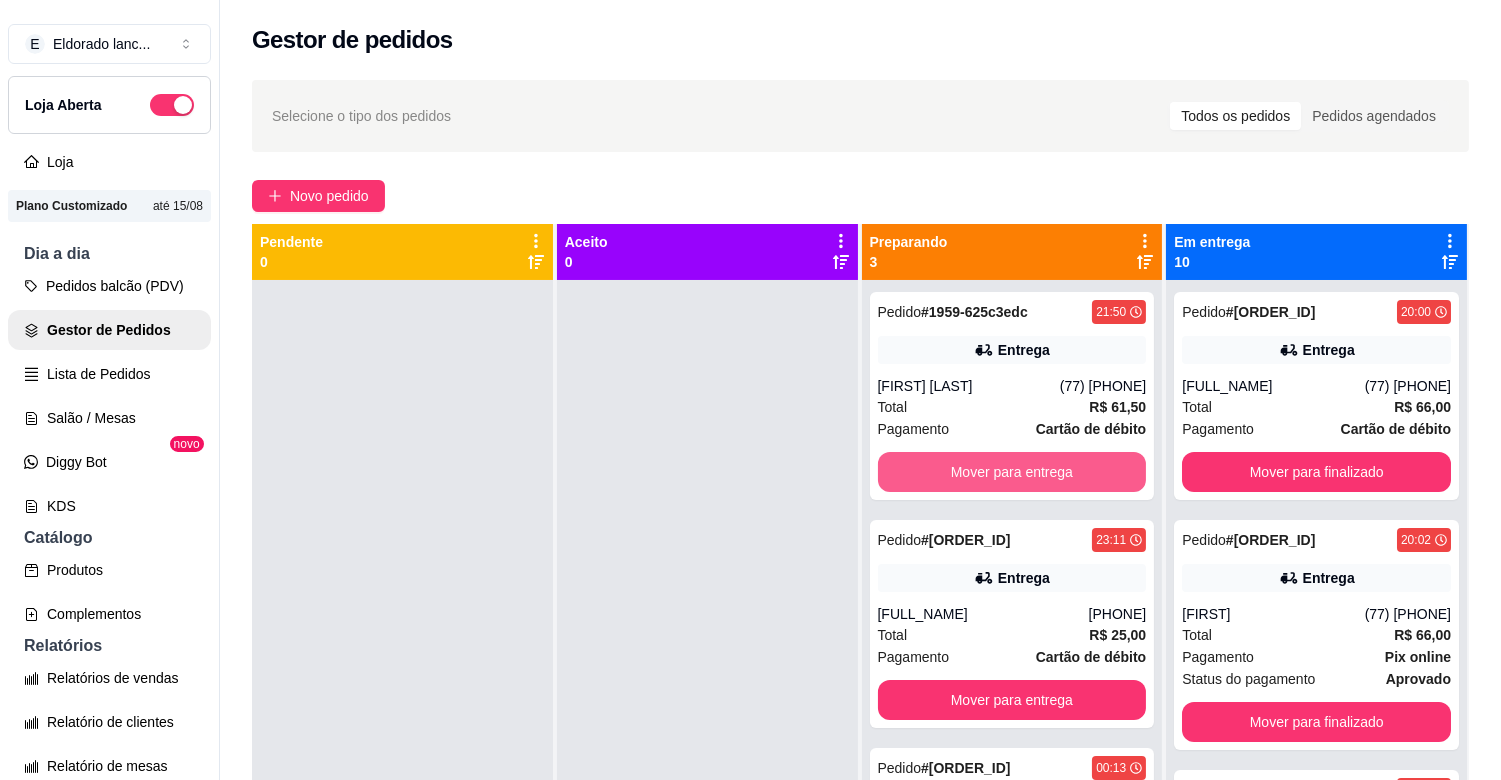 click on "Mover para entrega" at bounding box center [1012, 472] 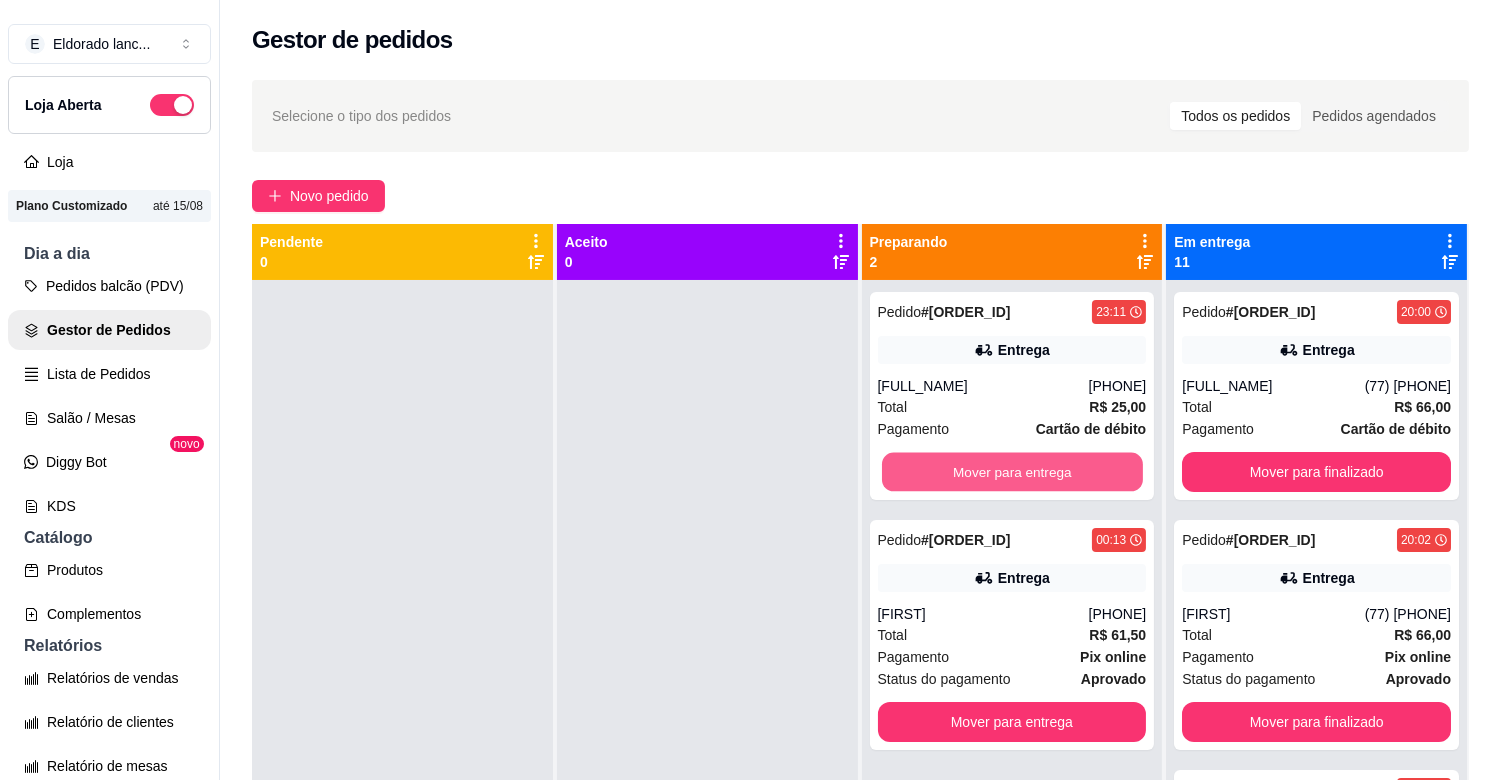 click on "Mover para entrega" at bounding box center [1012, 472] 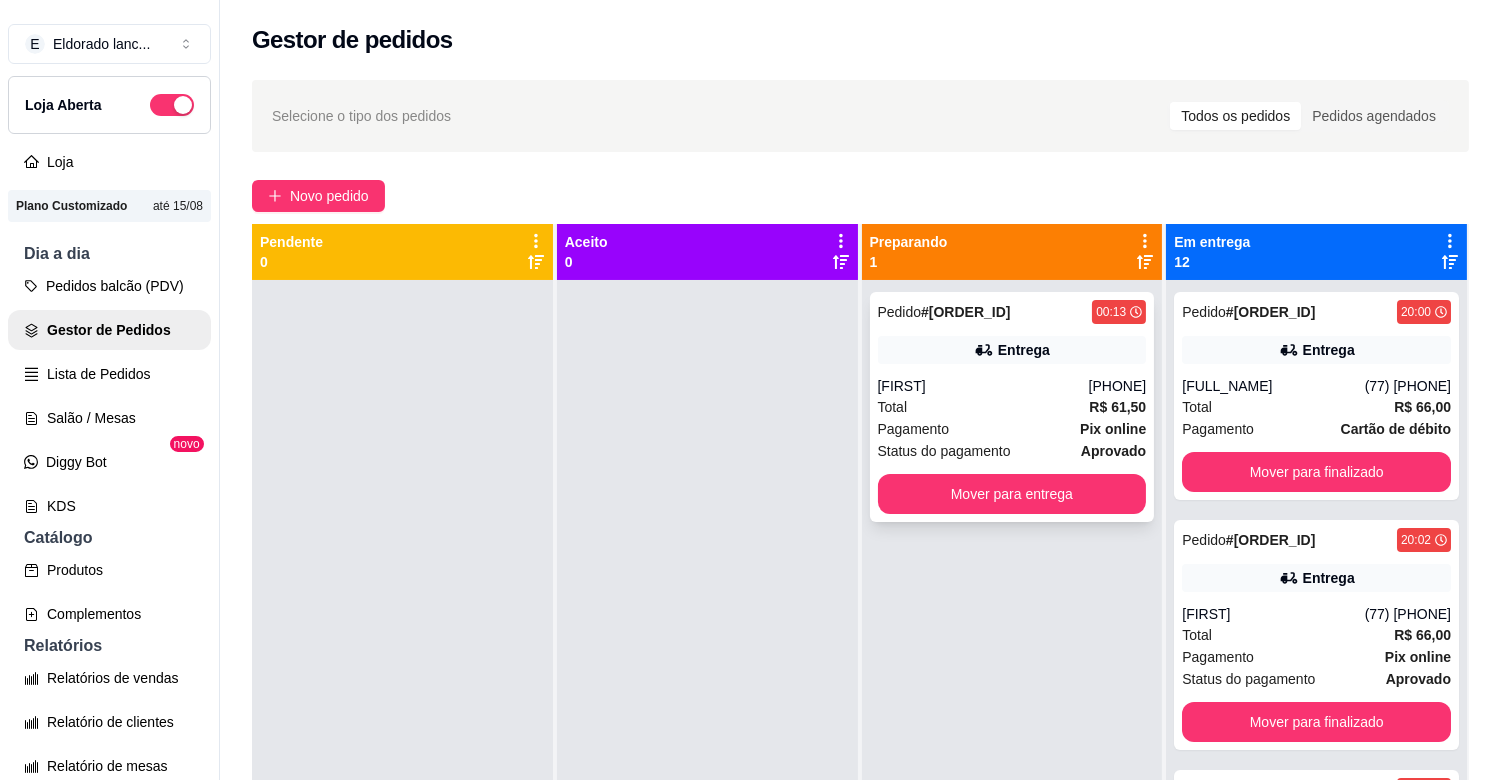 click on "Entrega" at bounding box center (1012, 350) 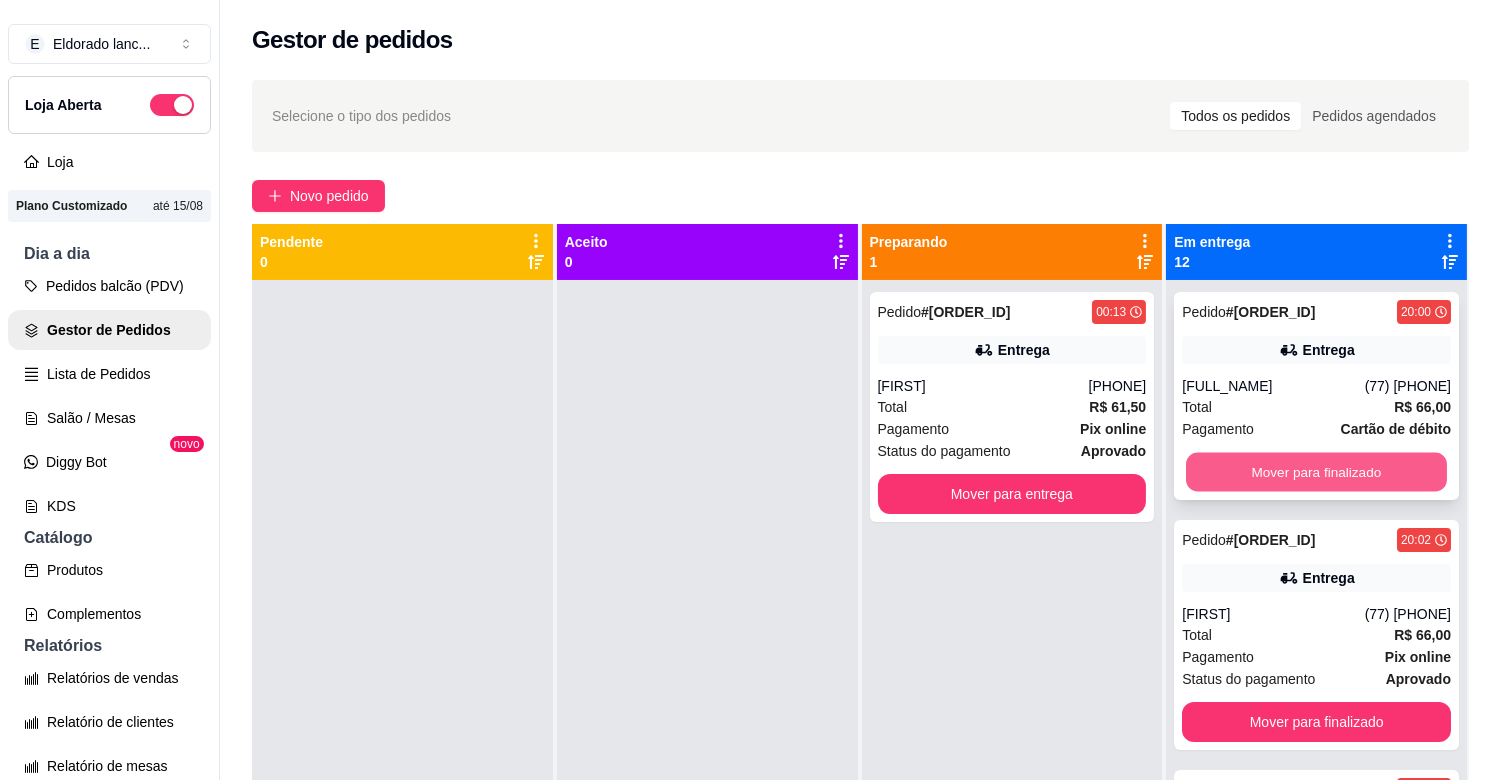 click on "Mover para finalizado" at bounding box center [1316, 472] 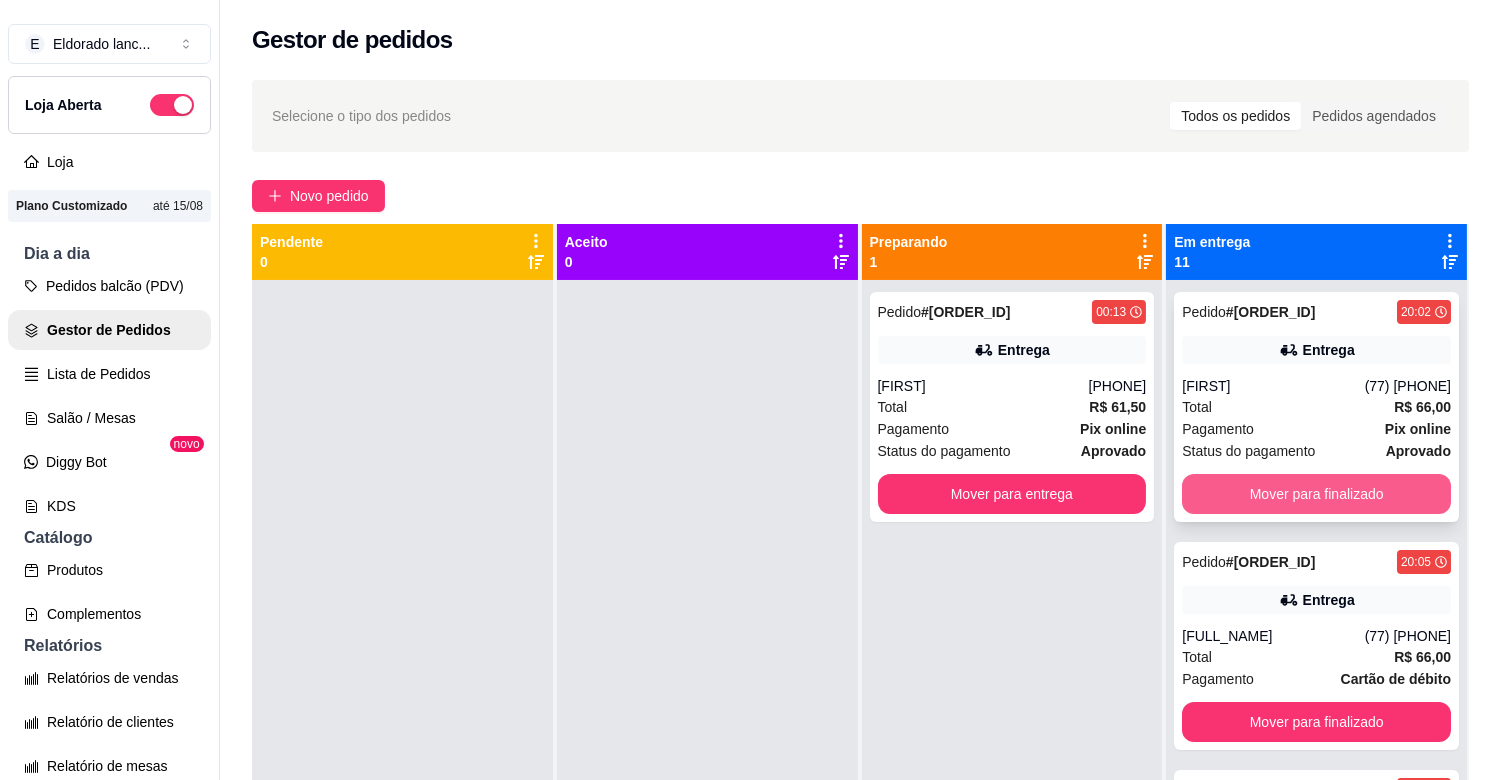 click on "Mover para finalizado" at bounding box center [1316, 494] 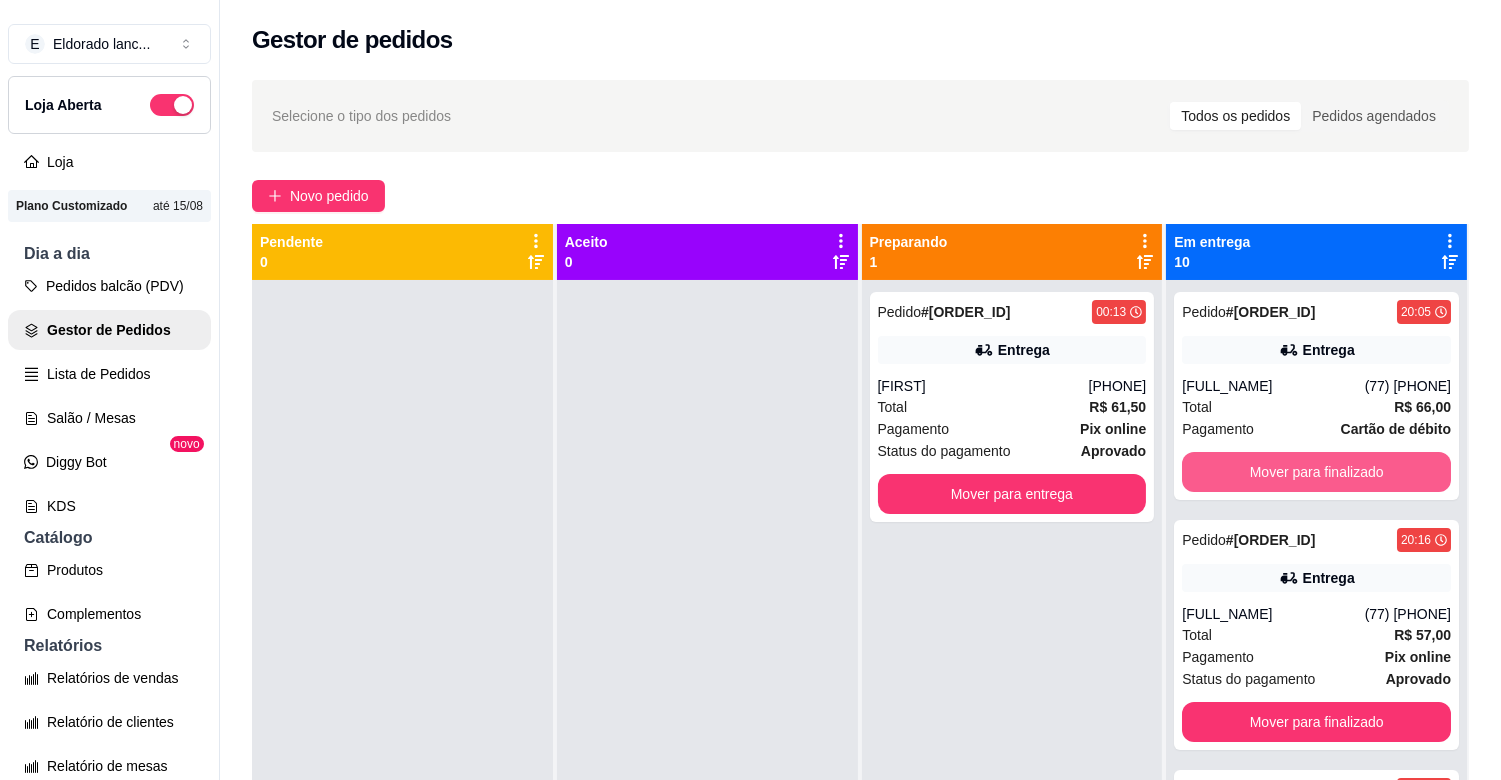 click on "Mover para finalizado" at bounding box center [1316, 472] 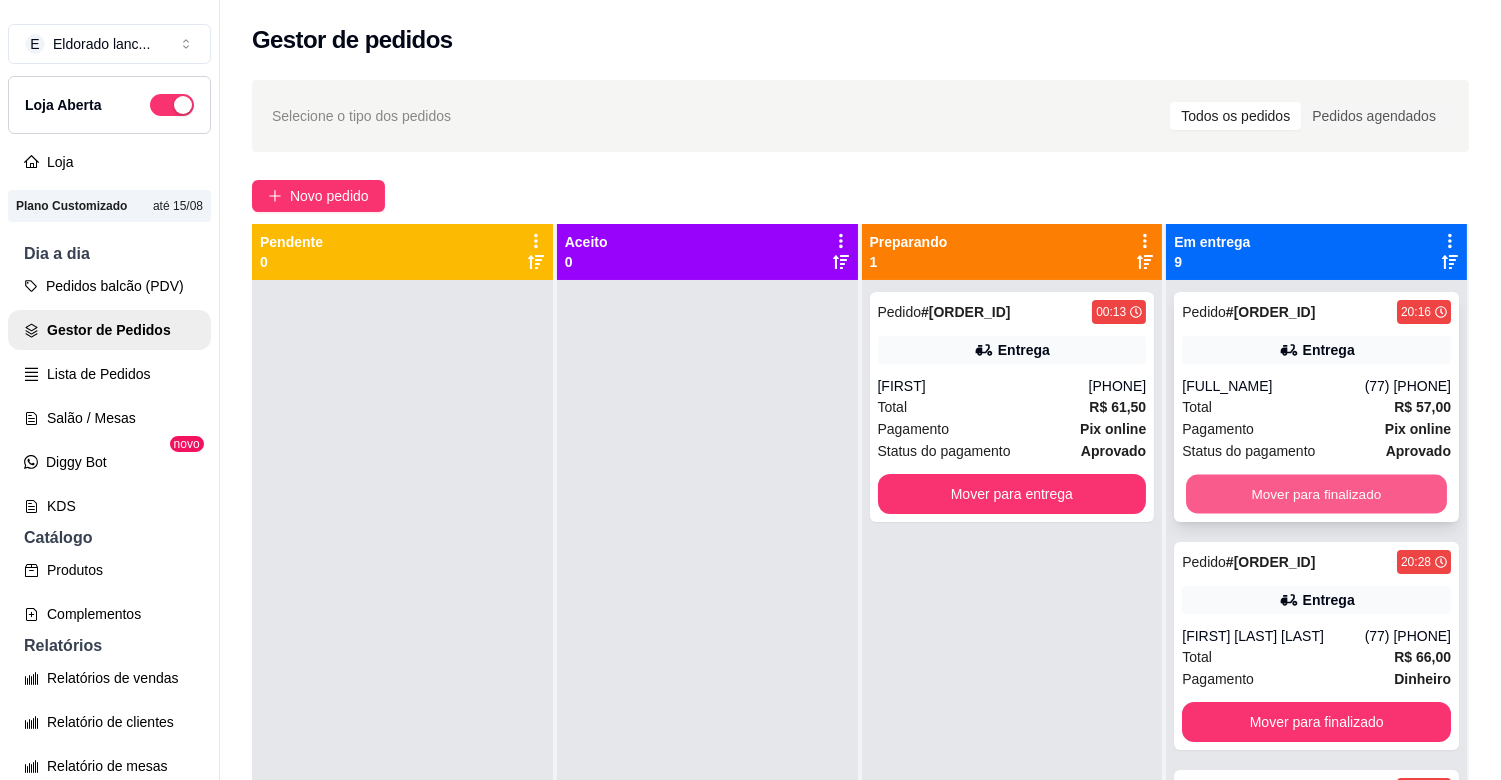 click on "Mover para finalizado" at bounding box center [1316, 494] 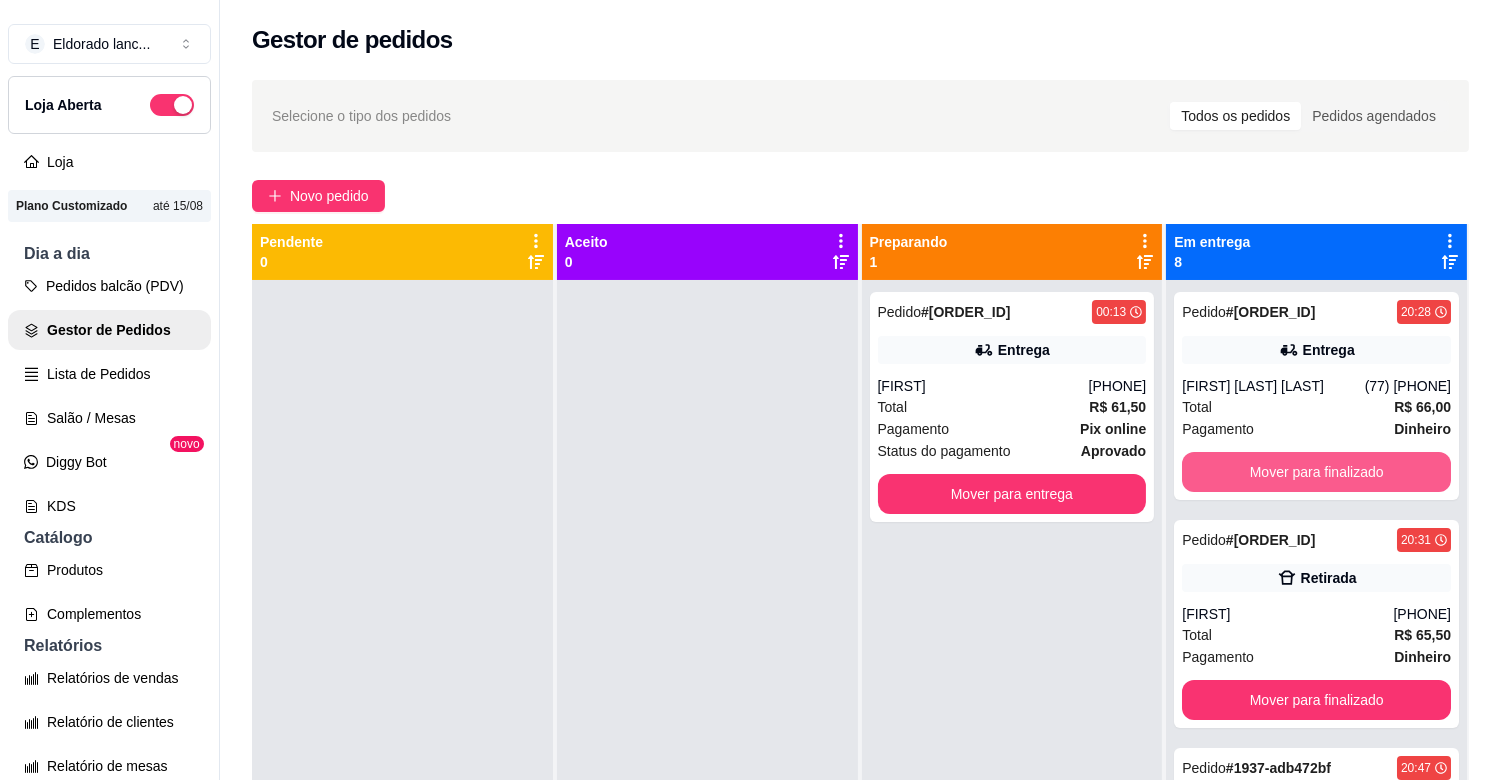 click on "Mover para finalizado" at bounding box center (1316, 472) 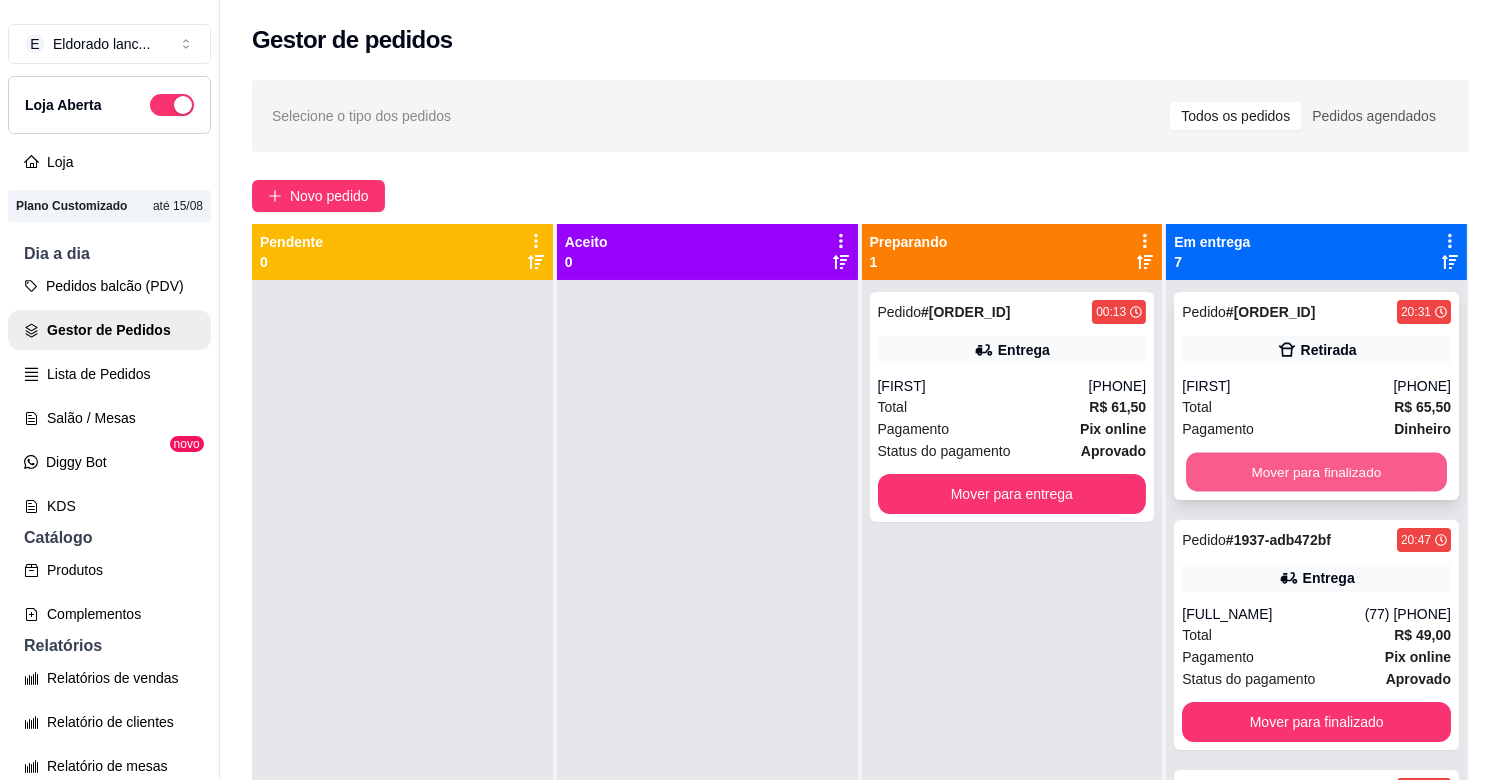 click on "Mover para finalizado" at bounding box center (1316, 472) 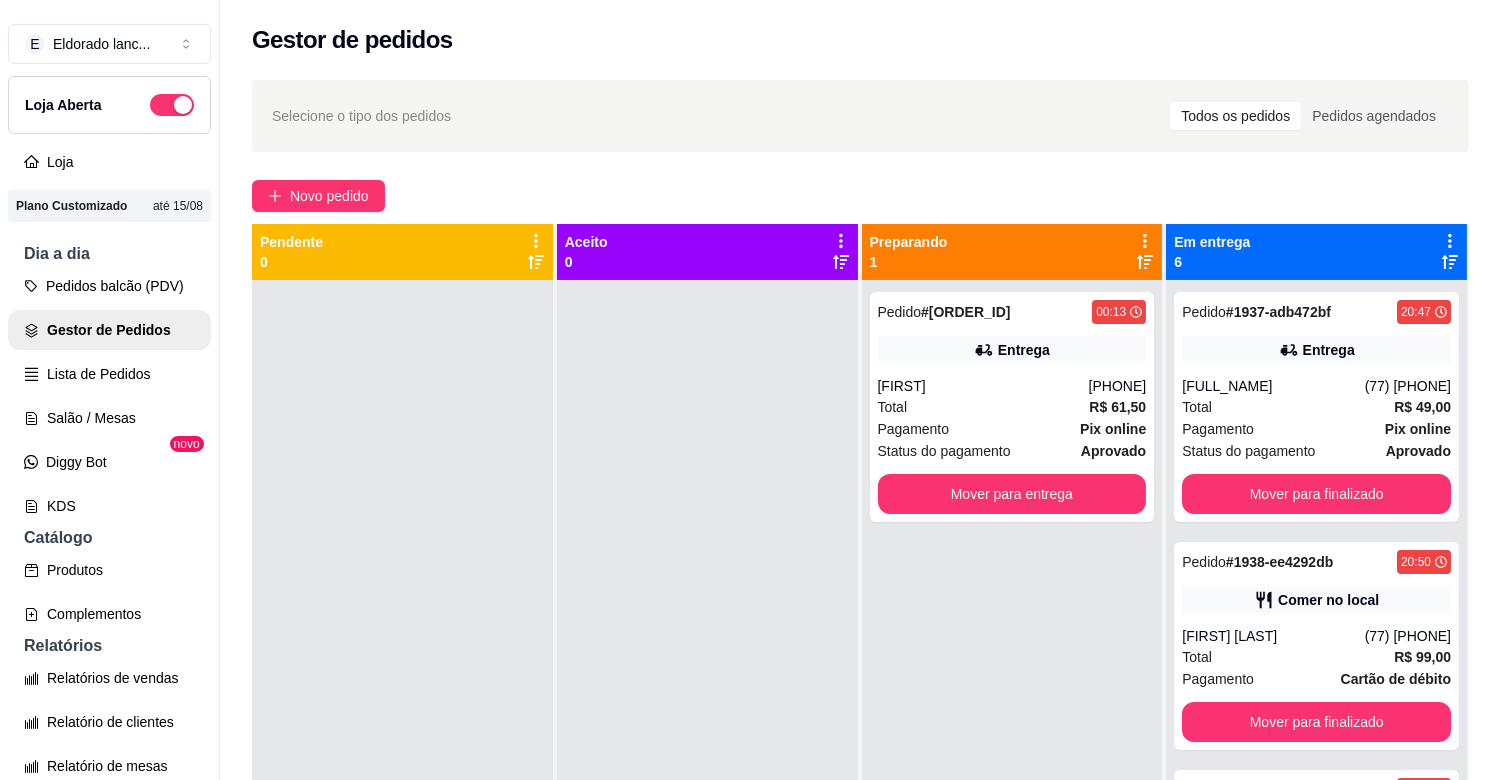 click on "Pedido  # [ORDER_ID] [TIME] Entrega [NAME] ([PHONE]) Total R$ 49,00 Pagamento Pix online Status do pagamento aprovado Mover para finalizado" at bounding box center (1316, 407) 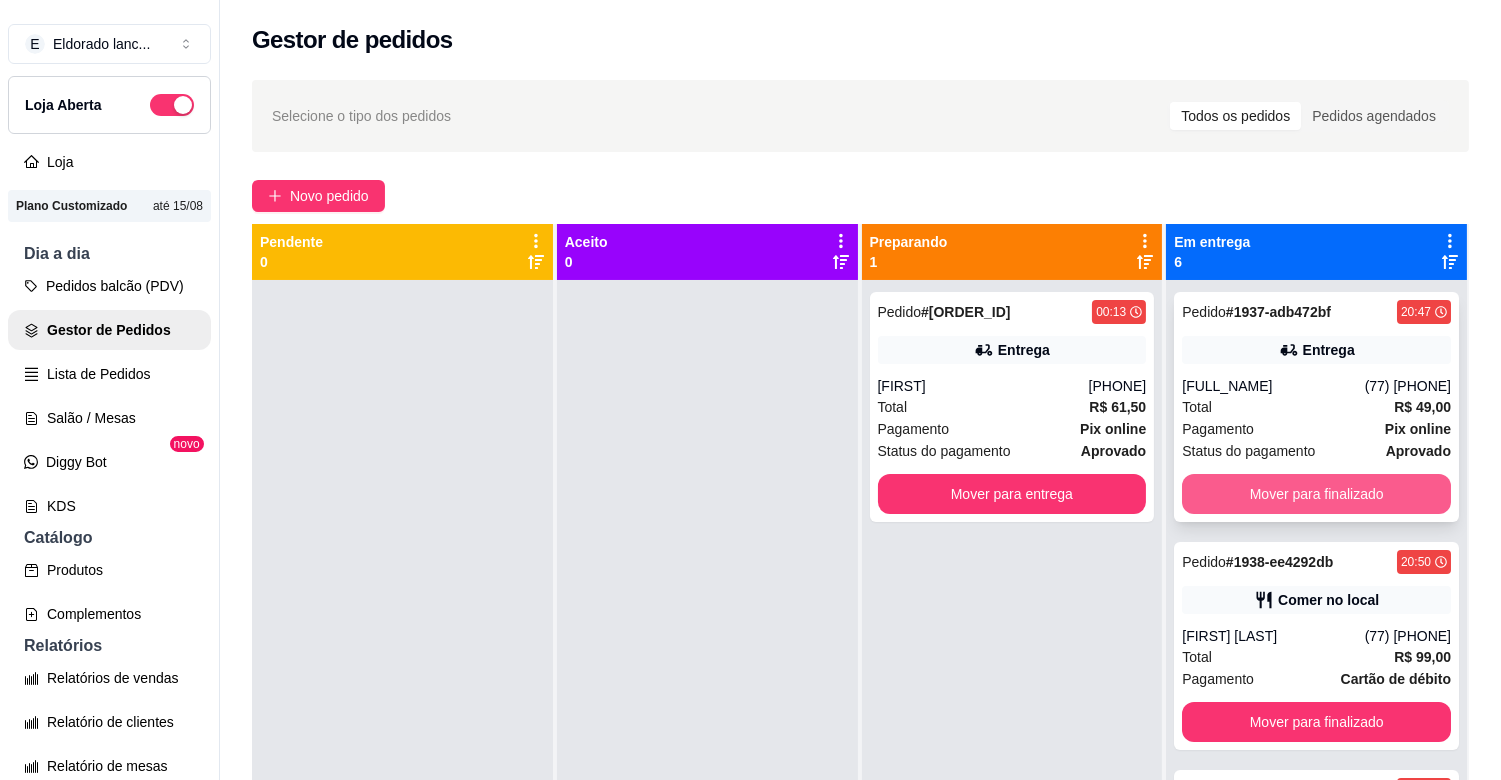 click on "Mover para finalizado" at bounding box center (1316, 494) 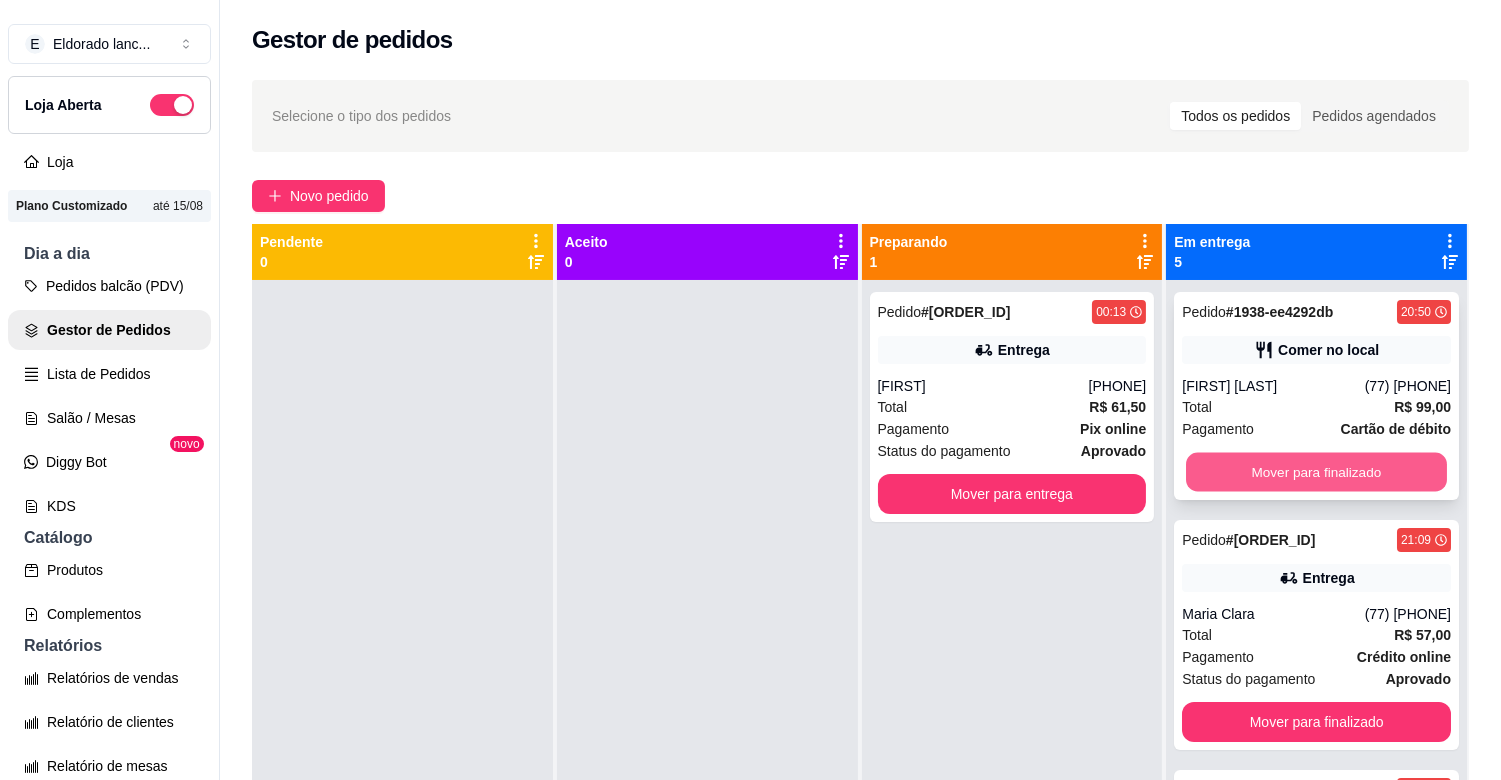 click on "Mover para finalizado" at bounding box center [1316, 472] 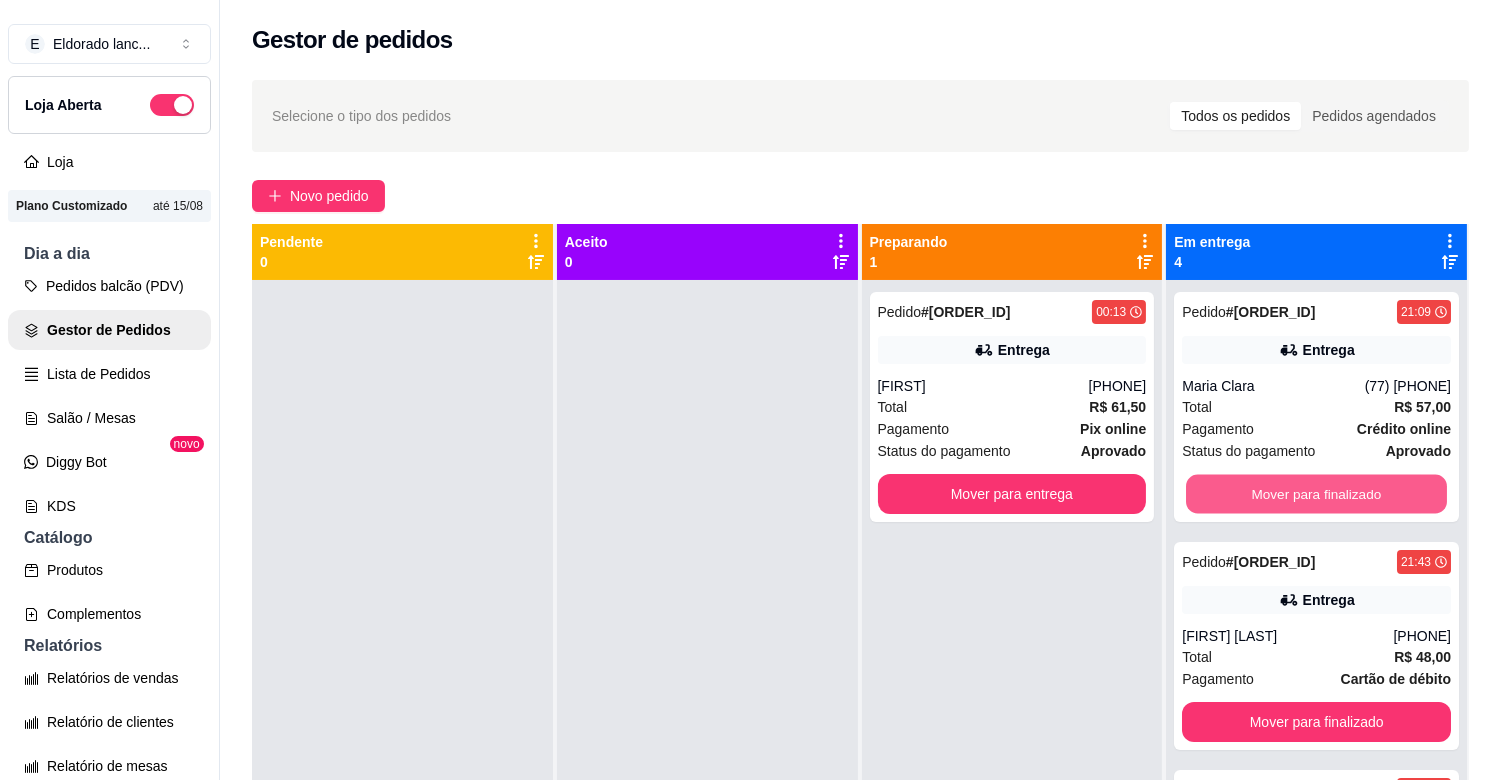 click on "Mover para finalizado" at bounding box center [1316, 494] 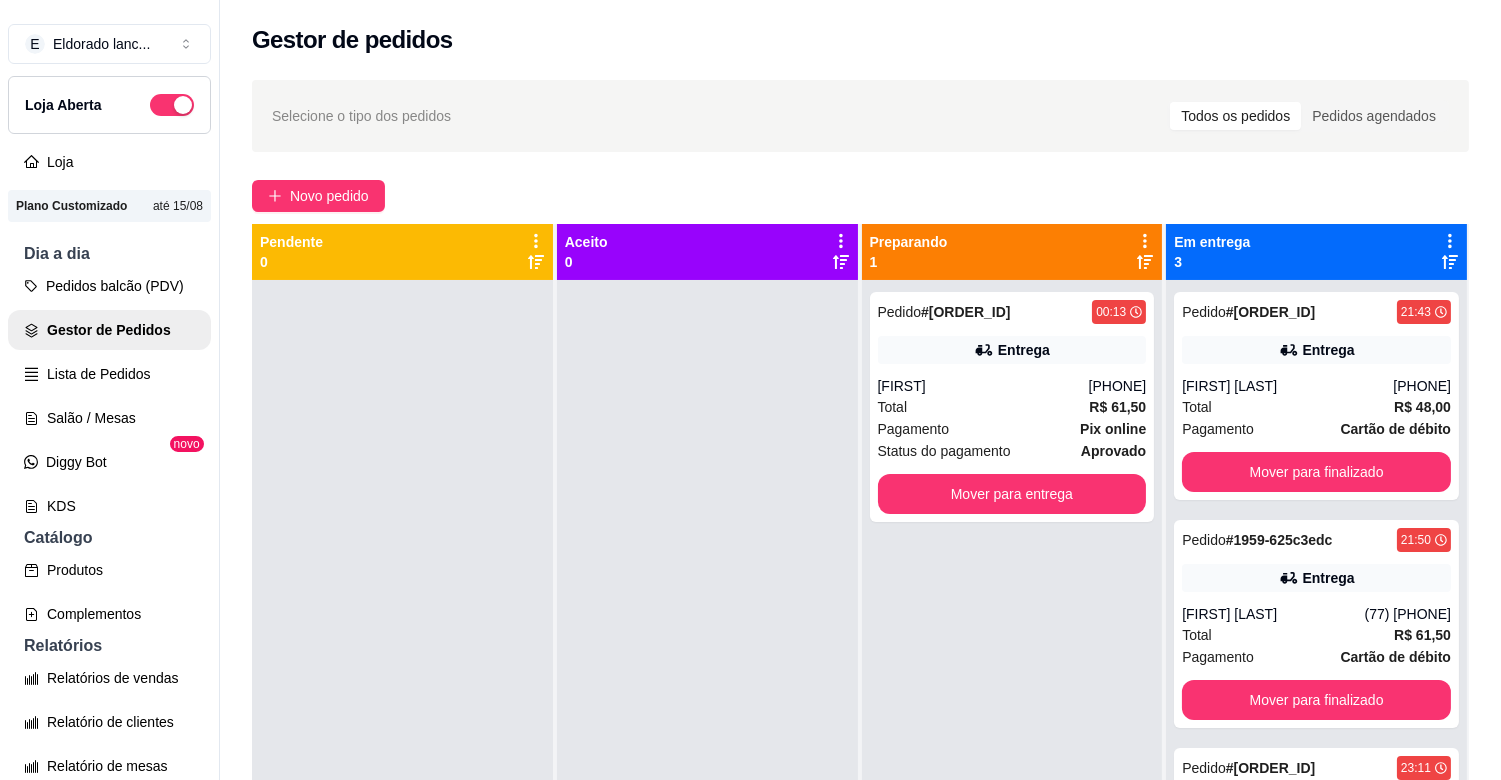 click on "Pedido  # [ORDER_ID] [TIME] Entrega [CUSTOMER_NAME] ([PHONE]) Total R$ 48,00 Pagamento Cartão de débito Mover para finalizado Pedido  # [ORDER_ID] [TIME] Entrega [CUSTOMER_NAME] ([PHONE]) Total R$ 61,50 Pagamento Cartão de débito Mover para finalizado Pedido  # [ORDER_ID] [TIME] Entrega [CUSTOMER_NAME] ([PHONE]) Total R$ 25,00 Pagamento Cartão de débito Mover para finalizado" at bounding box center (1316, 670) 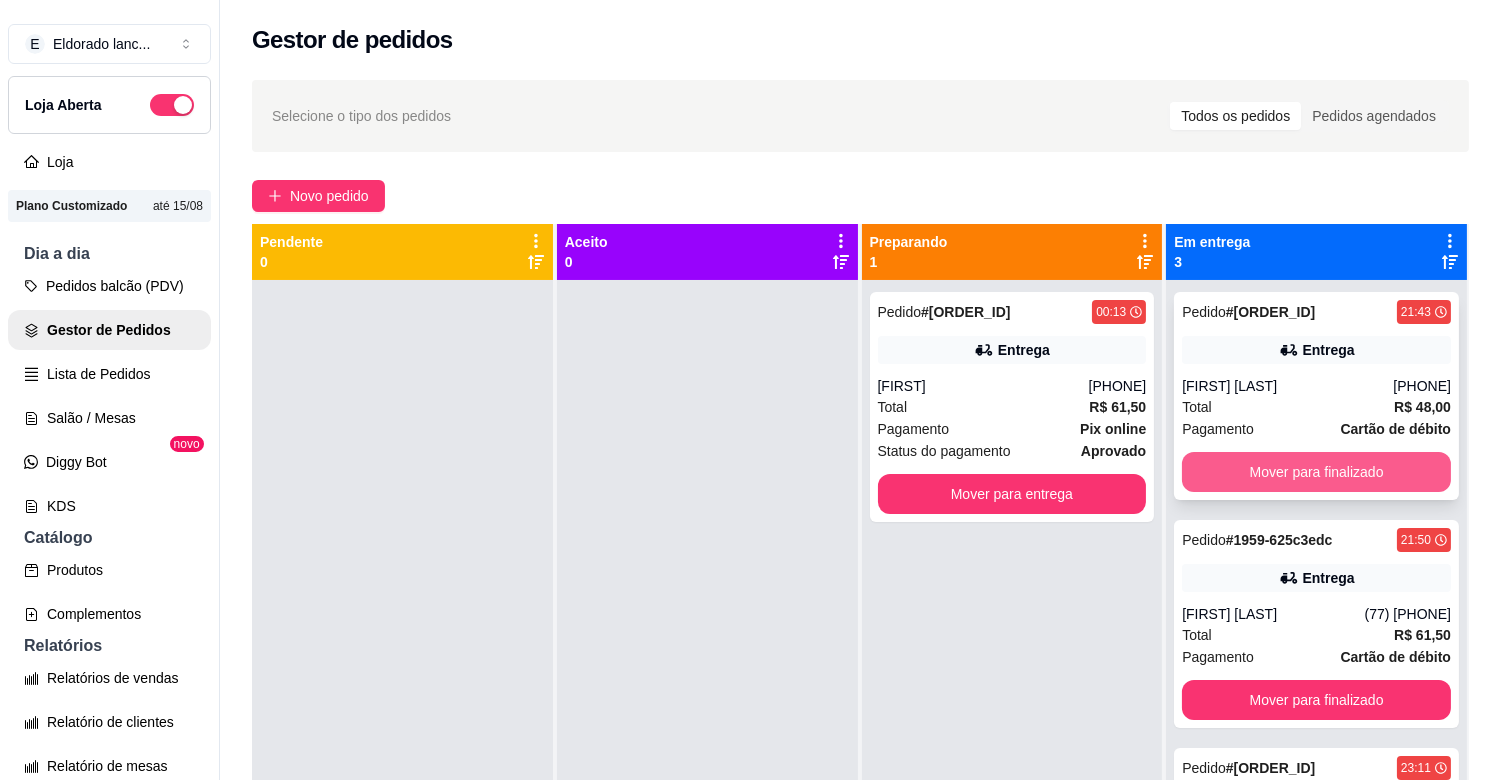 click on "Mover para finalizado" at bounding box center [1316, 472] 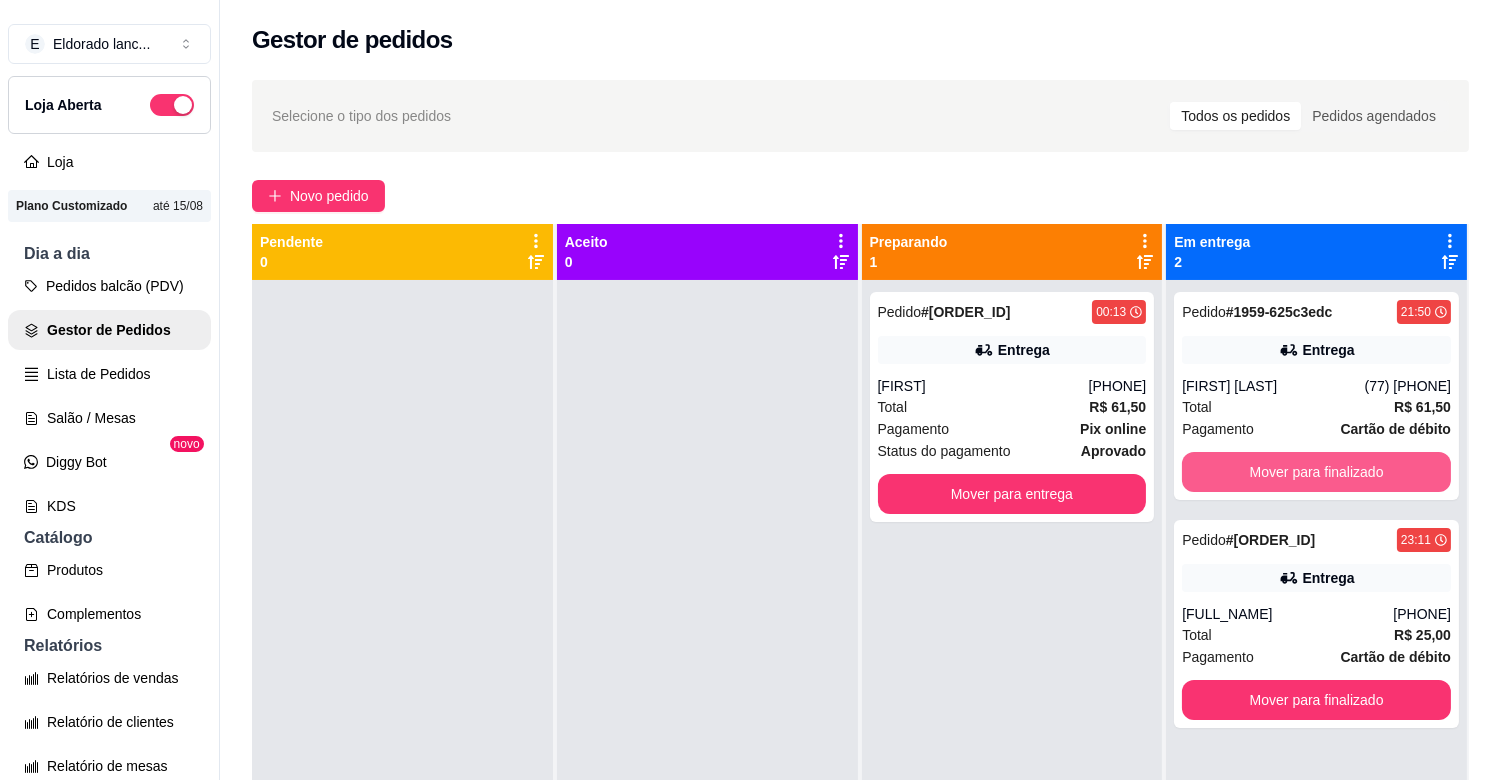 click on "Mover para finalizado" at bounding box center (1316, 472) 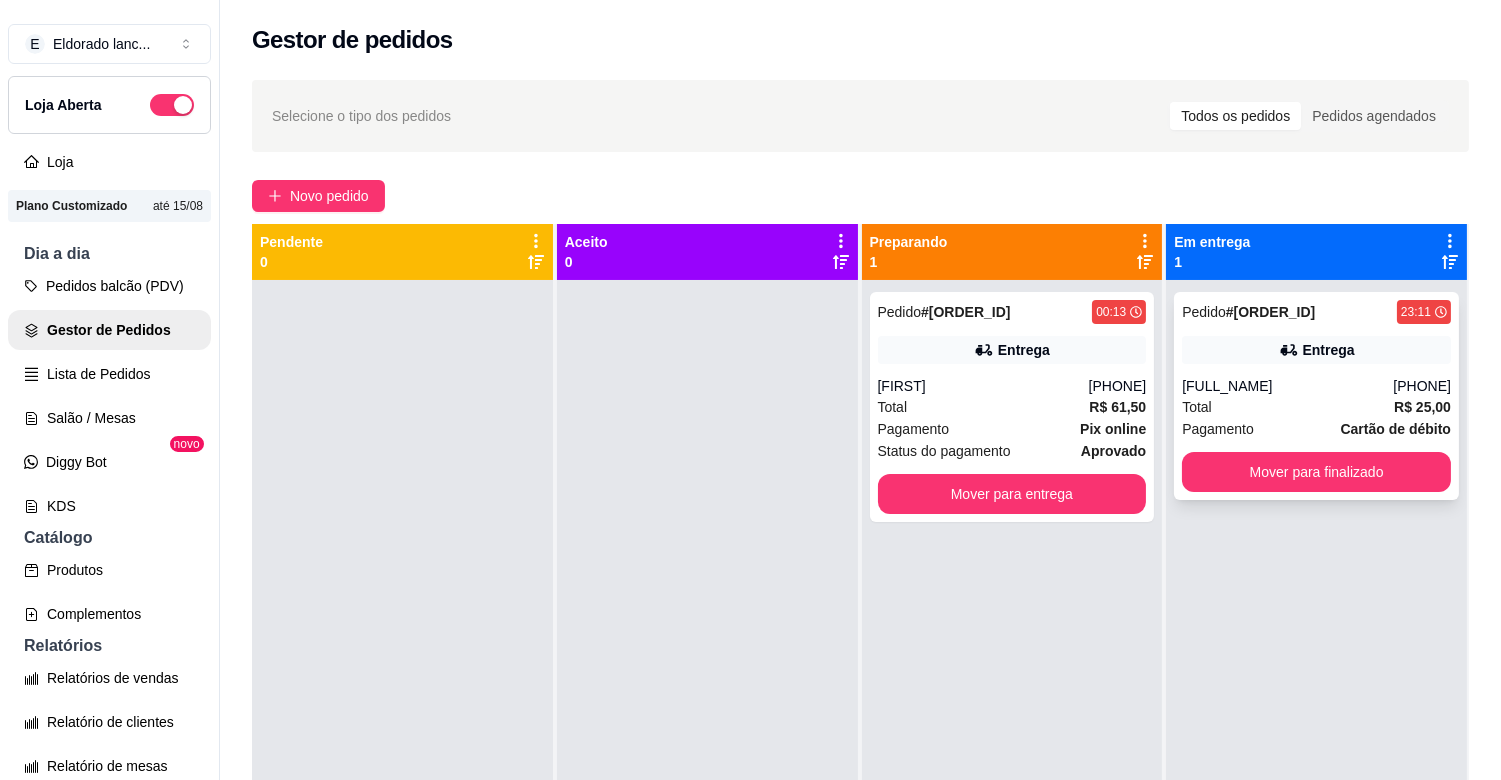 click on "Entrega" at bounding box center [1316, 350] 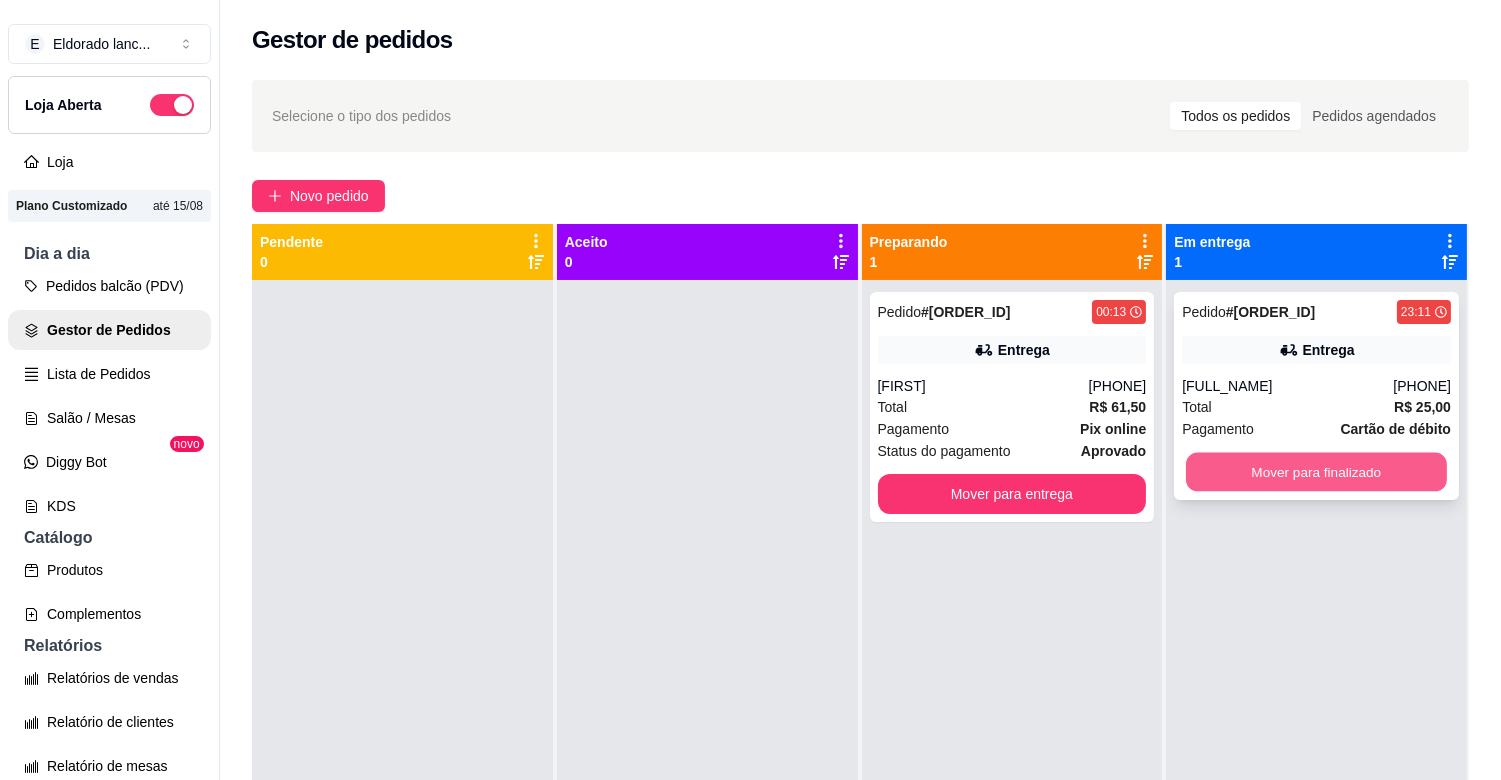 click on "Mover para finalizado" at bounding box center [1316, 472] 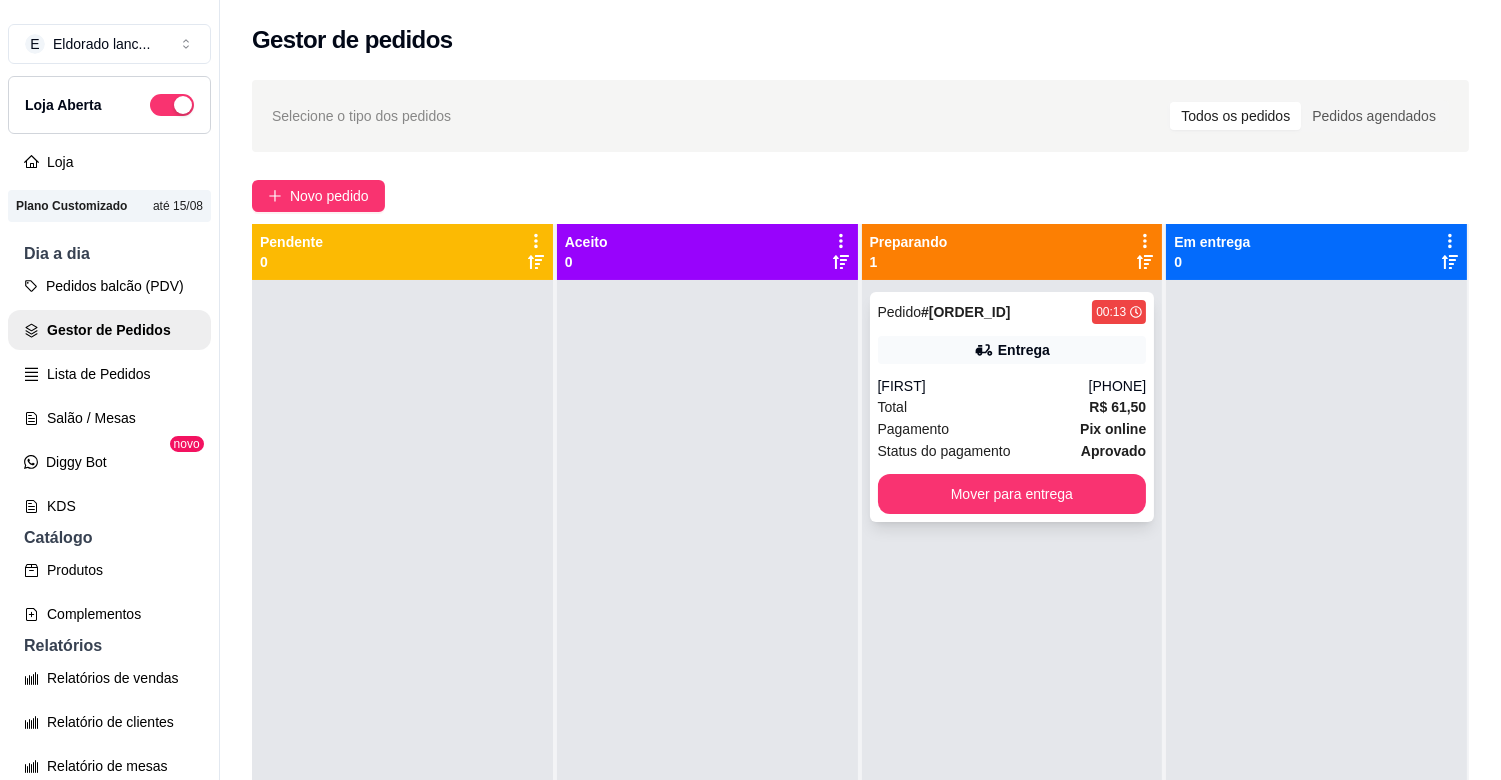 click on "Total" at bounding box center (893, 407) 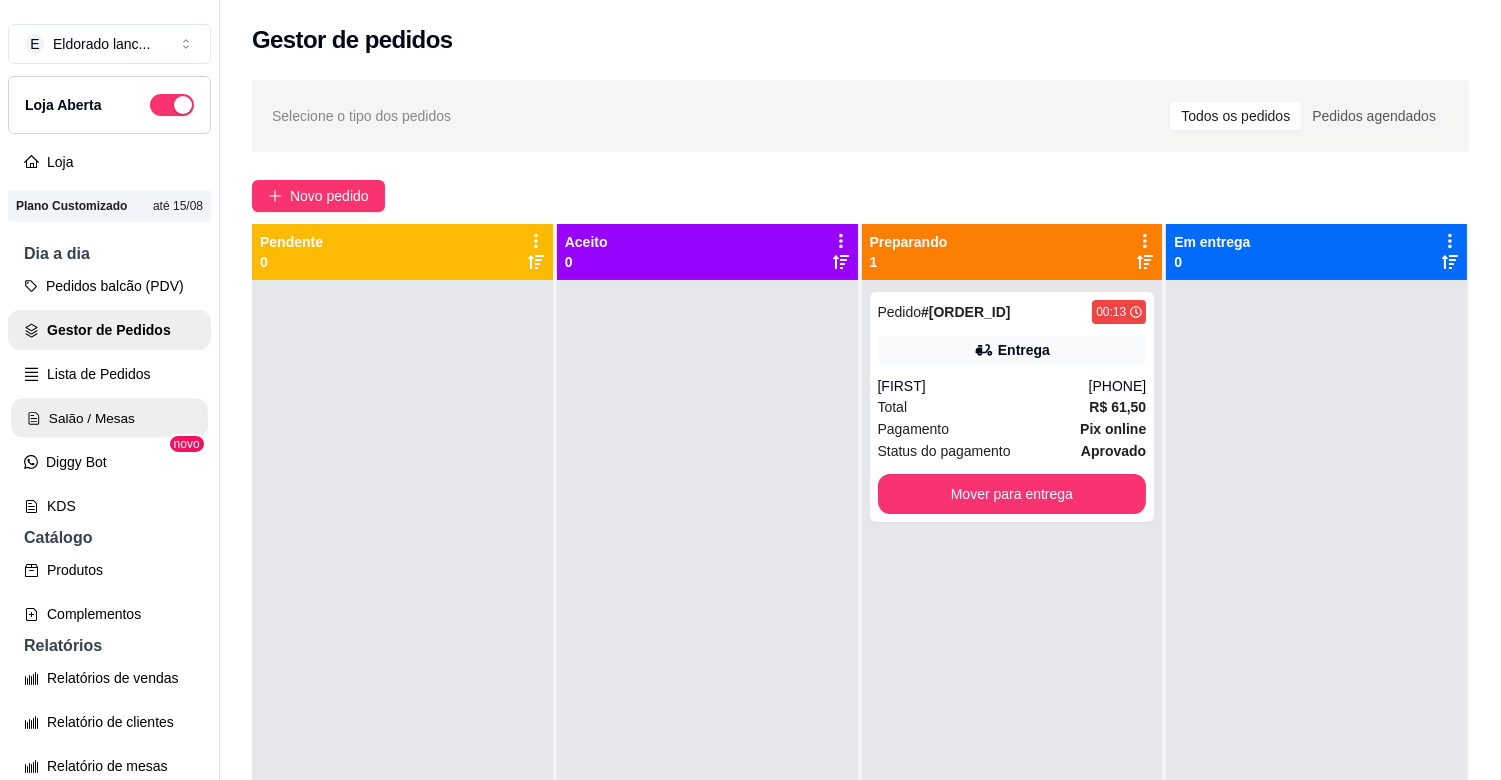 click on "Salão / Mesas" at bounding box center [109, 418] 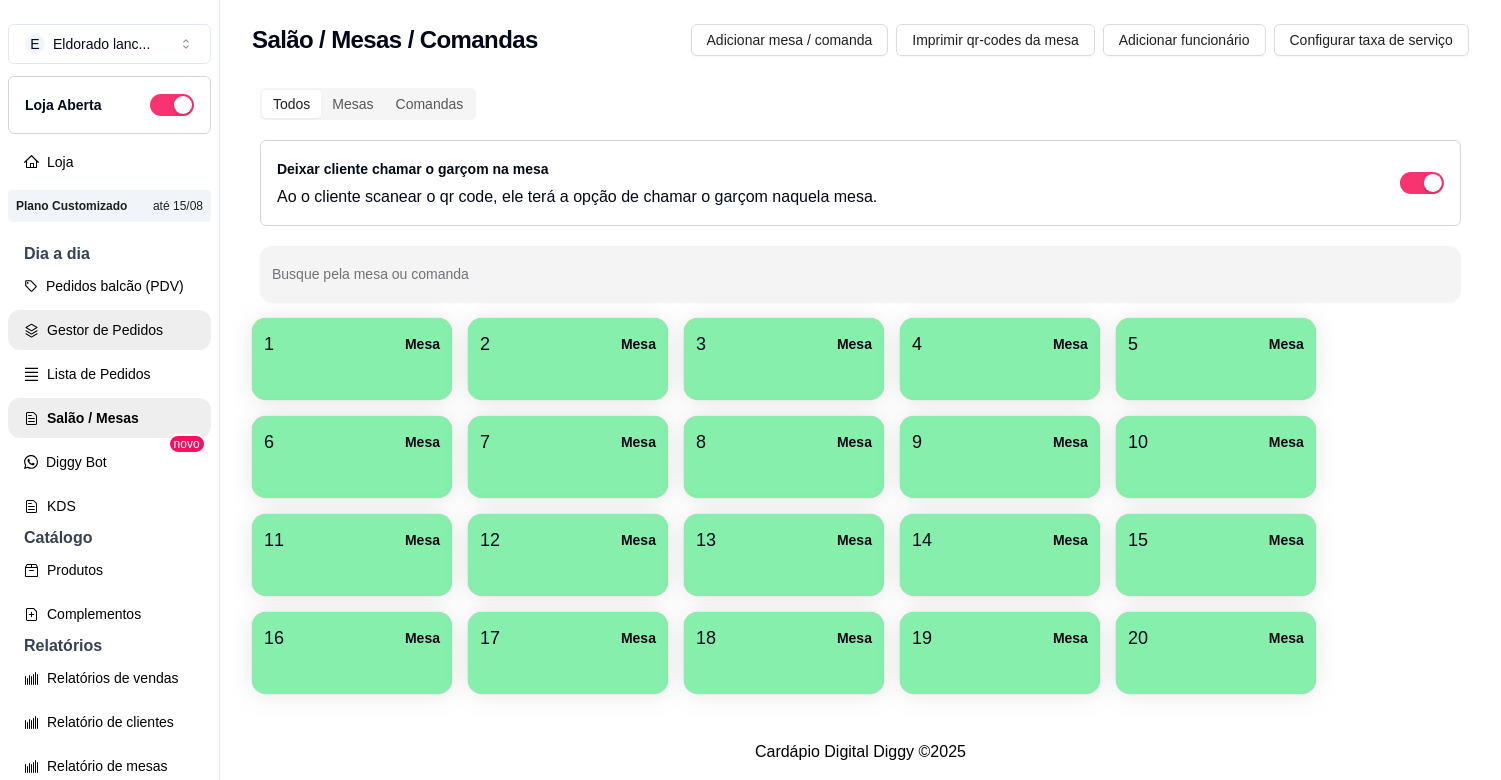 click on "Gestor de Pedidos" at bounding box center [109, 330] 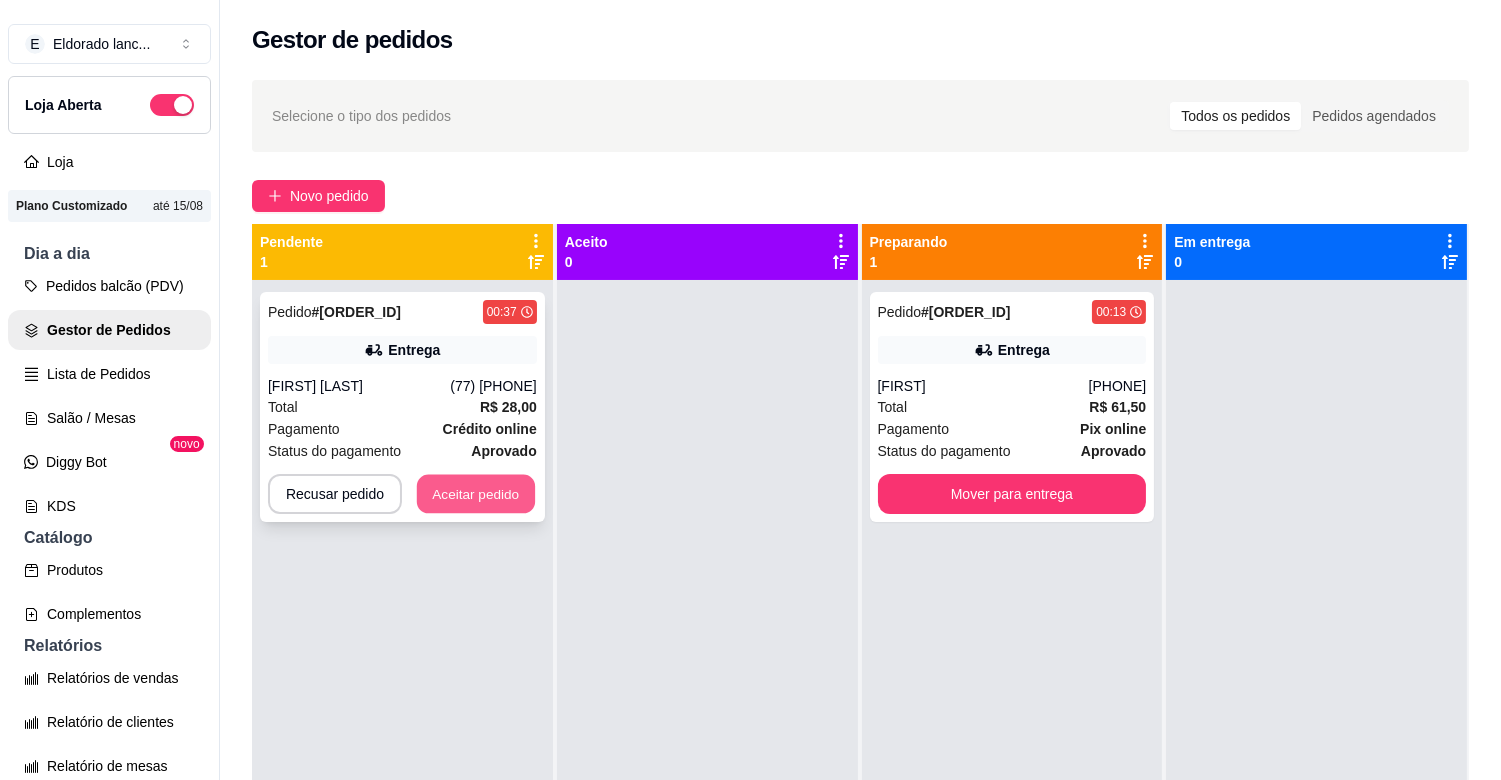 click on "Aceitar pedido" at bounding box center [476, 494] 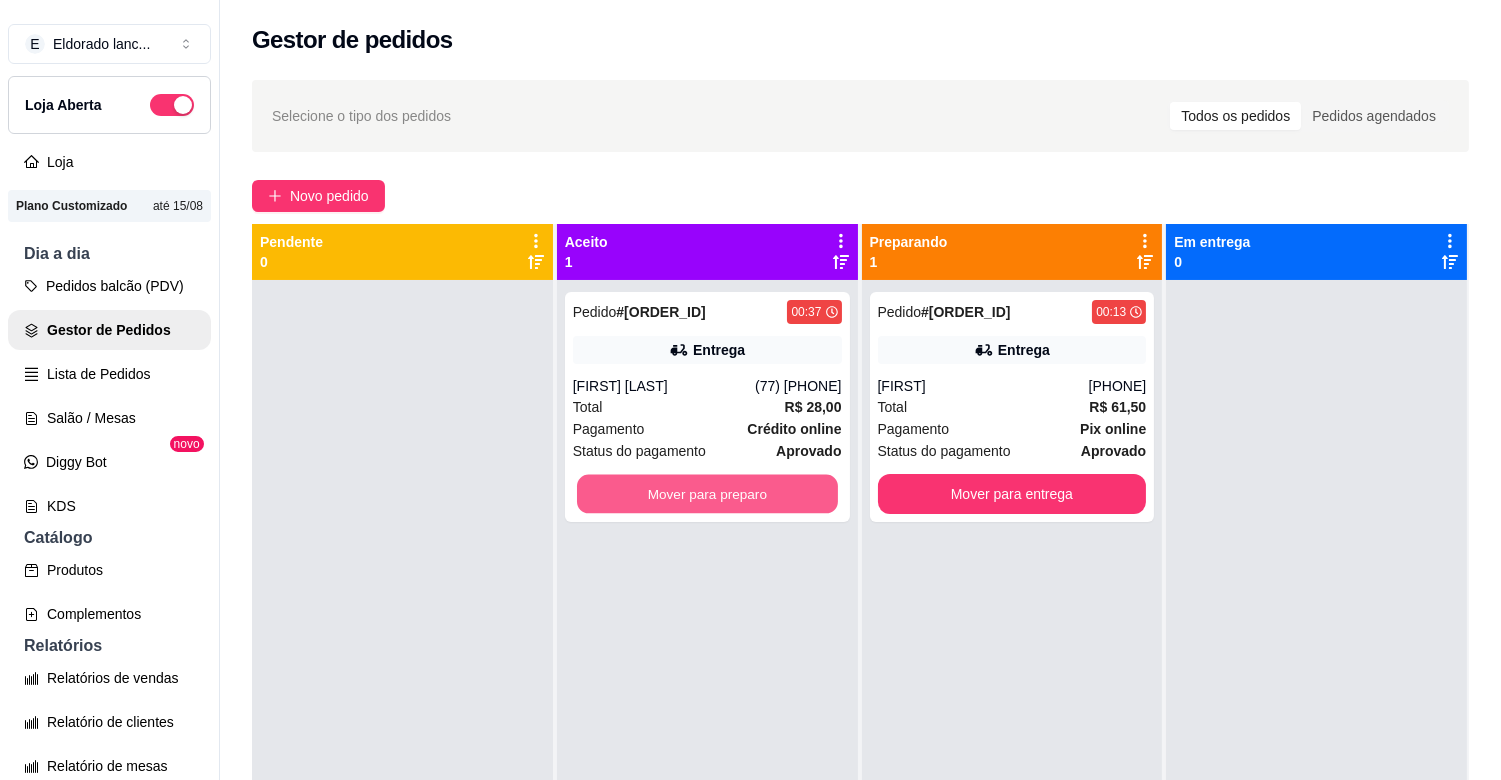 click on "Mover para preparo" at bounding box center [707, 494] 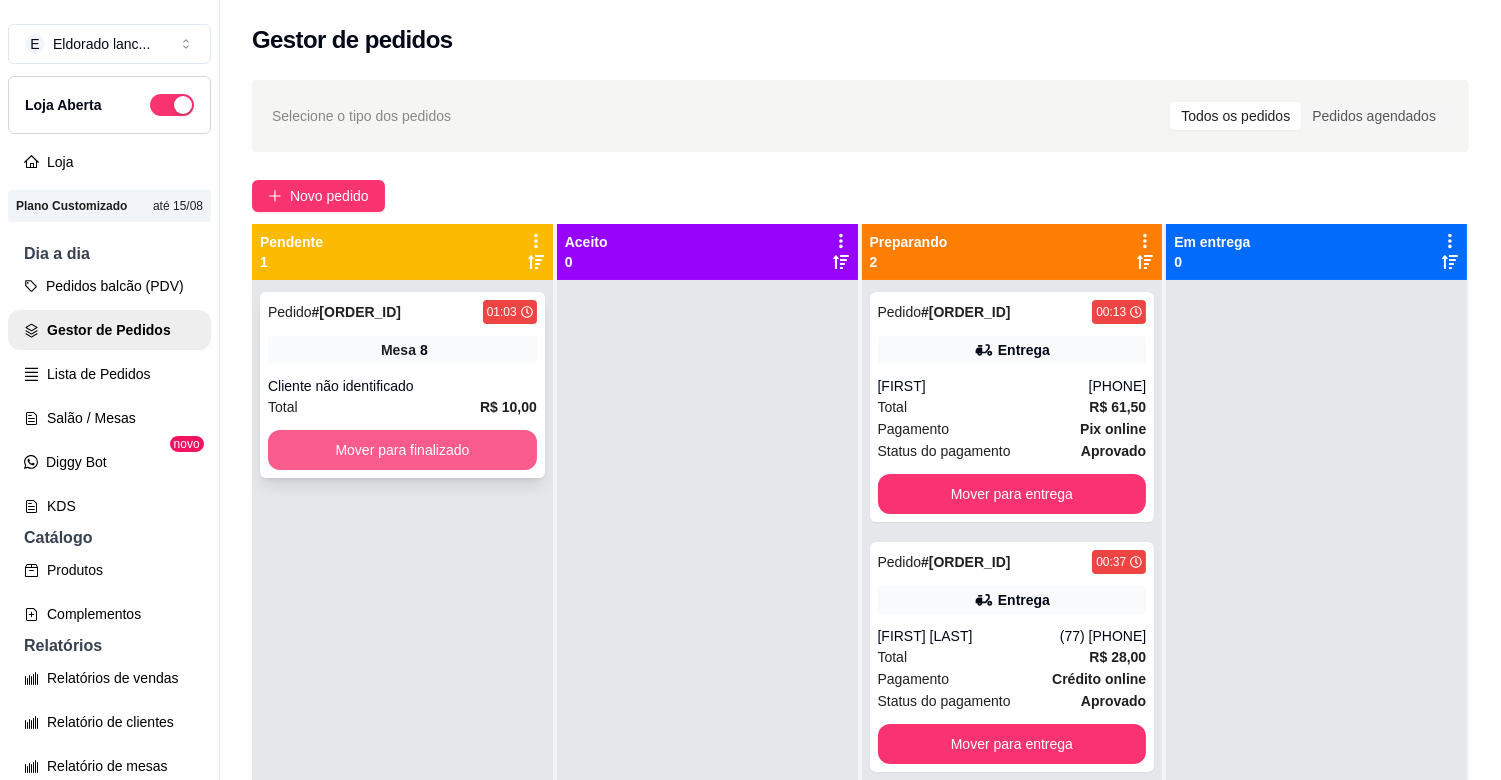 click on "Mover para finalizado" at bounding box center (402, 450) 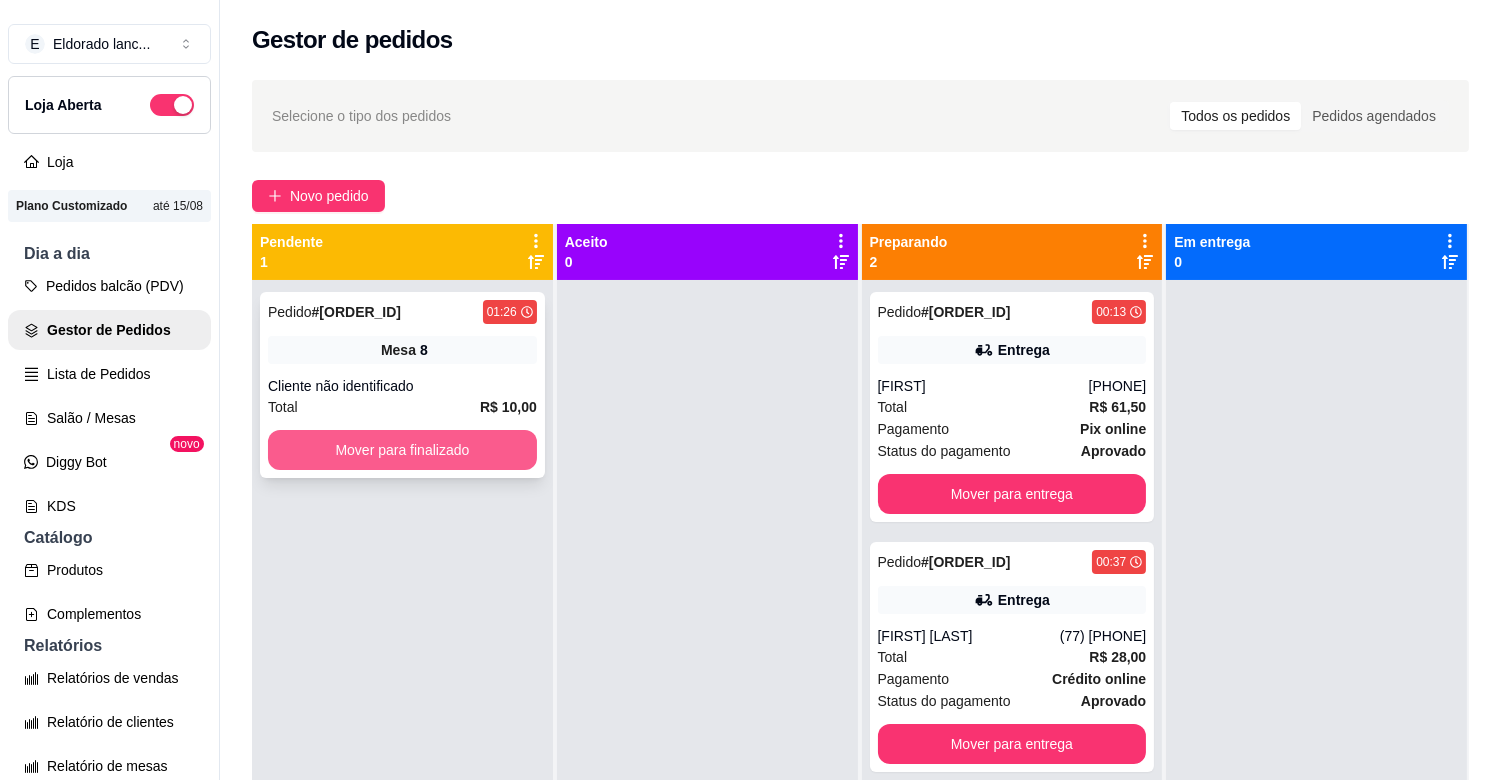 click on "Mover para finalizado" at bounding box center [402, 450] 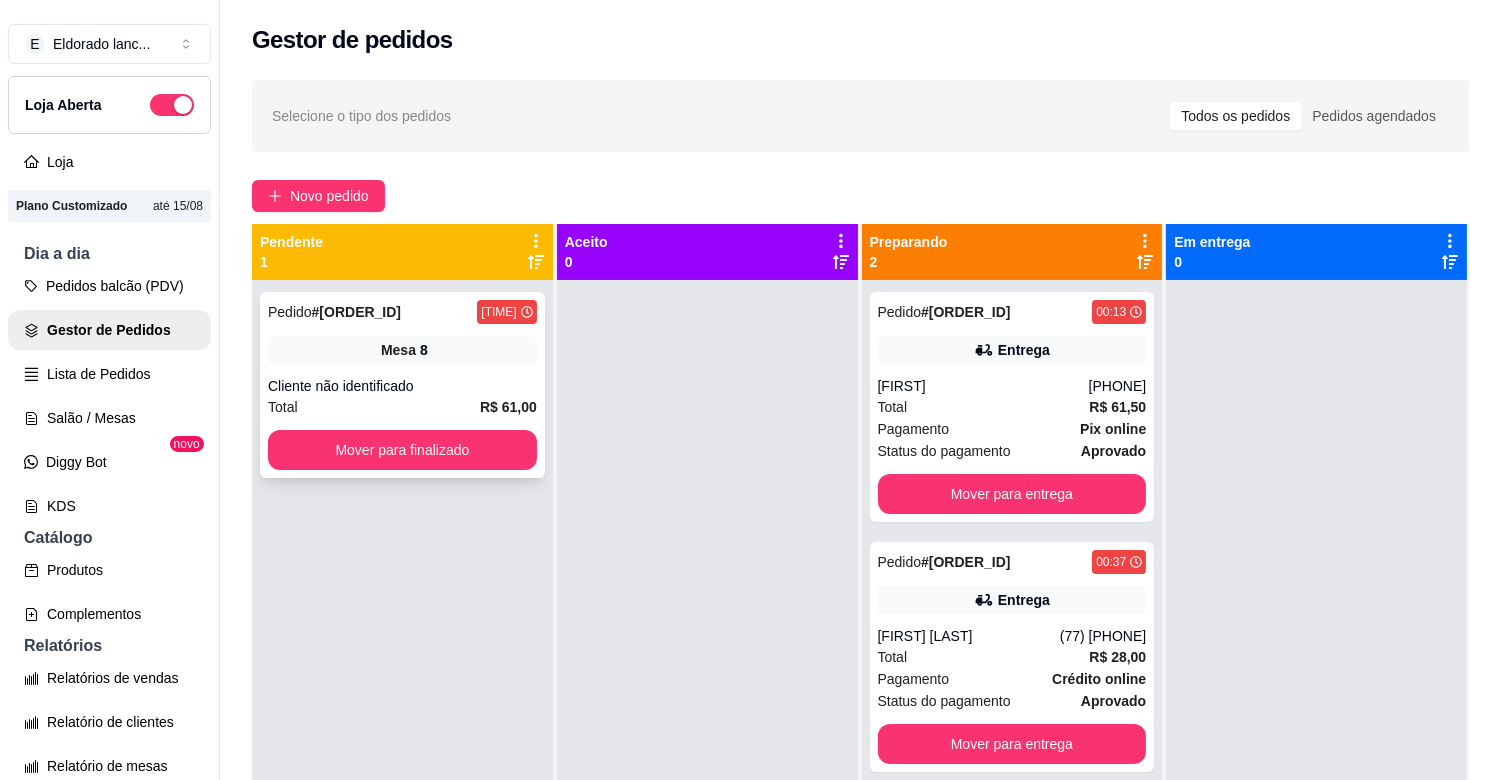 drag, startPoint x: 425, startPoint y: 487, endPoint x: 421, endPoint y: 476, distance: 11.7046995 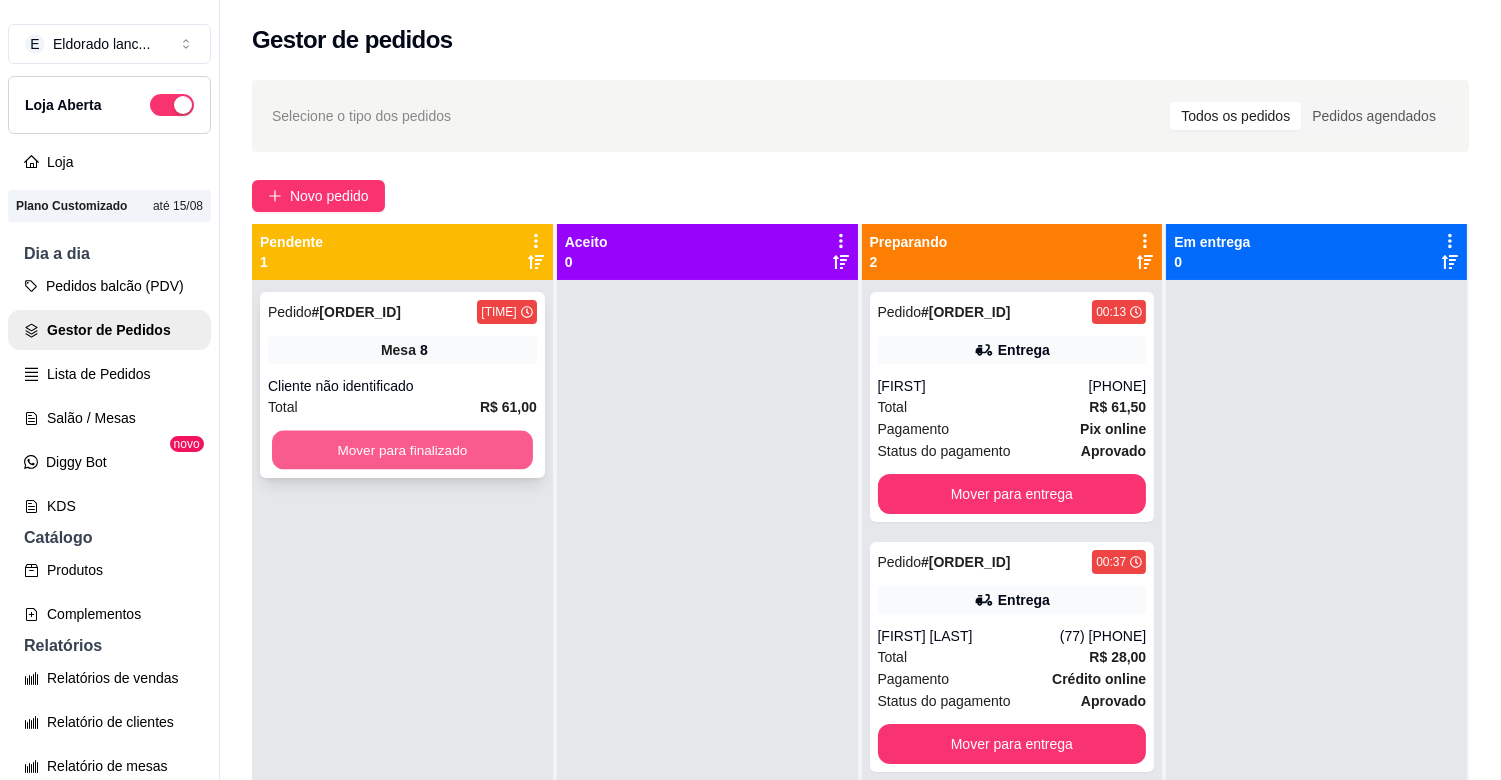 click on "Mover para finalizado" at bounding box center [402, 450] 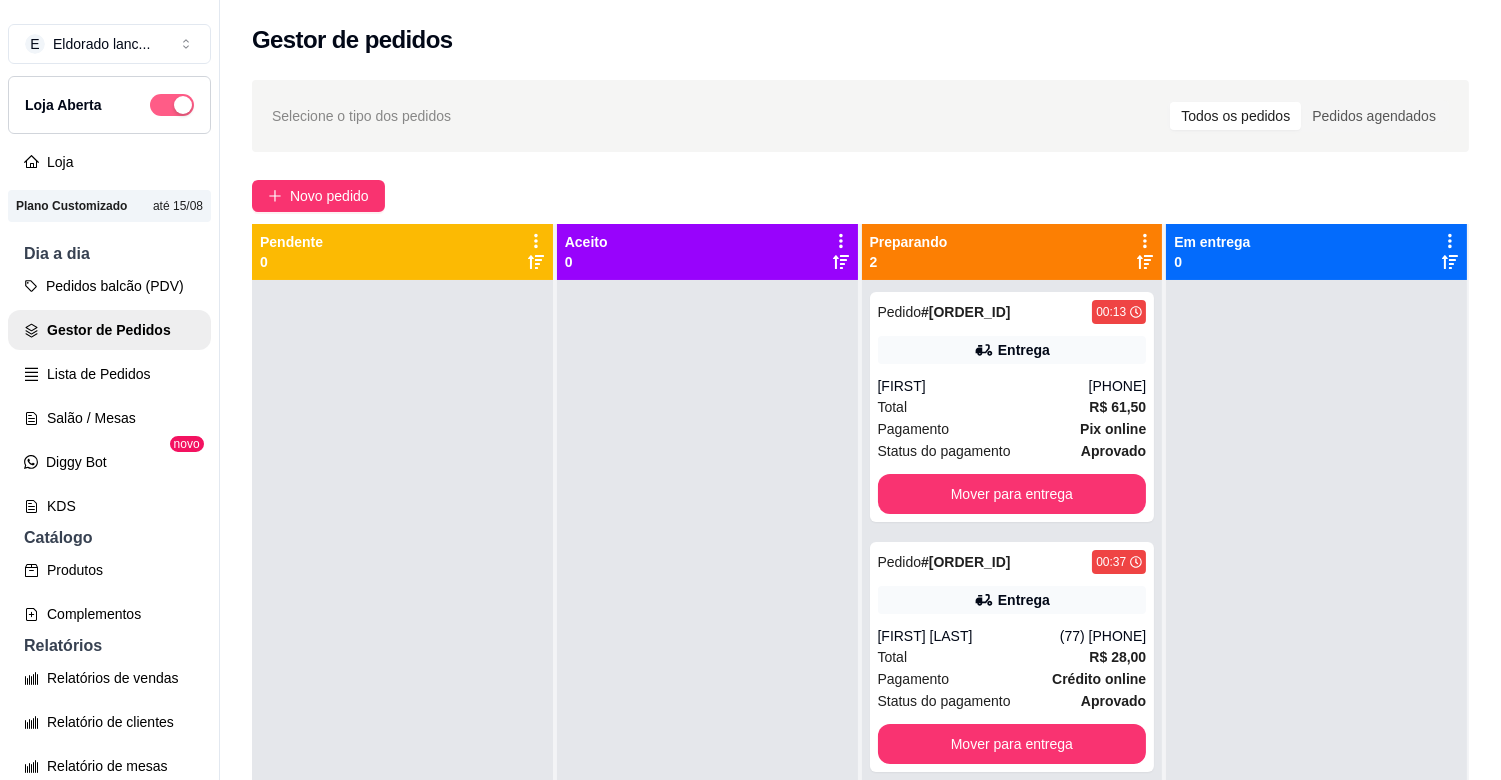 click at bounding box center (183, 105) 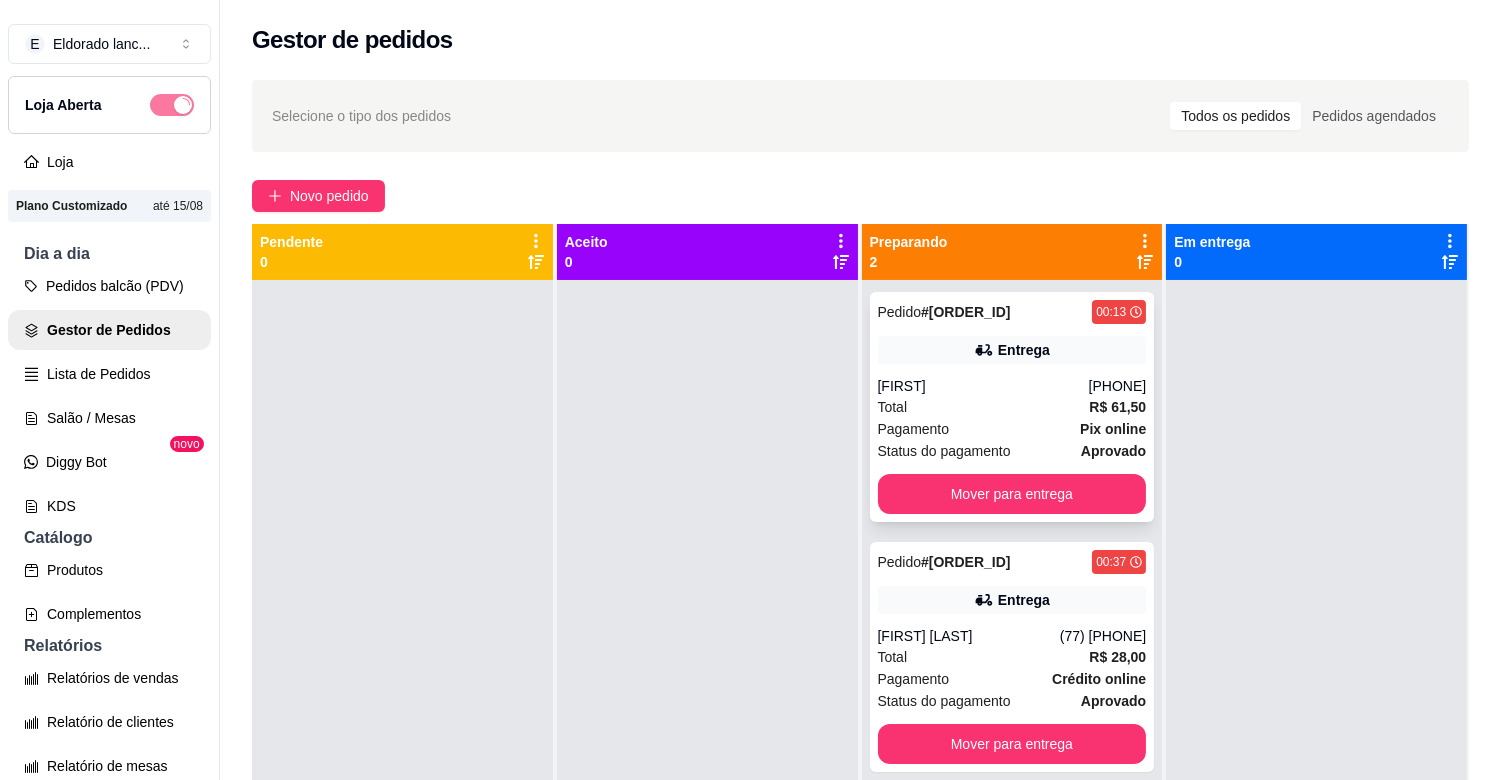 click on "Entrega" at bounding box center [1012, 350] 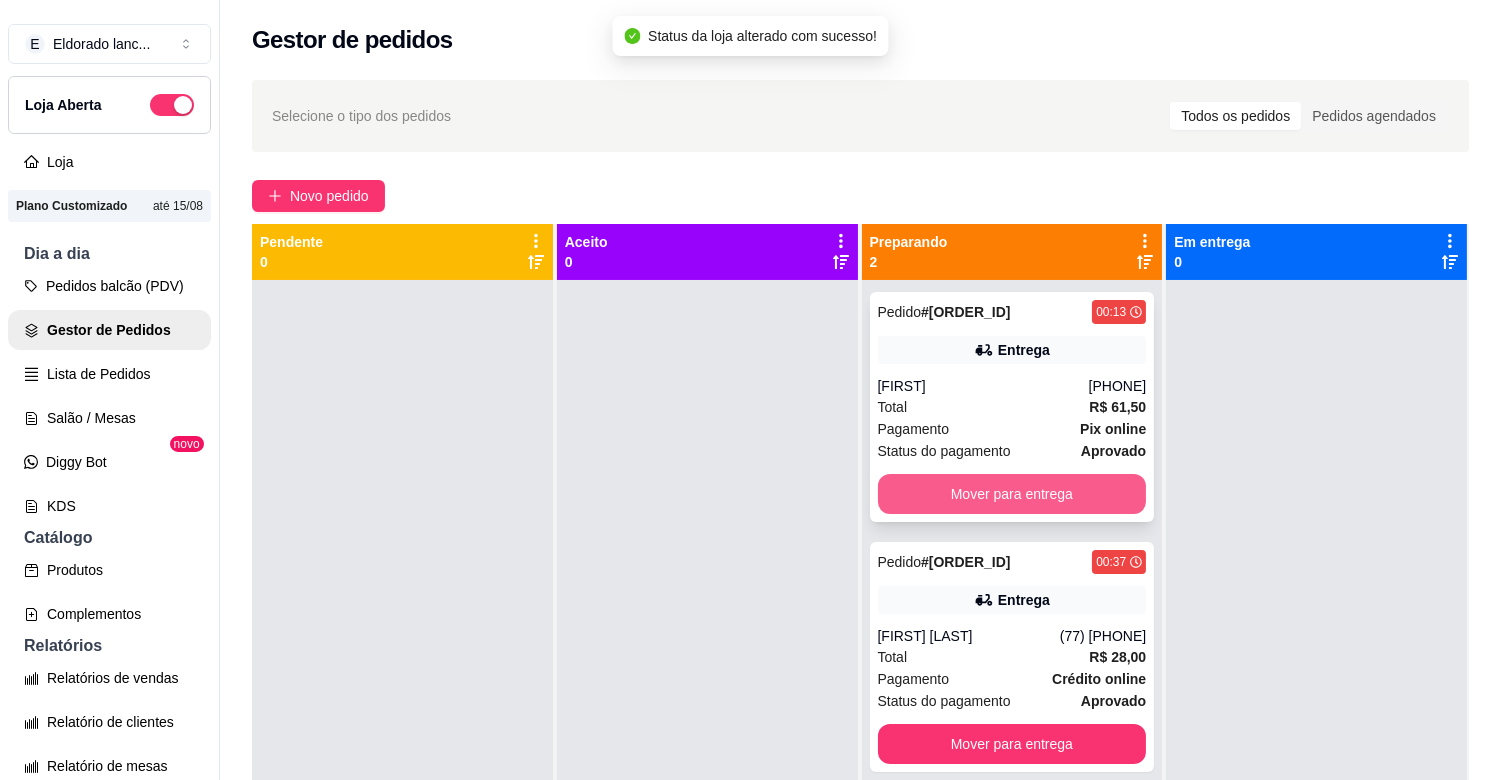 click on "Mover para entrega" at bounding box center [1012, 494] 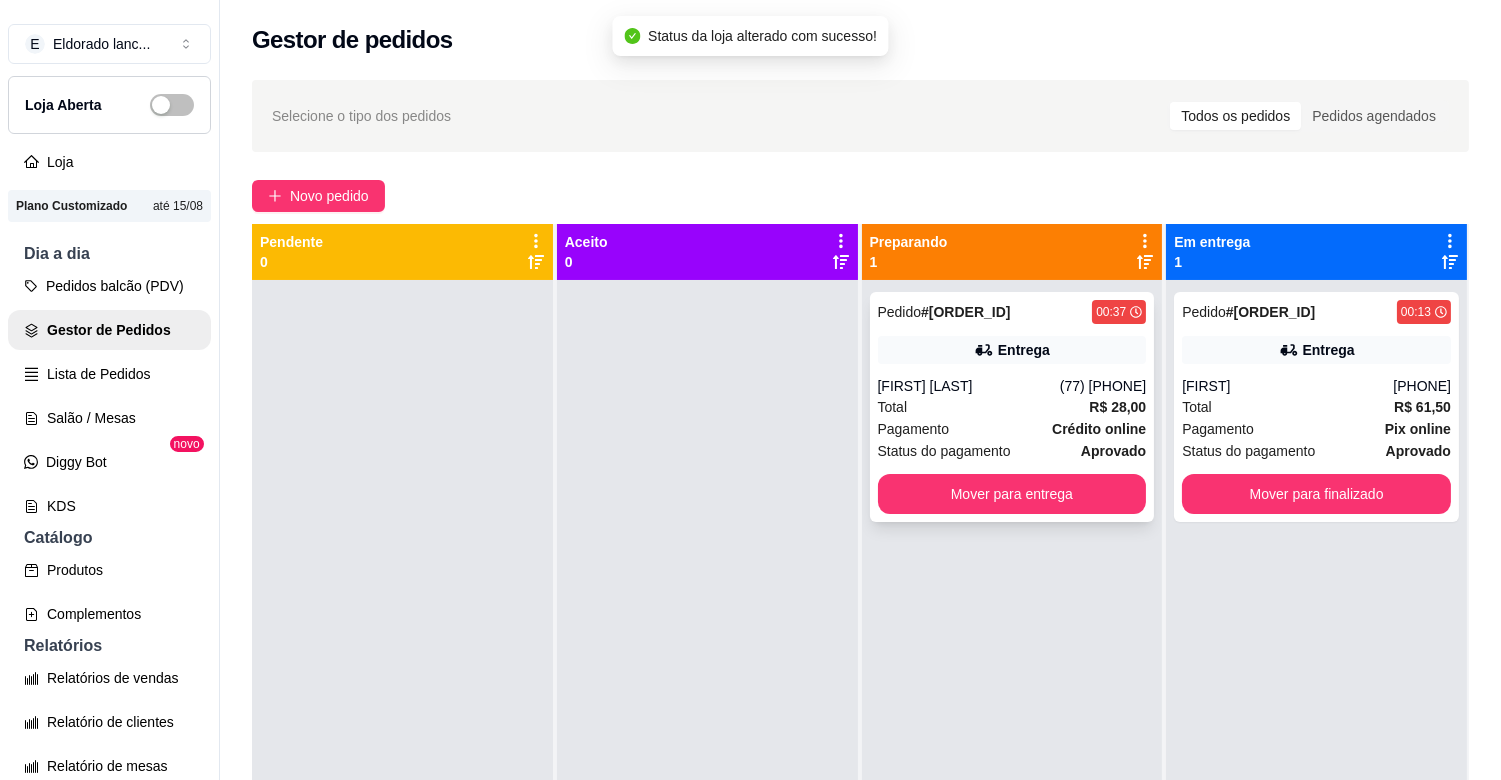 click on "Total R$ 28,00" at bounding box center [1012, 407] 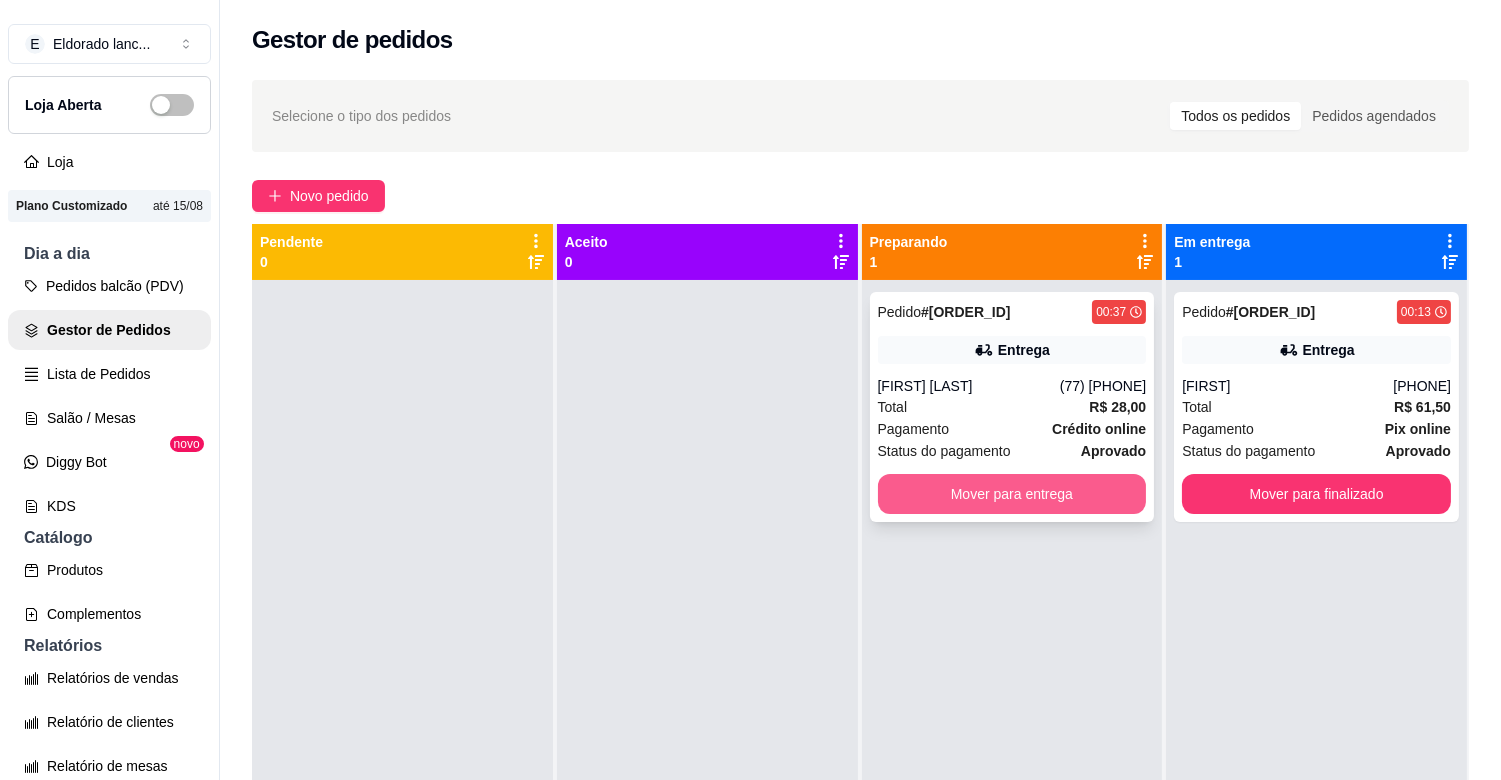 click on "Mover para entrega" at bounding box center (1012, 494) 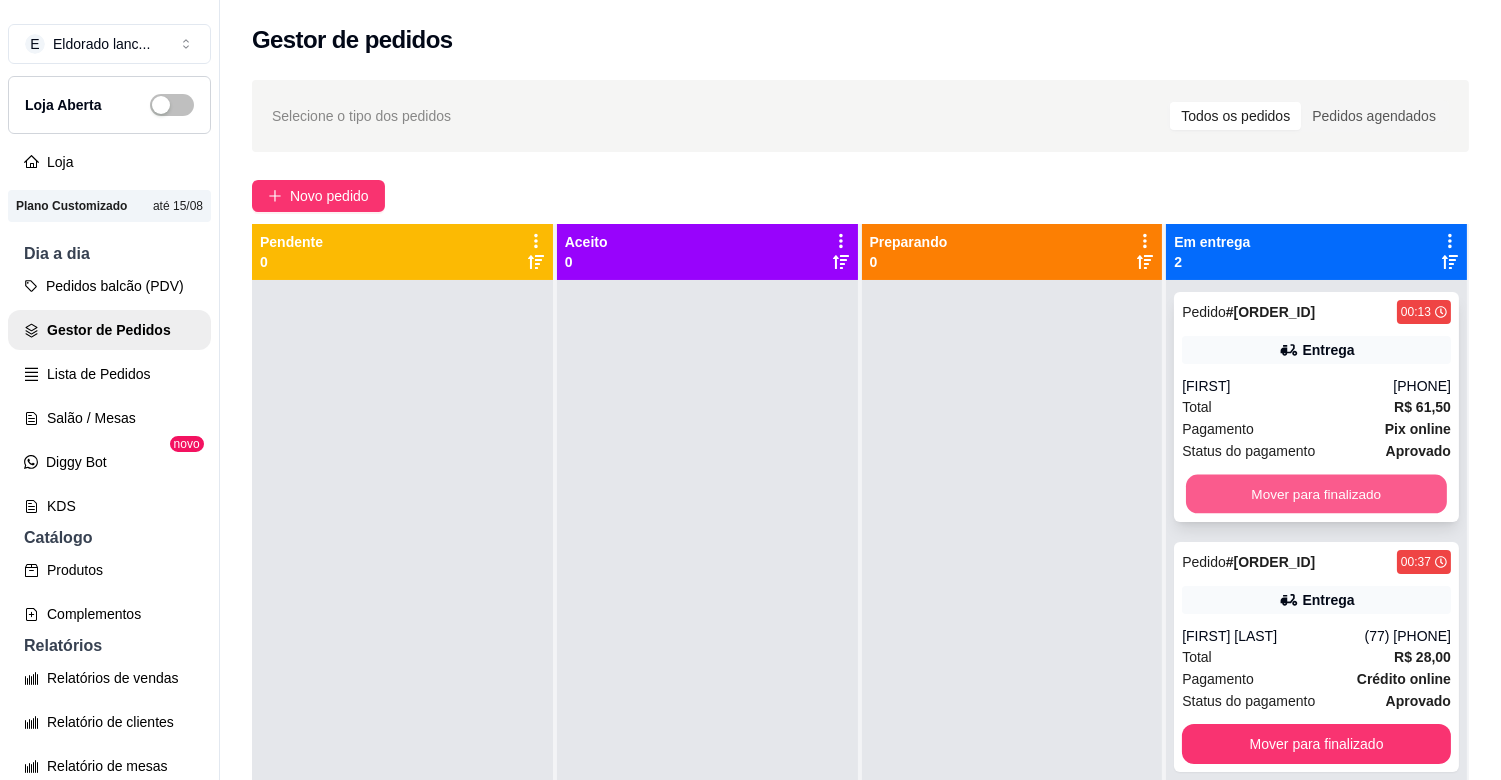 click on "Mover para finalizado" at bounding box center (1316, 494) 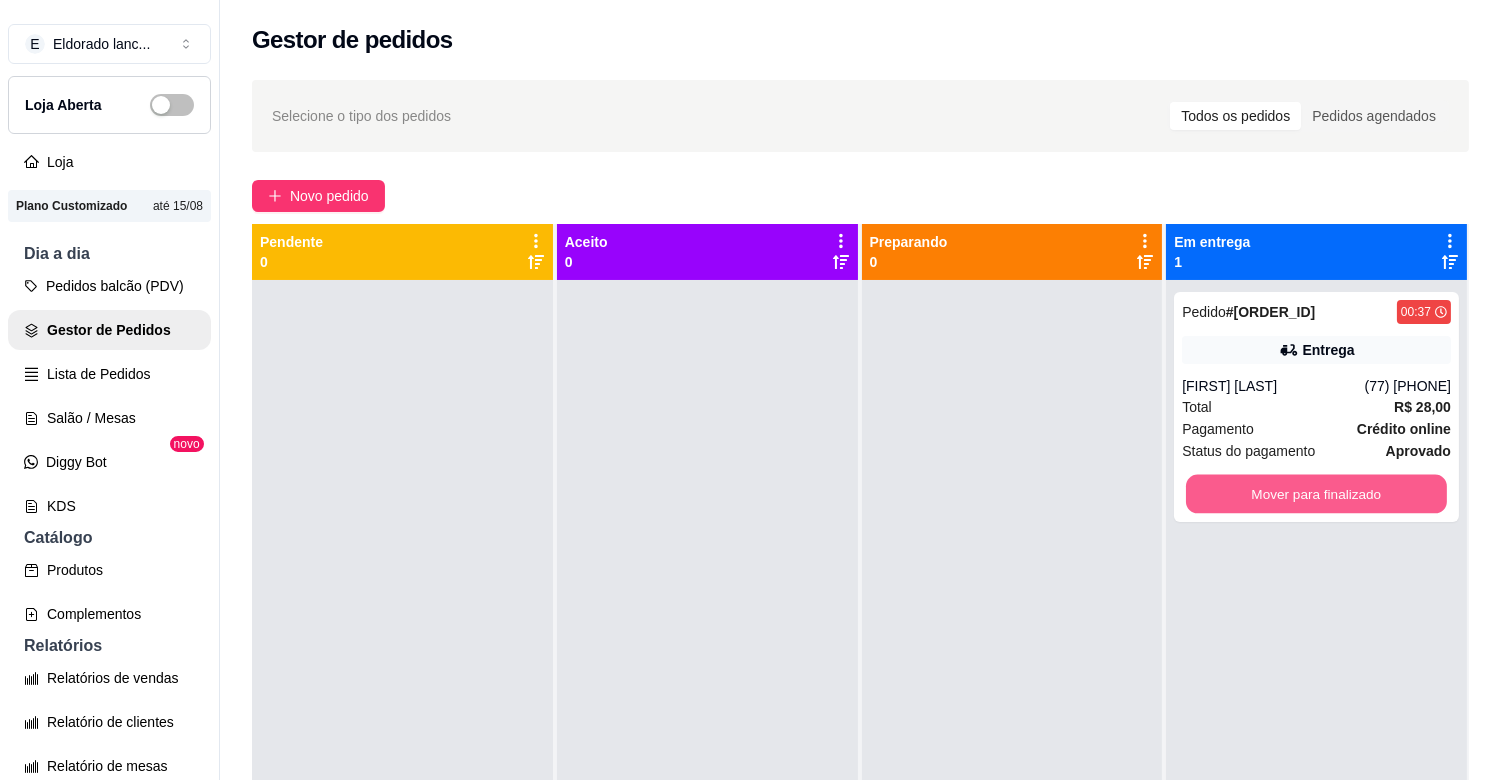 click on "Mover para finalizado" at bounding box center [1316, 494] 